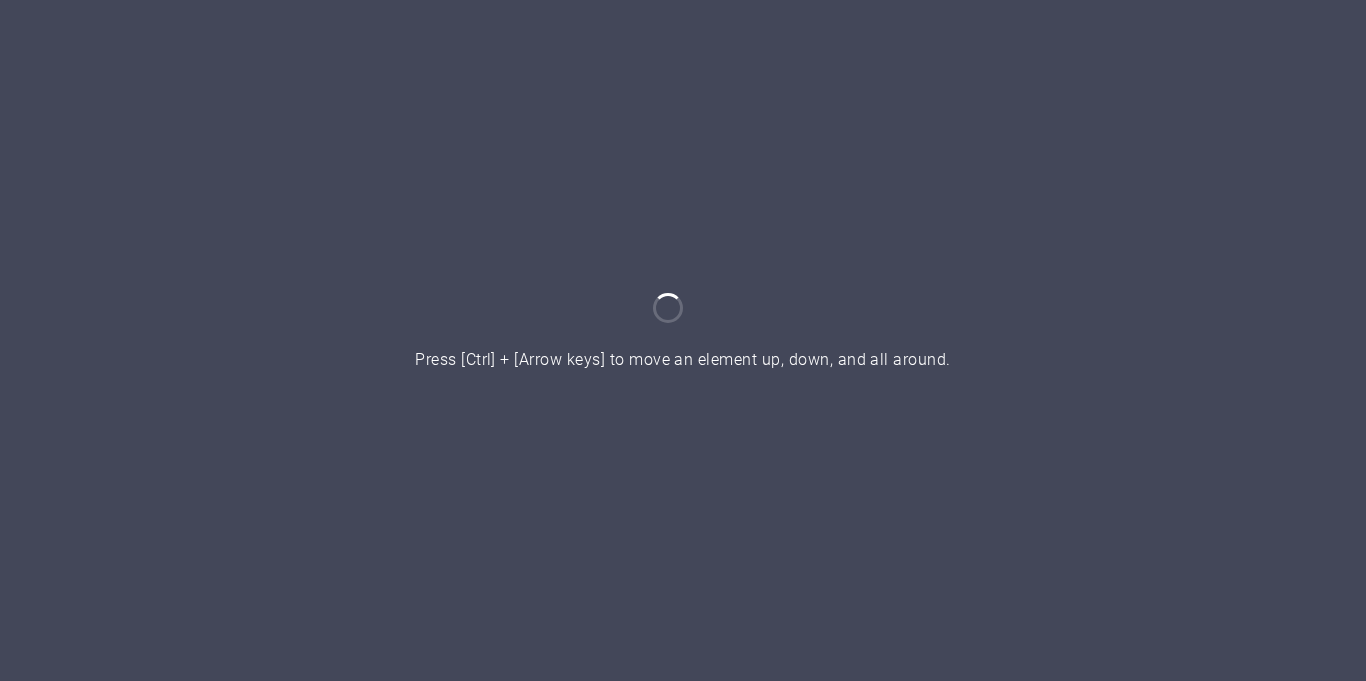scroll, scrollTop: 0, scrollLeft: 0, axis: both 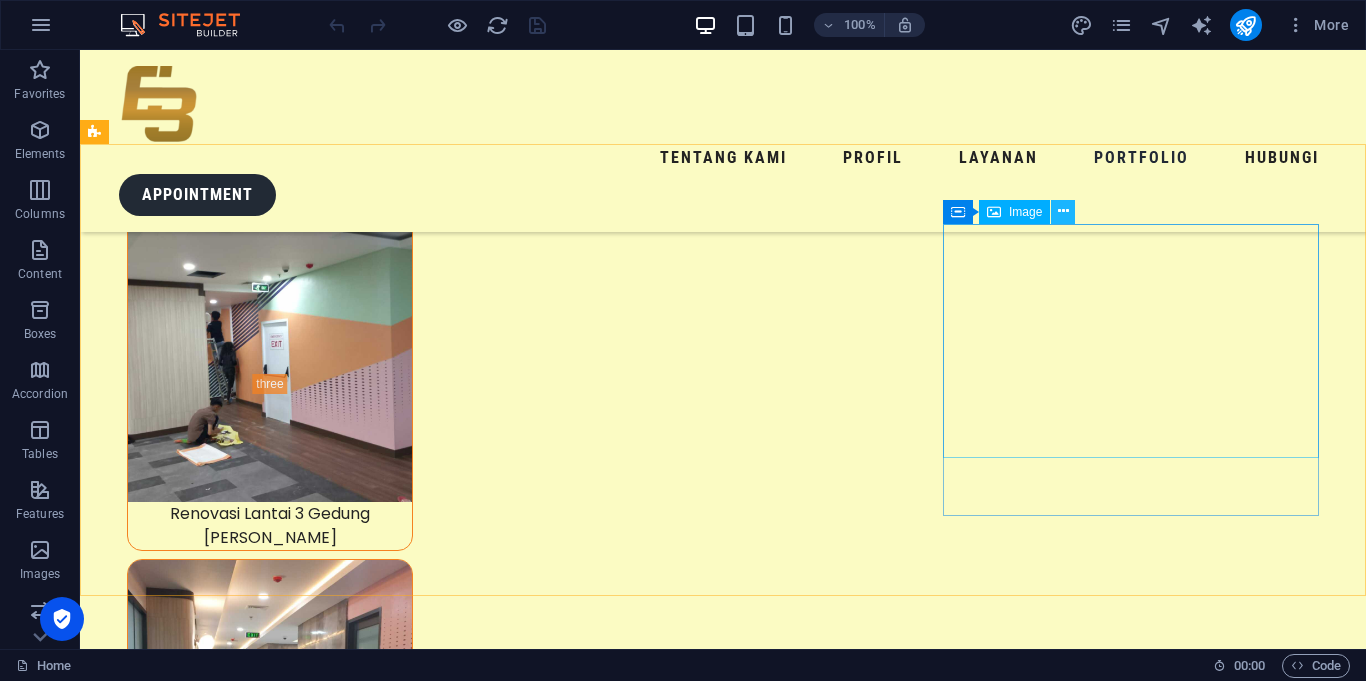click at bounding box center [1063, 211] 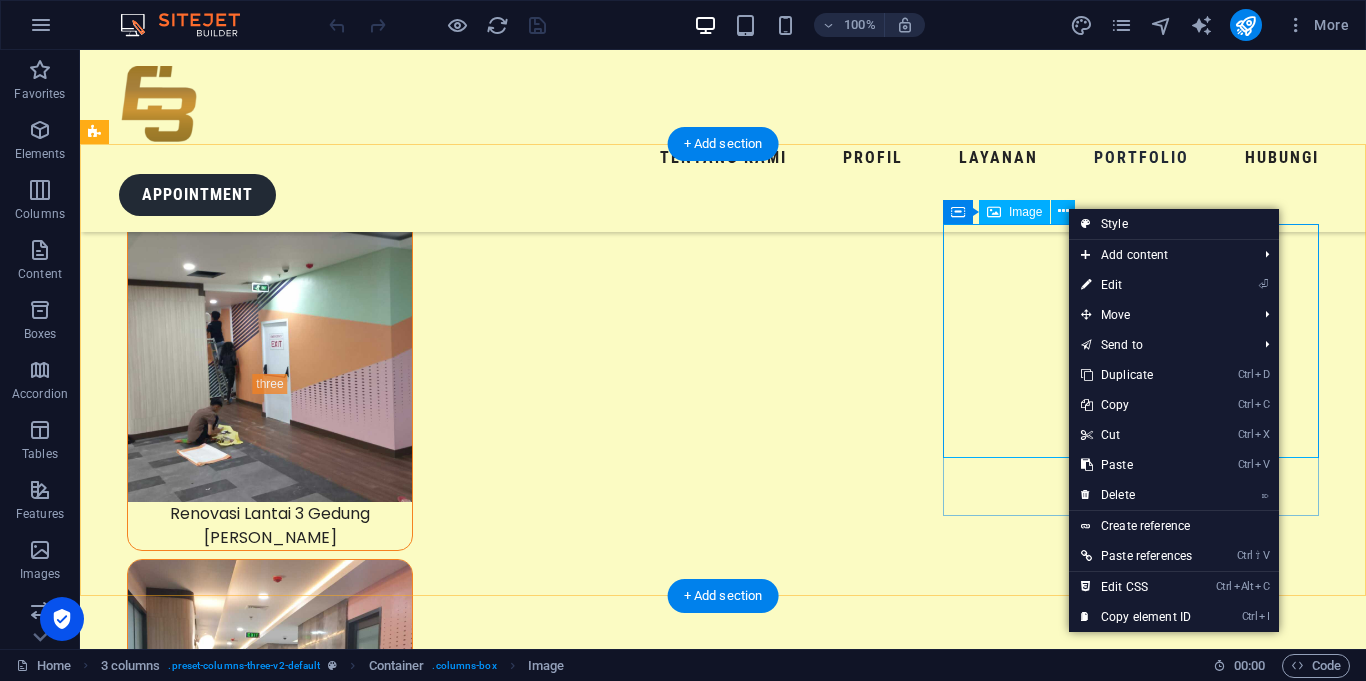click at bounding box center (292, 19979) 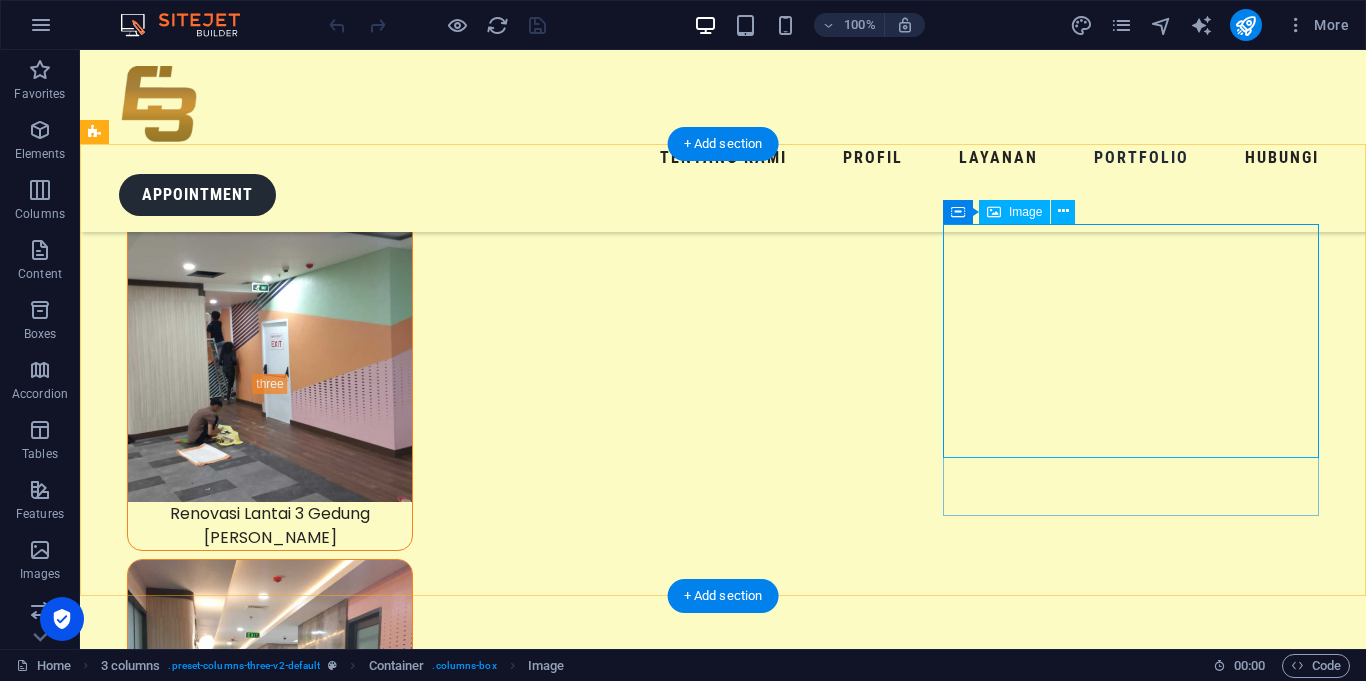 click at bounding box center [292, 19979] 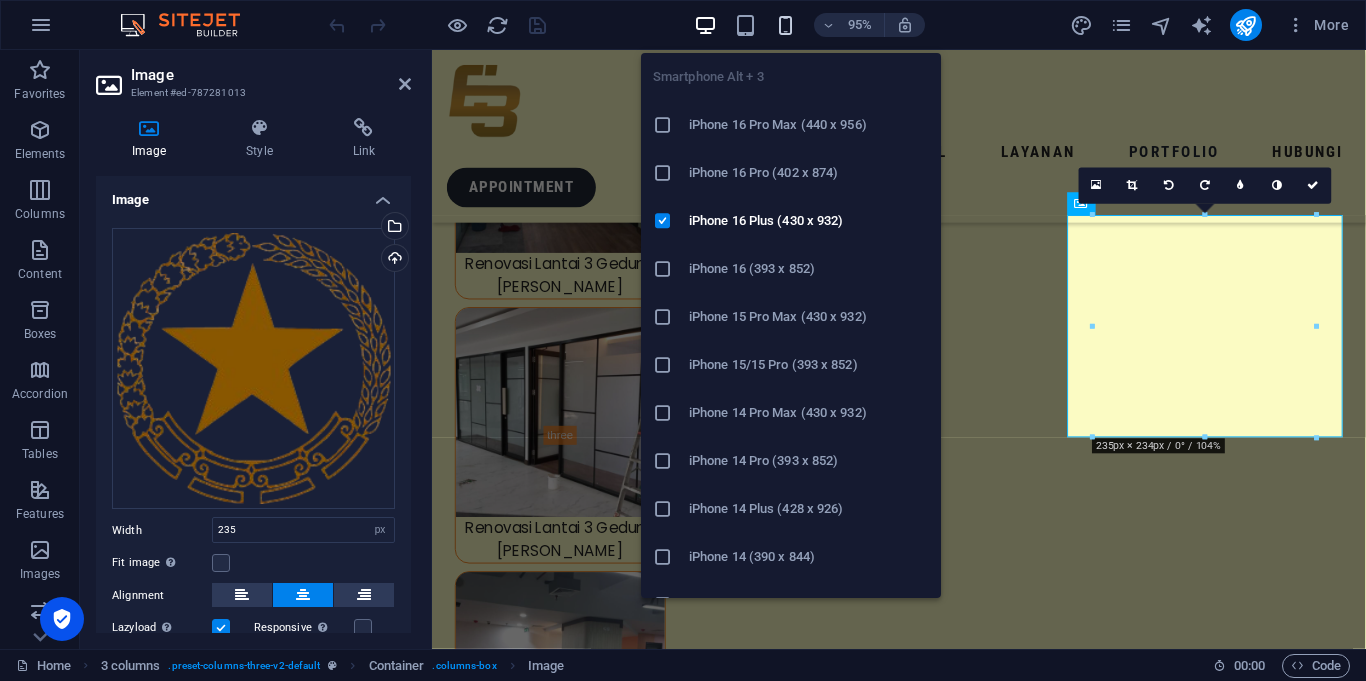 click at bounding box center [785, 25] 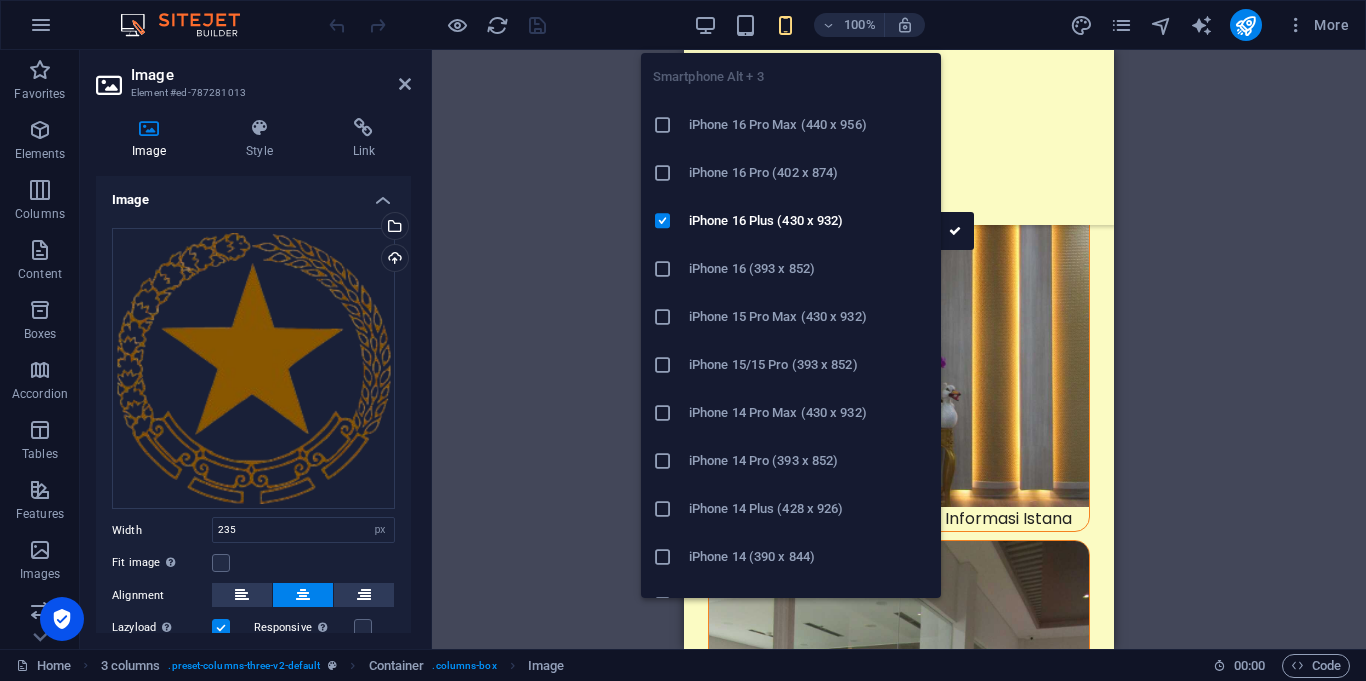 scroll, scrollTop: 33461, scrollLeft: 0, axis: vertical 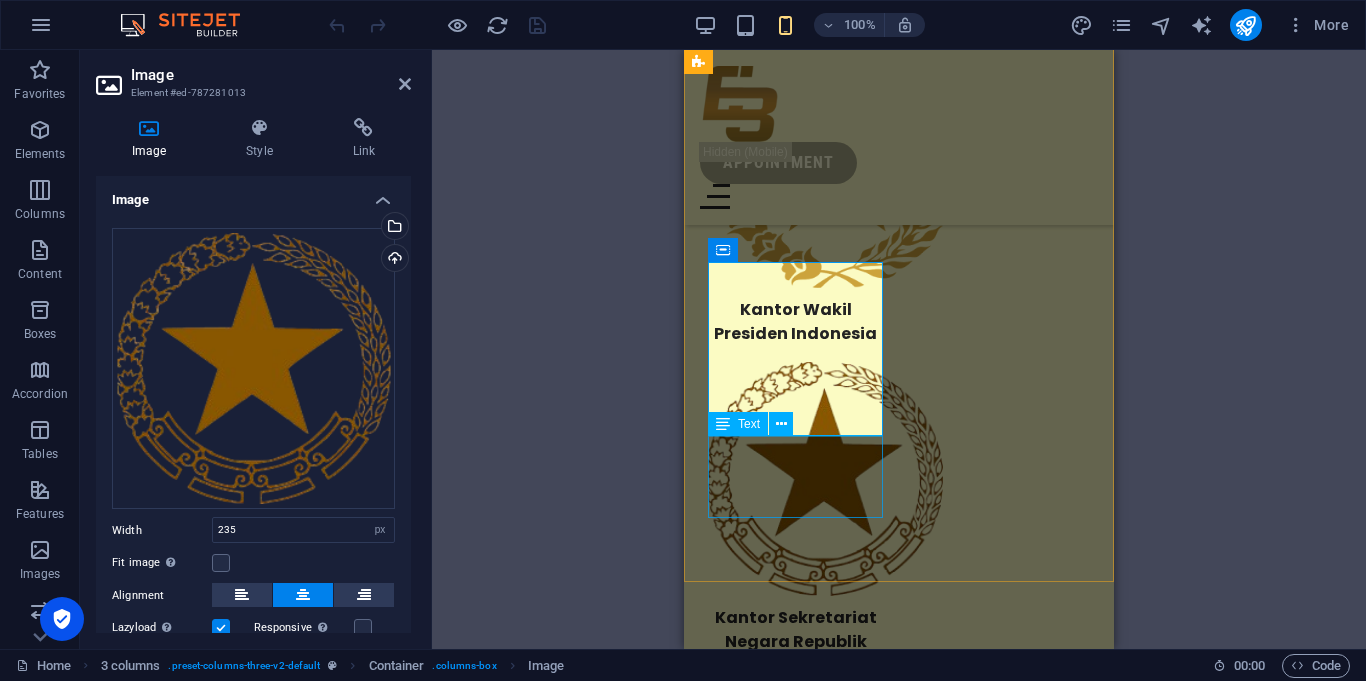 type 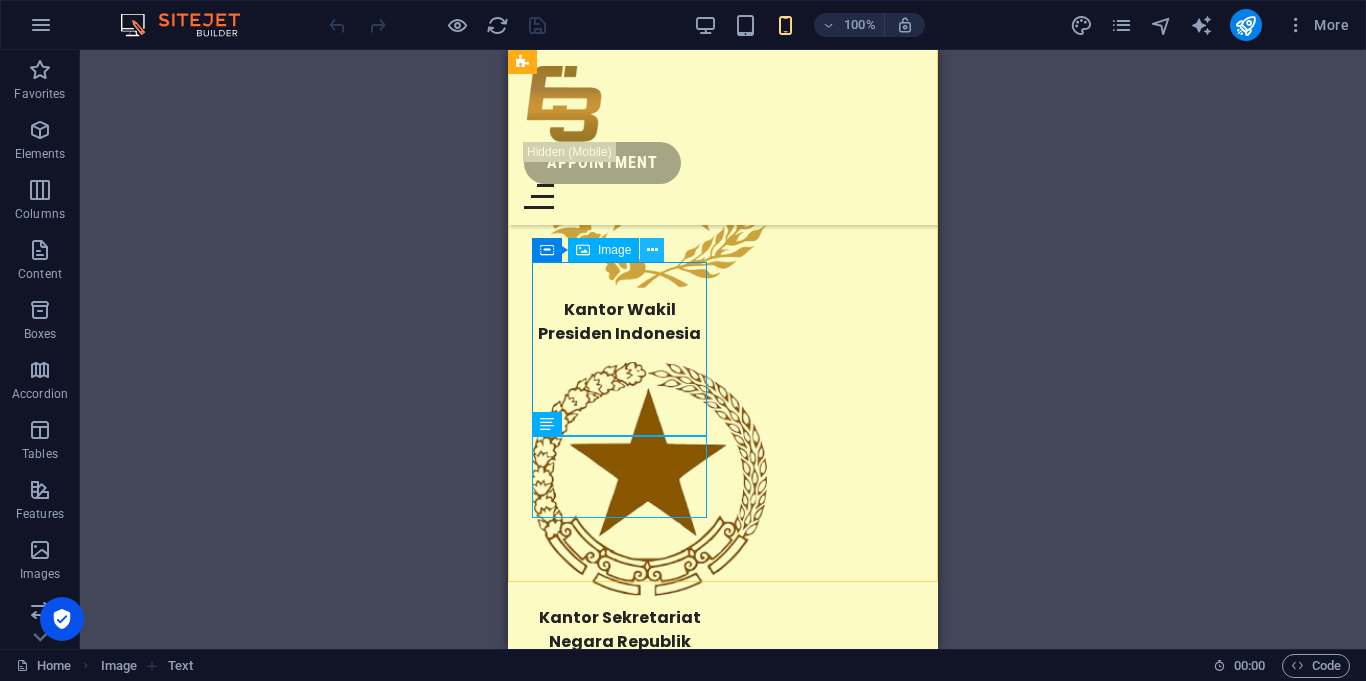 click at bounding box center (652, 250) 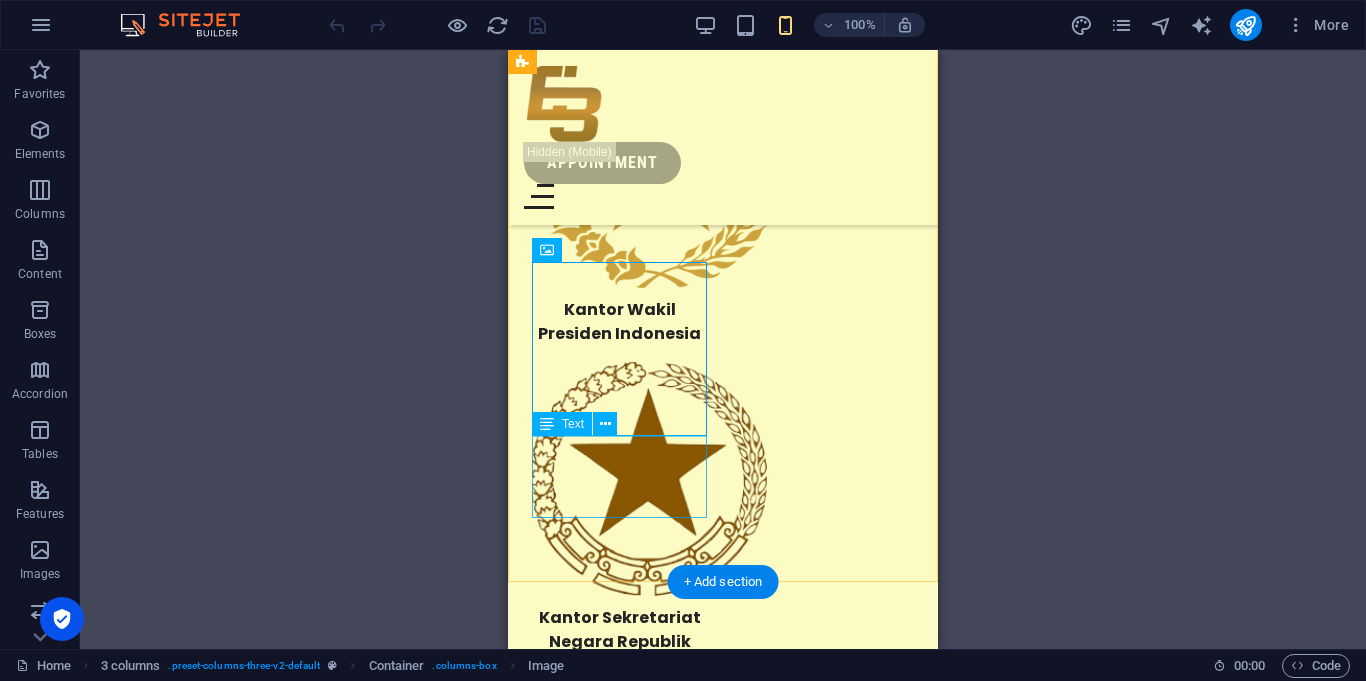 click on "Kantor Sekretariat Negara Republik Indonesia" at bounding box center [619, 637] 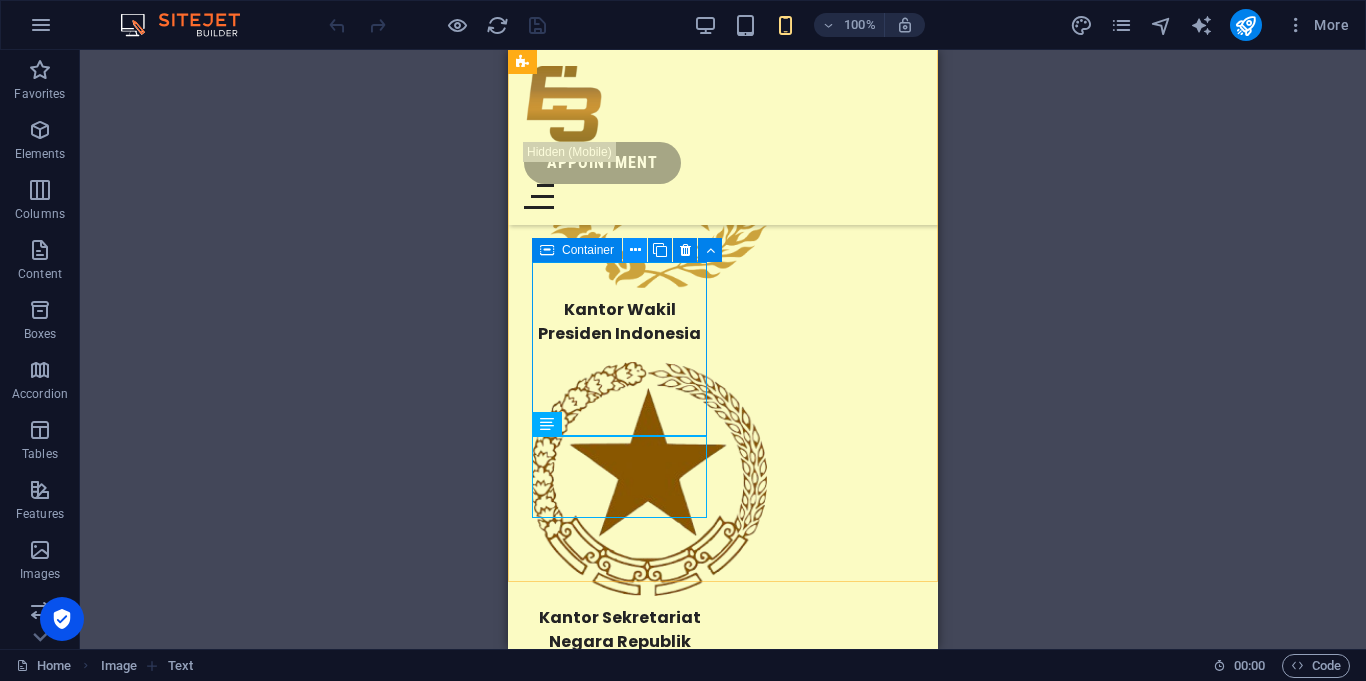 click at bounding box center (635, 250) 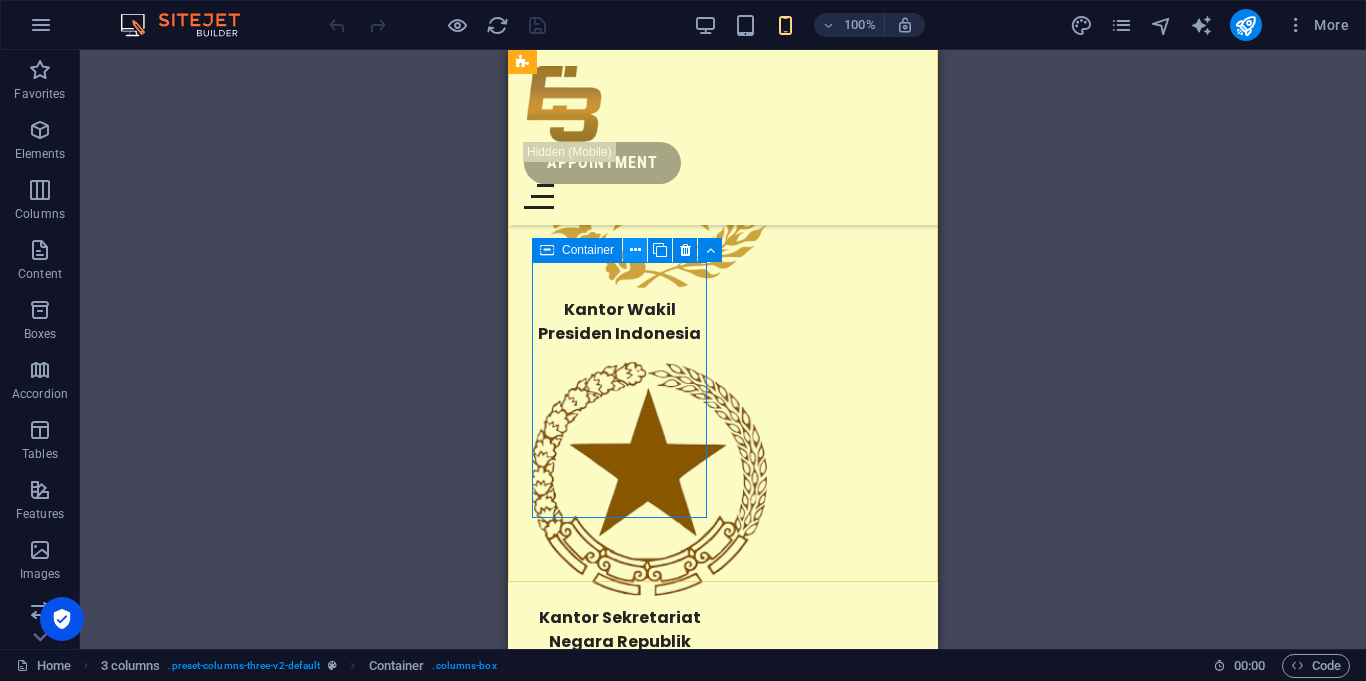 click at bounding box center (635, 250) 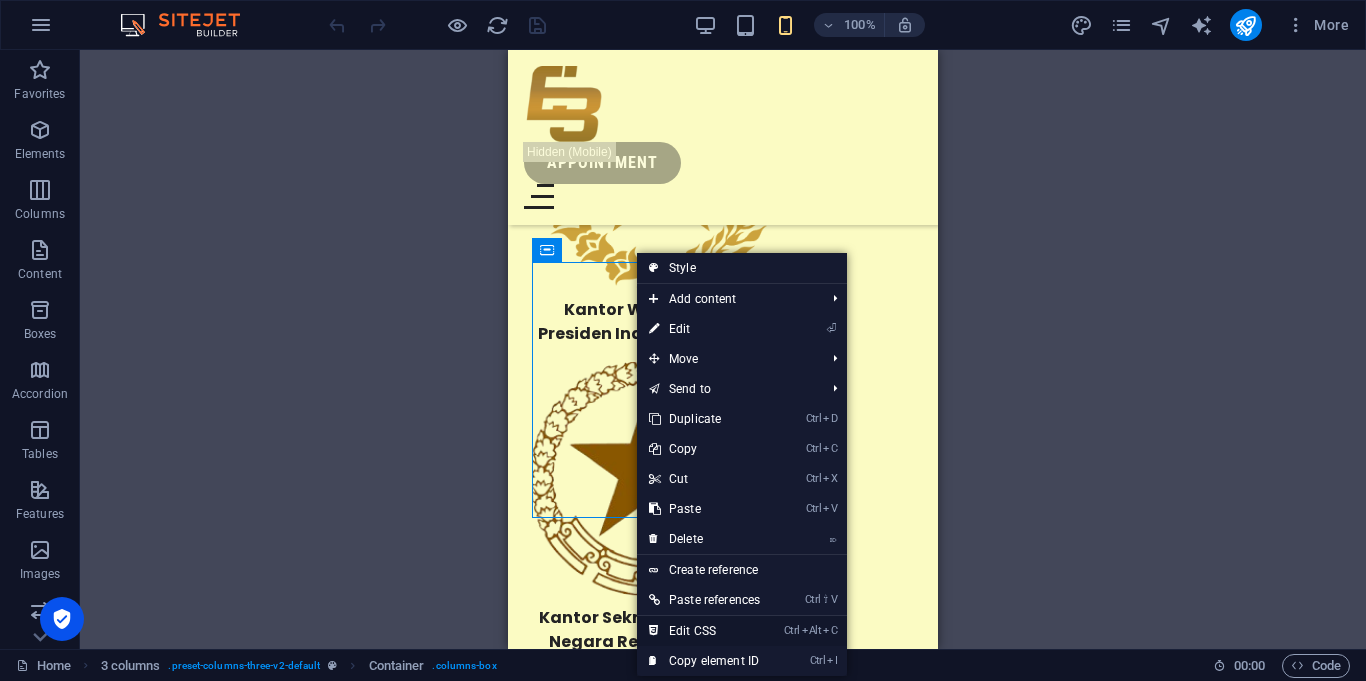 click on "Ctrl Alt C  Edit CSS" at bounding box center (742, 631) 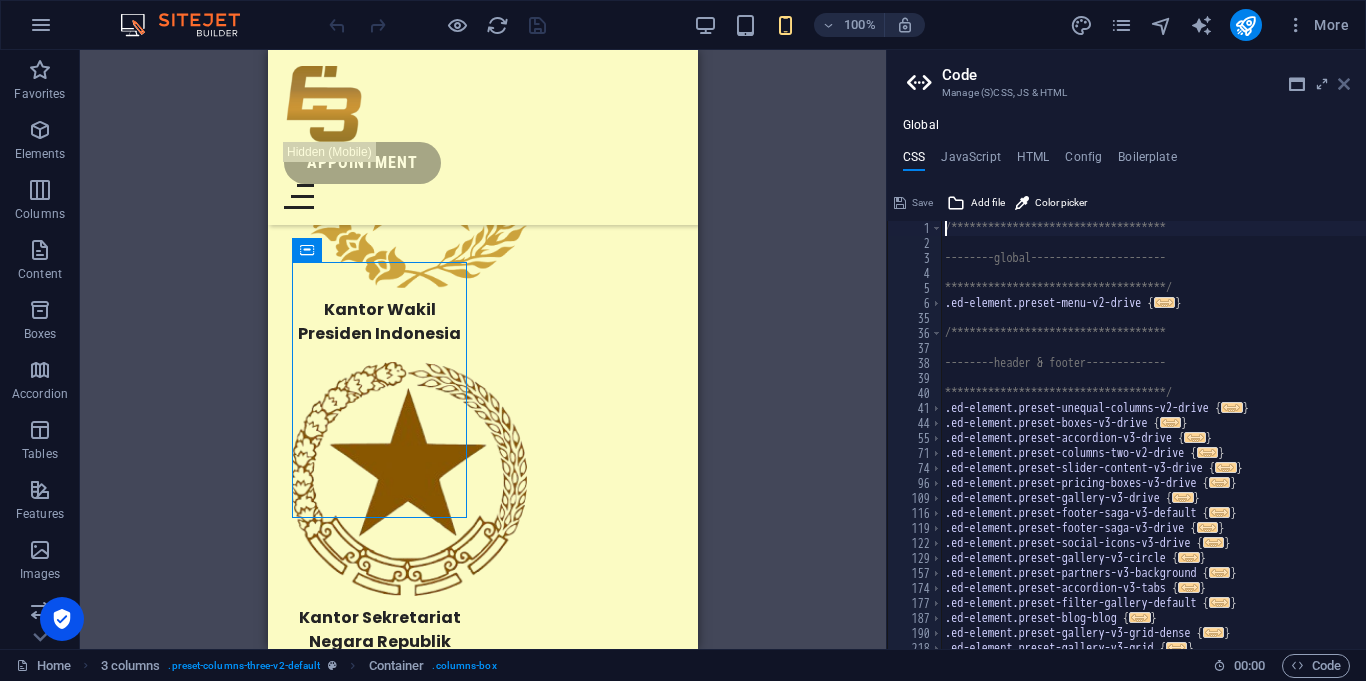 click at bounding box center [1344, 84] 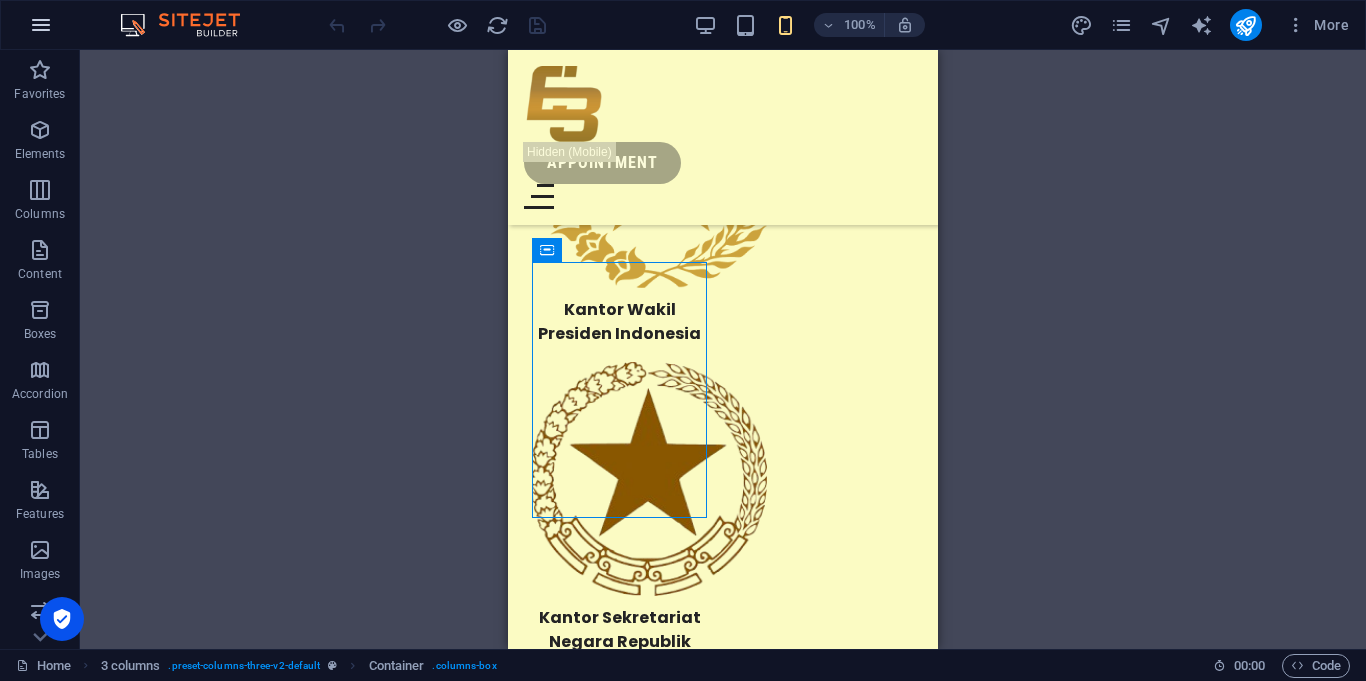 click at bounding box center (41, 25) 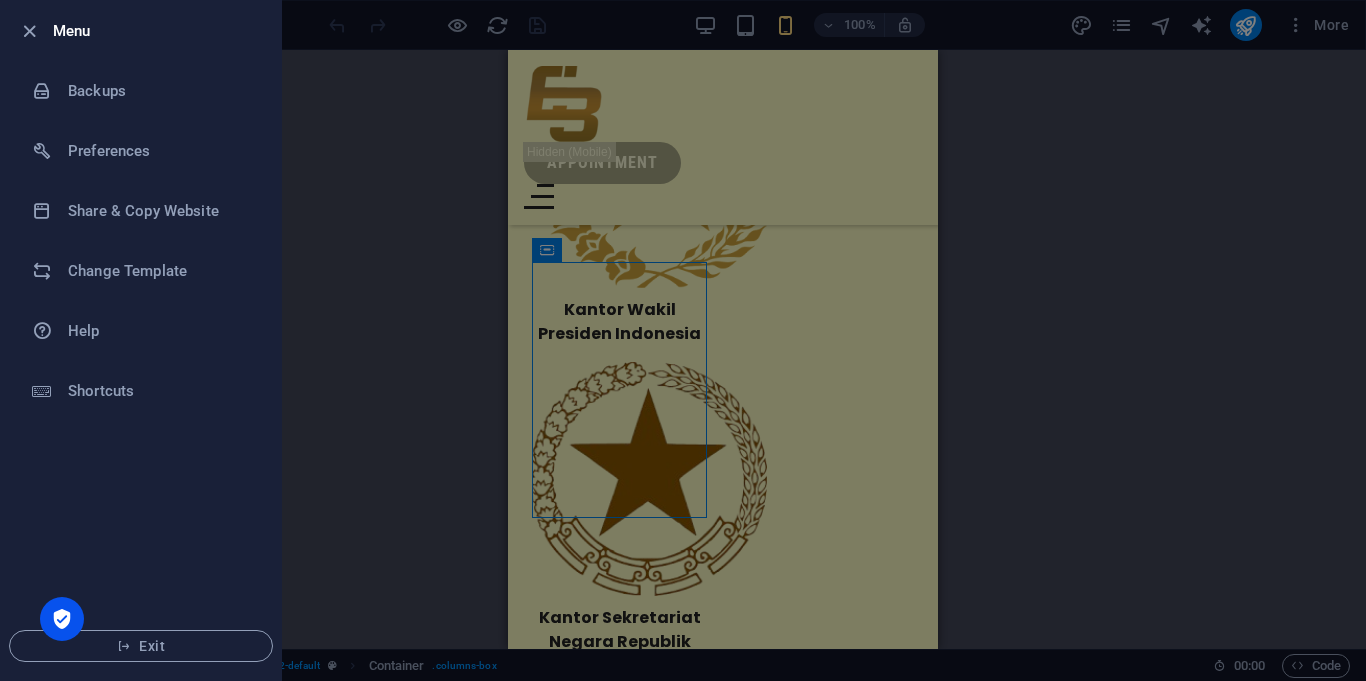 click at bounding box center (29, 31) 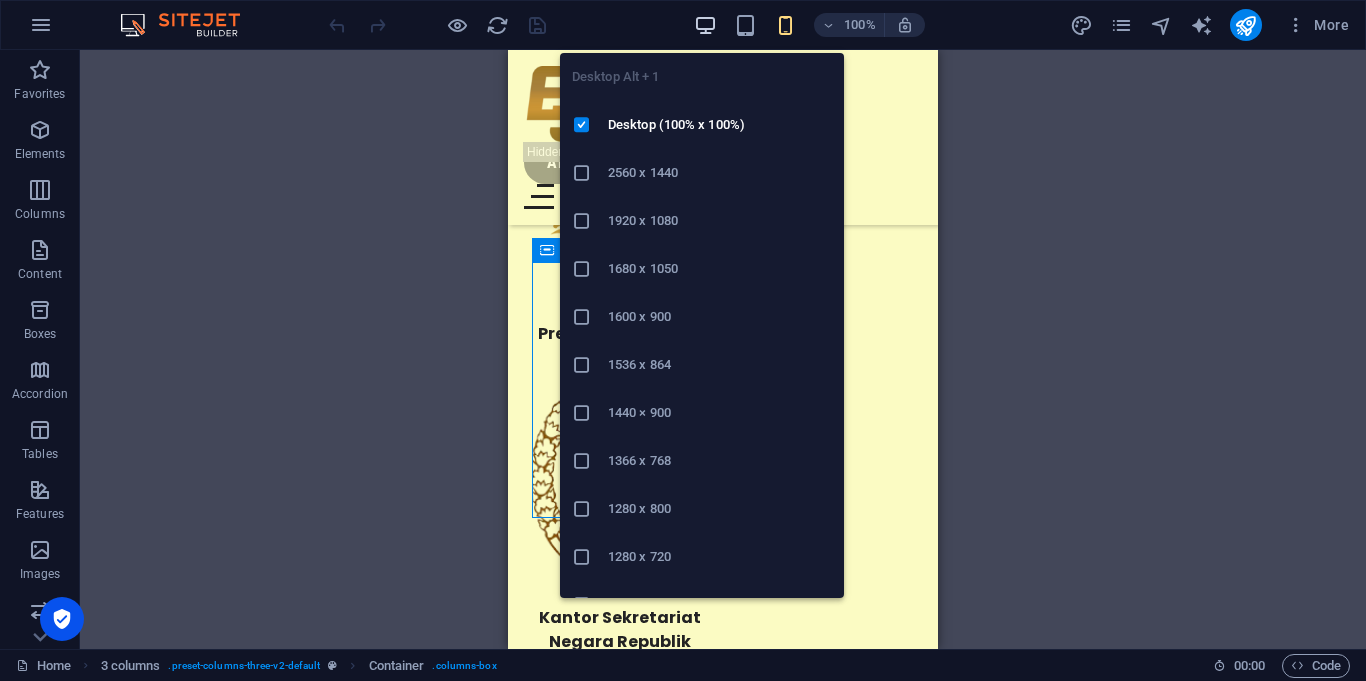 click at bounding box center [705, 25] 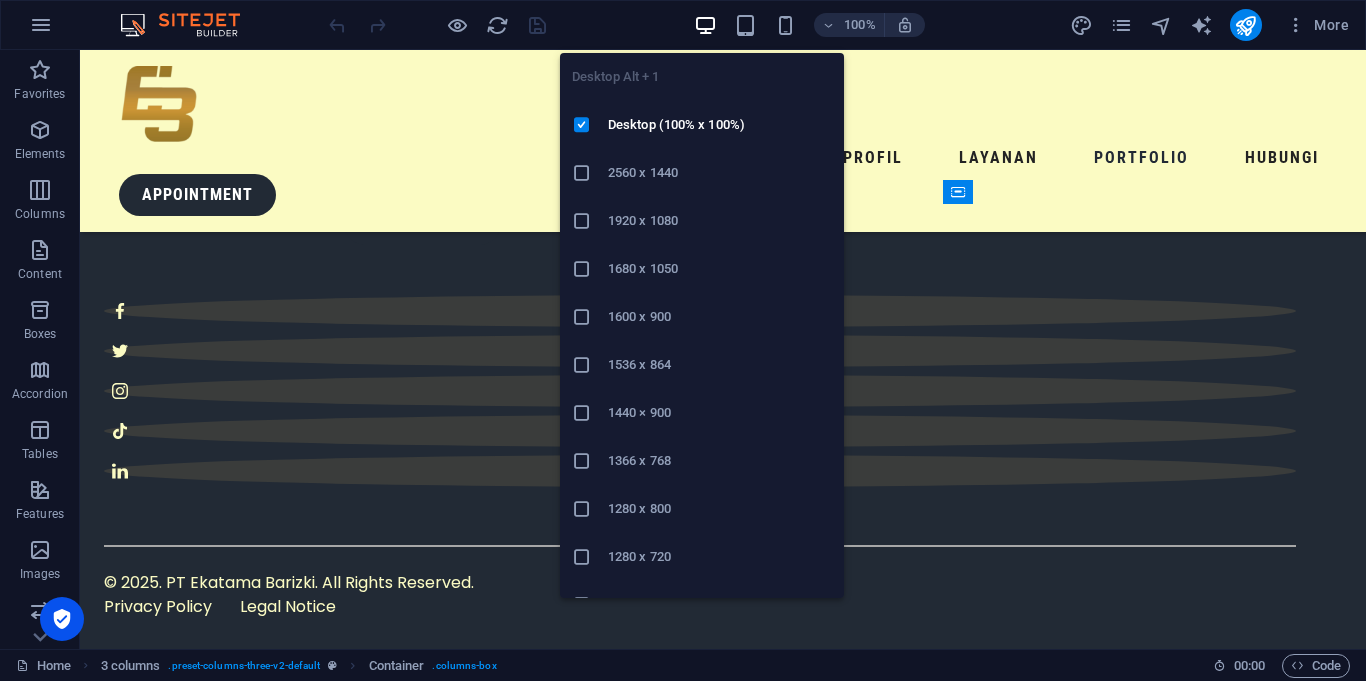 scroll, scrollTop: 9106, scrollLeft: 0, axis: vertical 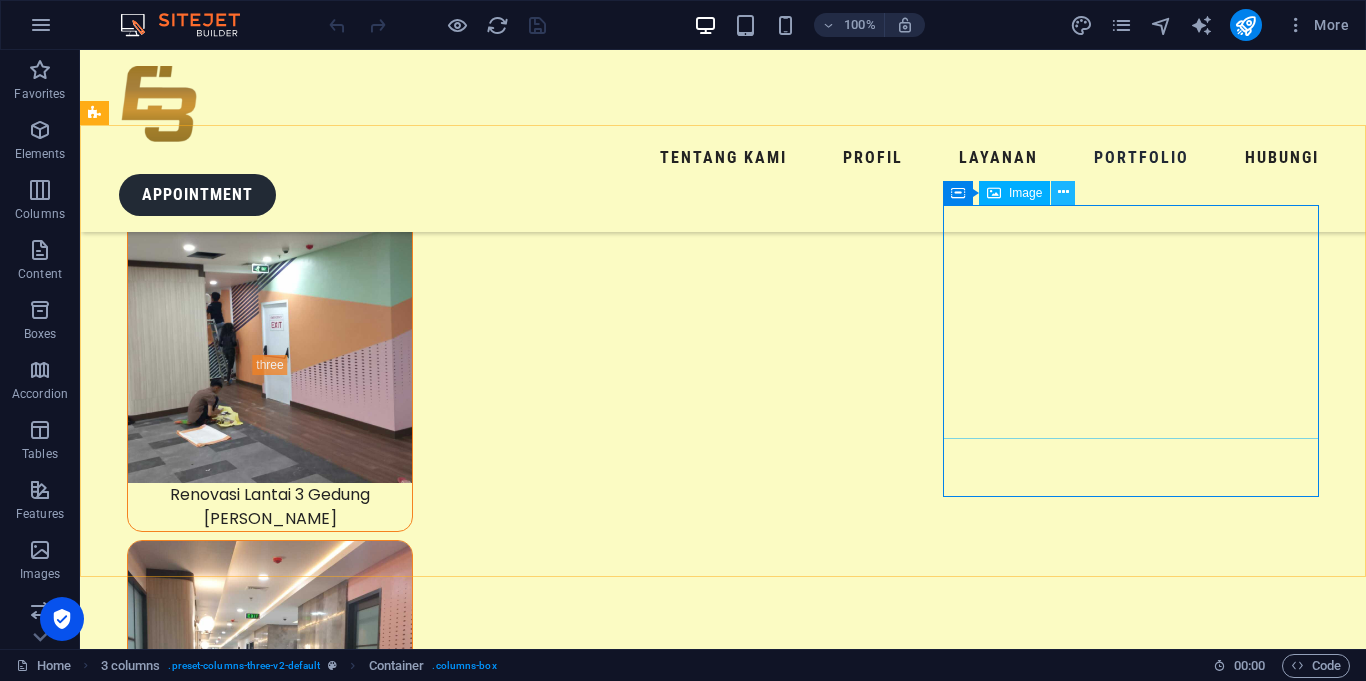 click at bounding box center (1063, 193) 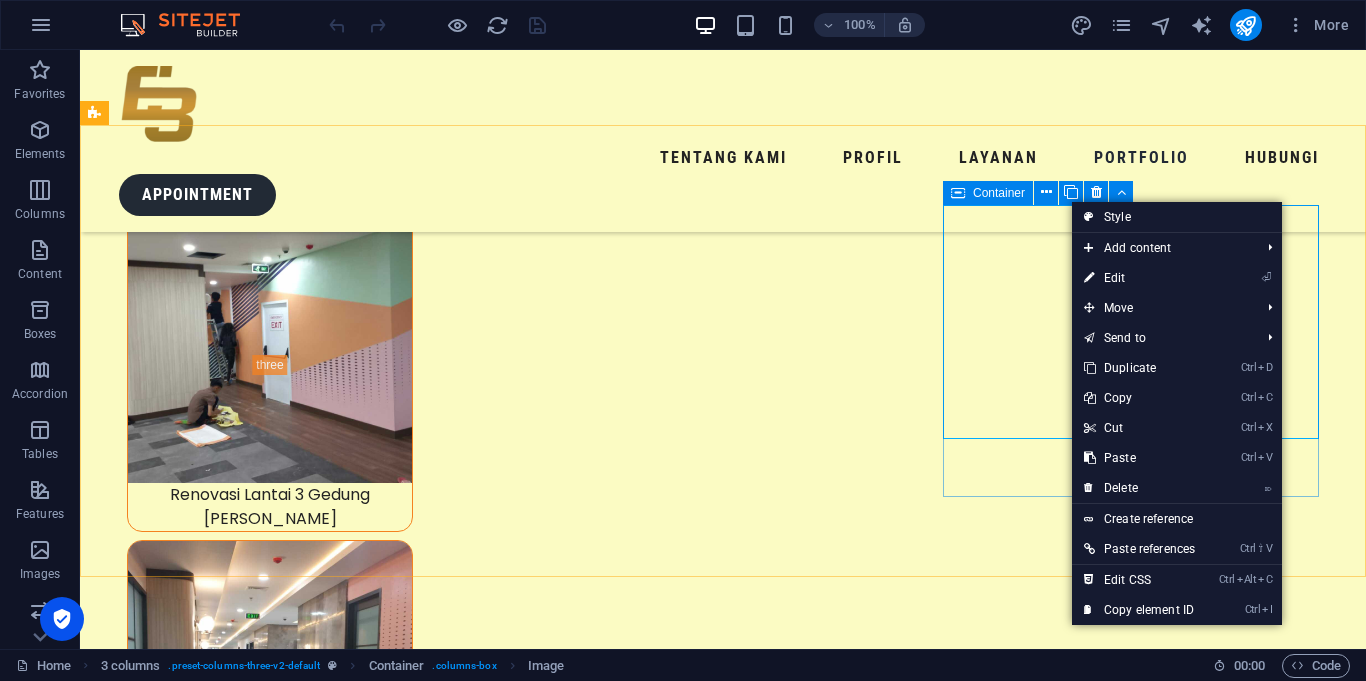 click on "Container" at bounding box center [988, 193] 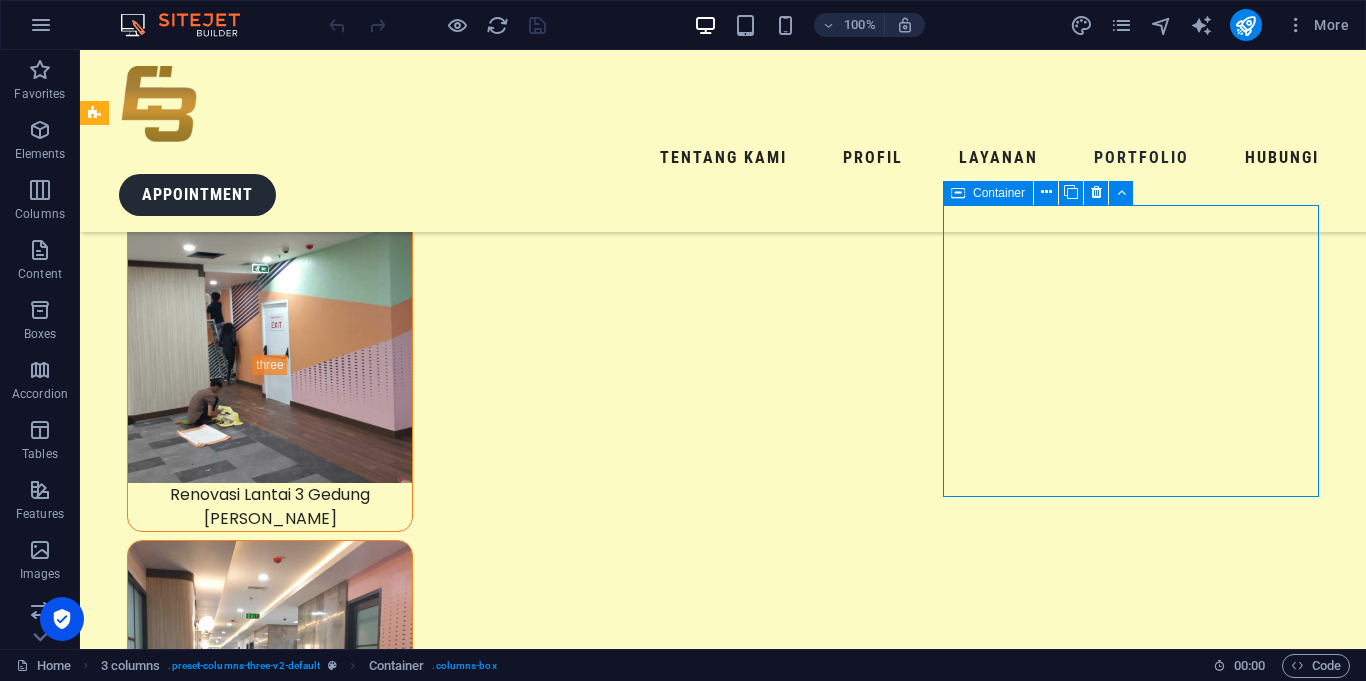 click on "Container" at bounding box center [988, 193] 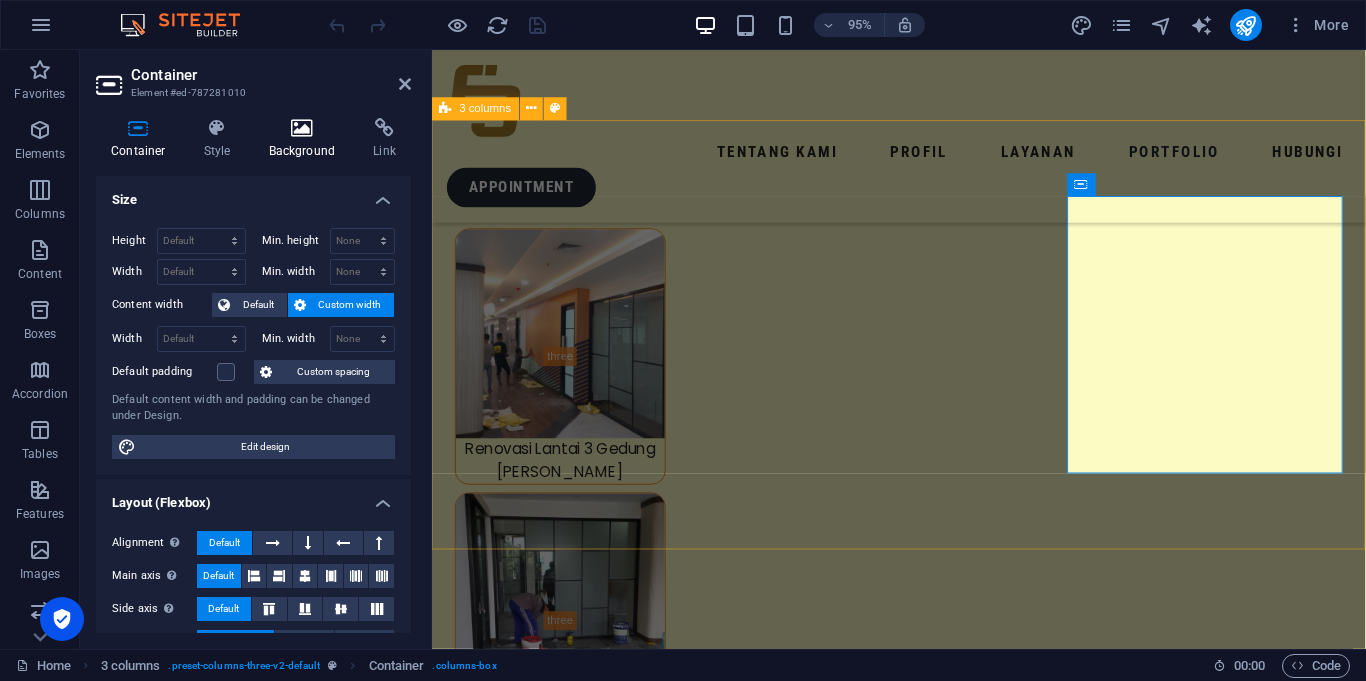 scroll, scrollTop: 8488, scrollLeft: 0, axis: vertical 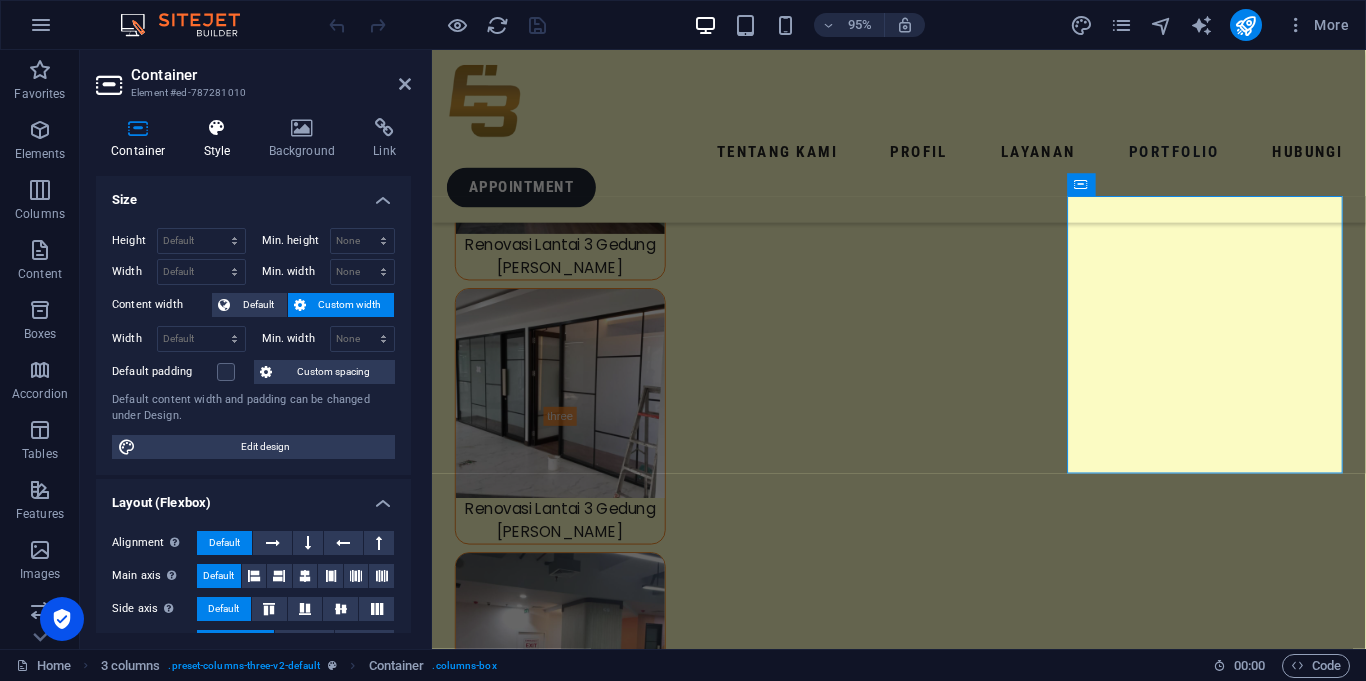 click at bounding box center [217, 128] 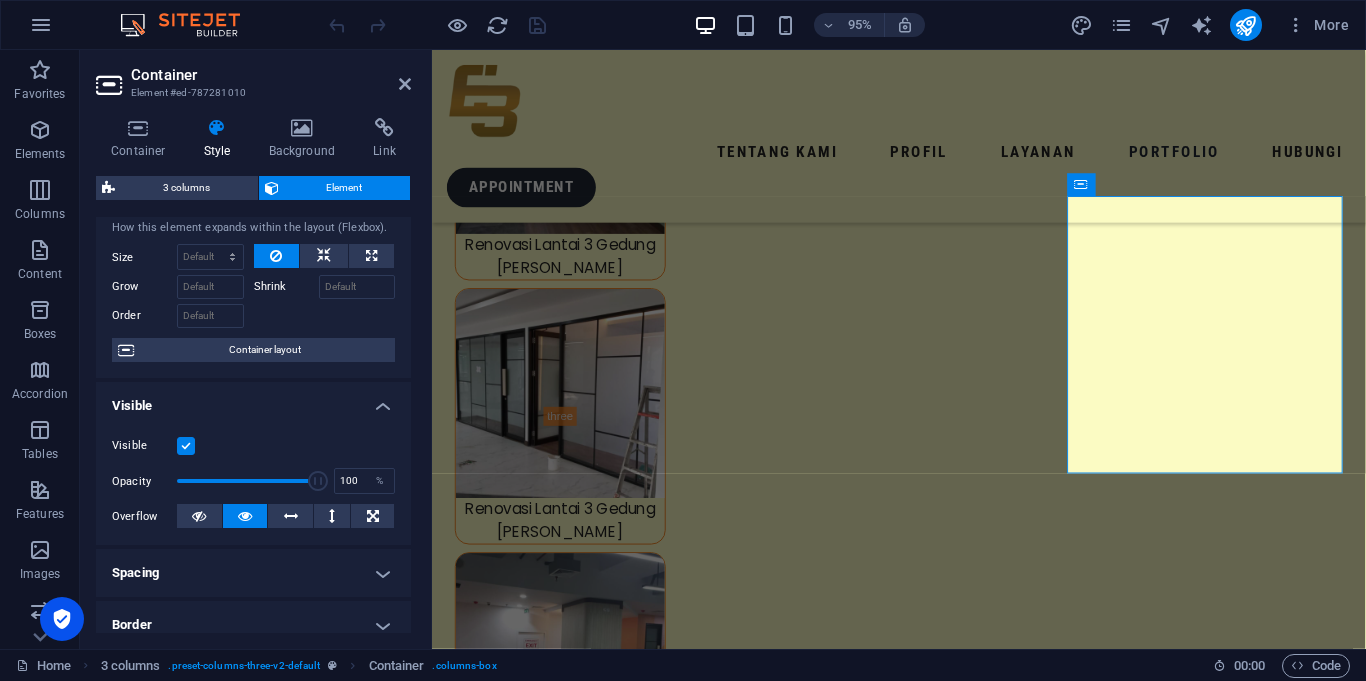 scroll, scrollTop: 0, scrollLeft: 0, axis: both 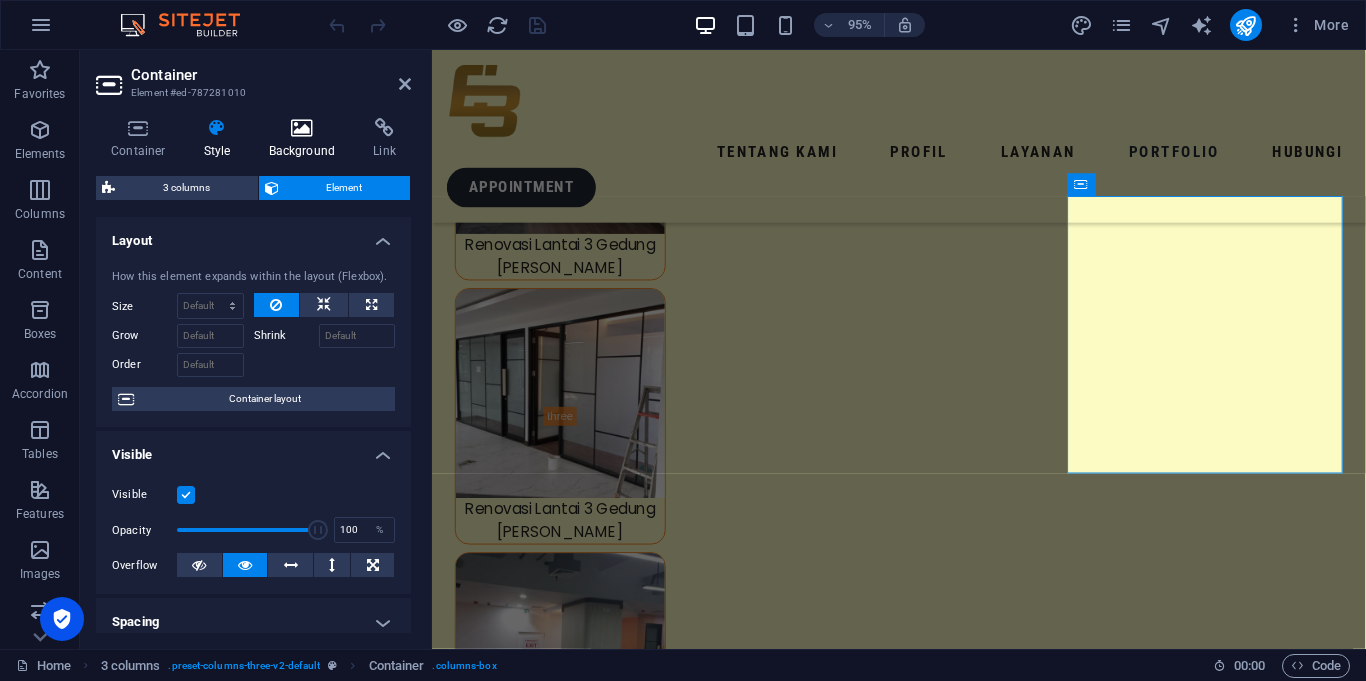click at bounding box center [302, 128] 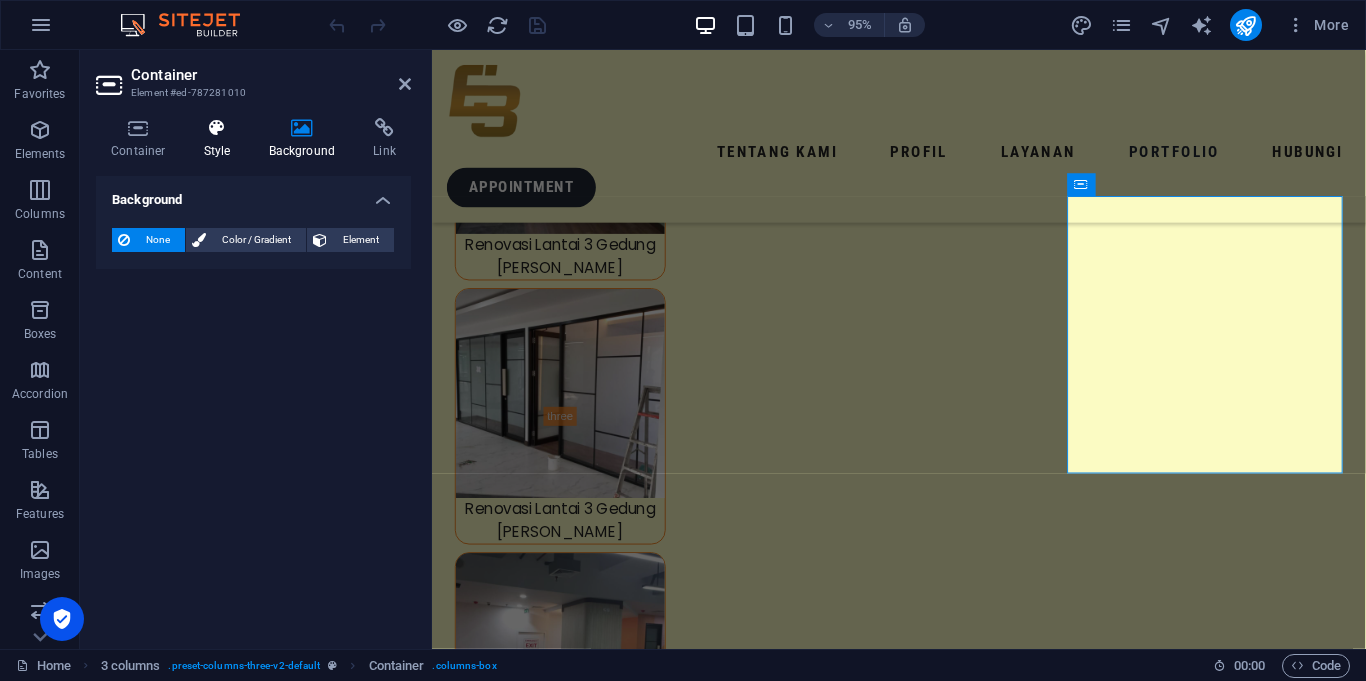 click on "Style" at bounding box center (221, 139) 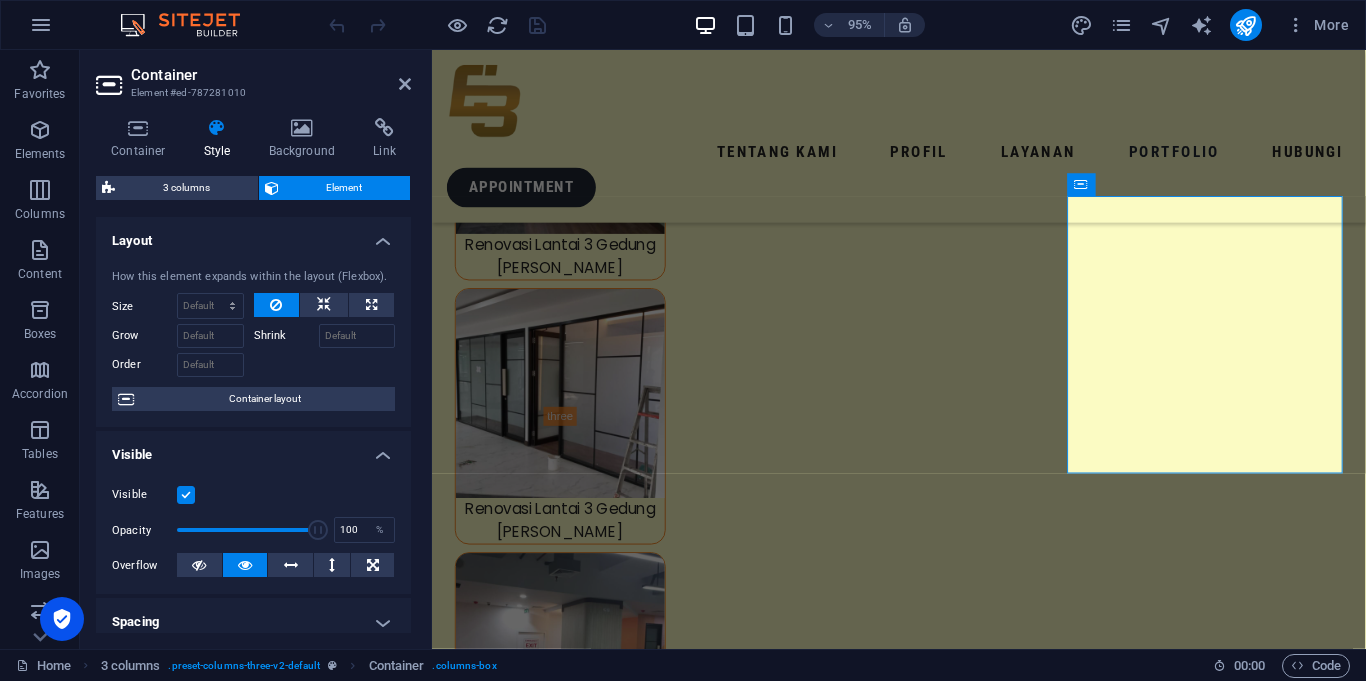click at bounding box center [186, 495] 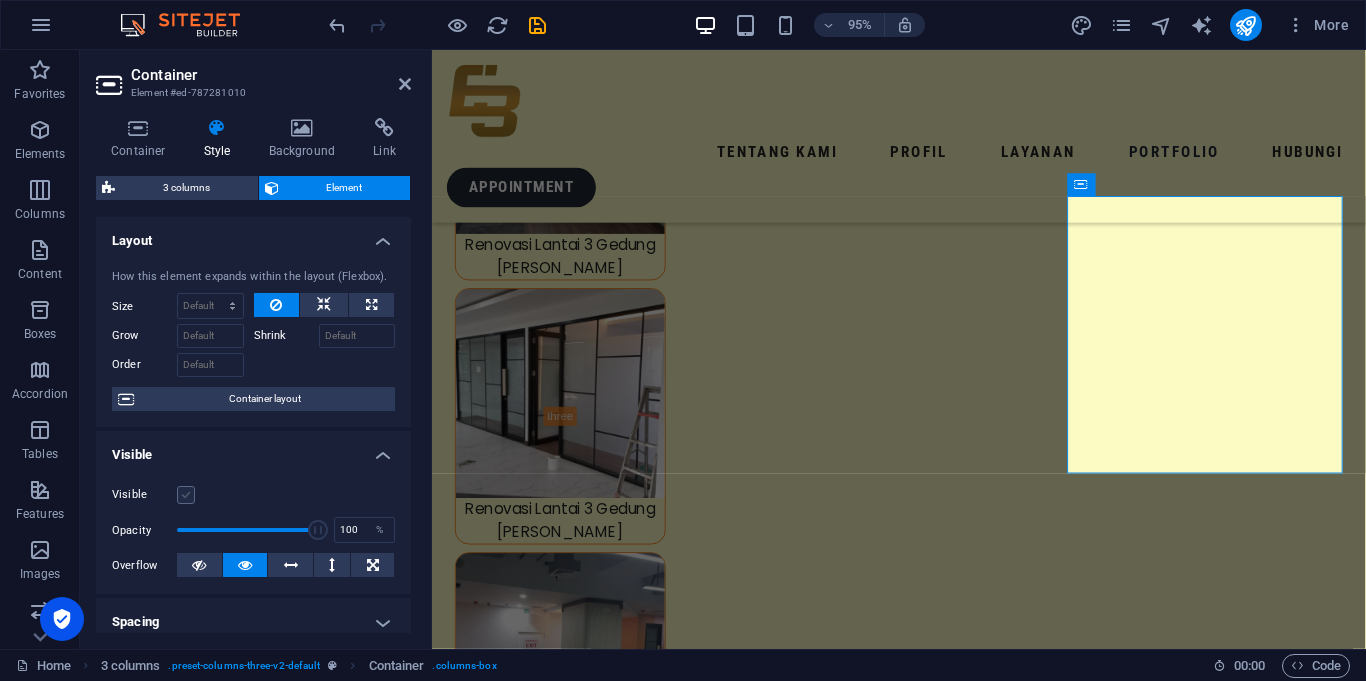 click at bounding box center (186, 495) 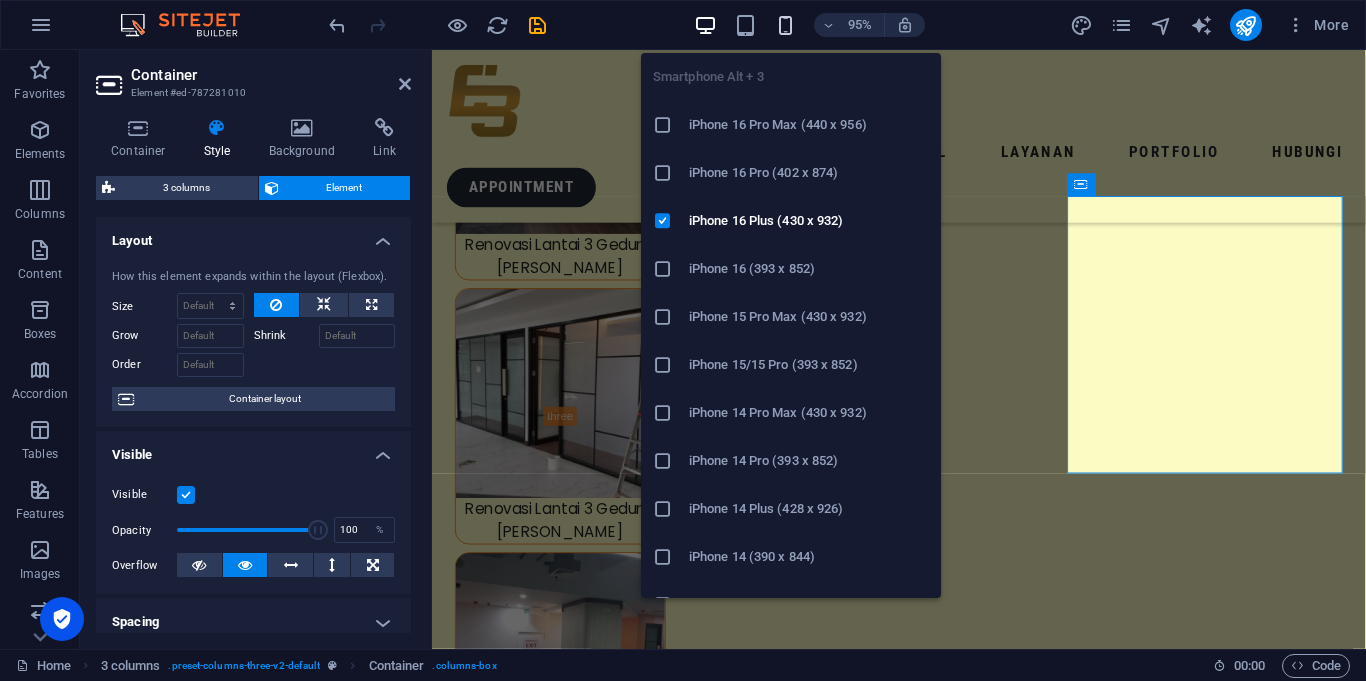 click at bounding box center [785, 25] 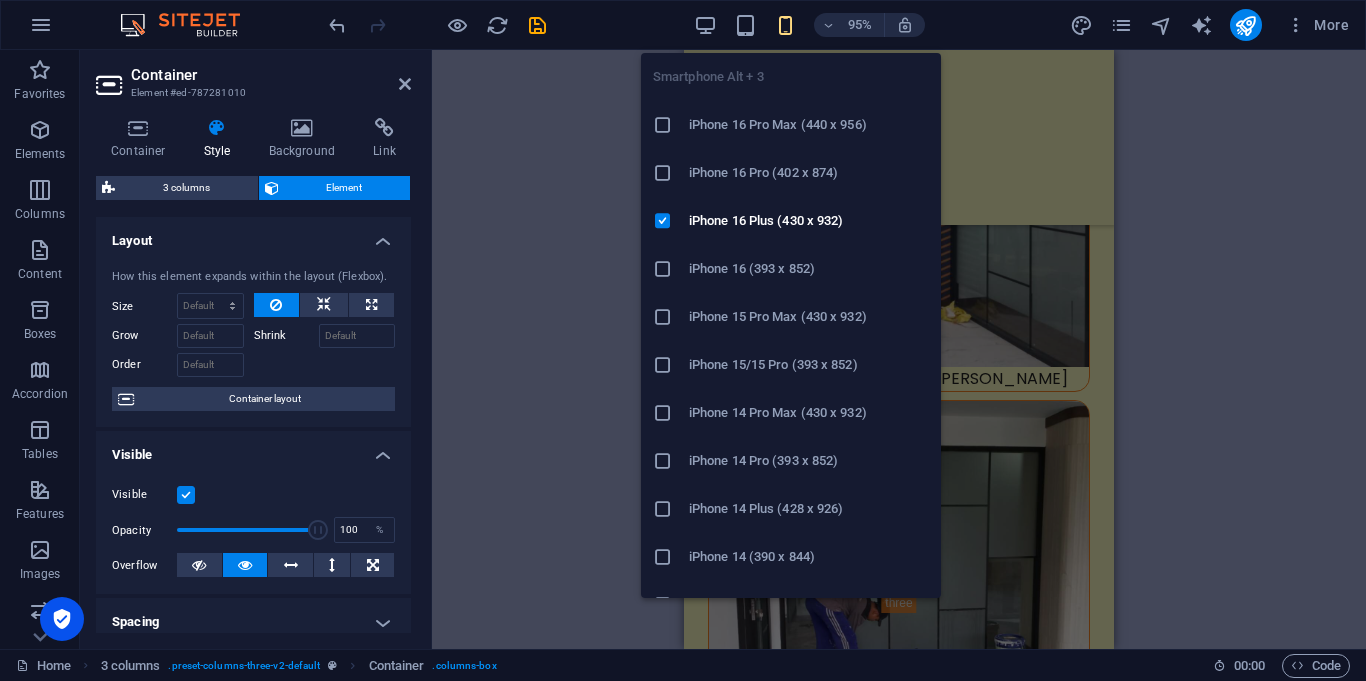 scroll, scrollTop: 33502, scrollLeft: 0, axis: vertical 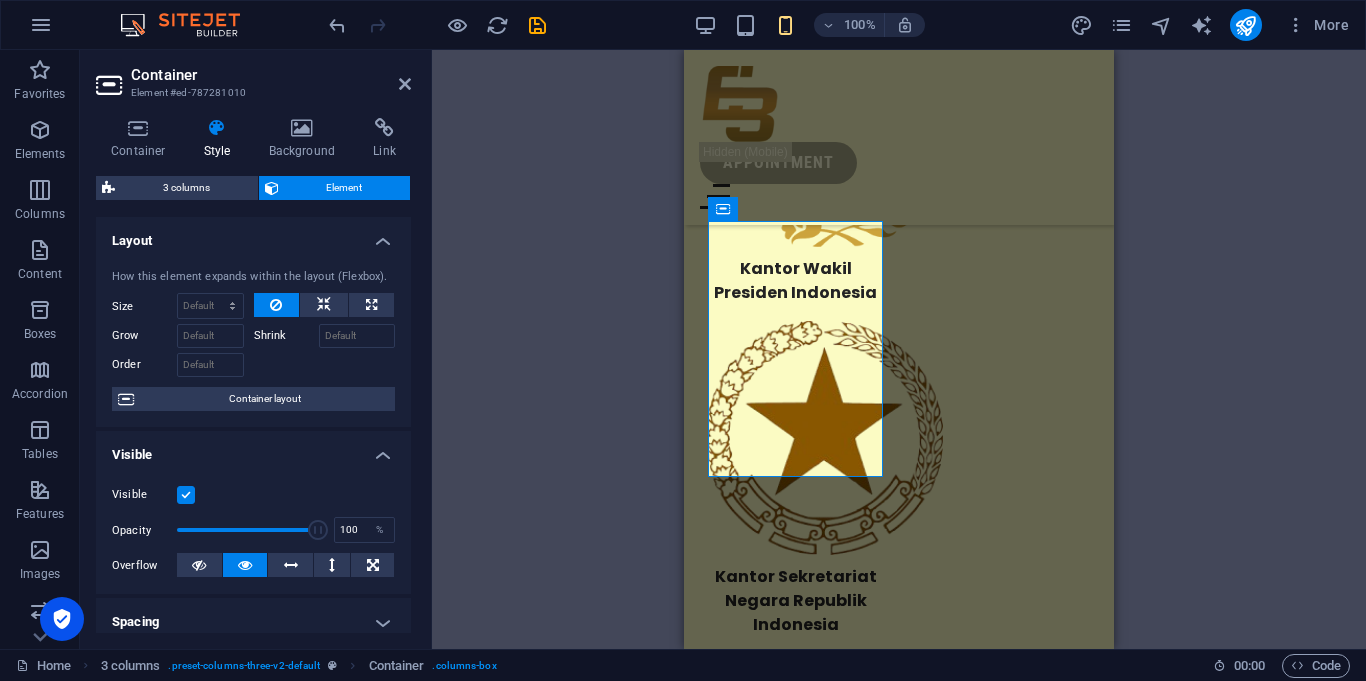click at bounding box center (186, 495) 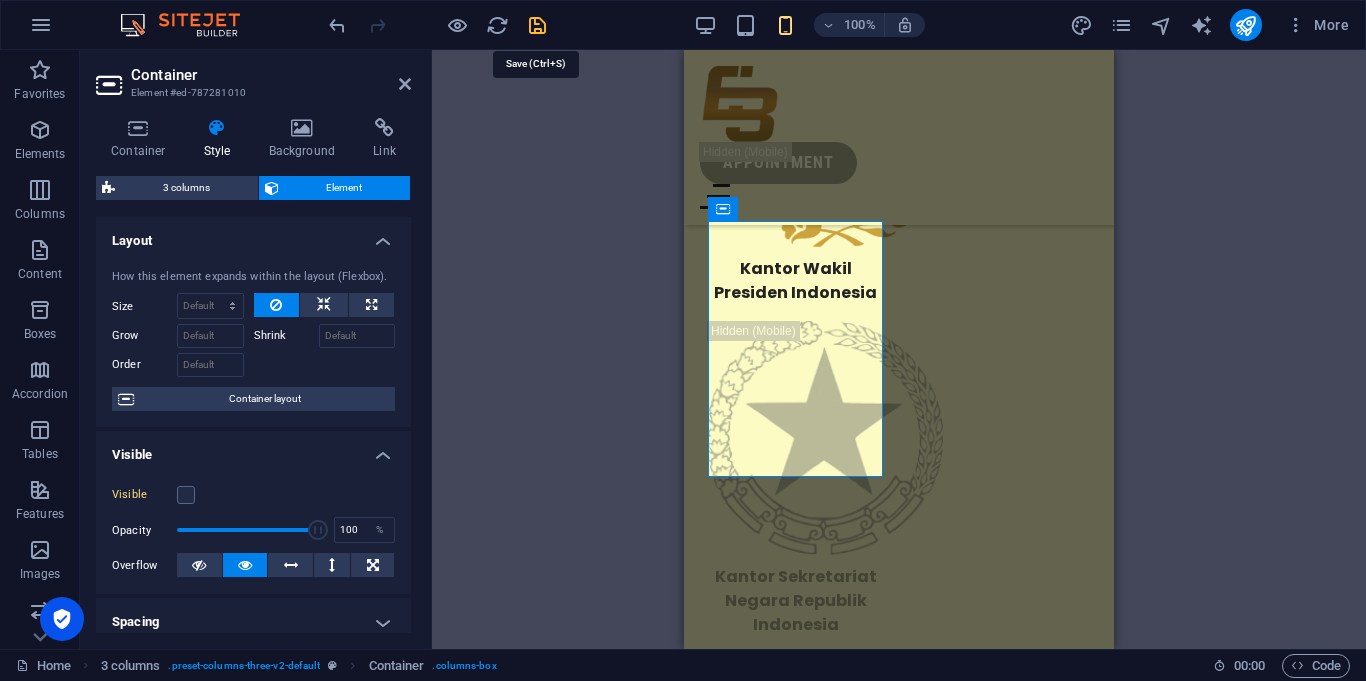 click at bounding box center (537, 25) 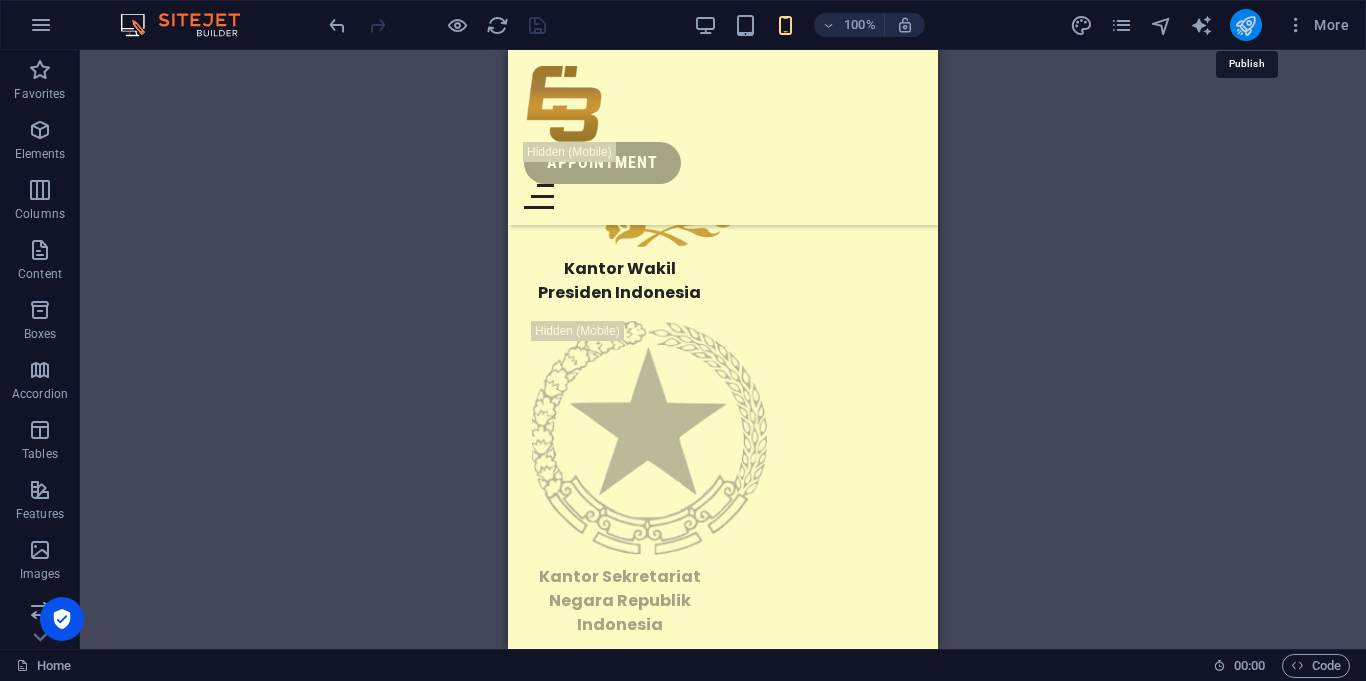 click at bounding box center (1245, 25) 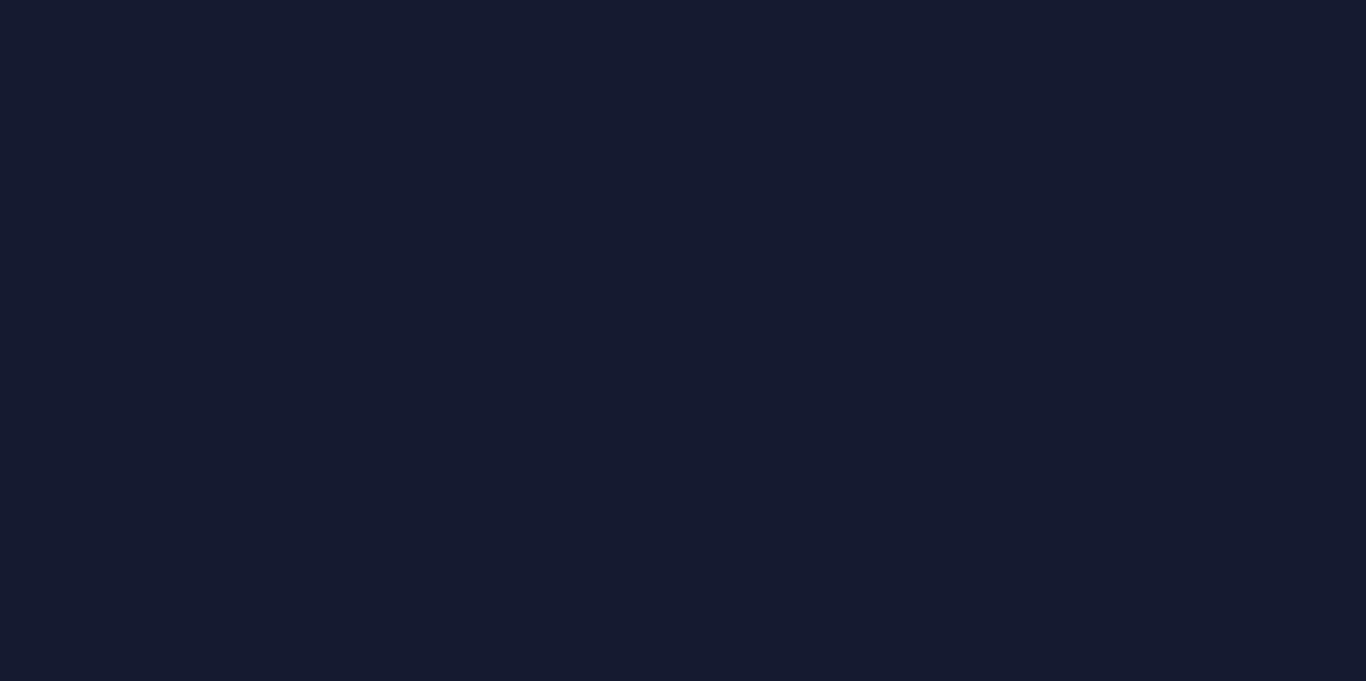 scroll, scrollTop: 0, scrollLeft: 0, axis: both 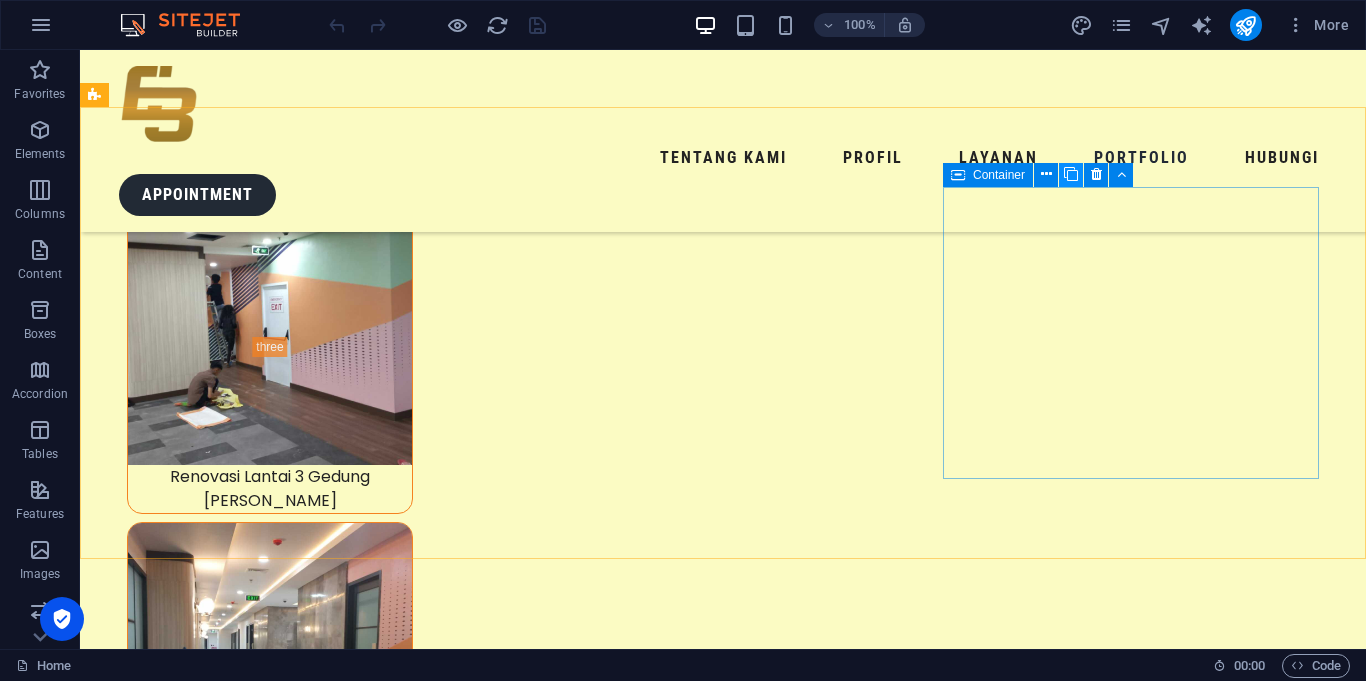 click at bounding box center (1071, 174) 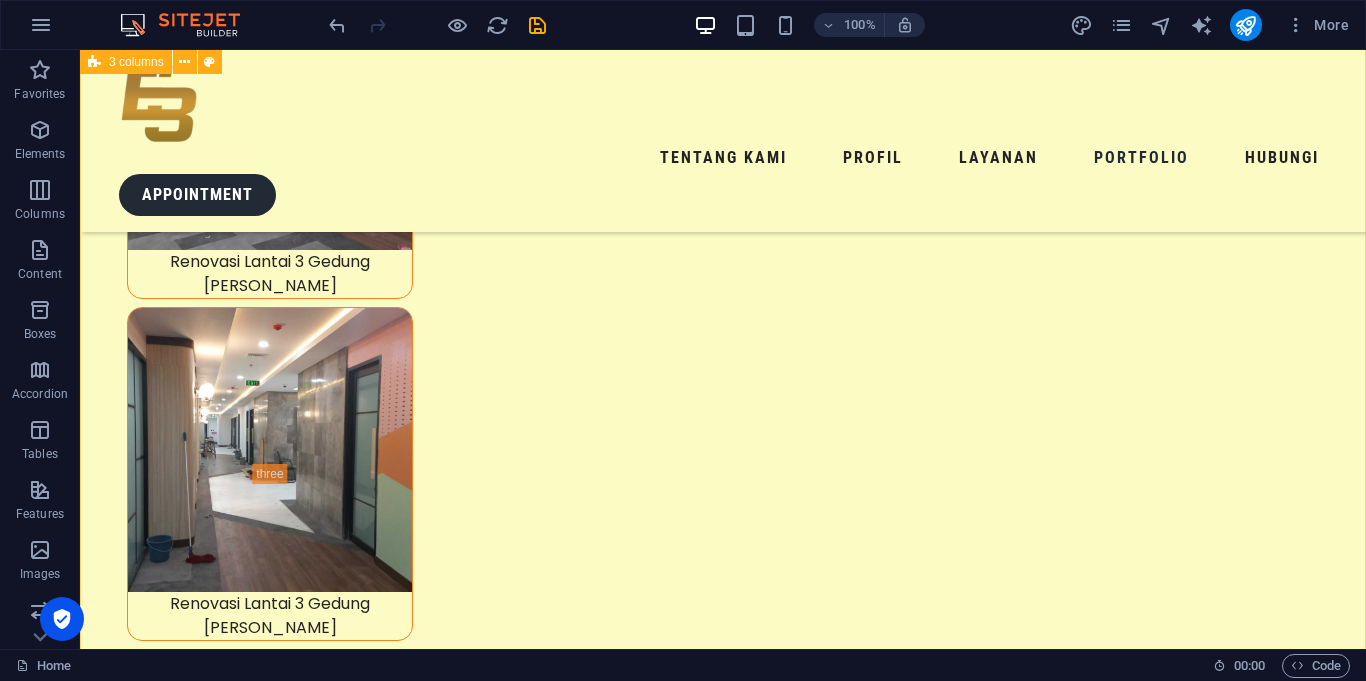 scroll, scrollTop: 9337, scrollLeft: 0, axis: vertical 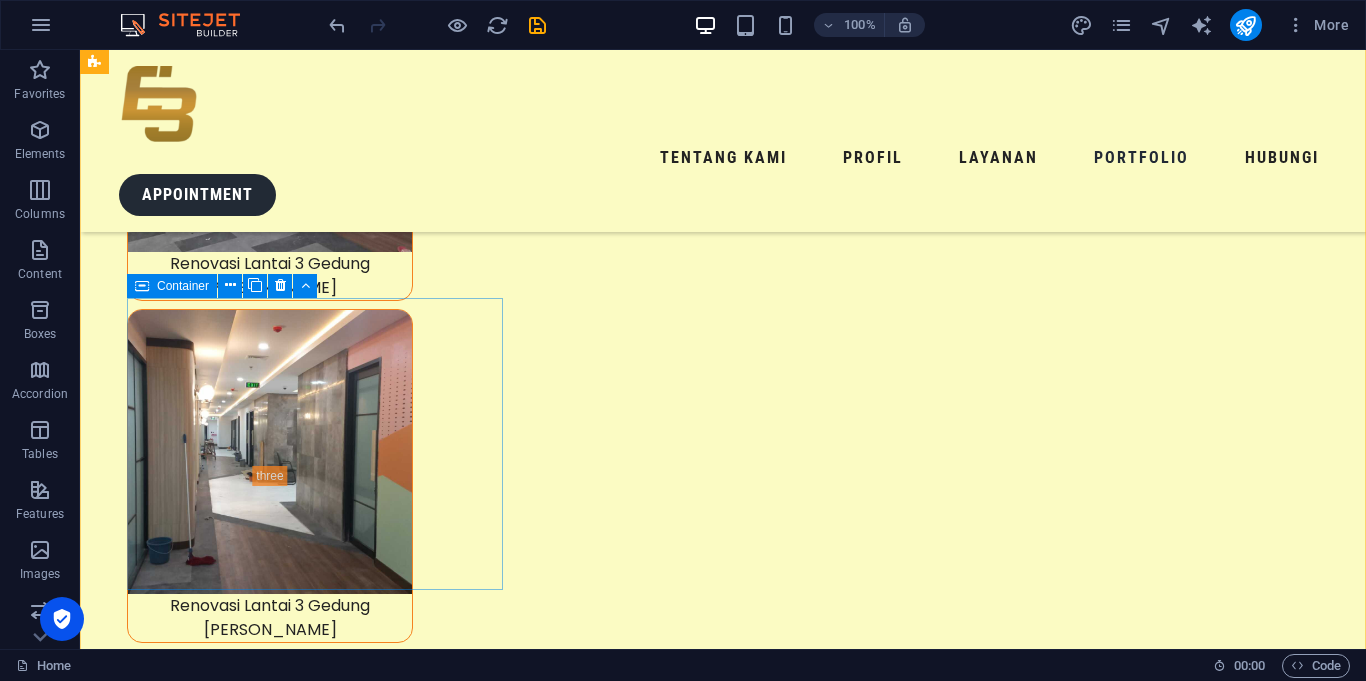 click on "Container" at bounding box center [183, 286] 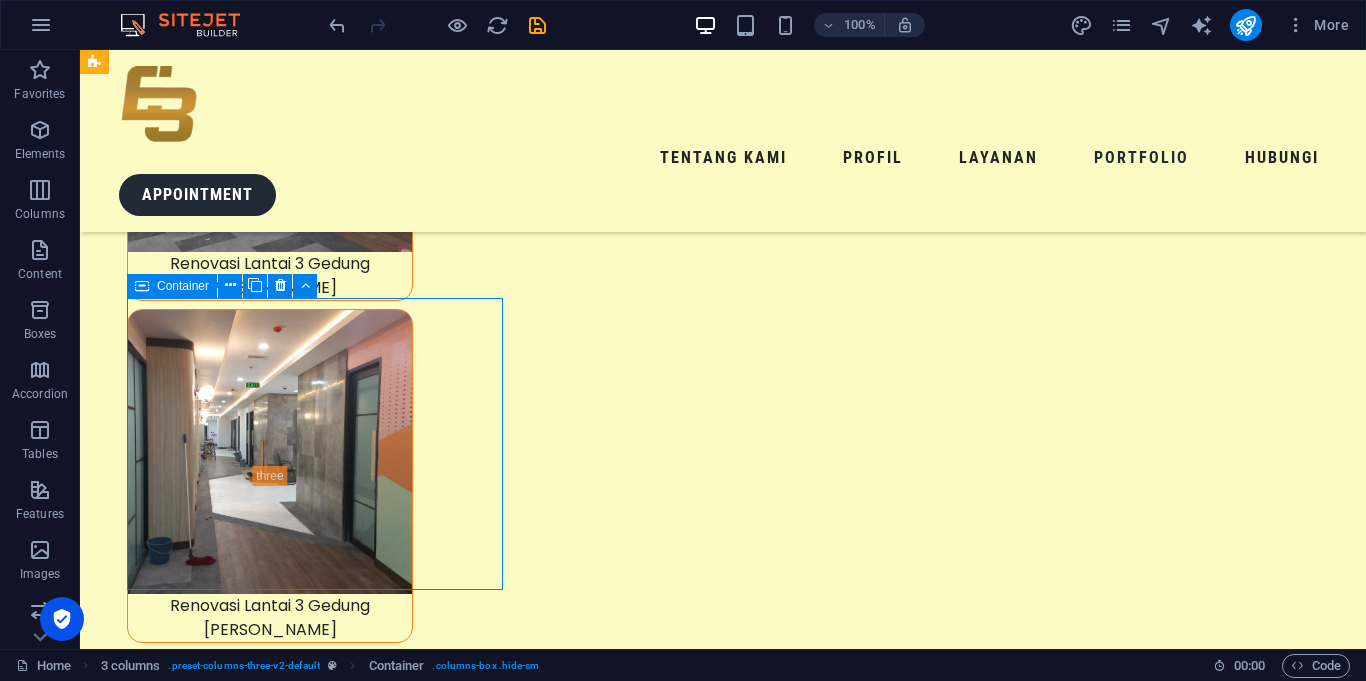 click on "Container" at bounding box center [183, 286] 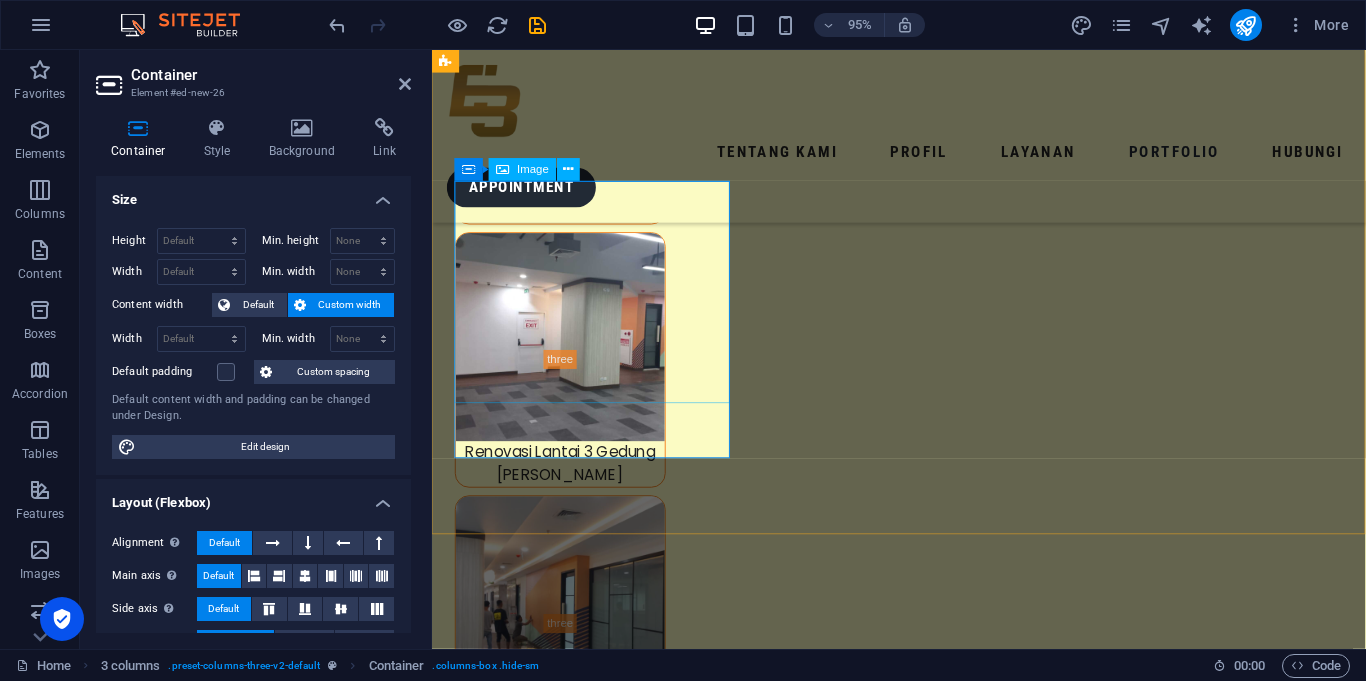 scroll, scrollTop: 8823, scrollLeft: 0, axis: vertical 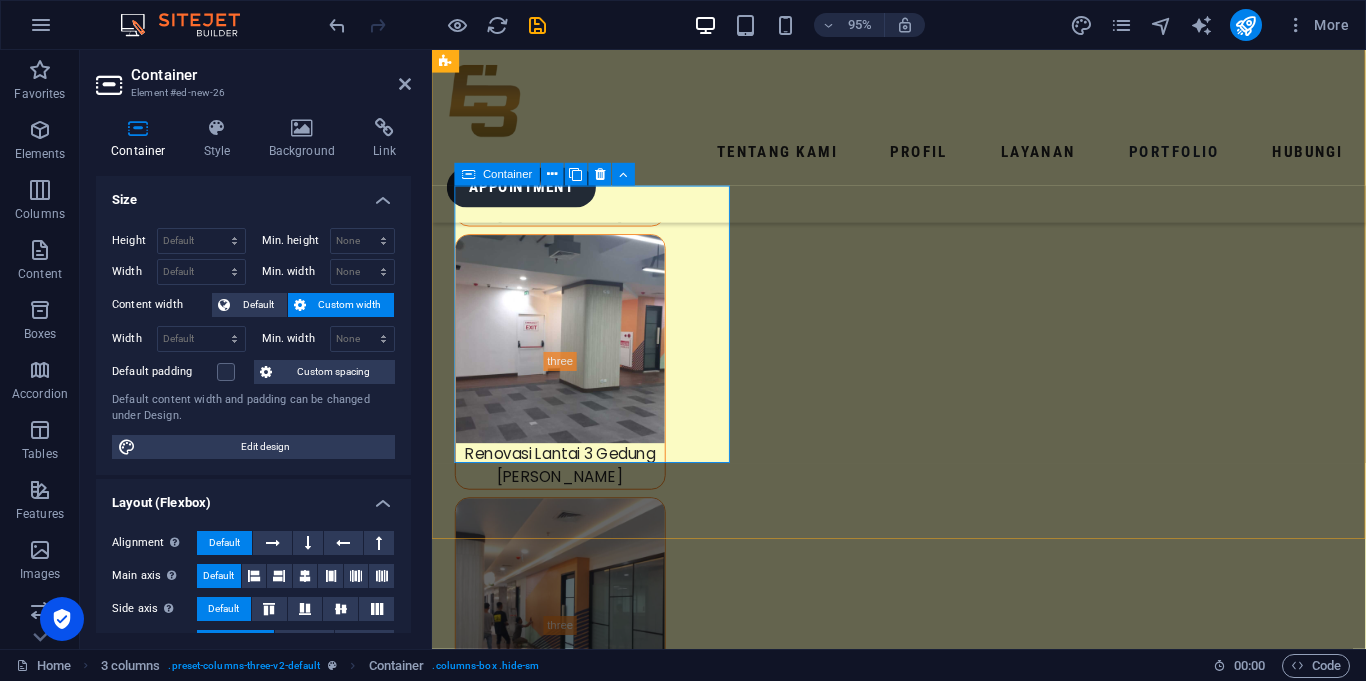 click on "Container" at bounding box center (498, 174) 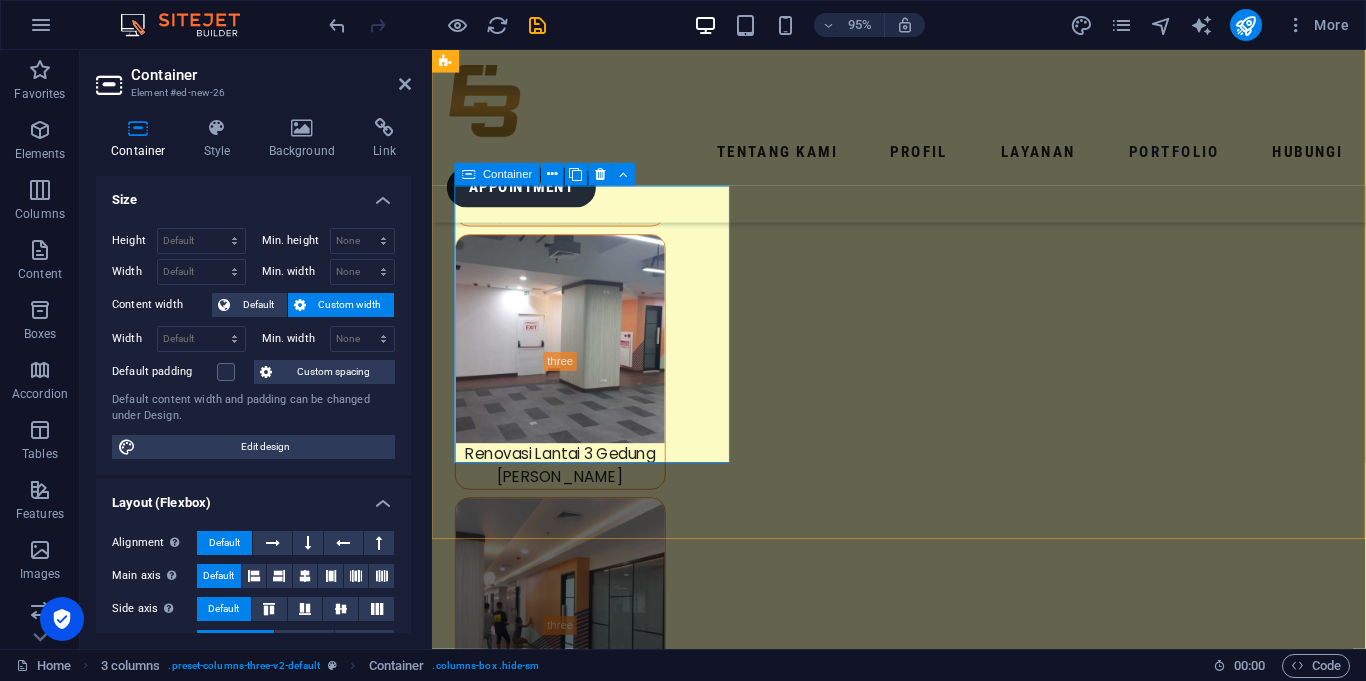 click on "Container" at bounding box center [498, 174] 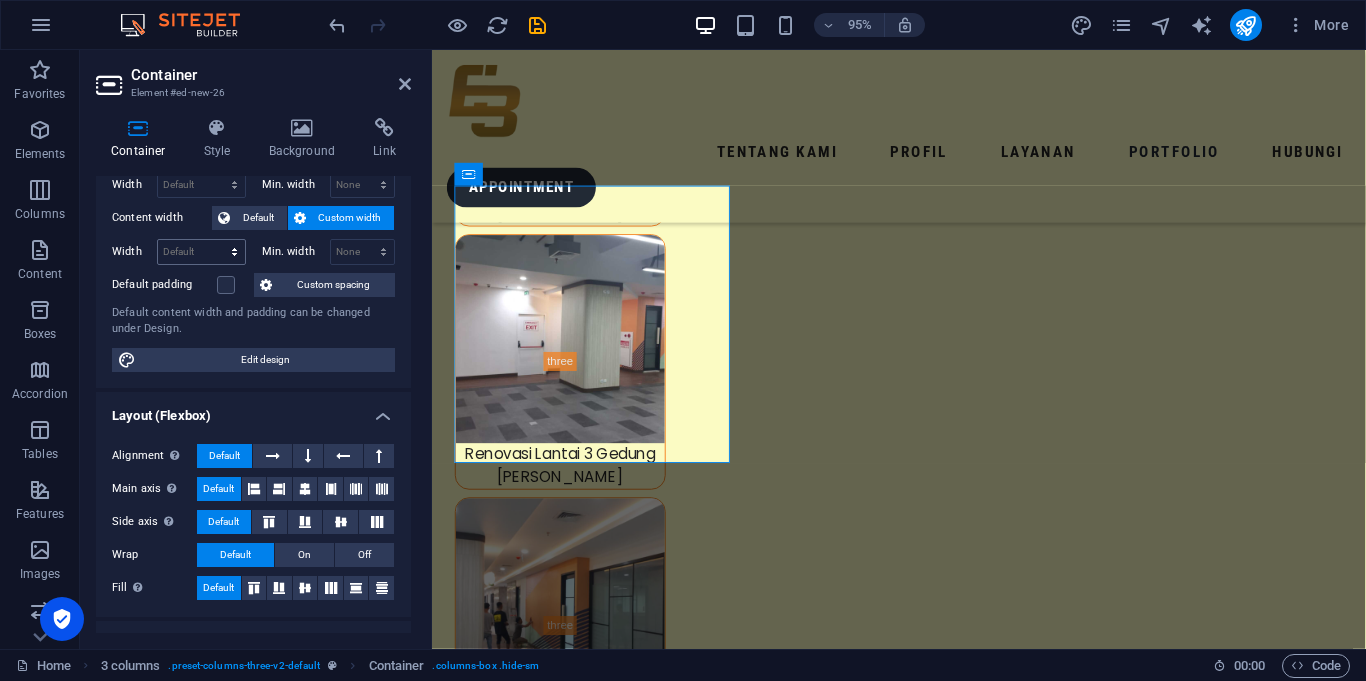 scroll, scrollTop: 0, scrollLeft: 0, axis: both 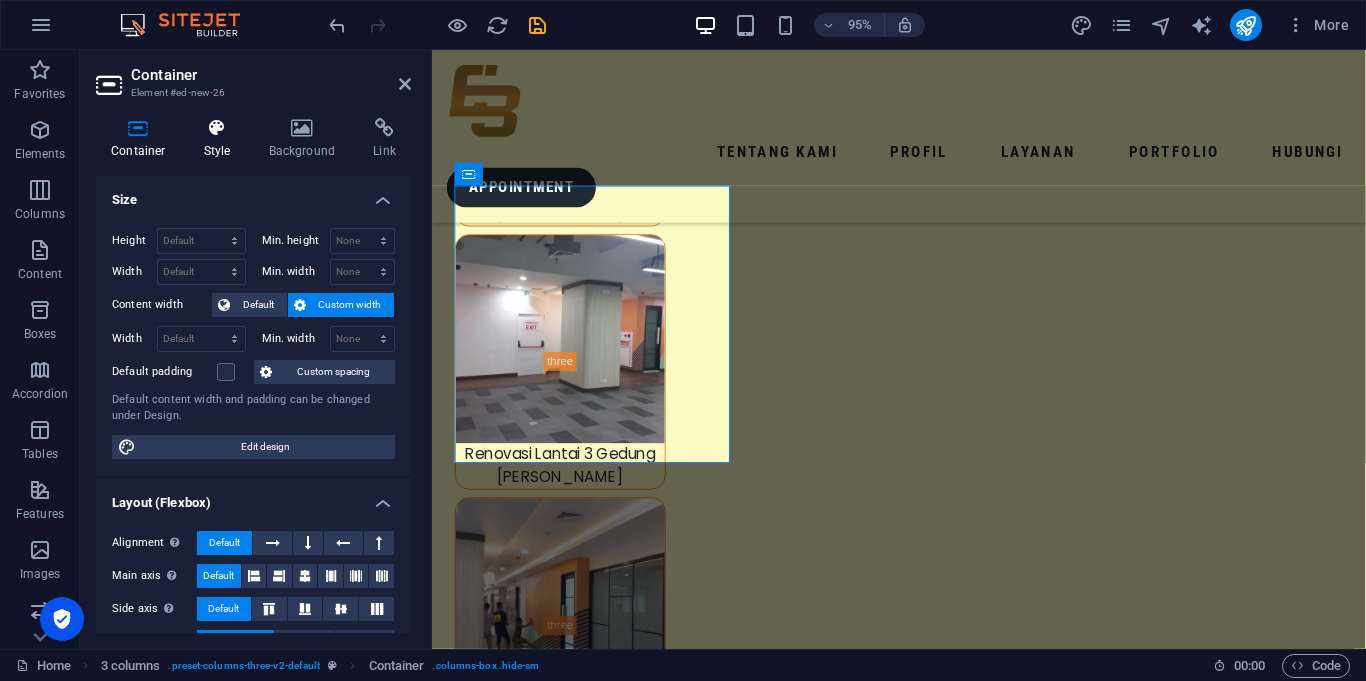 click on "Style" at bounding box center (221, 139) 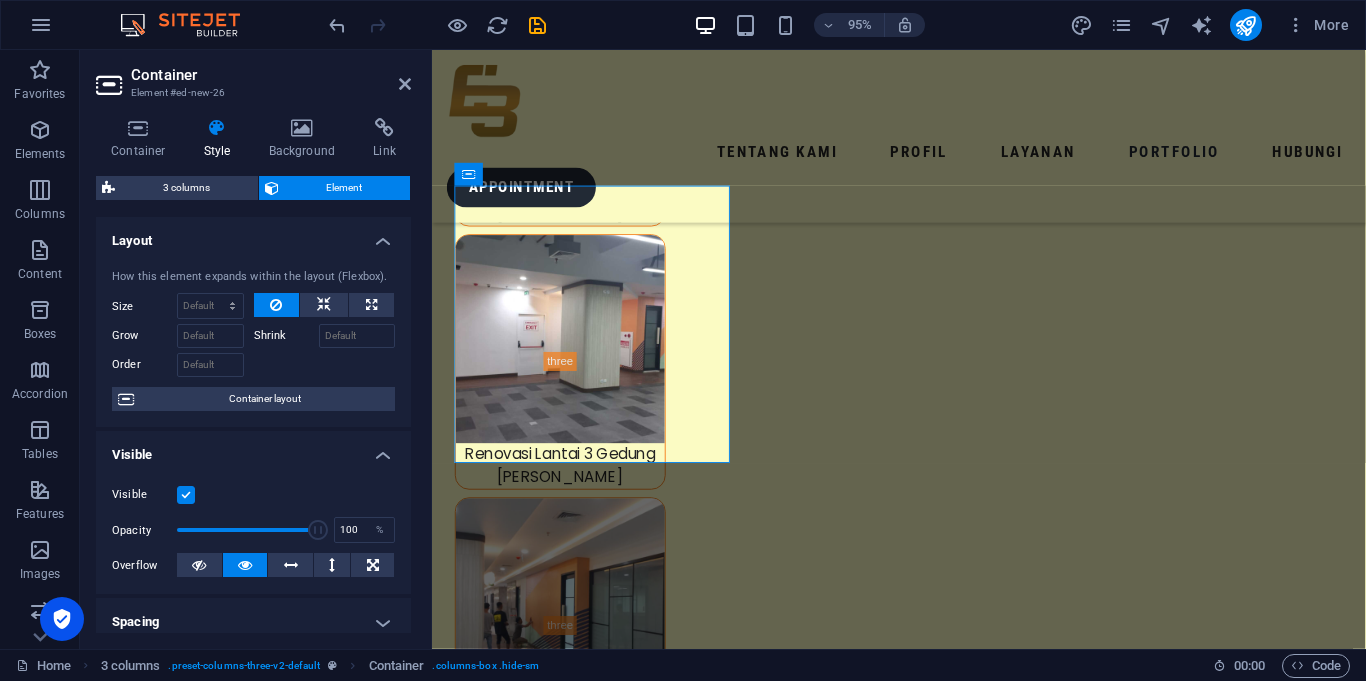 click at bounding box center [186, 495] 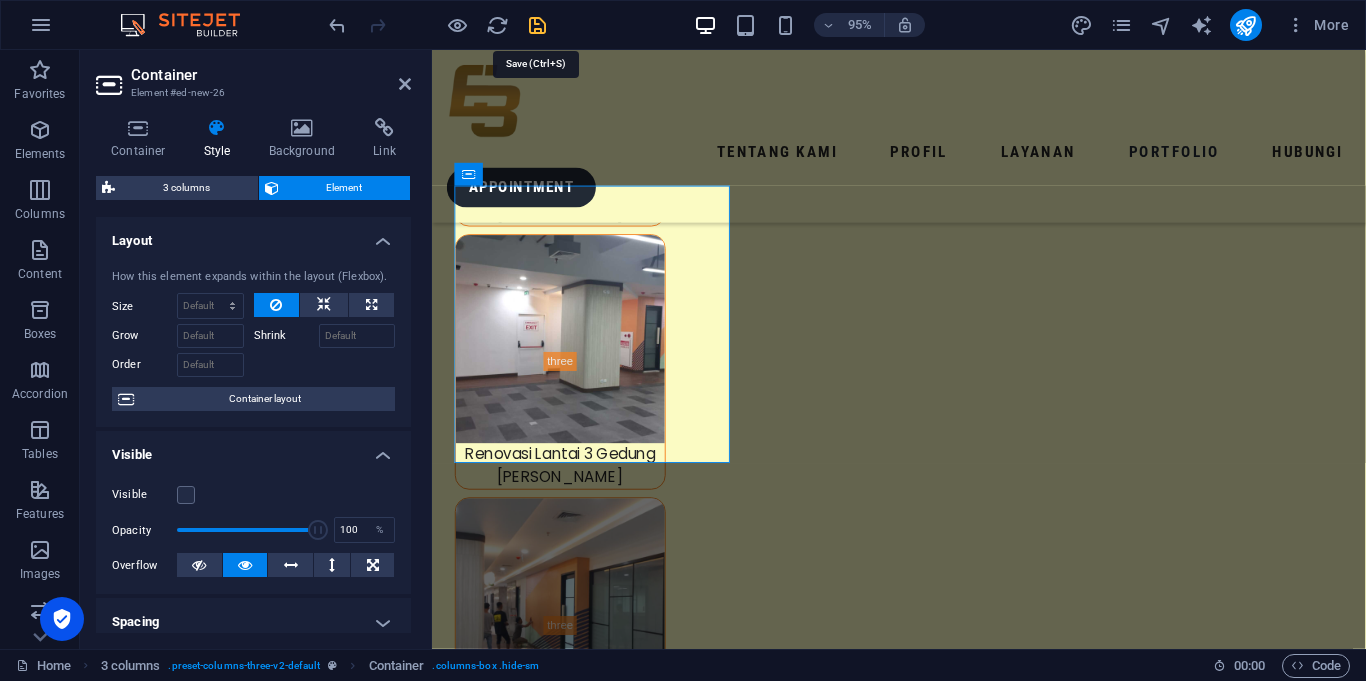 click at bounding box center [537, 25] 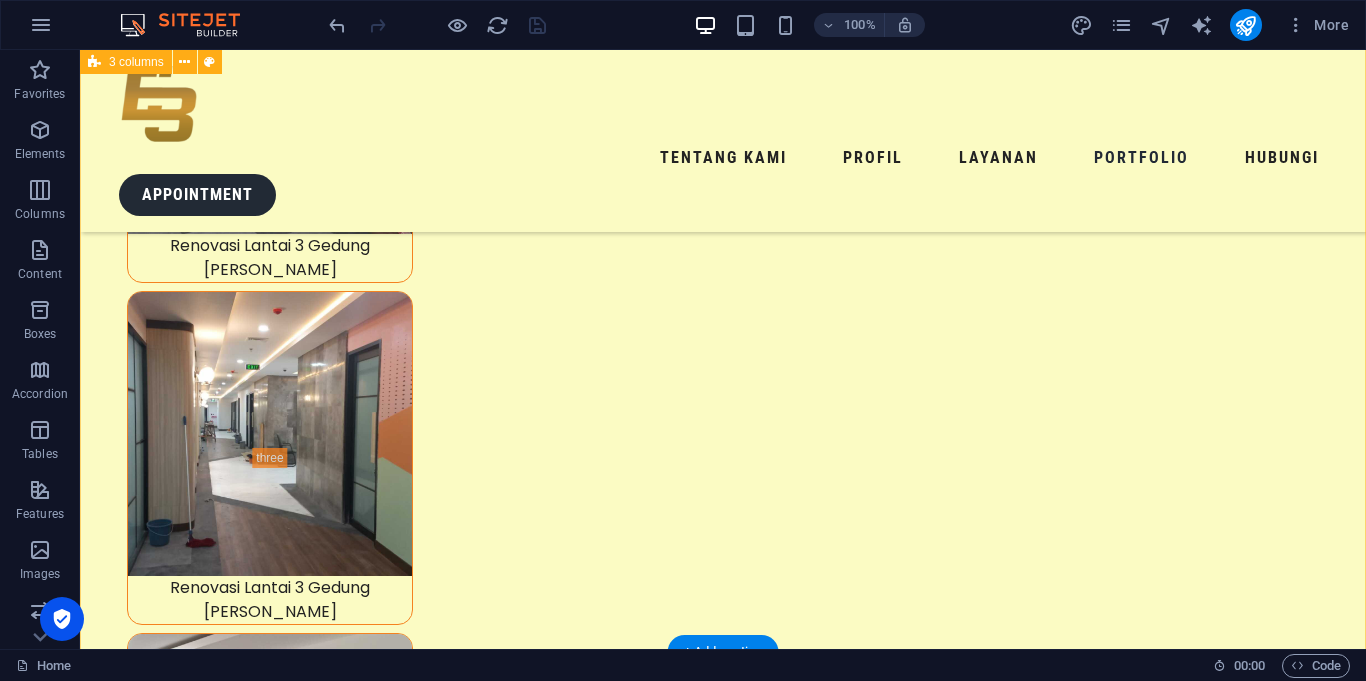 scroll, scrollTop: 9356, scrollLeft: 0, axis: vertical 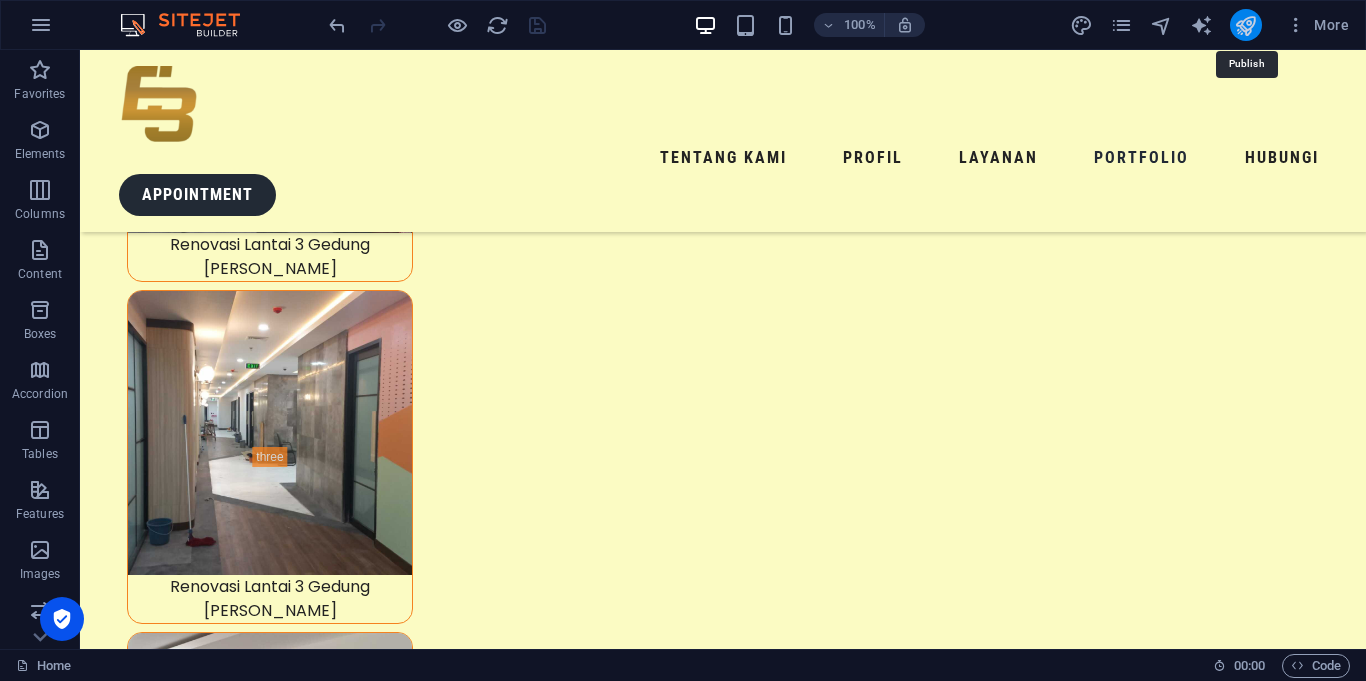 click at bounding box center [1245, 25] 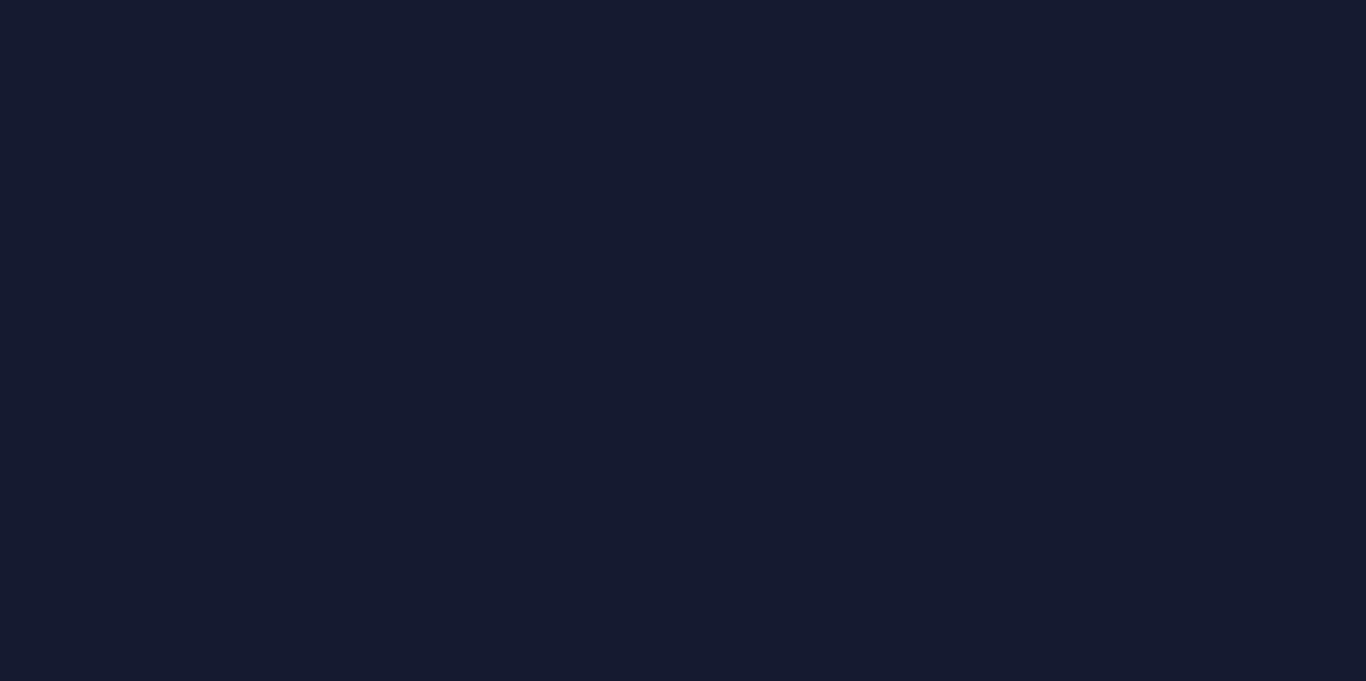 scroll, scrollTop: 0, scrollLeft: 0, axis: both 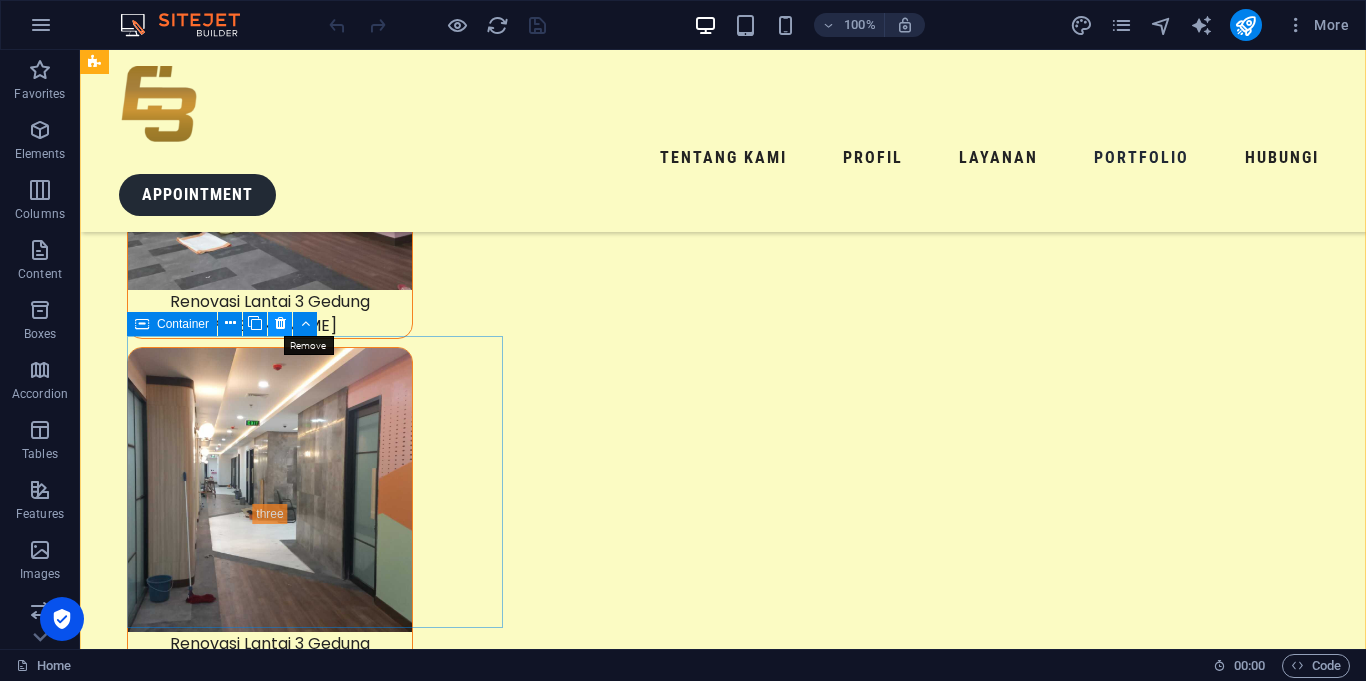 click at bounding box center (280, 323) 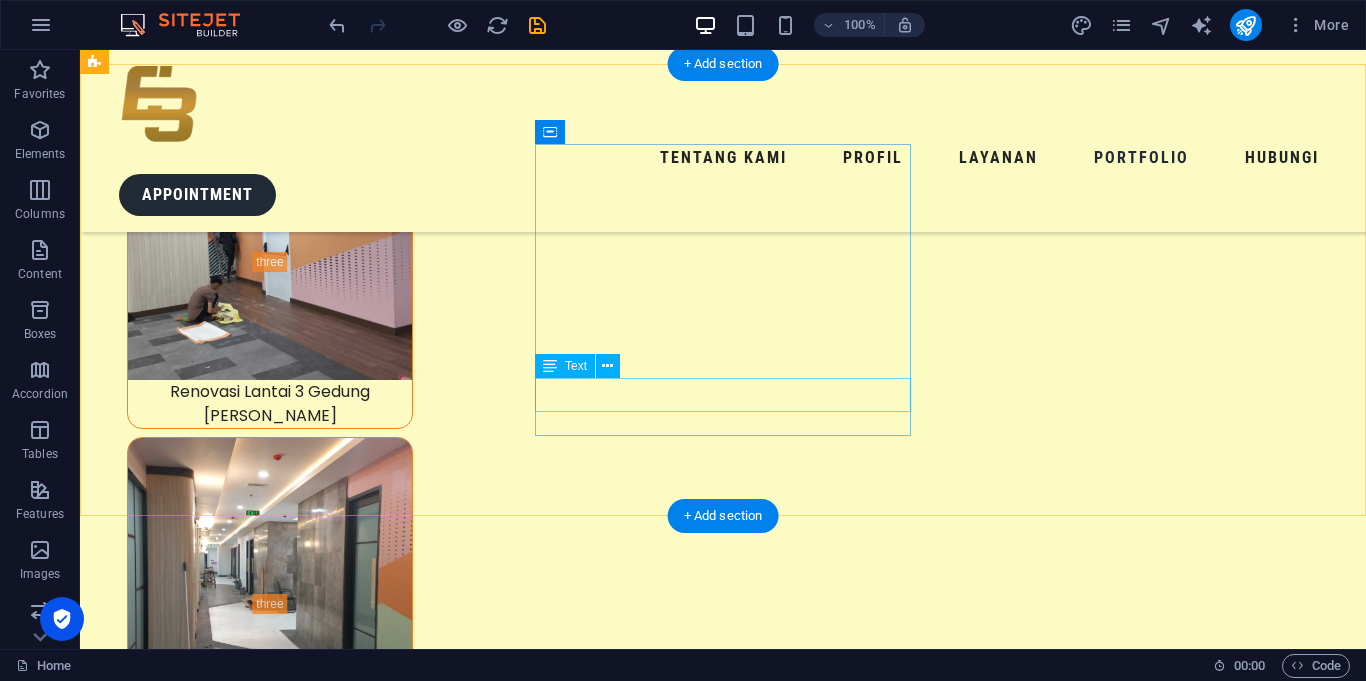 scroll, scrollTop: 9135, scrollLeft: 0, axis: vertical 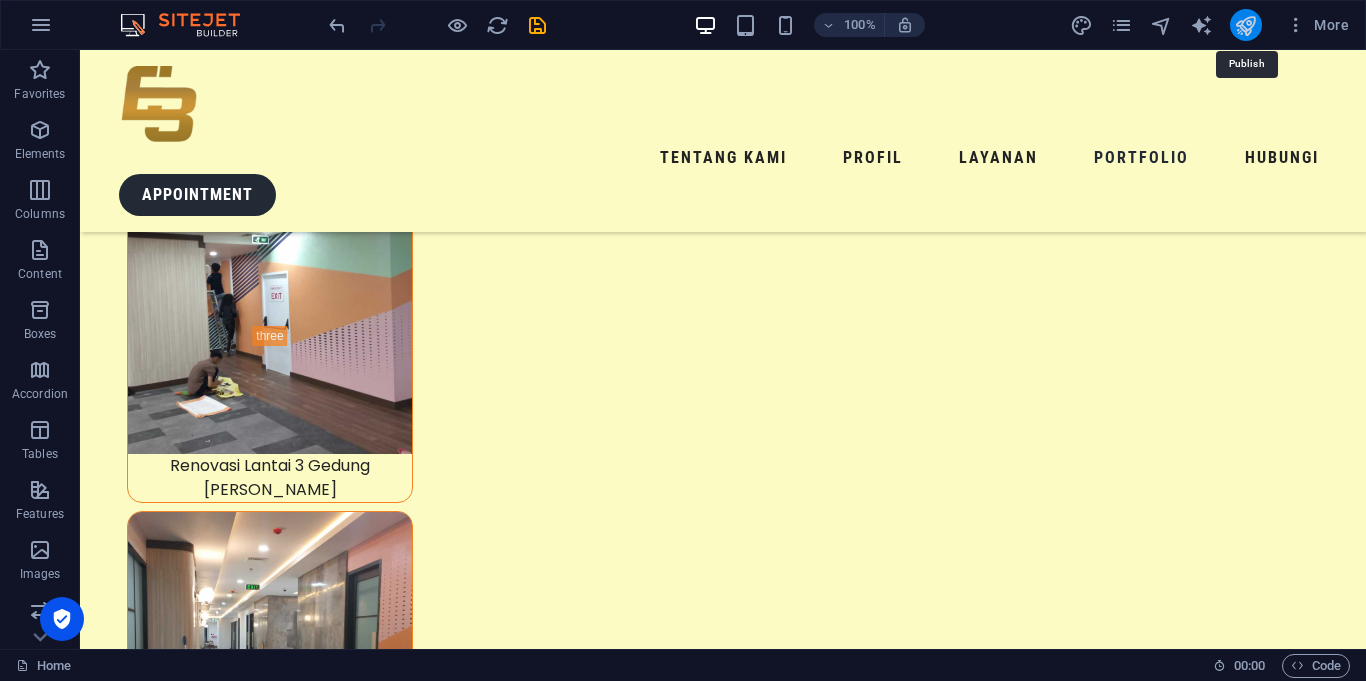 click at bounding box center [1245, 25] 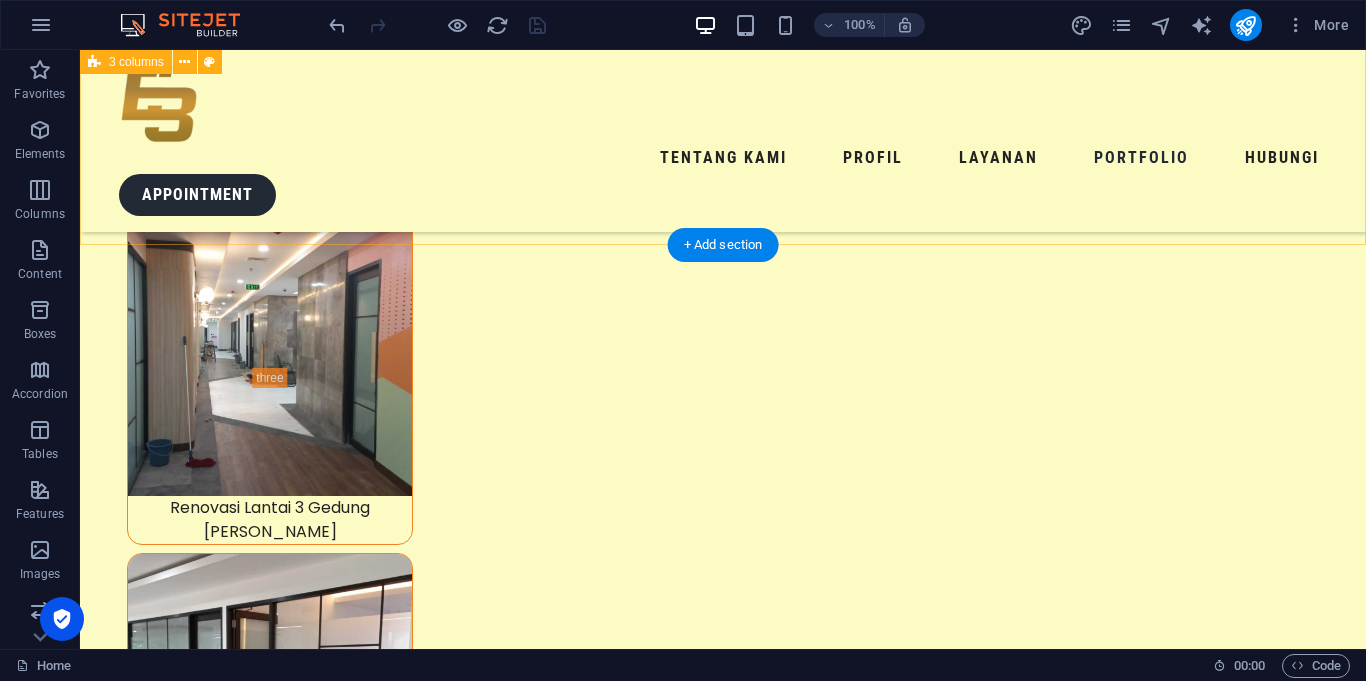 scroll, scrollTop: 9438, scrollLeft: 0, axis: vertical 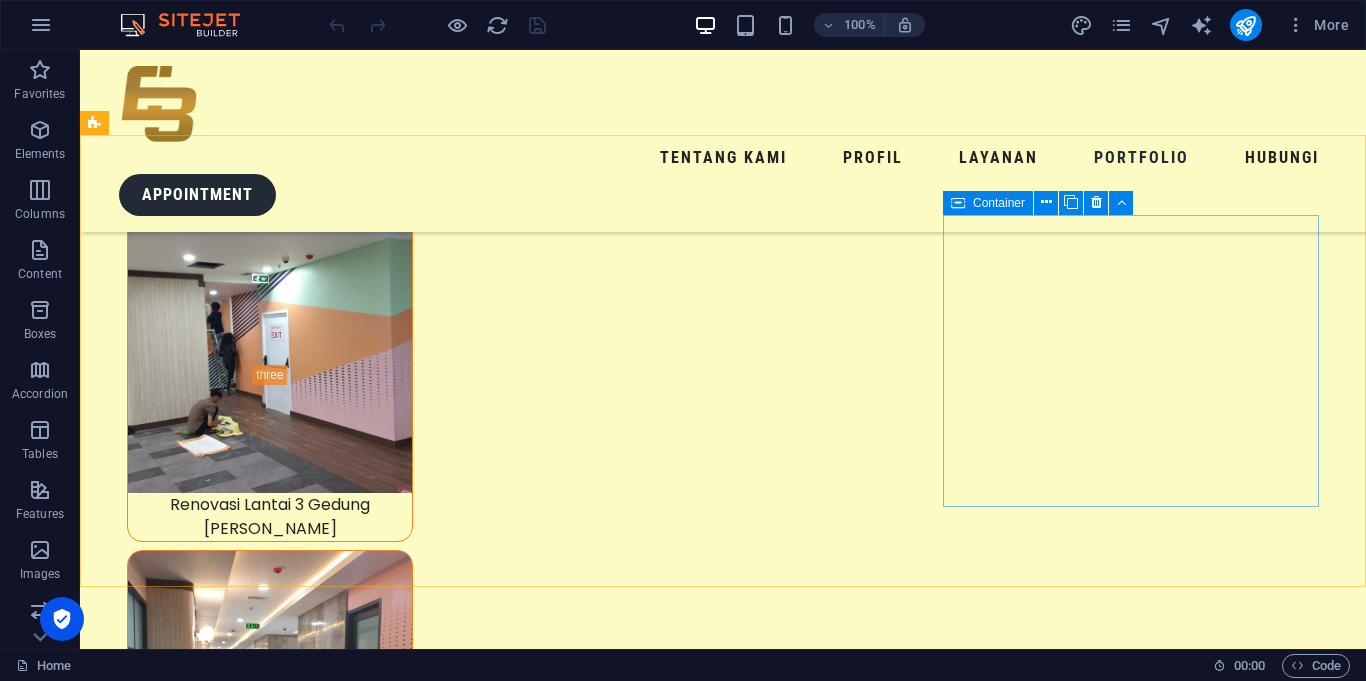 click on "Container" at bounding box center [999, 203] 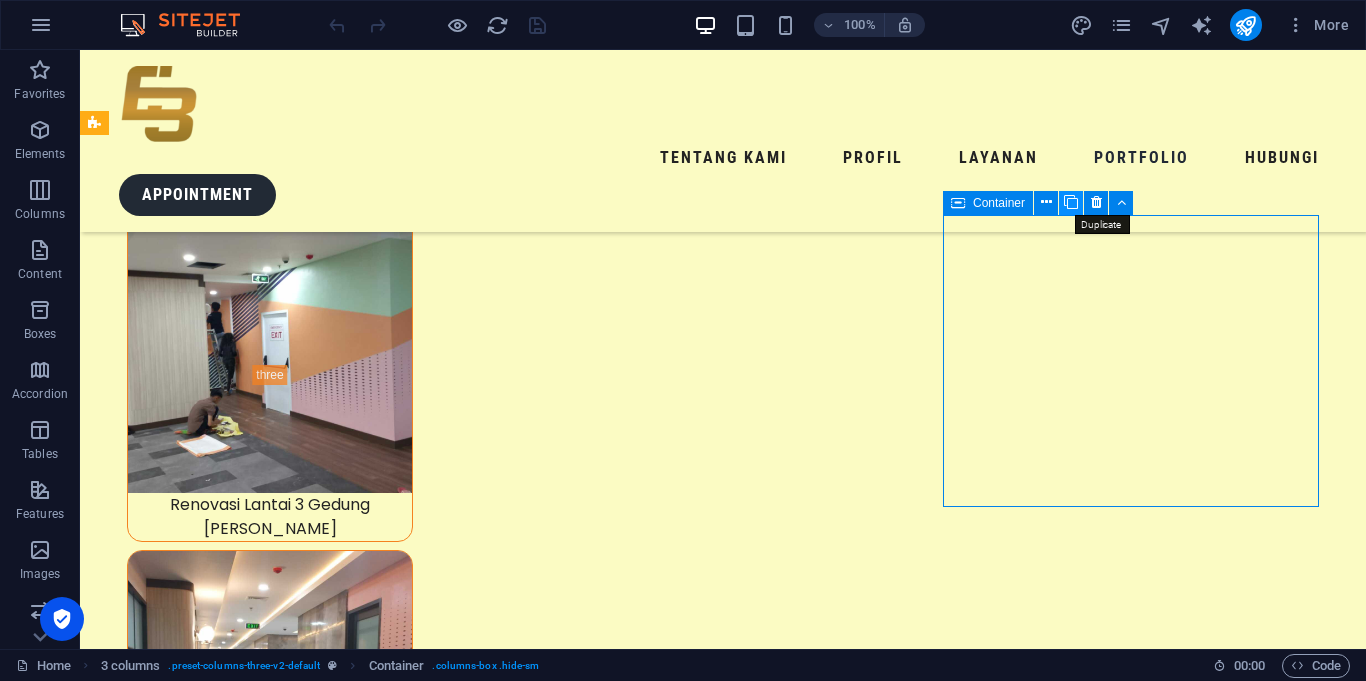 click at bounding box center [1071, 202] 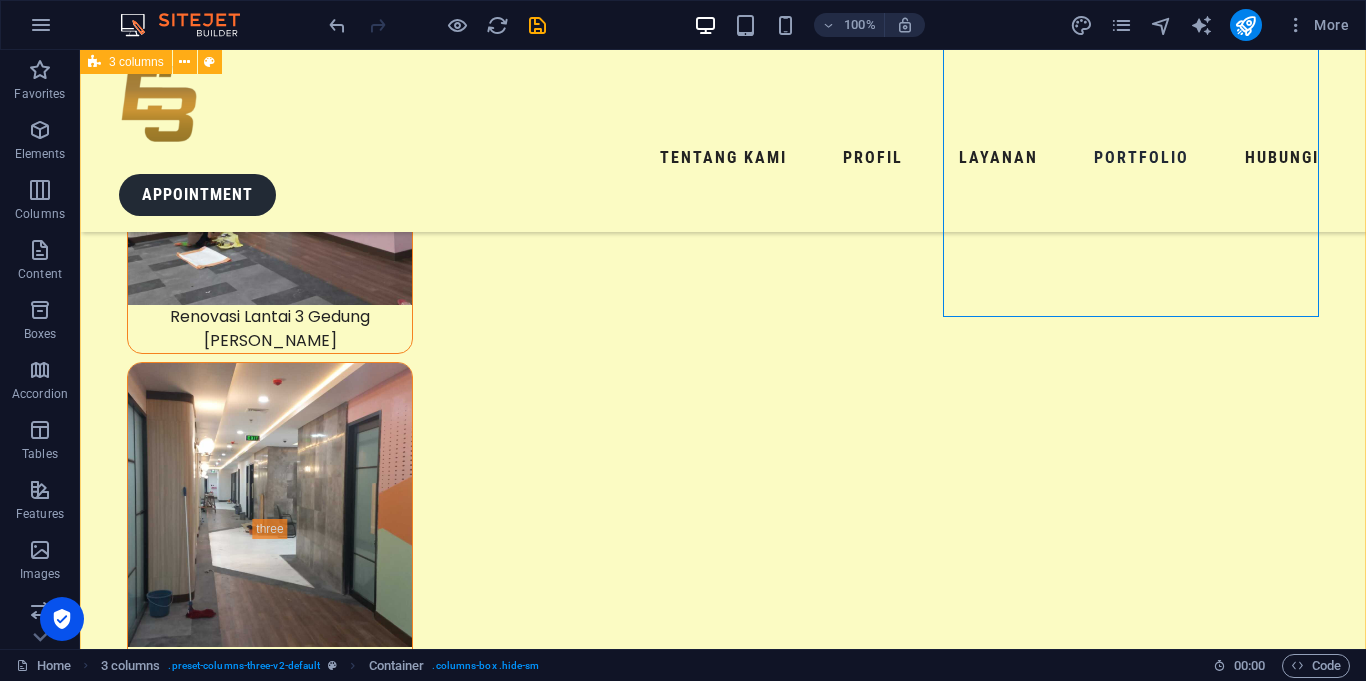 scroll, scrollTop: 9286, scrollLeft: 0, axis: vertical 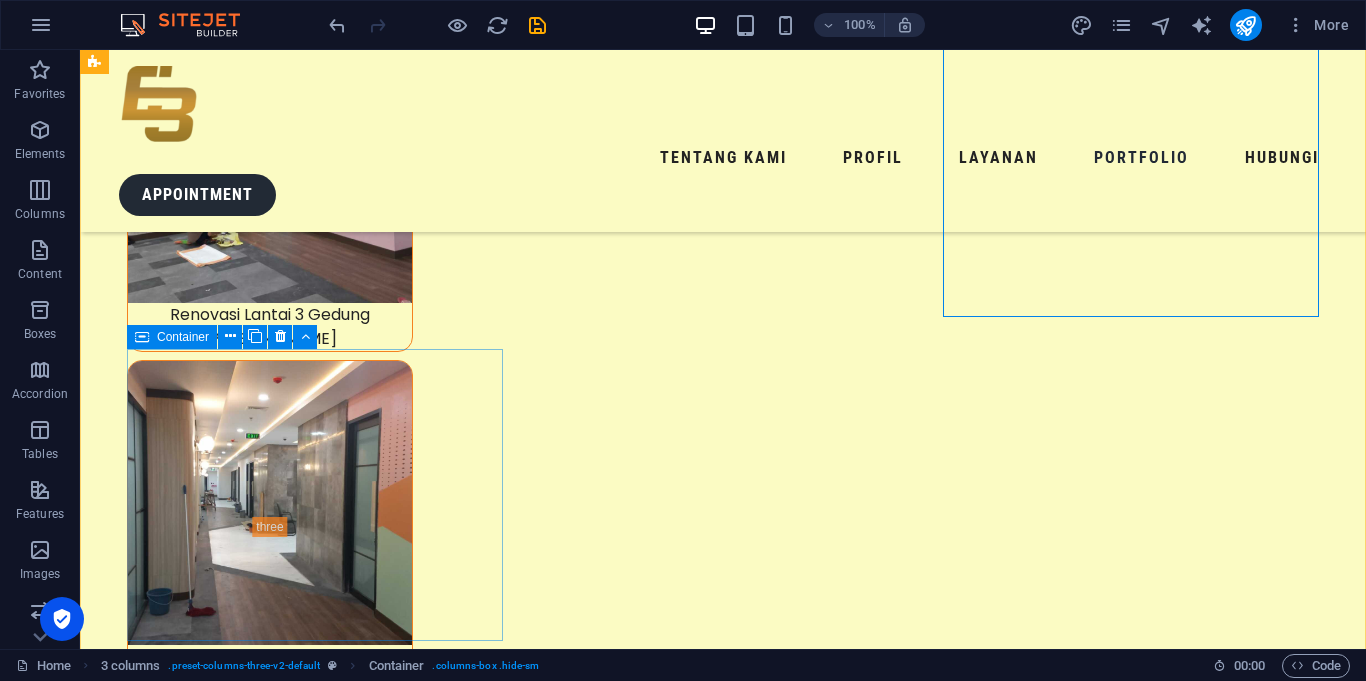 click on "Container" at bounding box center [172, 337] 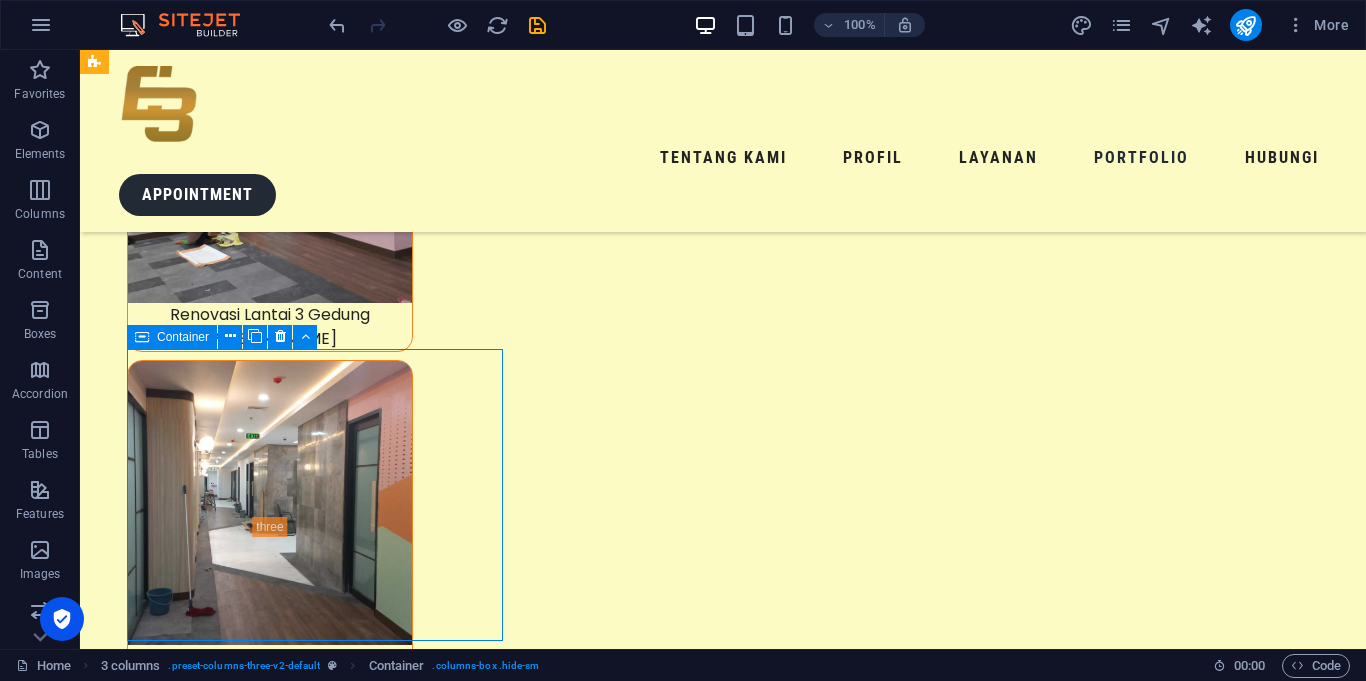 click on "Container" at bounding box center [172, 337] 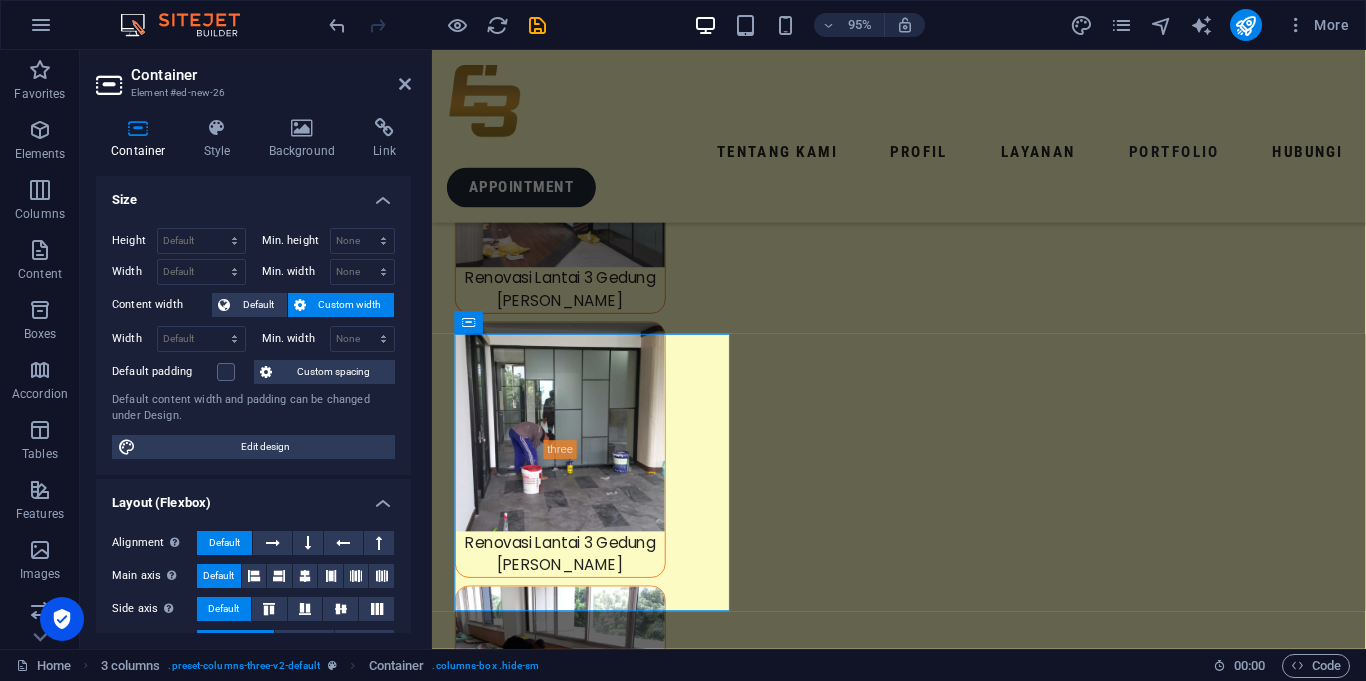 scroll, scrollTop: 8667, scrollLeft: 0, axis: vertical 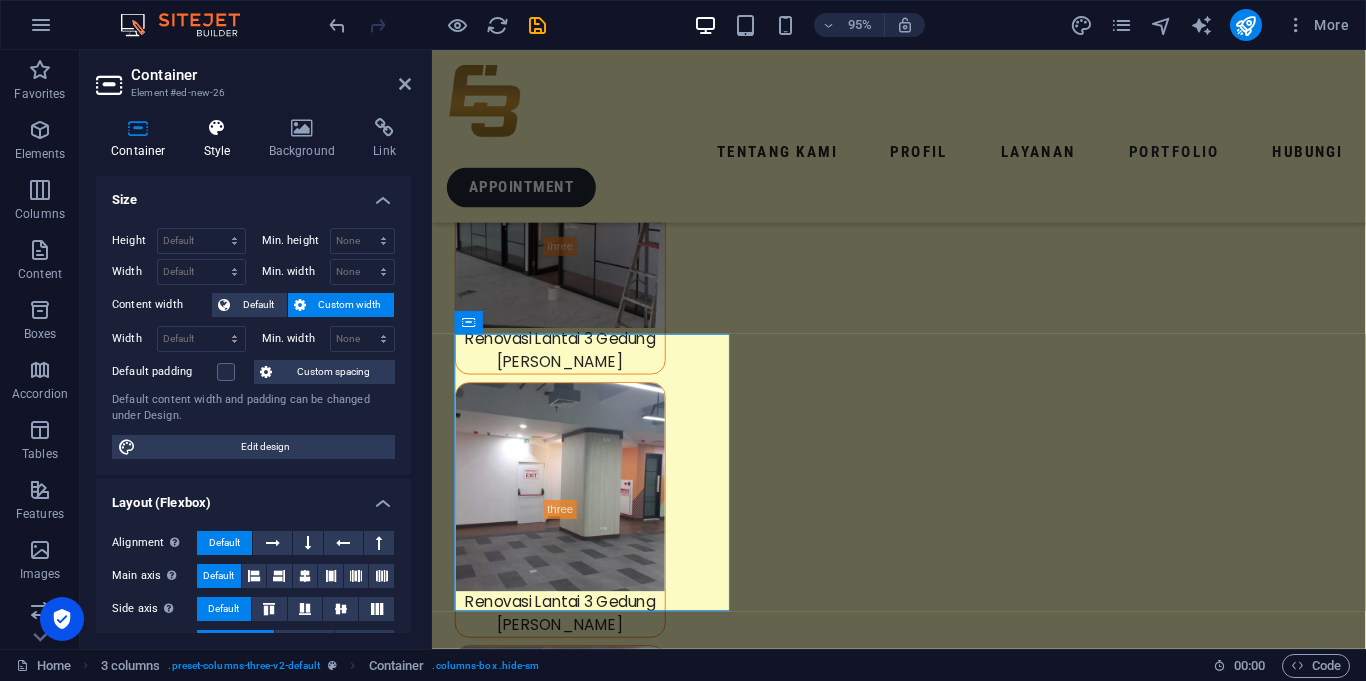 click at bounding box center [217, 128] 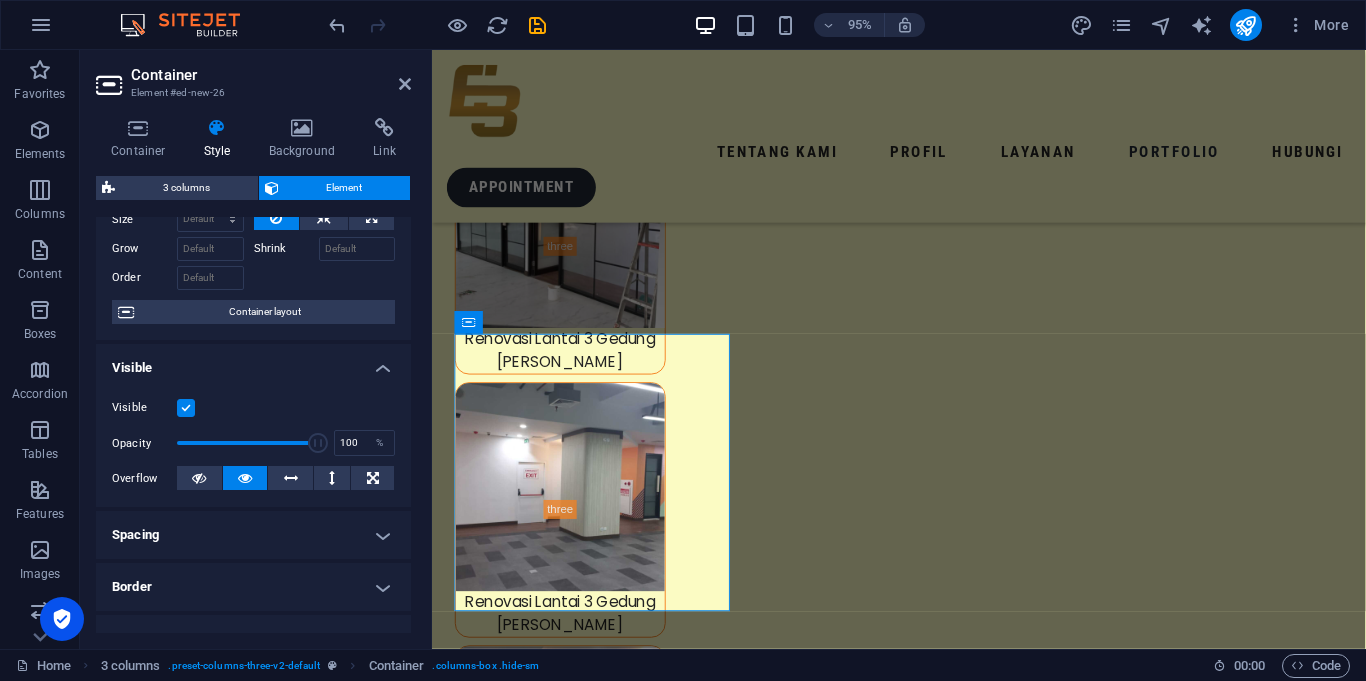 scroll, scrollTop: 85, scrollLeft: 0, axis: vertical 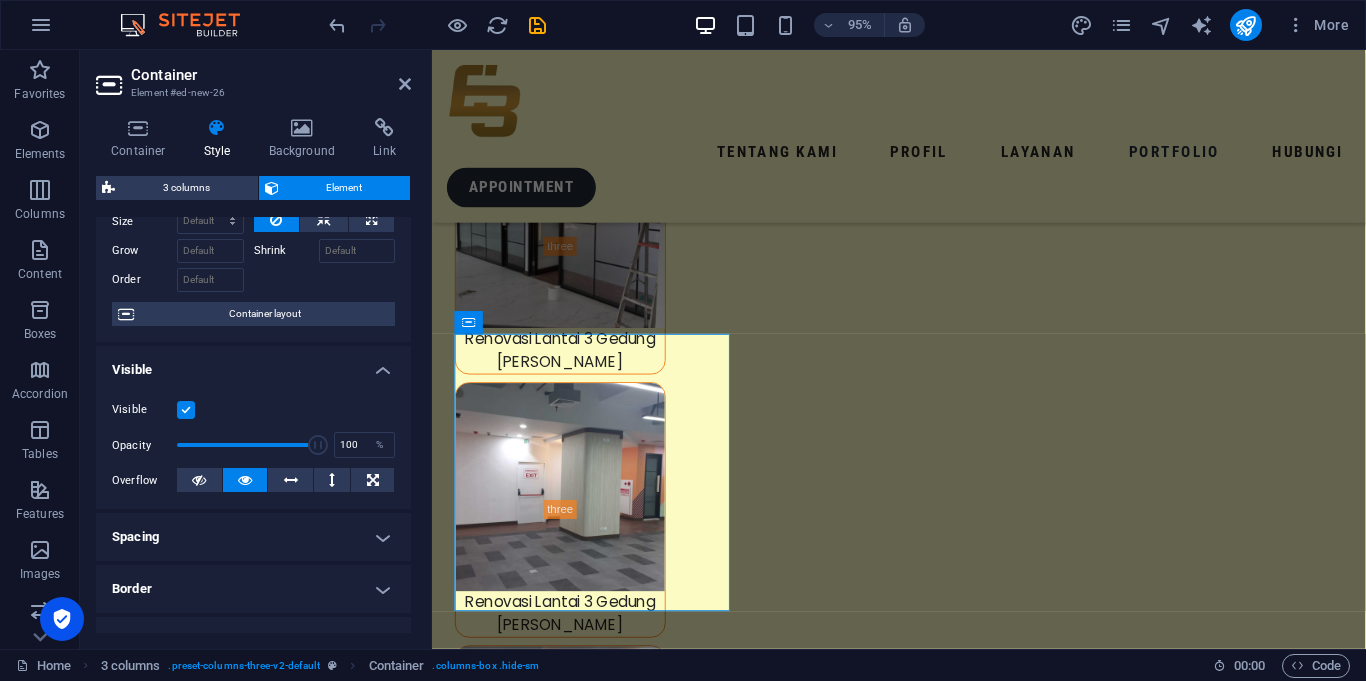 click at bounding box center [186, 410] 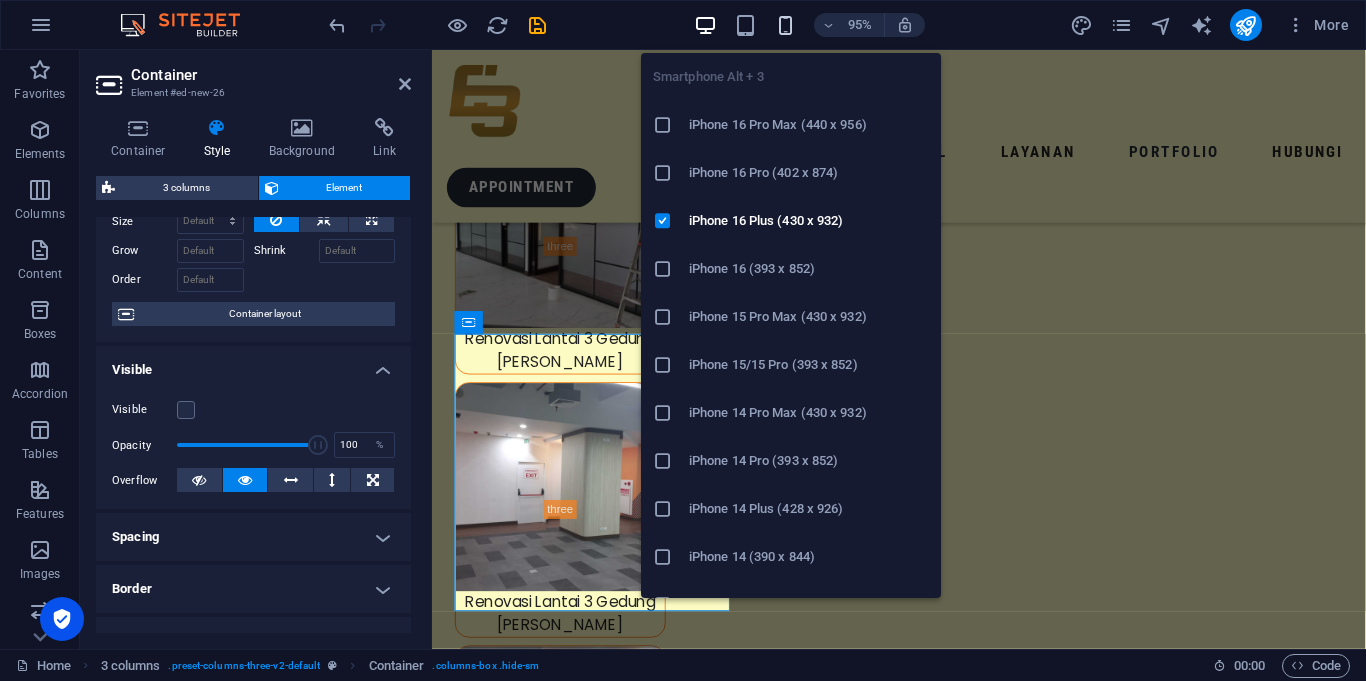 click at bounding box center [785, 25] 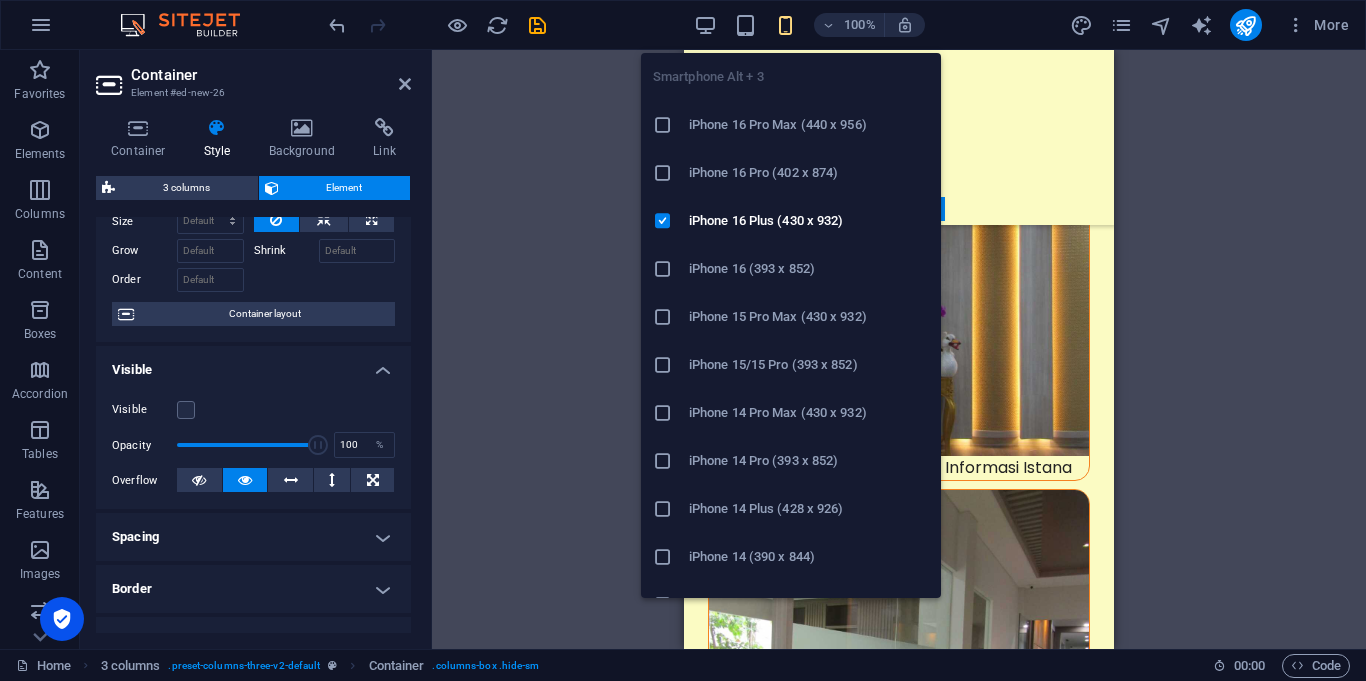 scroll, scrollTop: 33502, scrollLeft: 0, axis: vertical 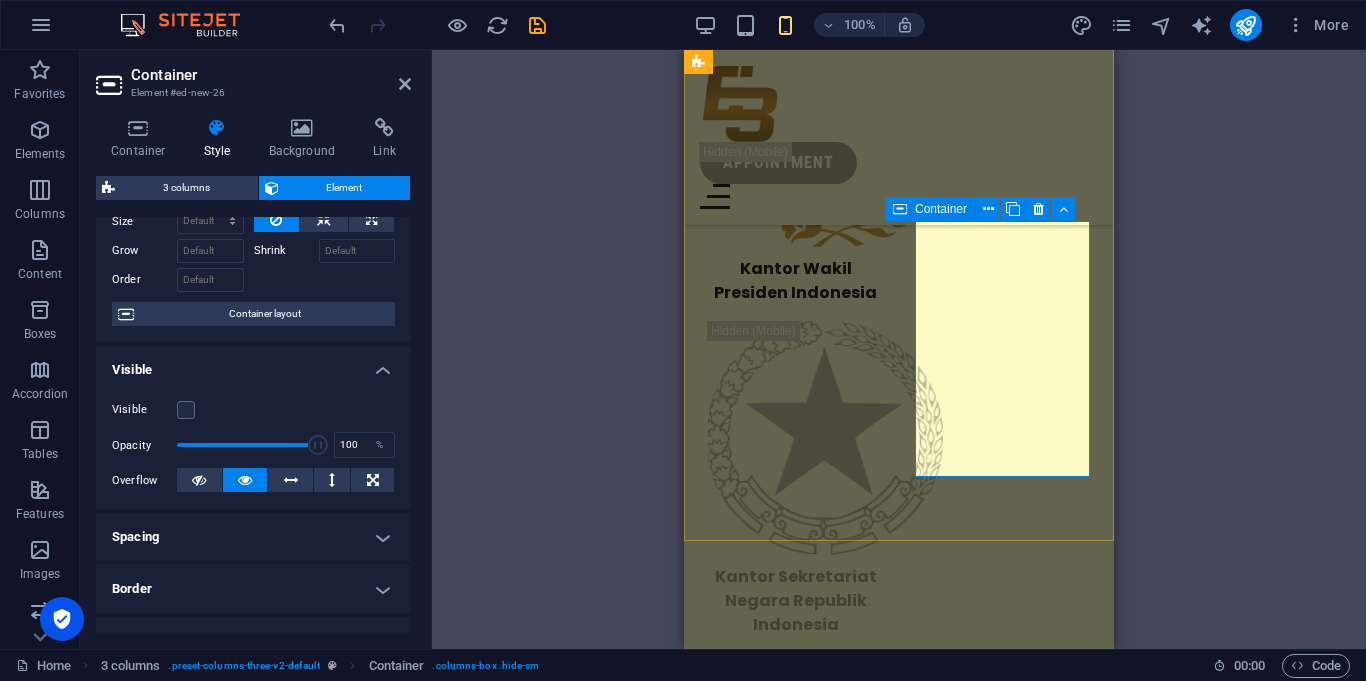 click on "Container" at bounding box center (941, 209) 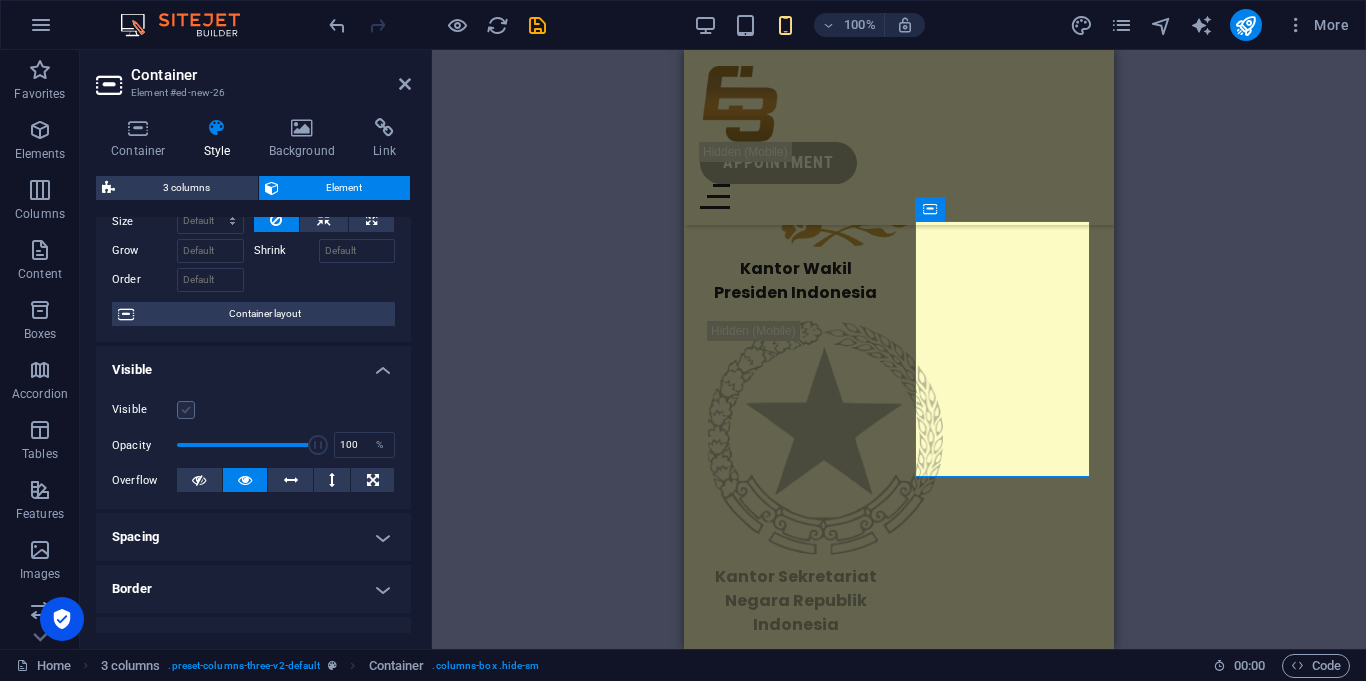 click at bounding box center [186, 410] 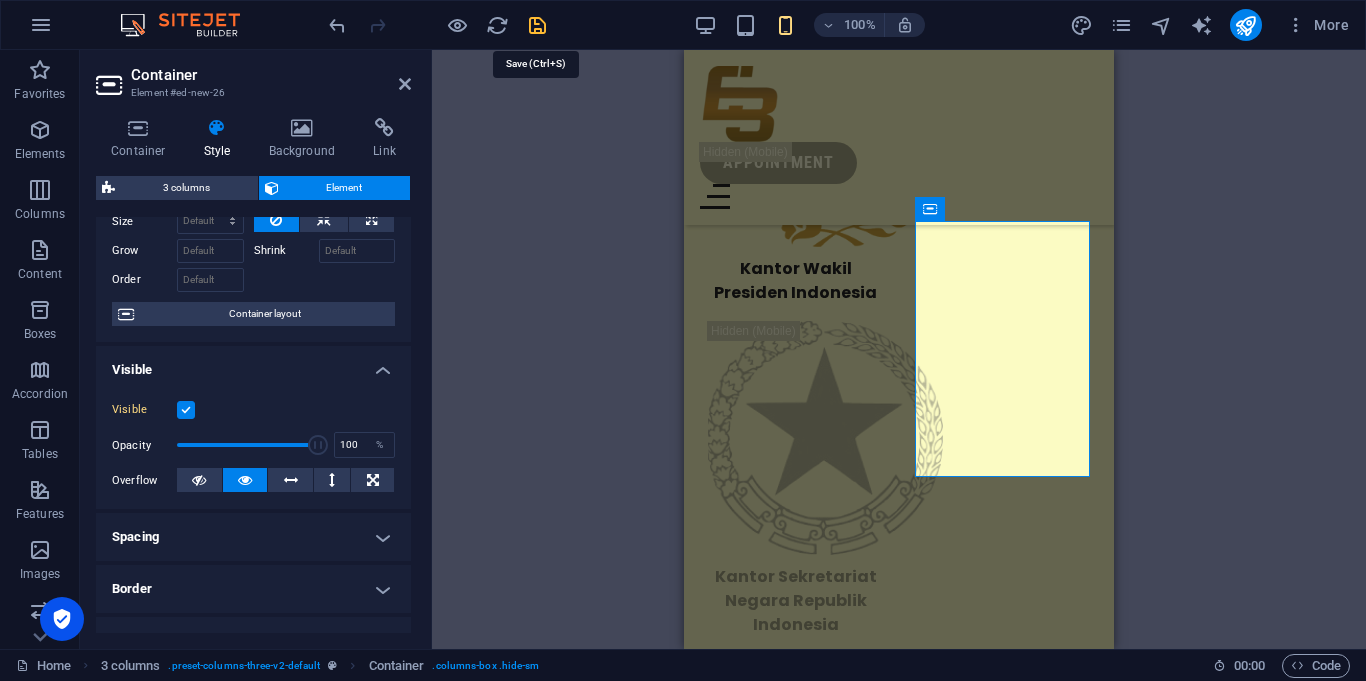 click at bounding box center (537, 25) 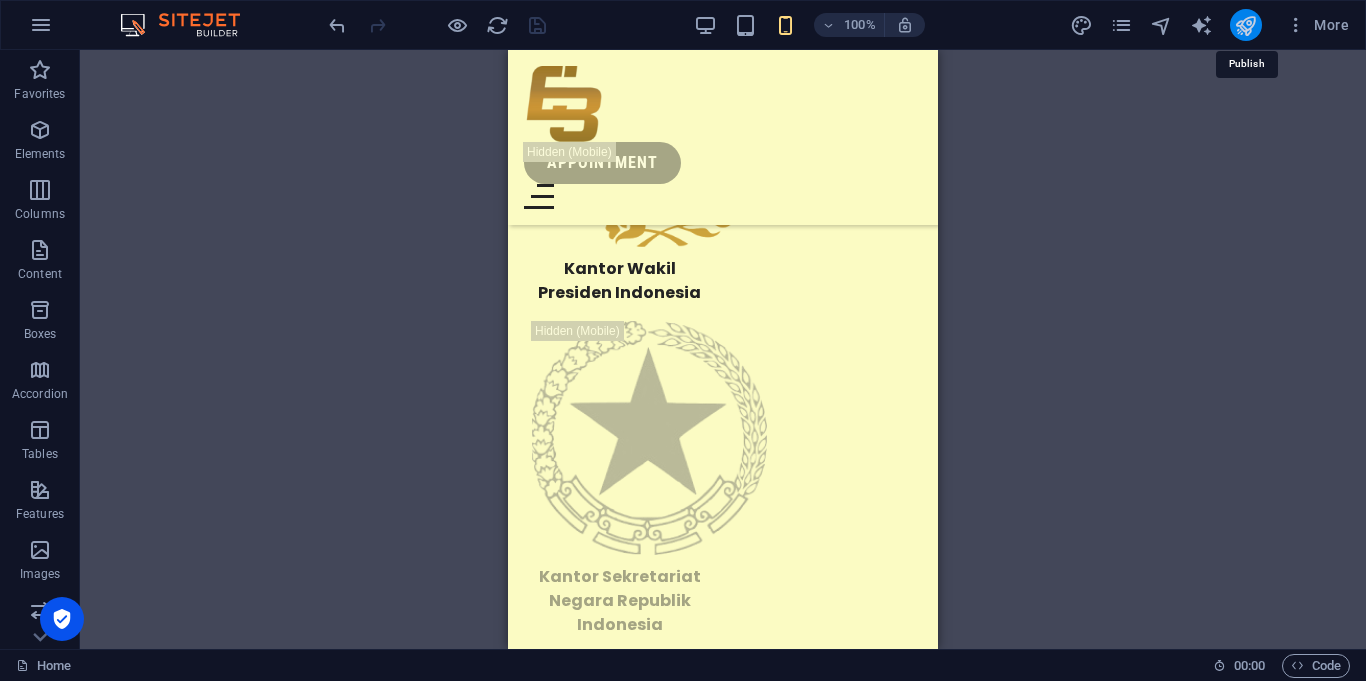 click at bounding box center [1245, 25] 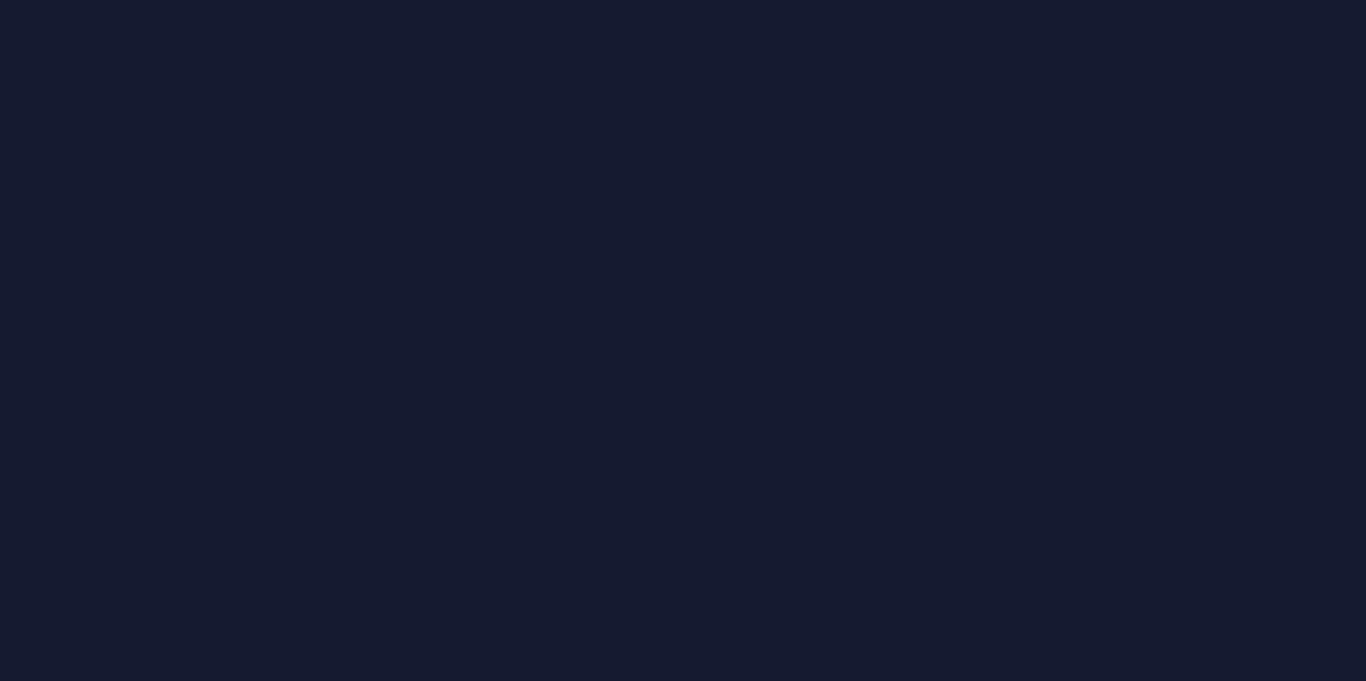 scroll, scrollTop: 0, scrollLeft: 0, axis: both 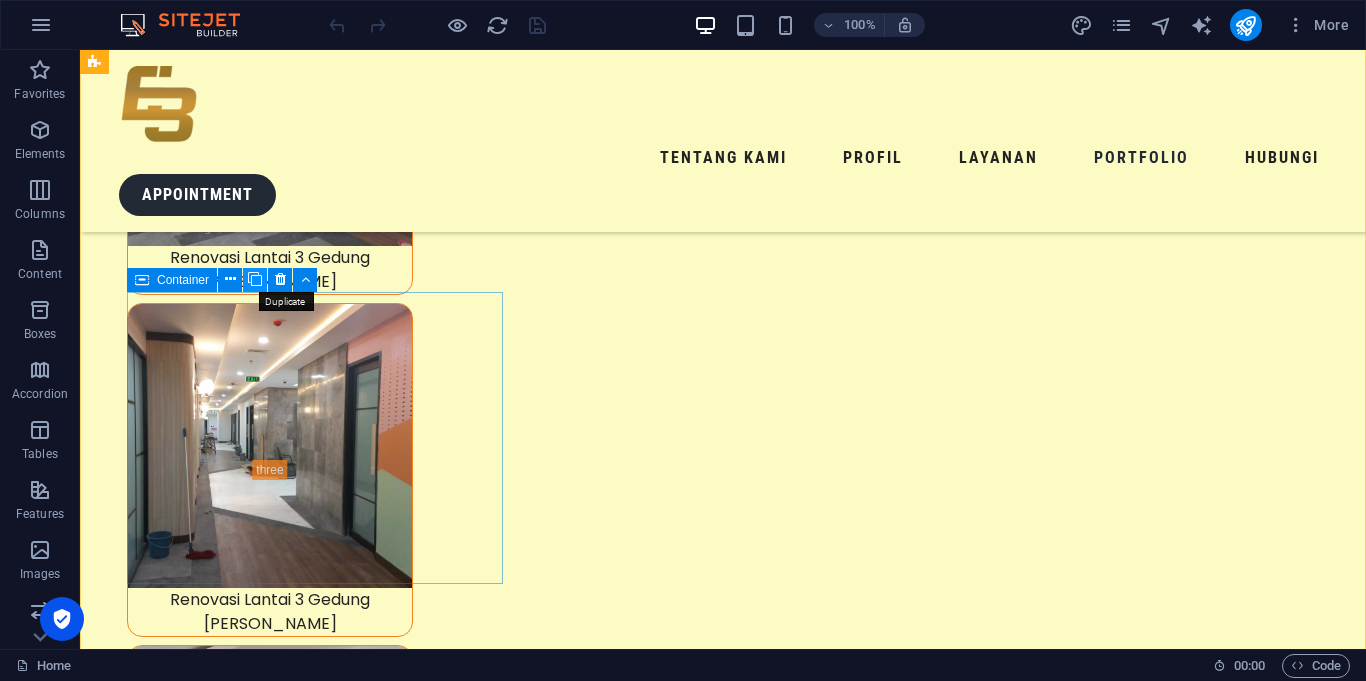 click at bounding box center [255, 279] 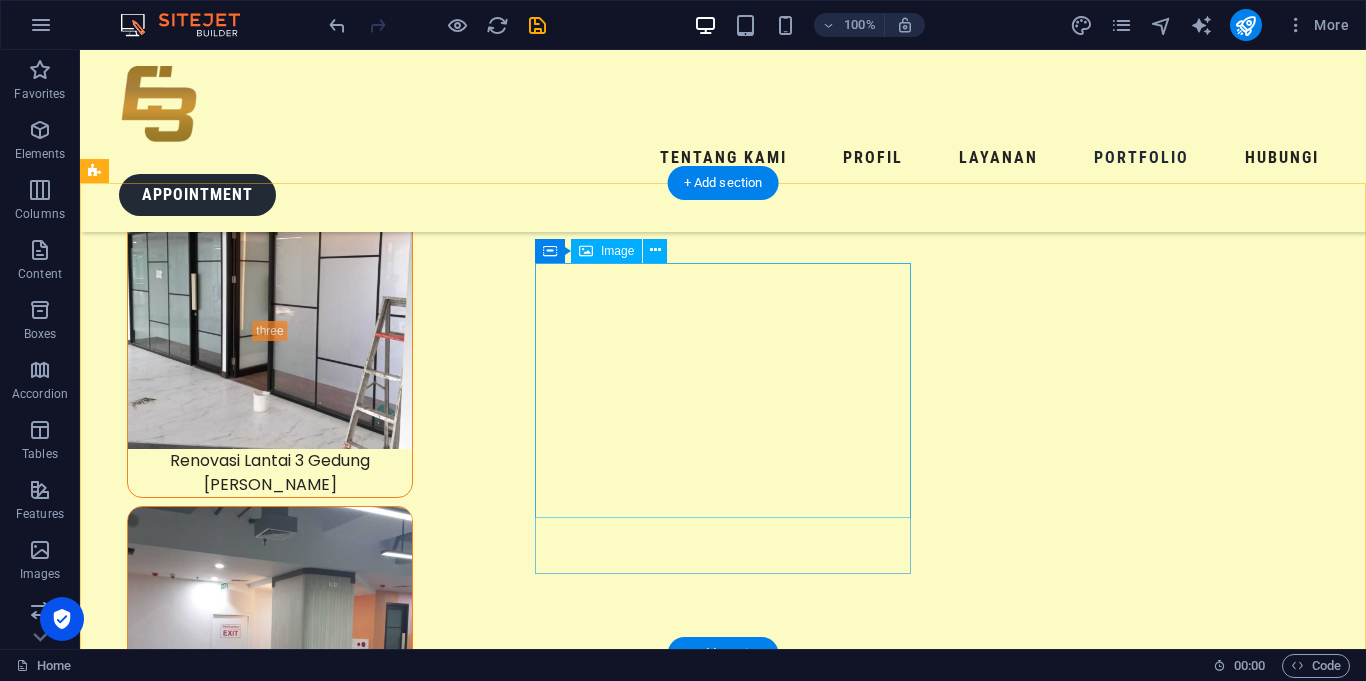 scroll, scrollTop: 9833, scrollLeft: 0, axis: vertical 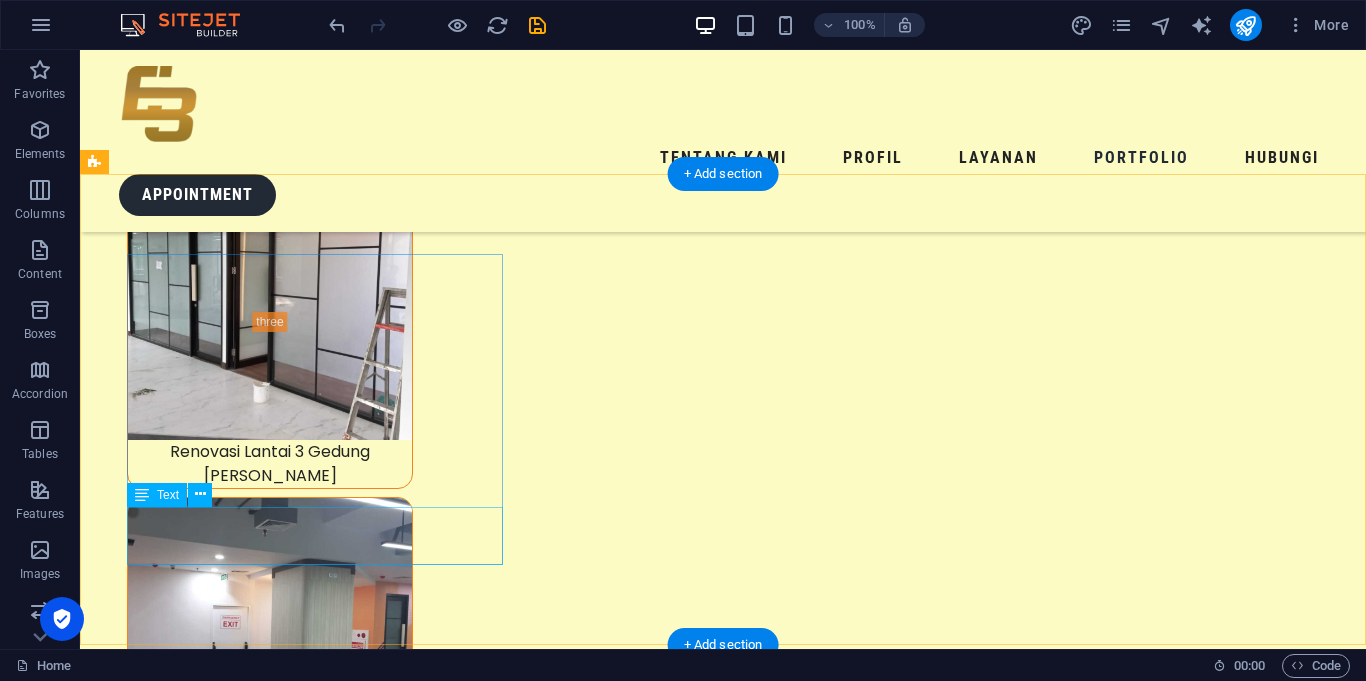 click on "Badan Pemeriksa Keuangan Republik Indonesia" at bounding box center (292, 20466) 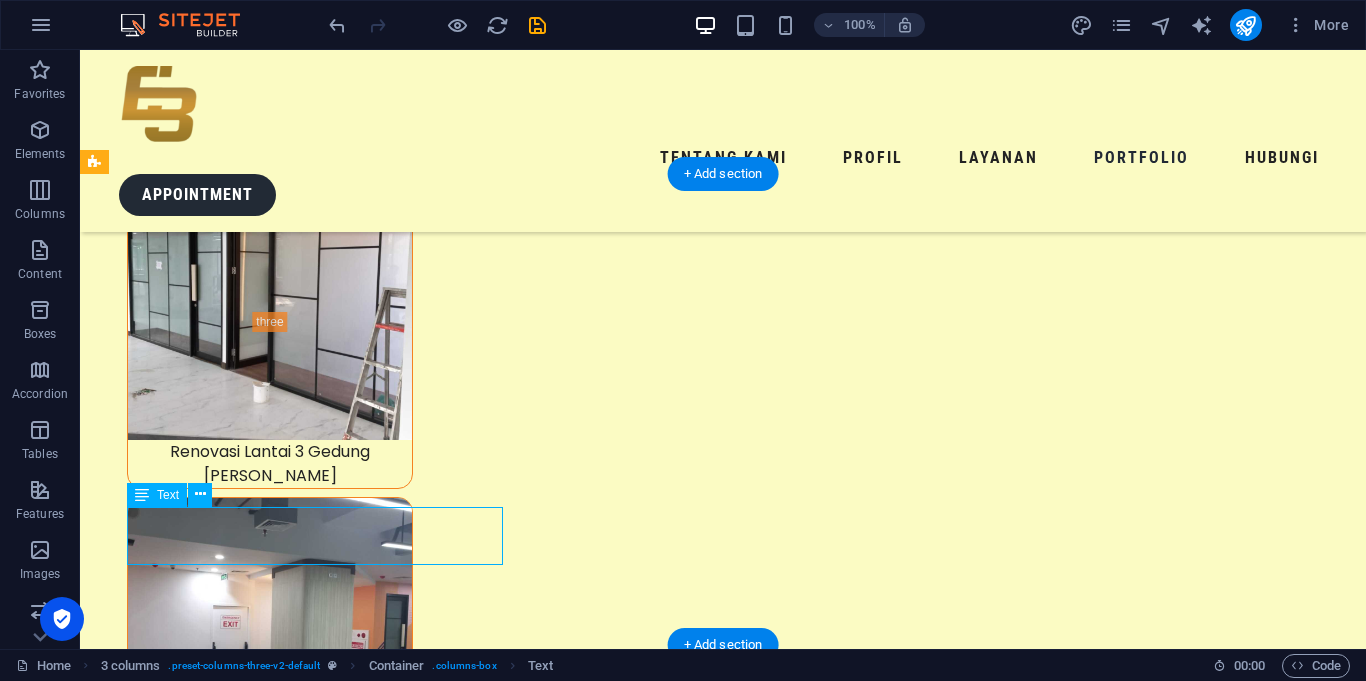 click on "Badan Pemeriksa Keuangan Republik Indonesia" at bounding box center (292, 20466) 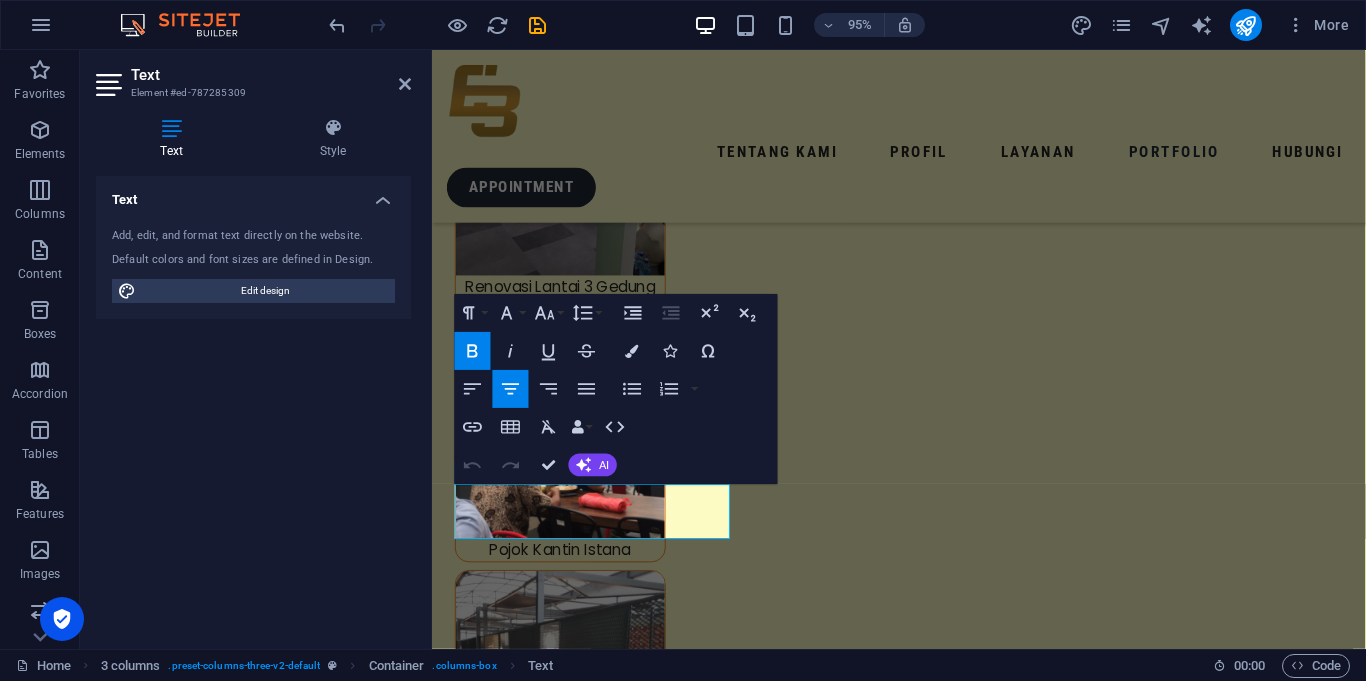 scroll, scrollTop: 9214, scrollLeft: 0, axis: vertical 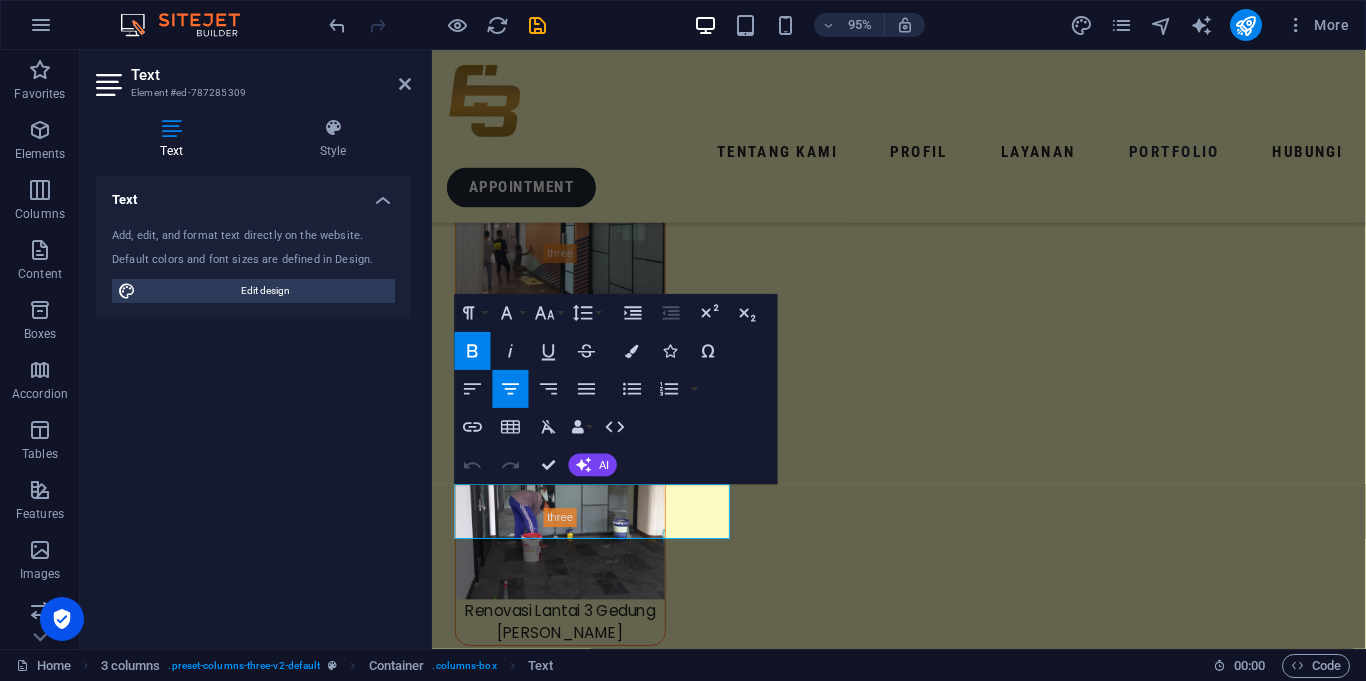 copy on "Badan Pemeriksa Keuangan Republik Indonesia" 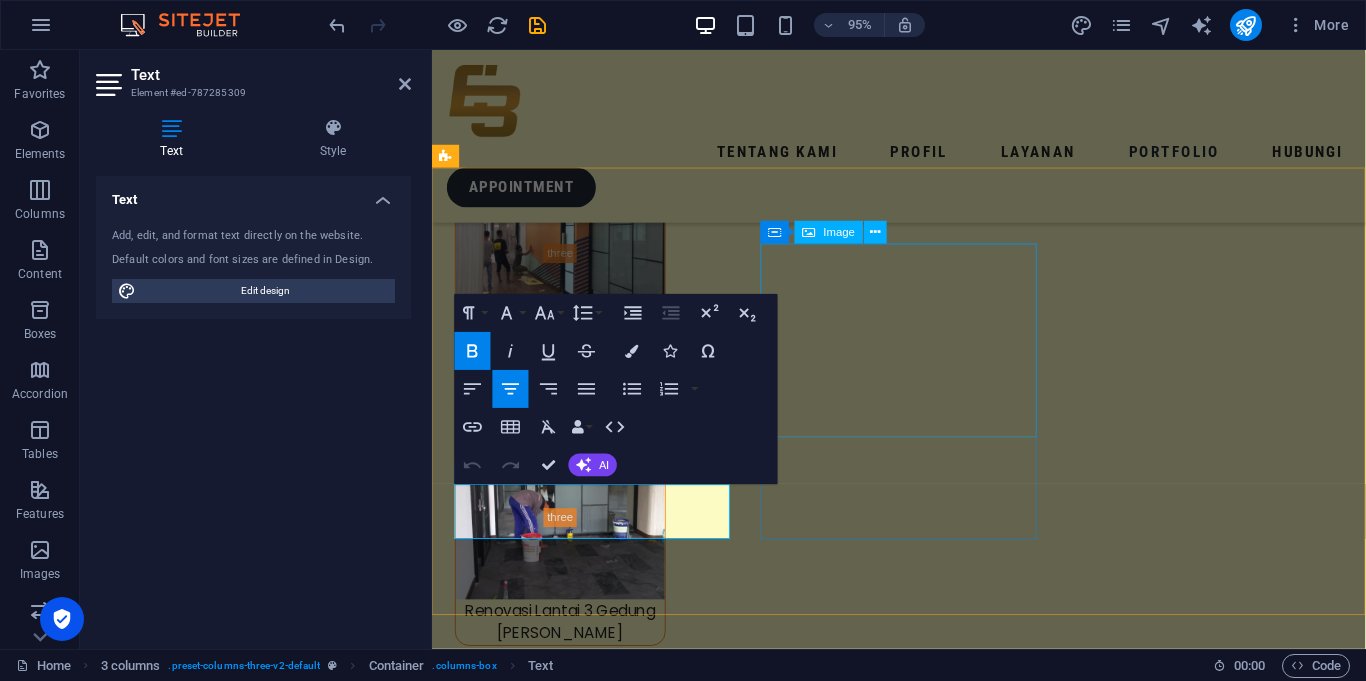 click at bounding box center [601, 16754] 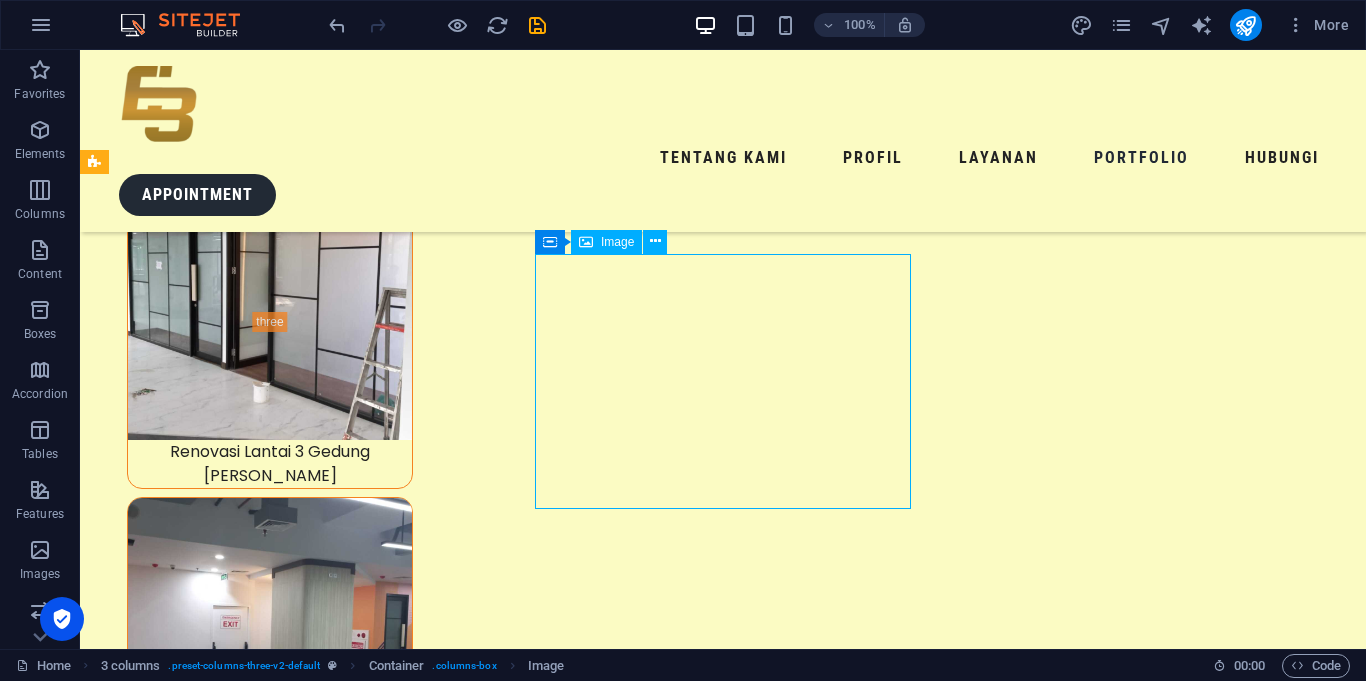 scroll, scrollTop: 9543, scrollLeft: 0, axis: vertical 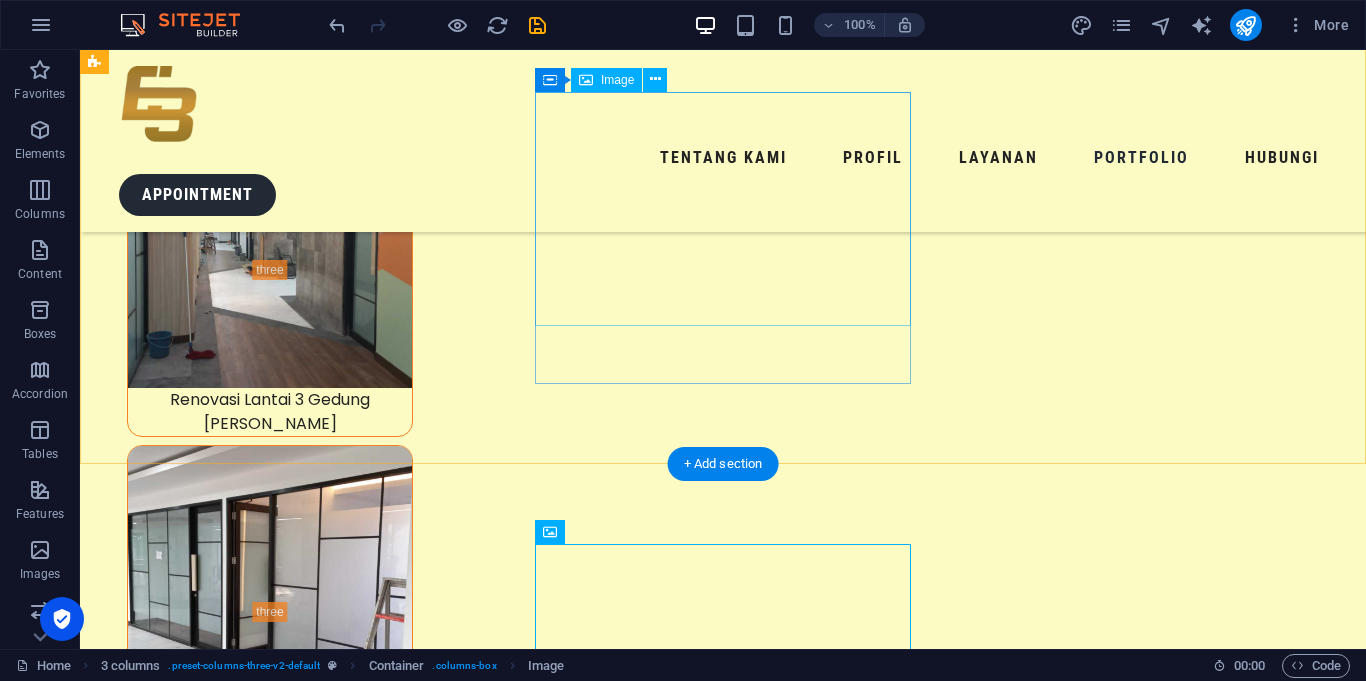 click at bounding box center (292, 20139) 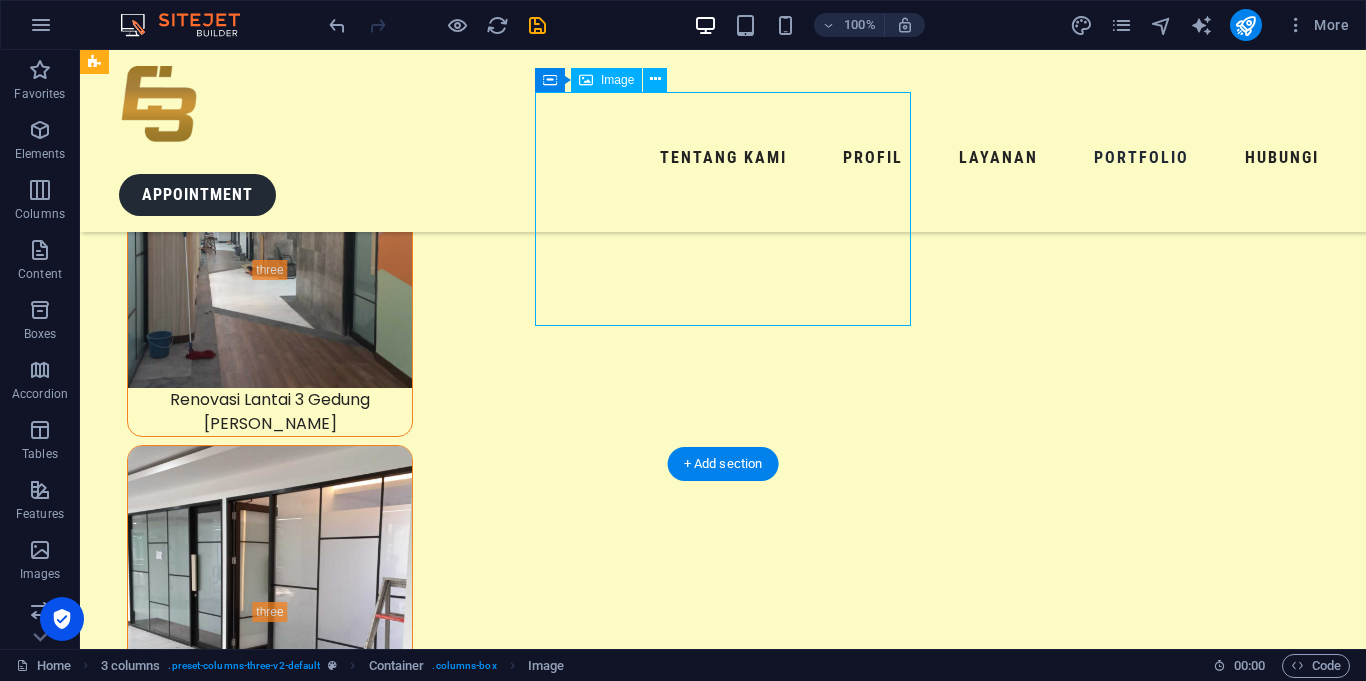 click at bounding box center [292, 20139] 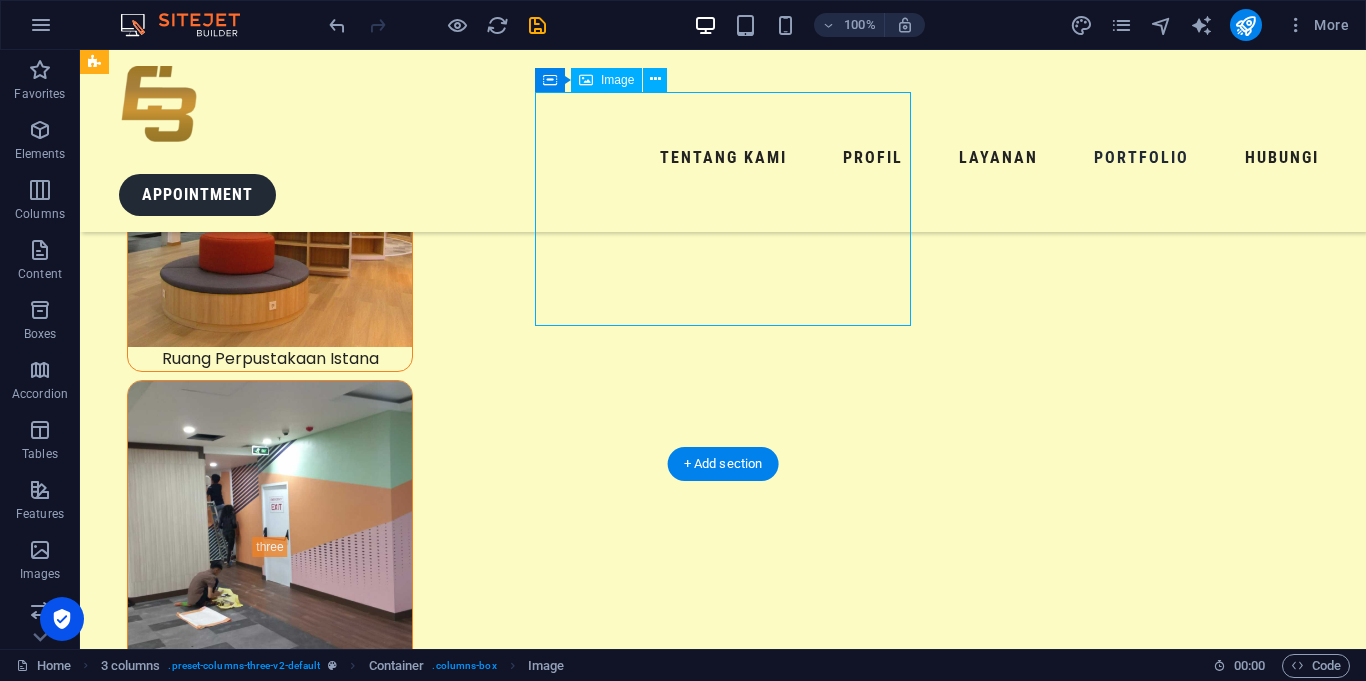 select on "px" 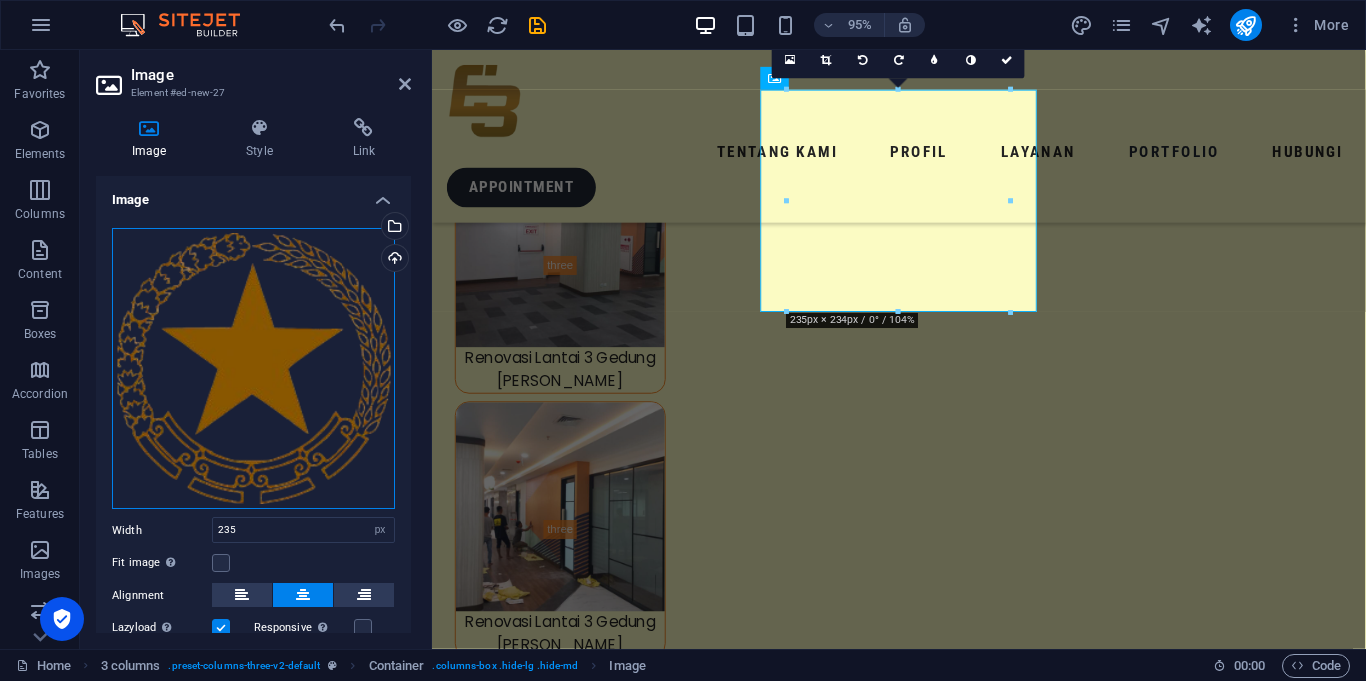 click on "Drag files here, click to choose files or select files from Files or our free stock photos & videos" at bounding box center [253, 369] 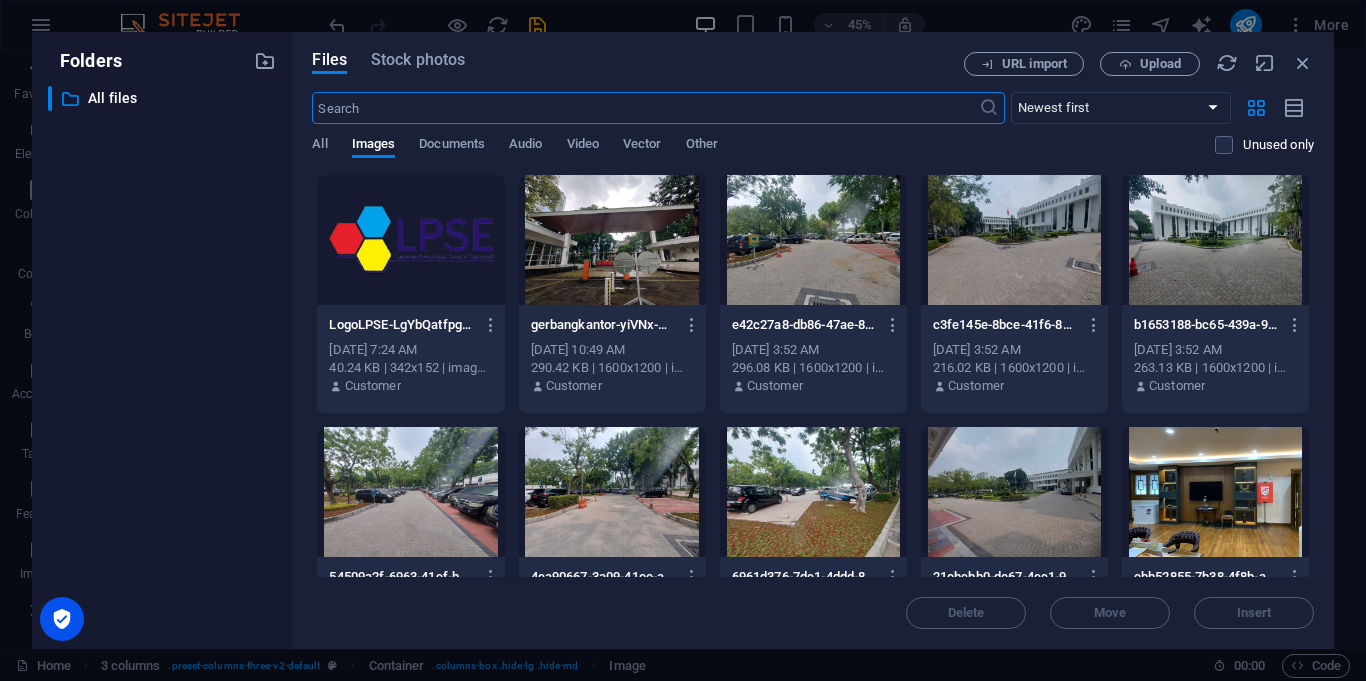 scroll, scrollTop: 8941, scrollLeft: 0, axis: vertical 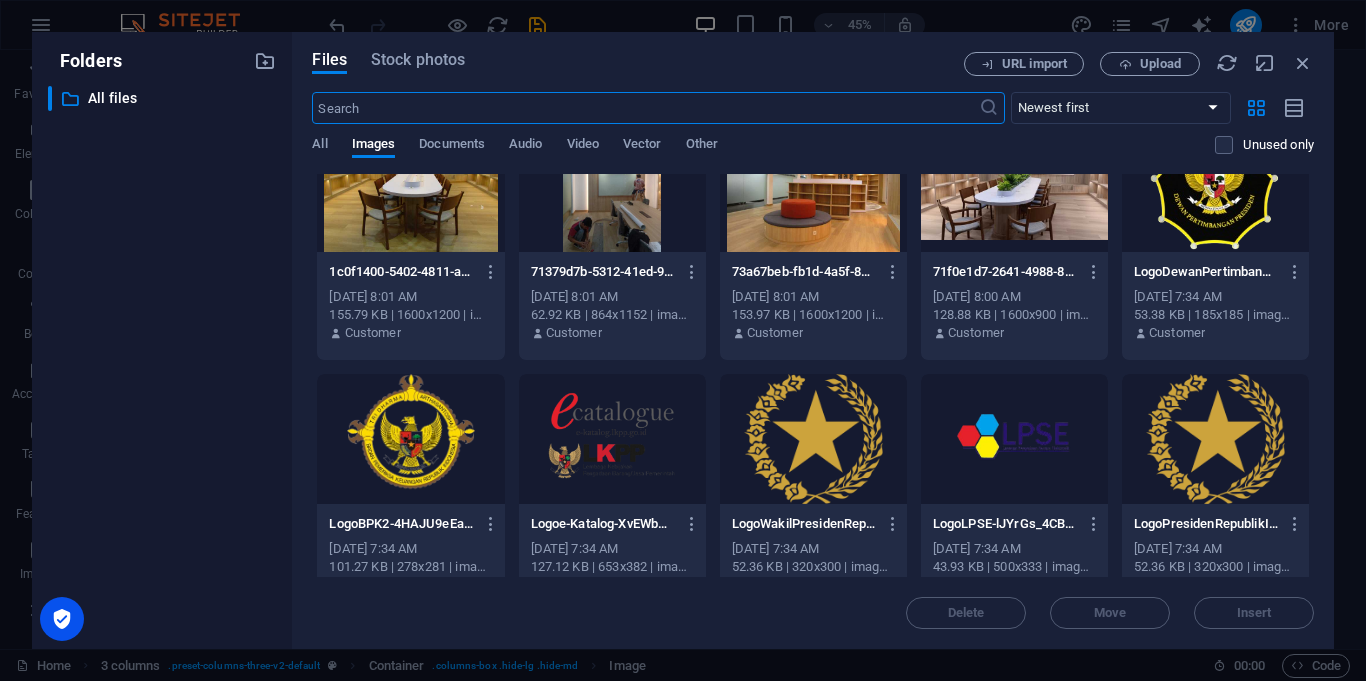 click at bounding box center (410, 439) 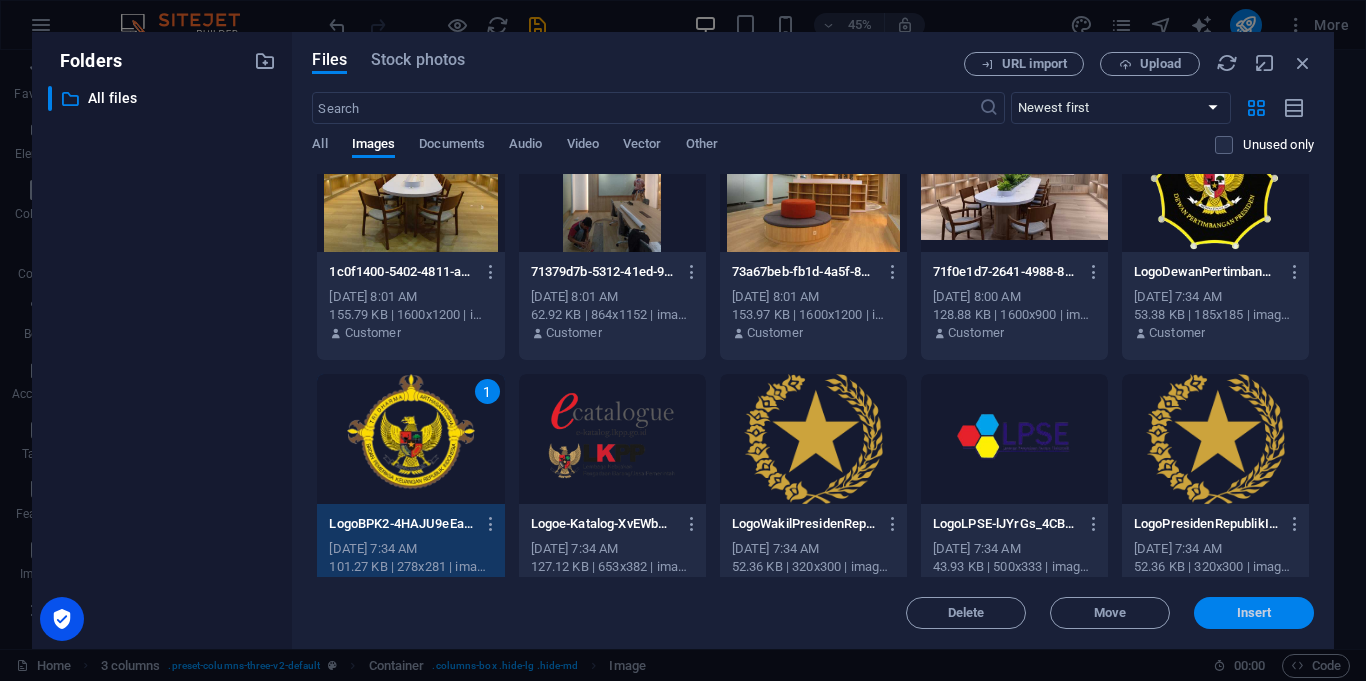 click on "Insert" at bounding box center [1254, 613] 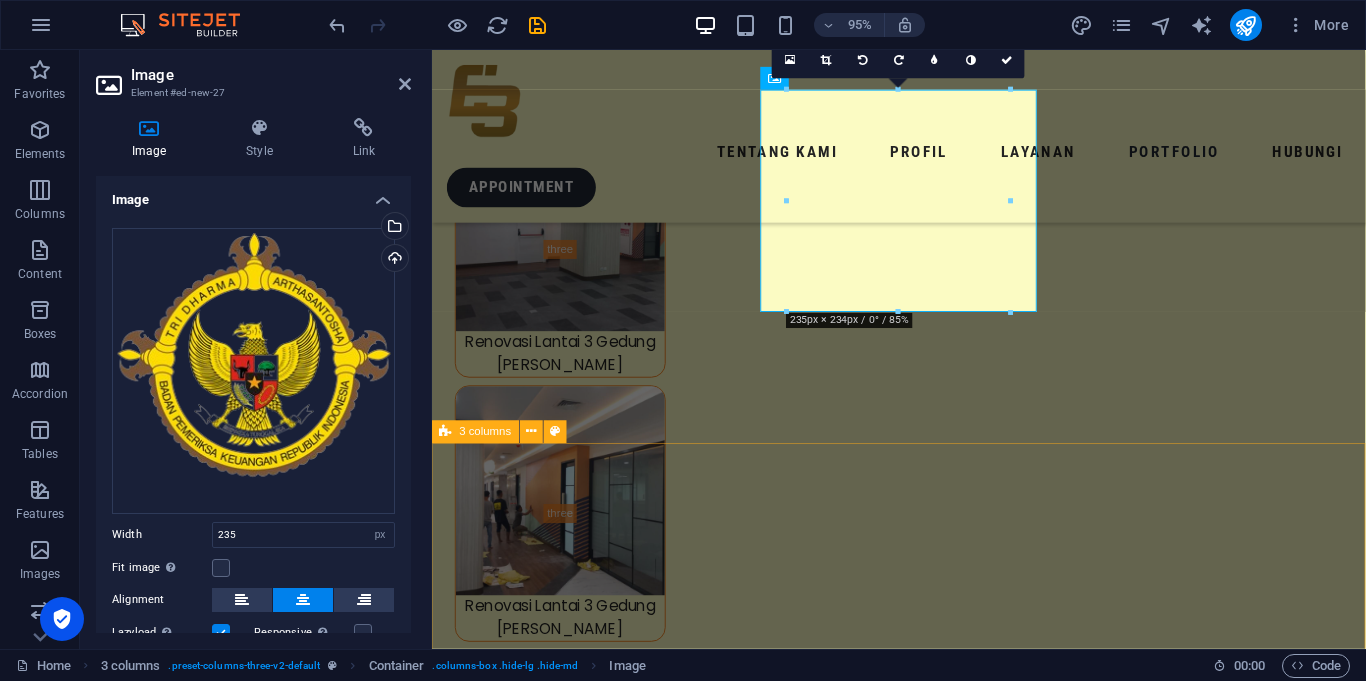 scroll, scrollTop: 8924, scrollLeft: 0, axis: vertical 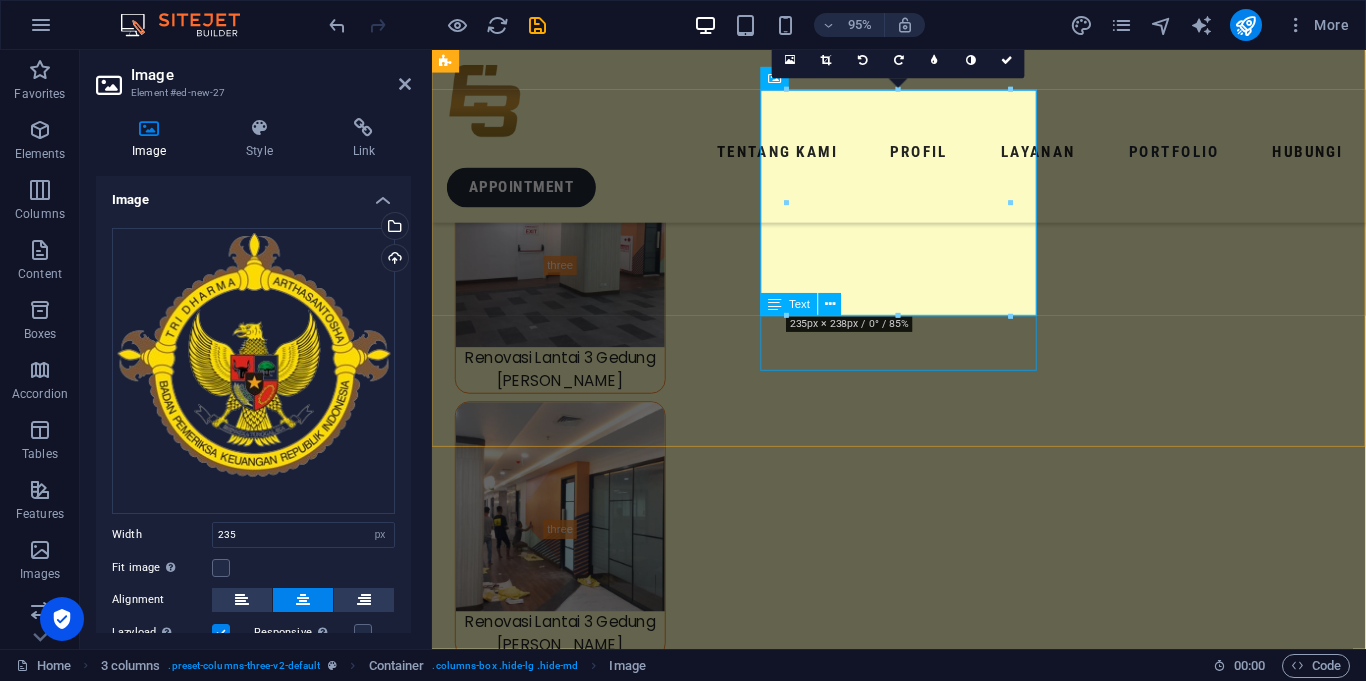 click on "Kantor Sekretariat Negara Republik Indonesia" at bounding box center (601, 16367) 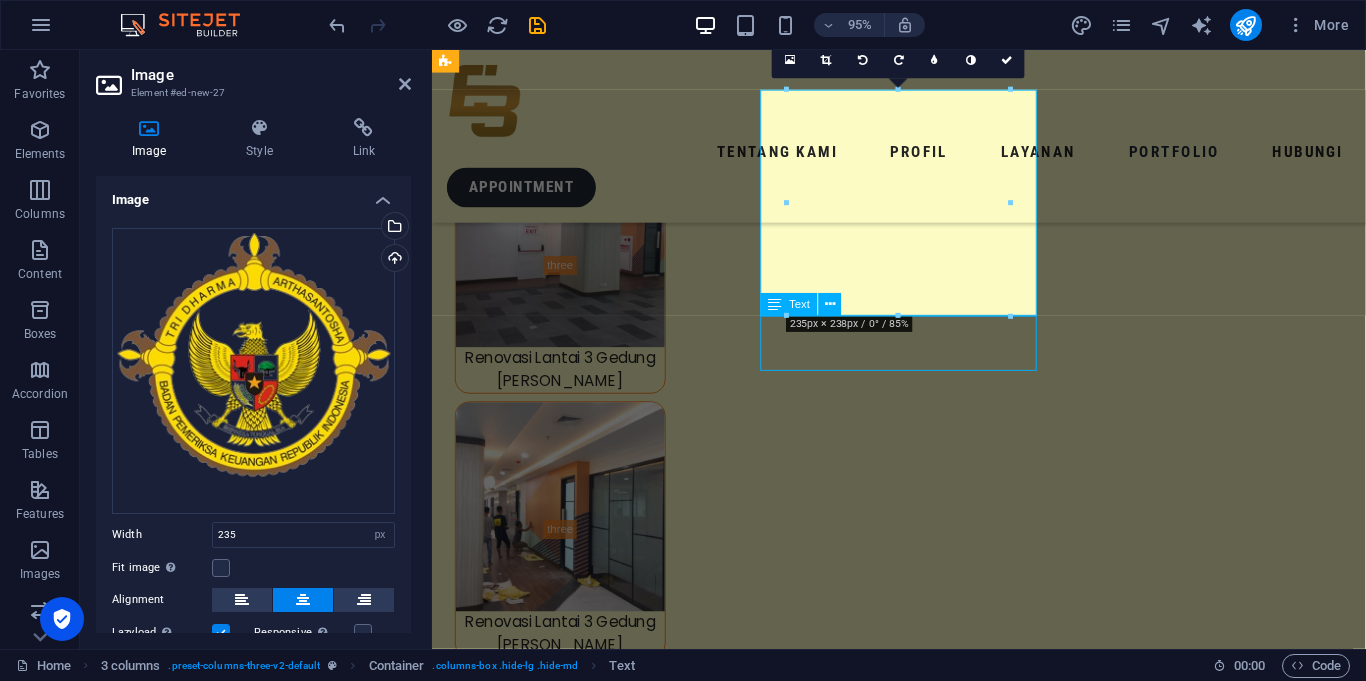 click on "Kantor Sekretariat Negara Republik Indonesia" at bounding box center (601, 16367) 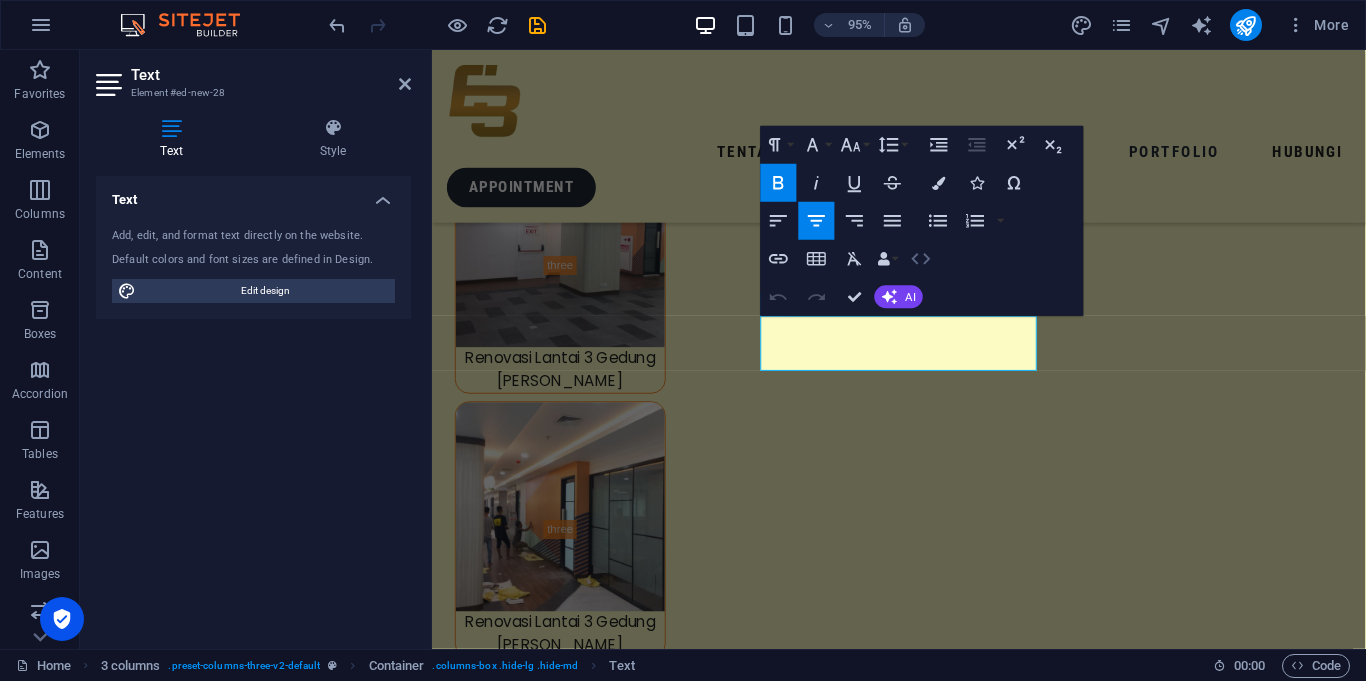 click 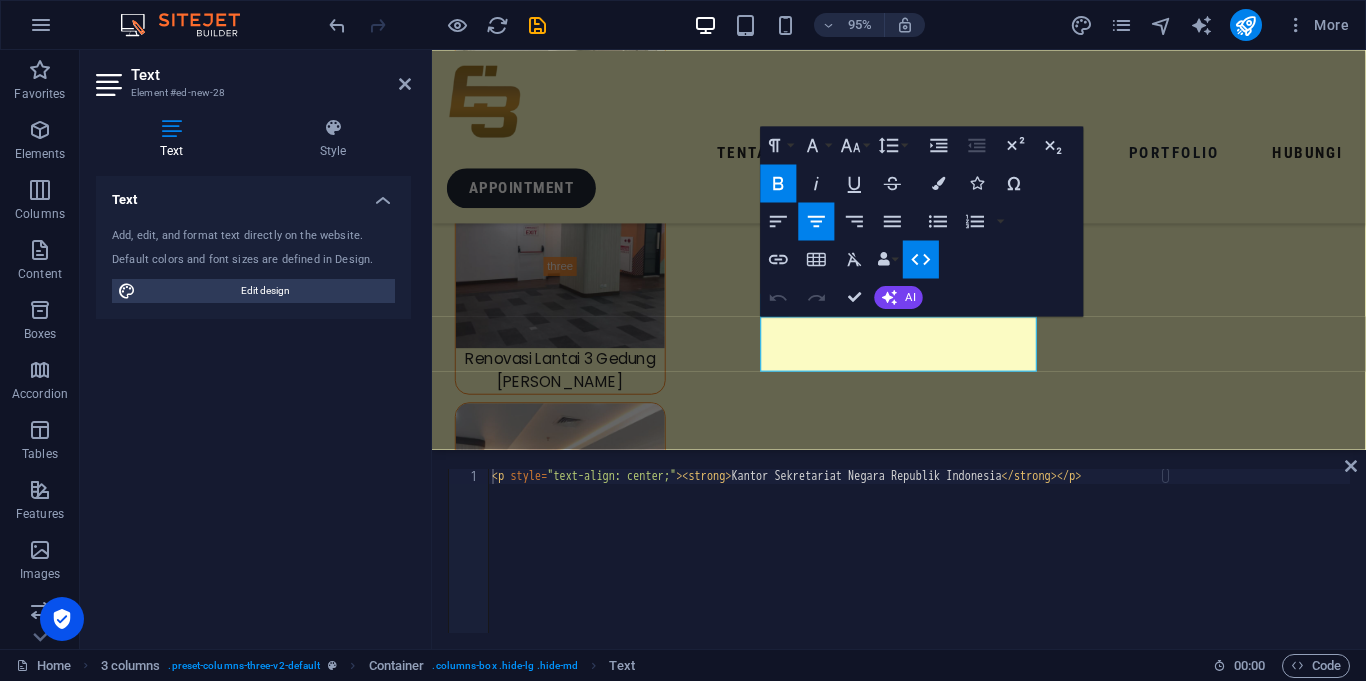 click on "< p   style = "text-align: center;" > < strong > Kantor Sekretariat Negara Republik Indonesia </ strong > </ p >" at bounding box center (919, 566) 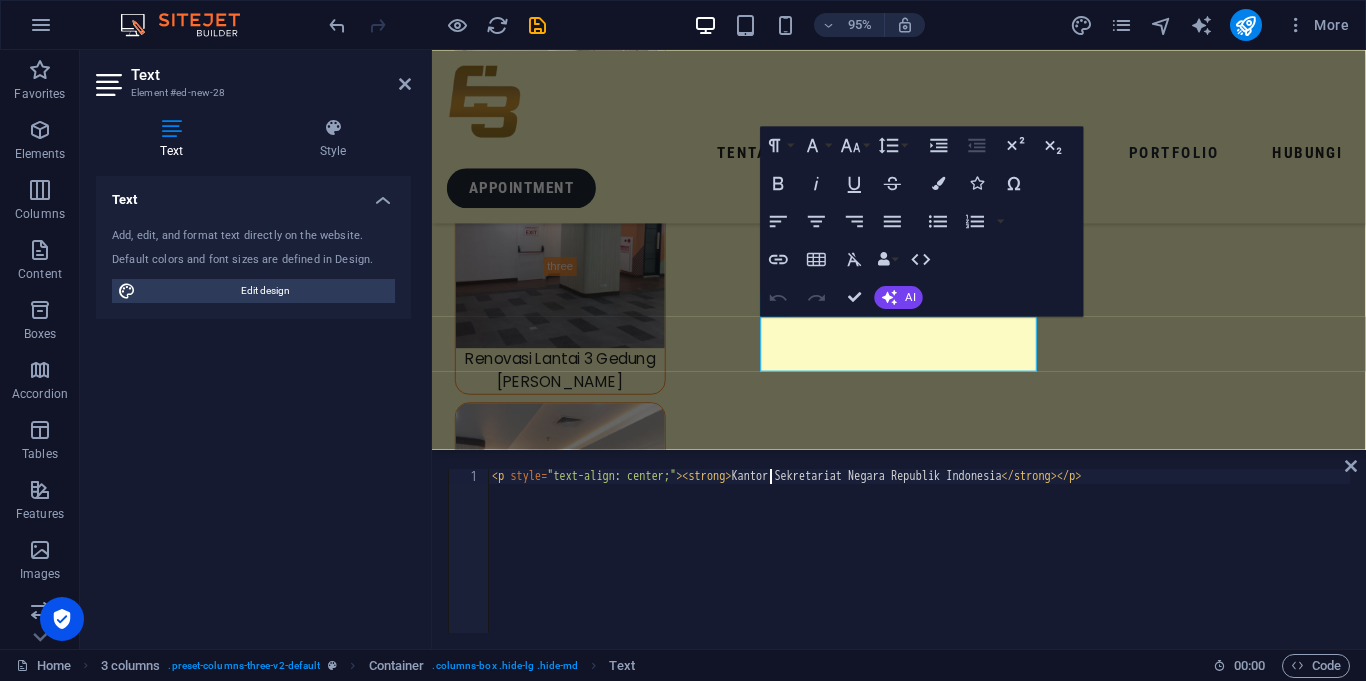 click on "< p   style = "text-align: center;" > < strong > Kantor Sekretariat Negara Republik Indonesia </ strong > </ p >" at bounding box center [919, 566] 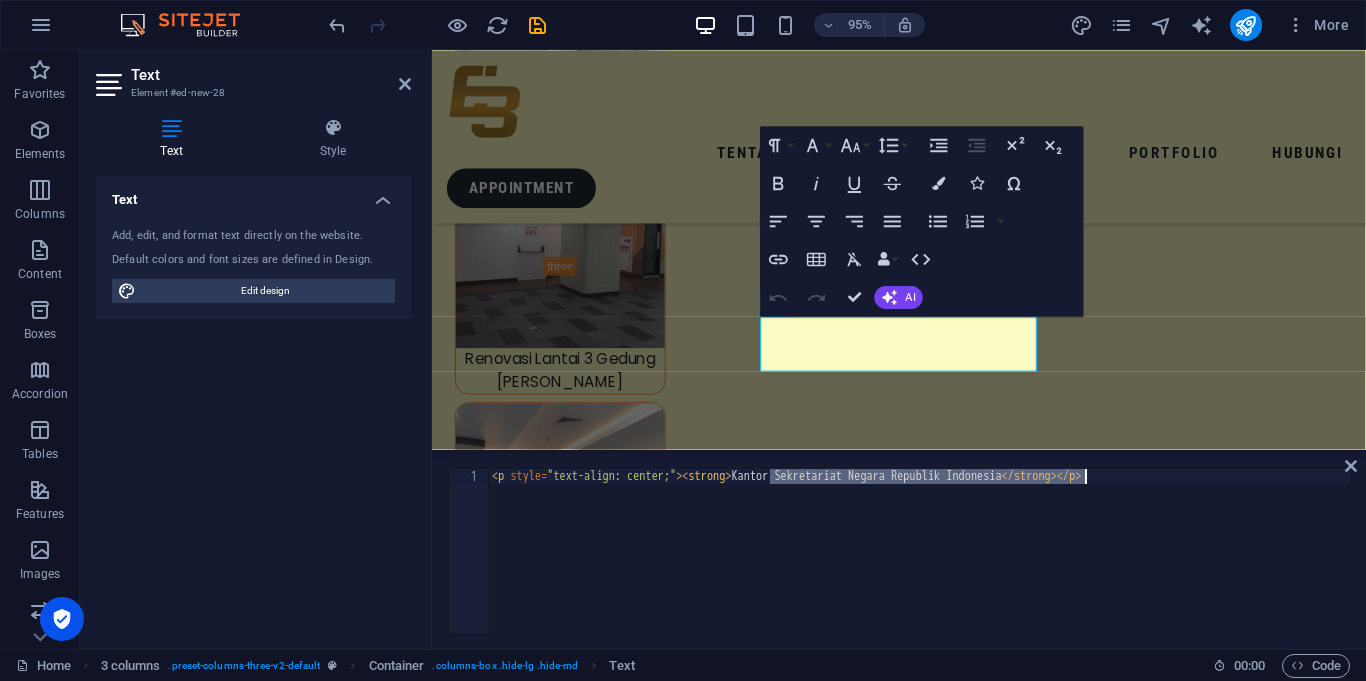 type on "<p style="text-align: center;"><strong>Badan Pemeriksa Keuangan Republik Indonesia</strong></p>" 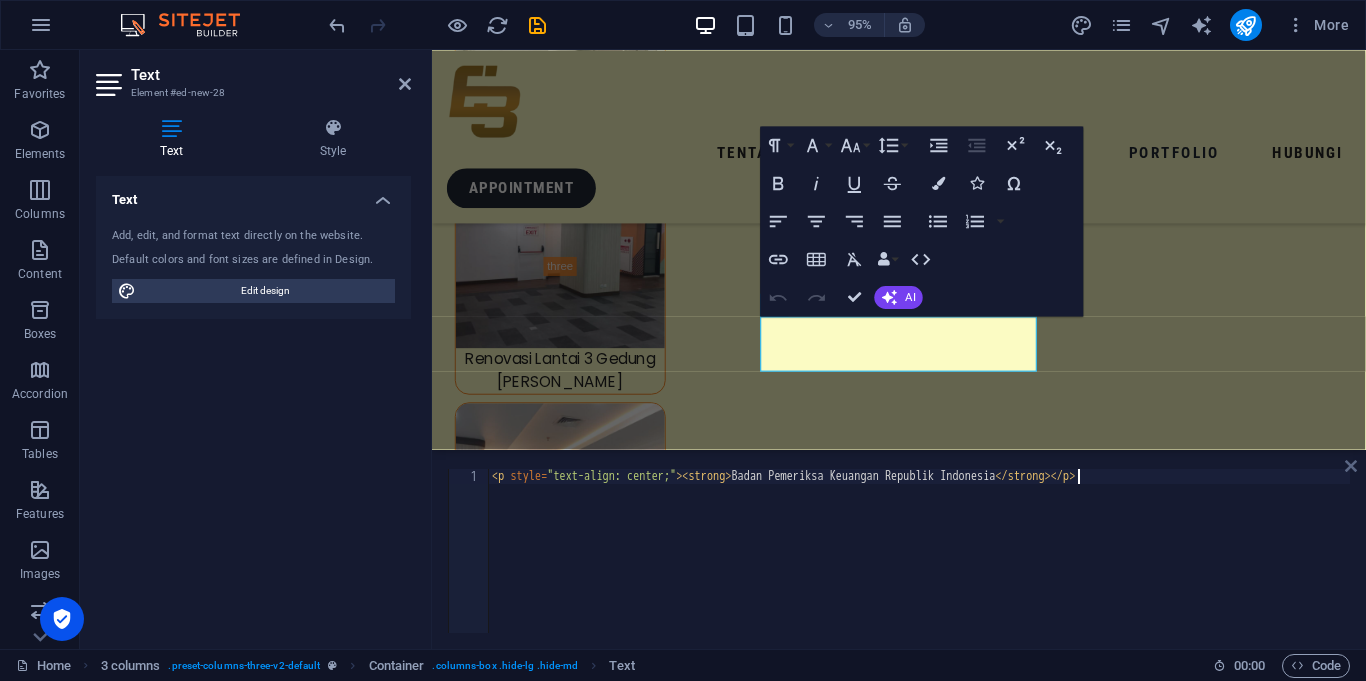 click at bounding box center [1351, 466] 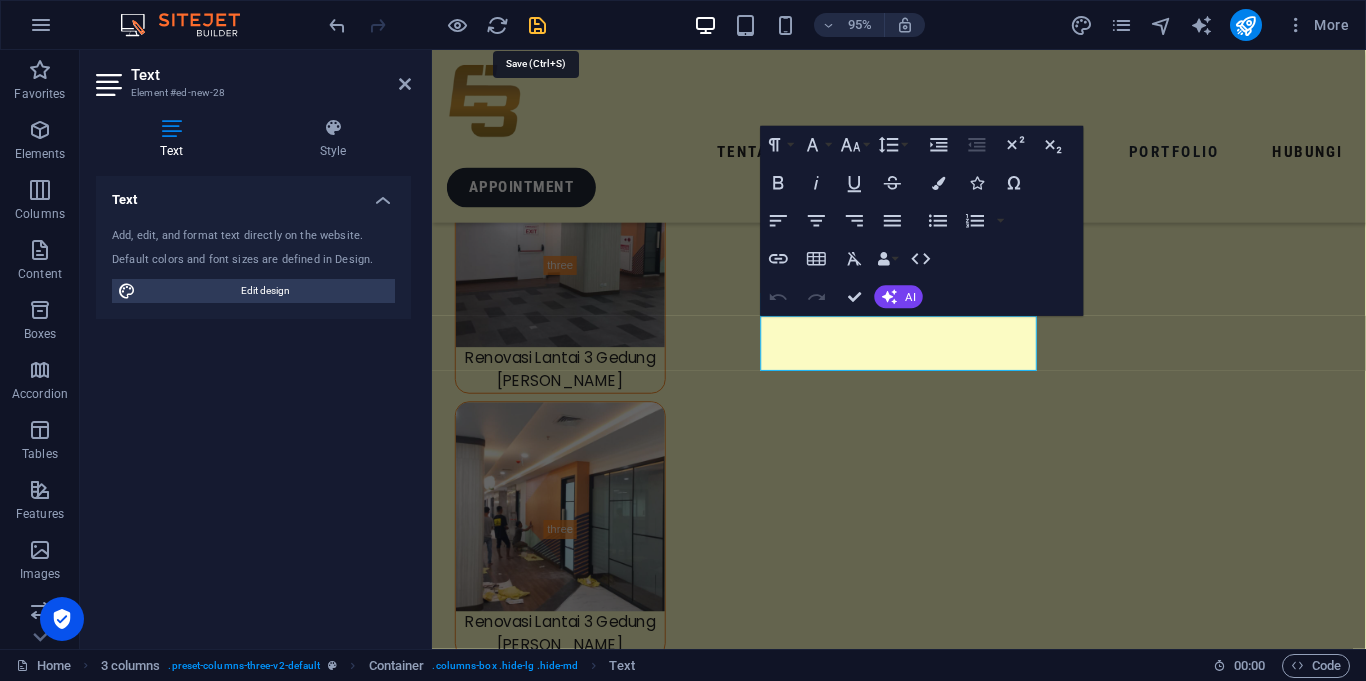 click at bounding box center [537, 25] 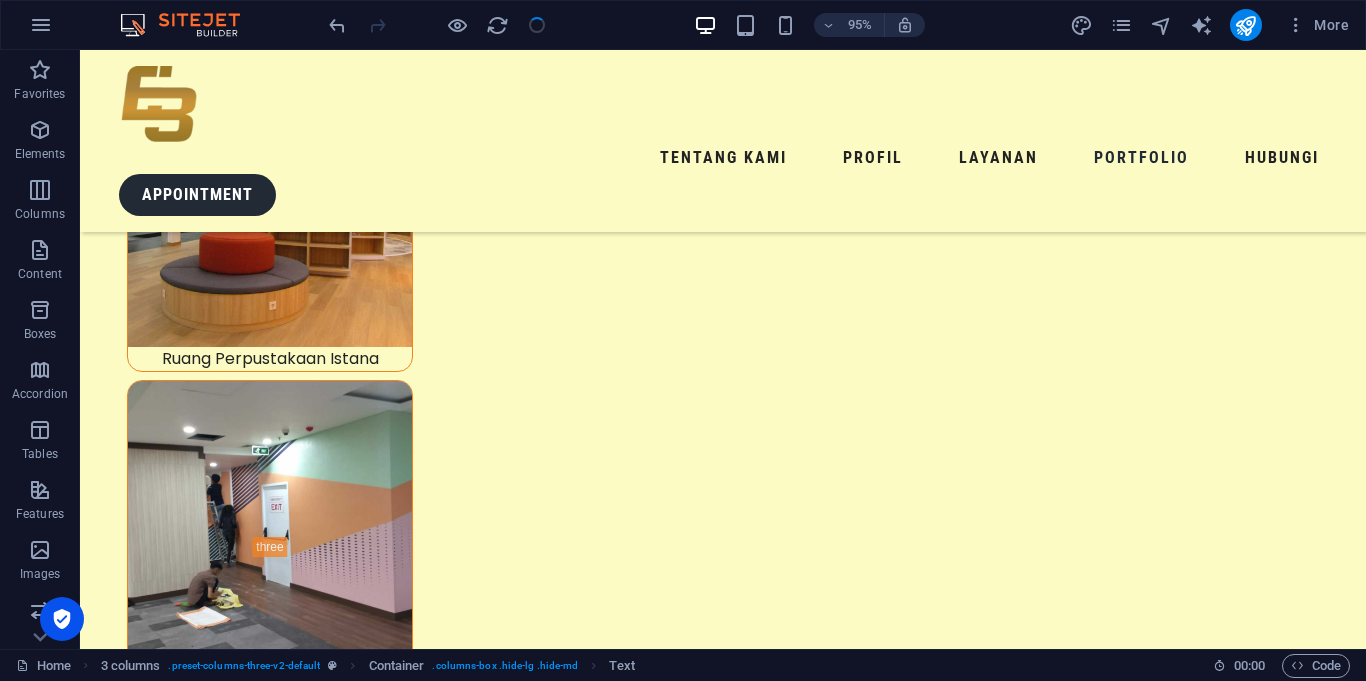 scroll, scrollTop: 9543, scrollLeft: 0, axis: vertical 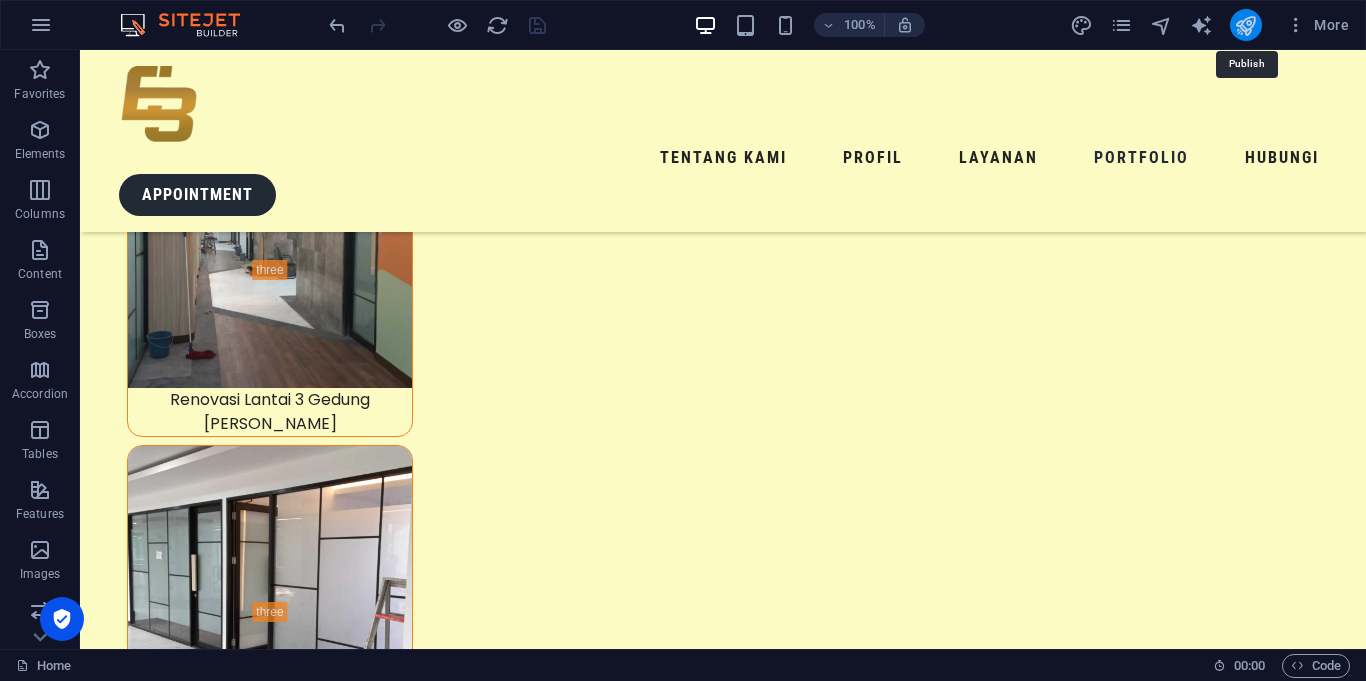 click at bounding box center (1245, 25) 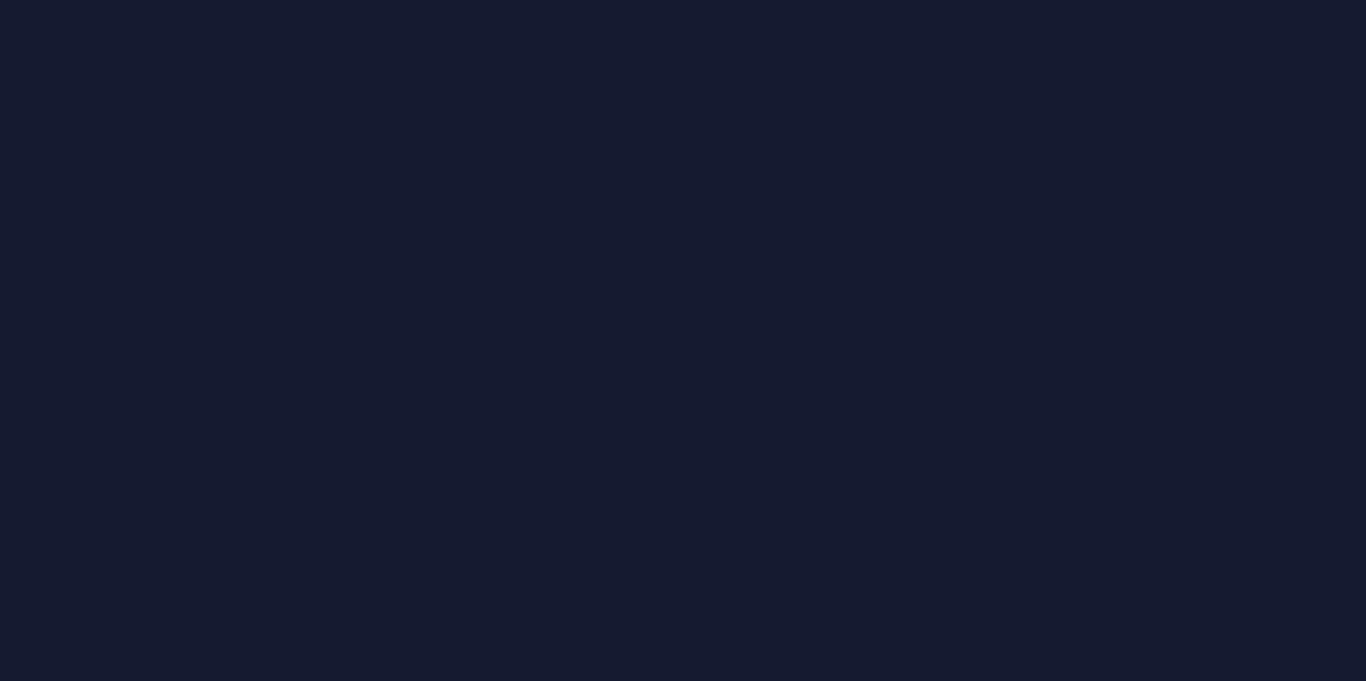 scroll, scrollTop: 0, scrollLeft: 0, axis: both 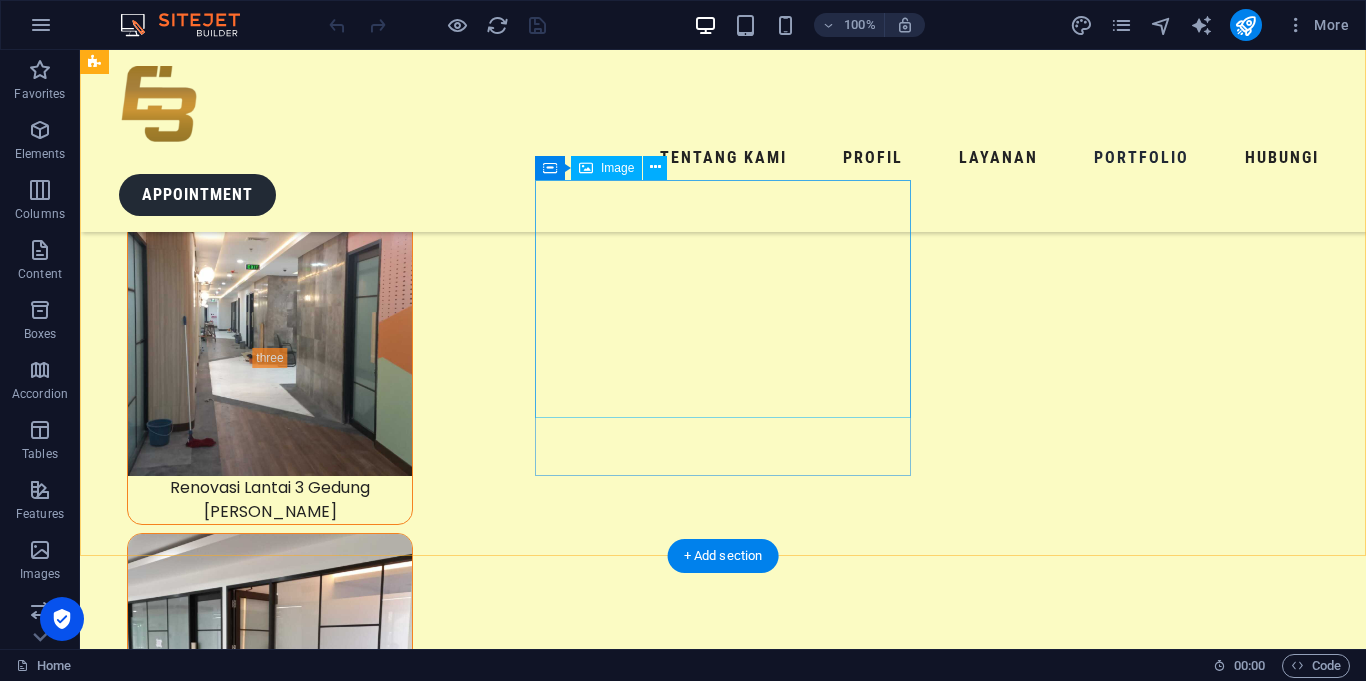 click at bounding box center (292, 20229) 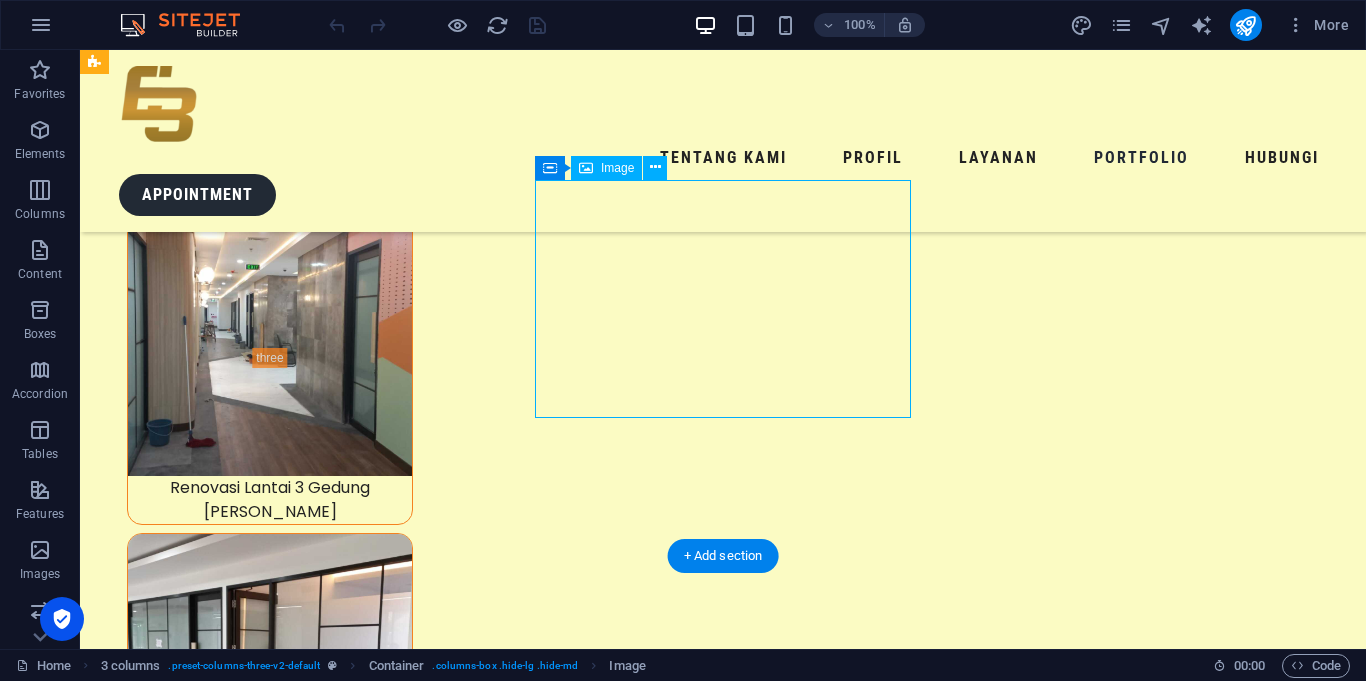 click at bounding box center [292, 20229] 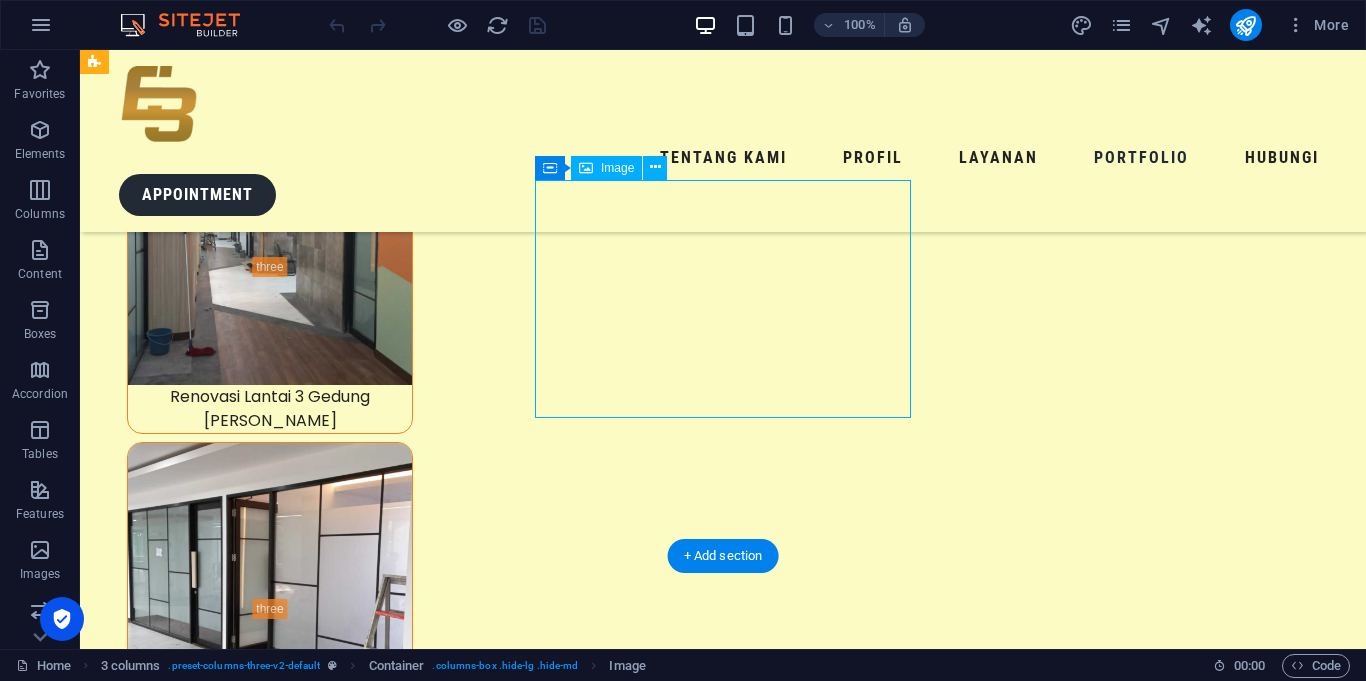 select on "px" 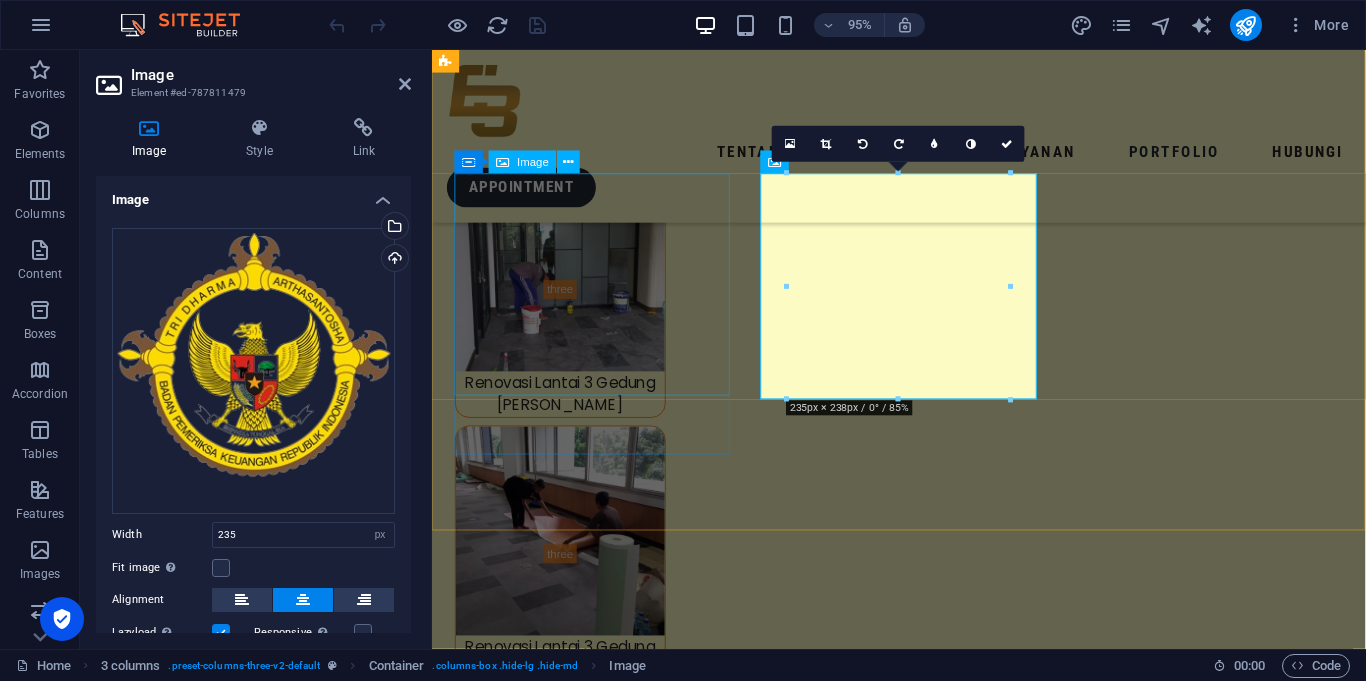 scroll, scrollTop: 8836, scrollLeft: 0, axis: vertical 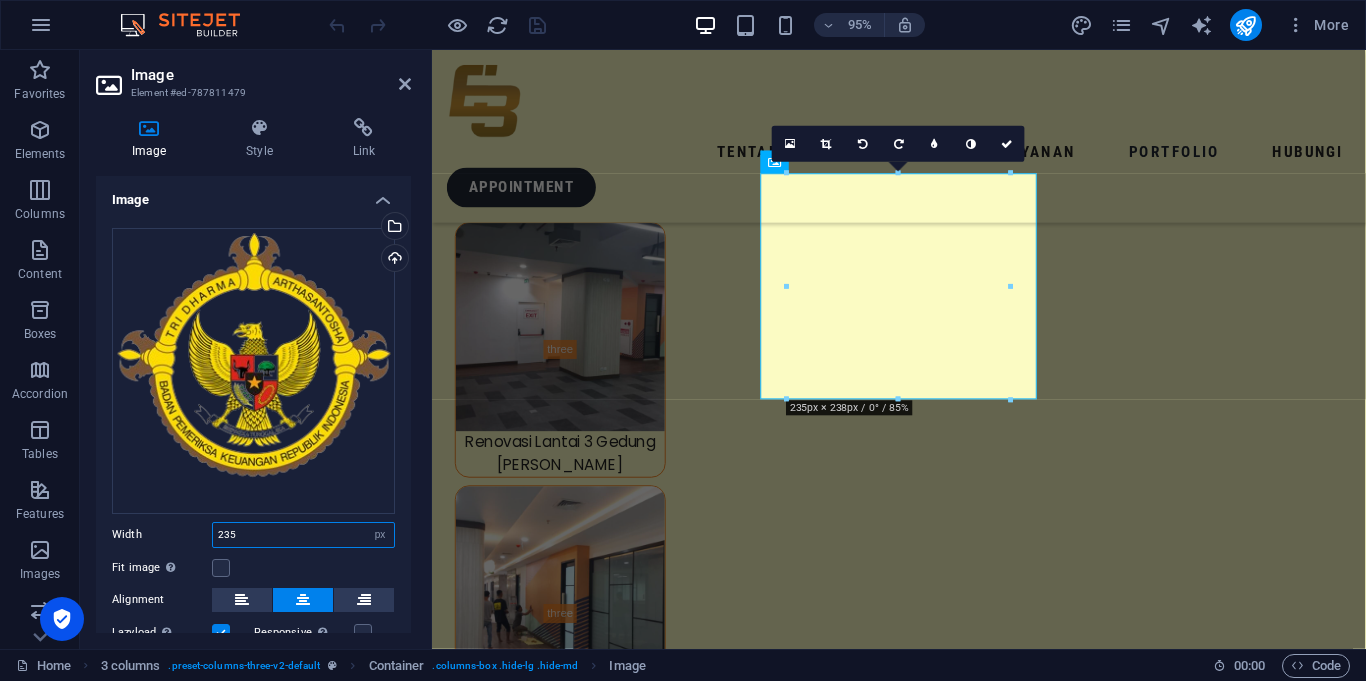 click on "235" at bounding box center (303, 535) 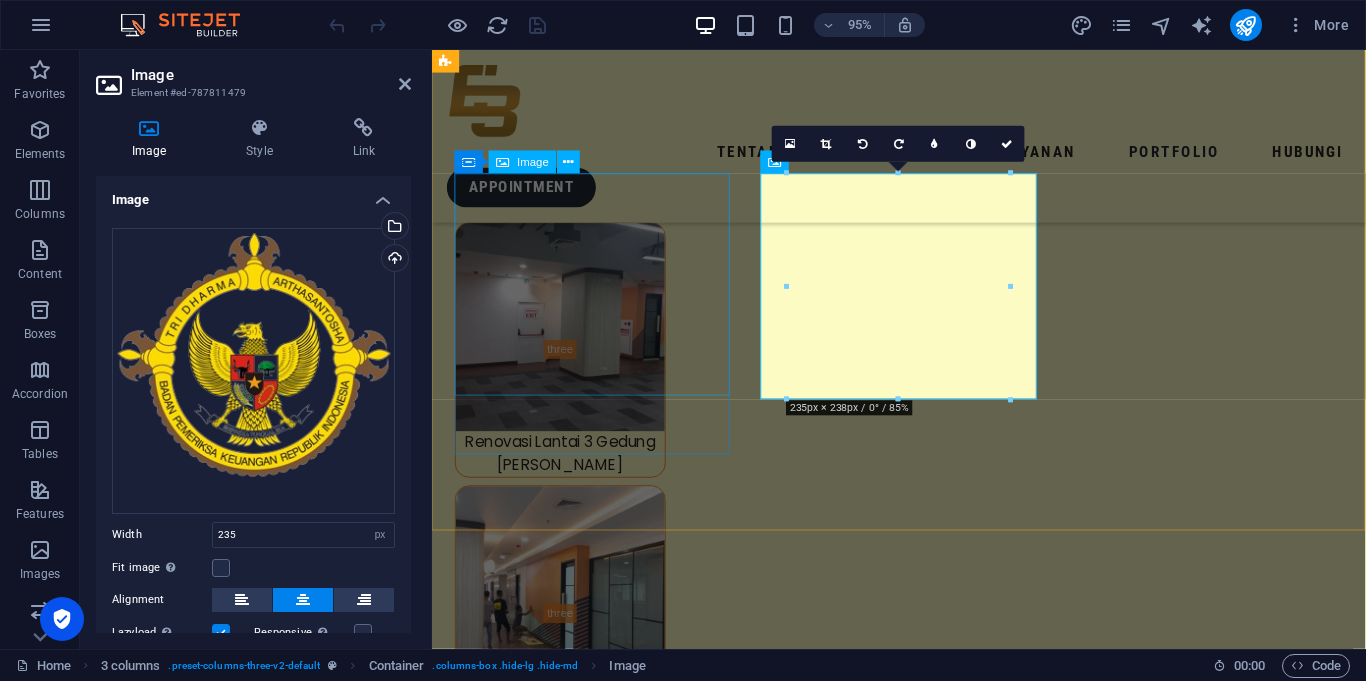 click at bounding box center (601, 15997) 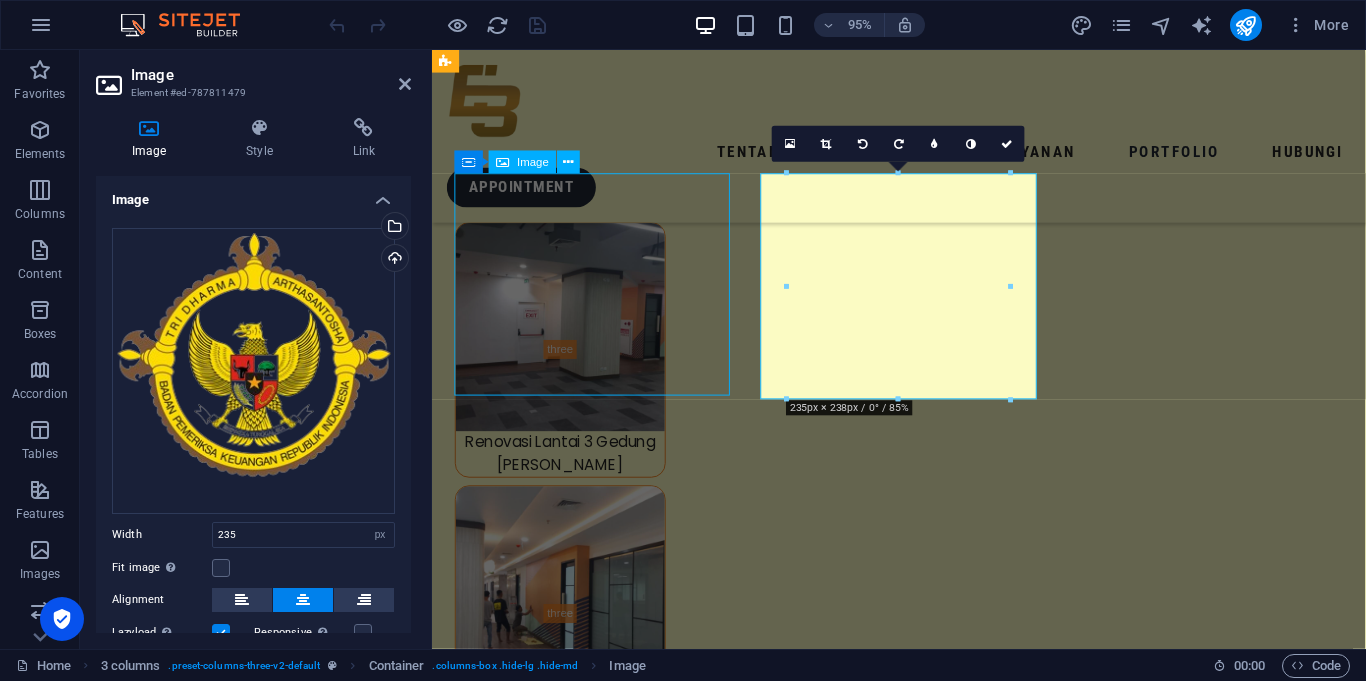 click at bounding box center [601, 15997] 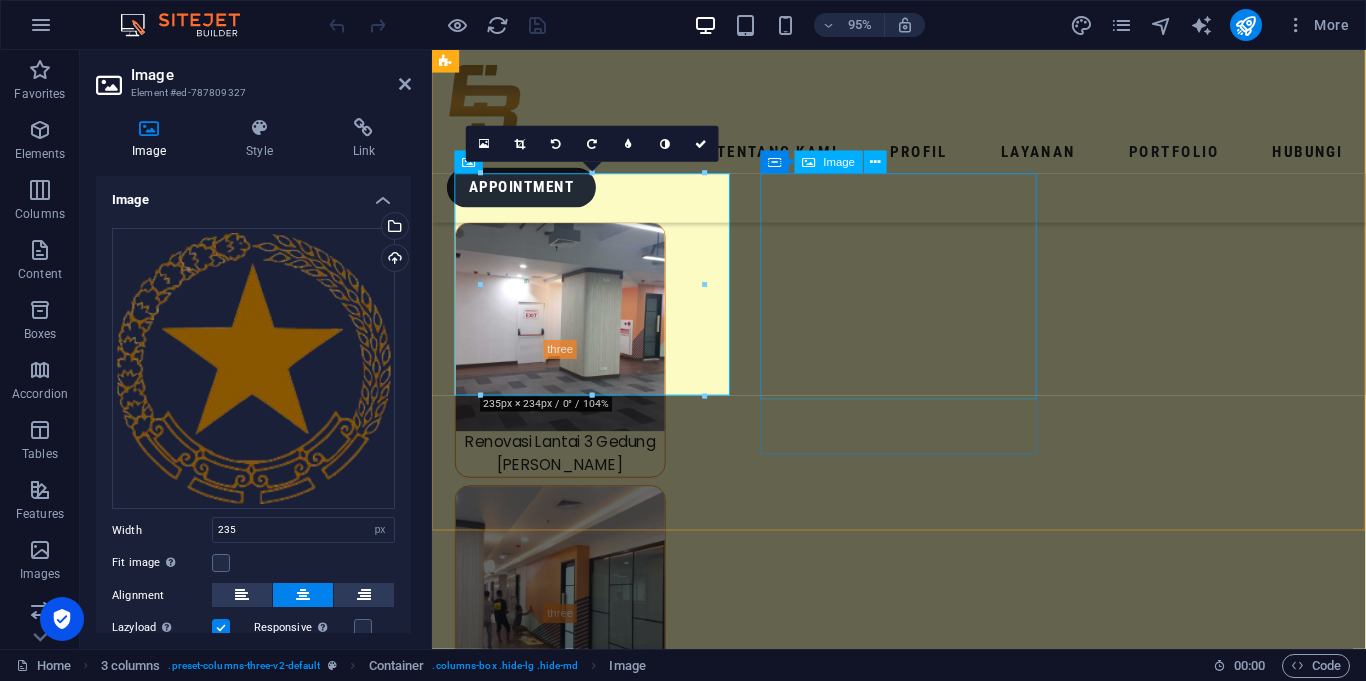 click at bounding box center [601, 16307] 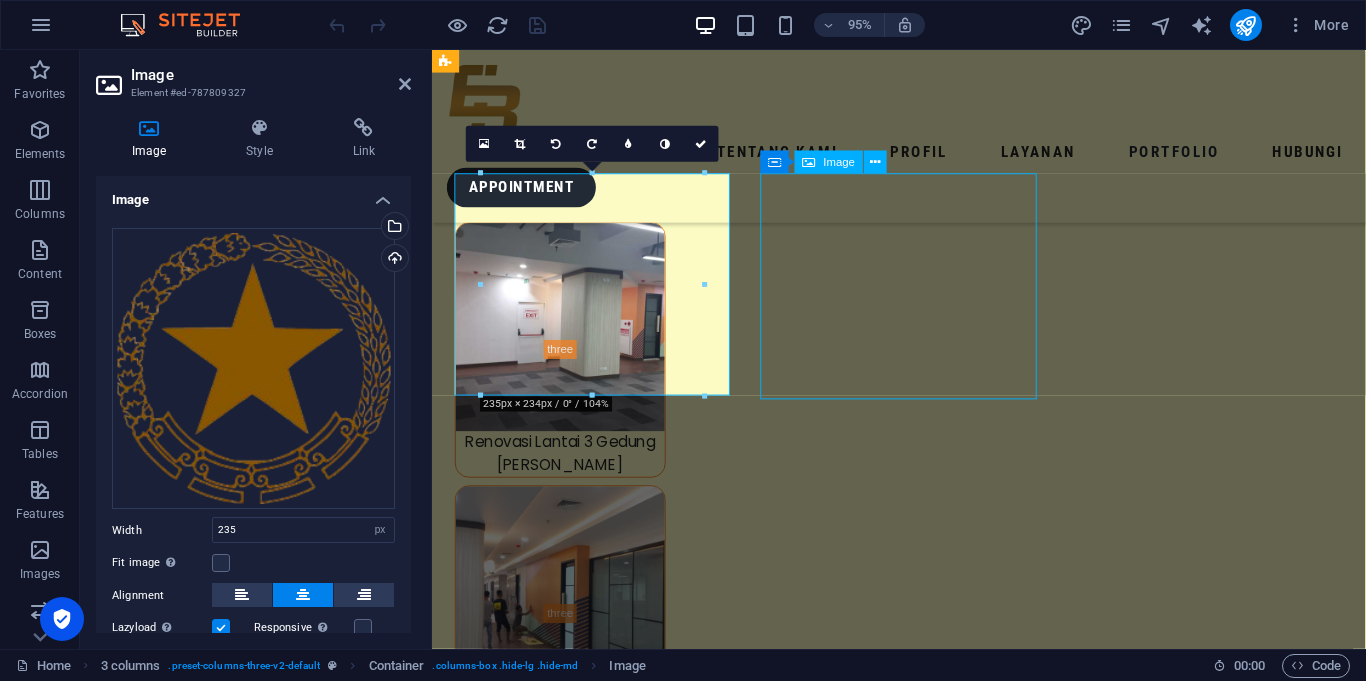 click at bounding box center (601, 16307) 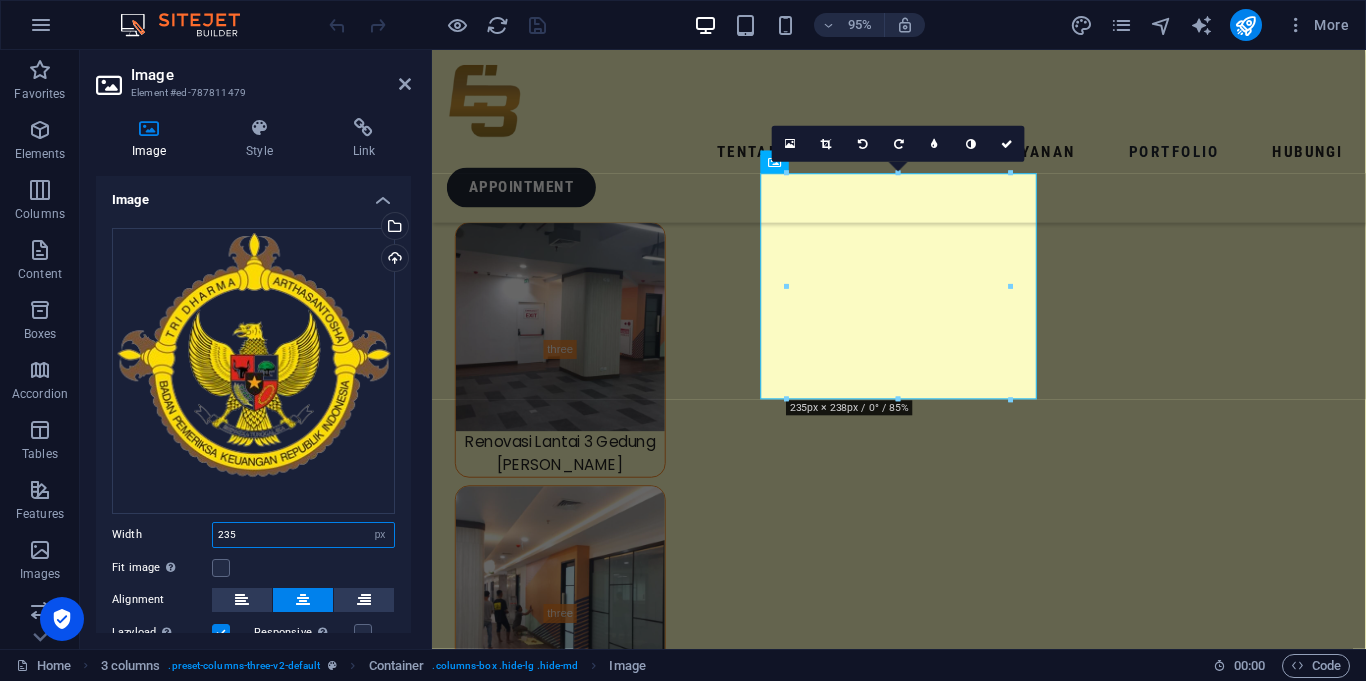 click on "235" at bounding box center [303, 535] 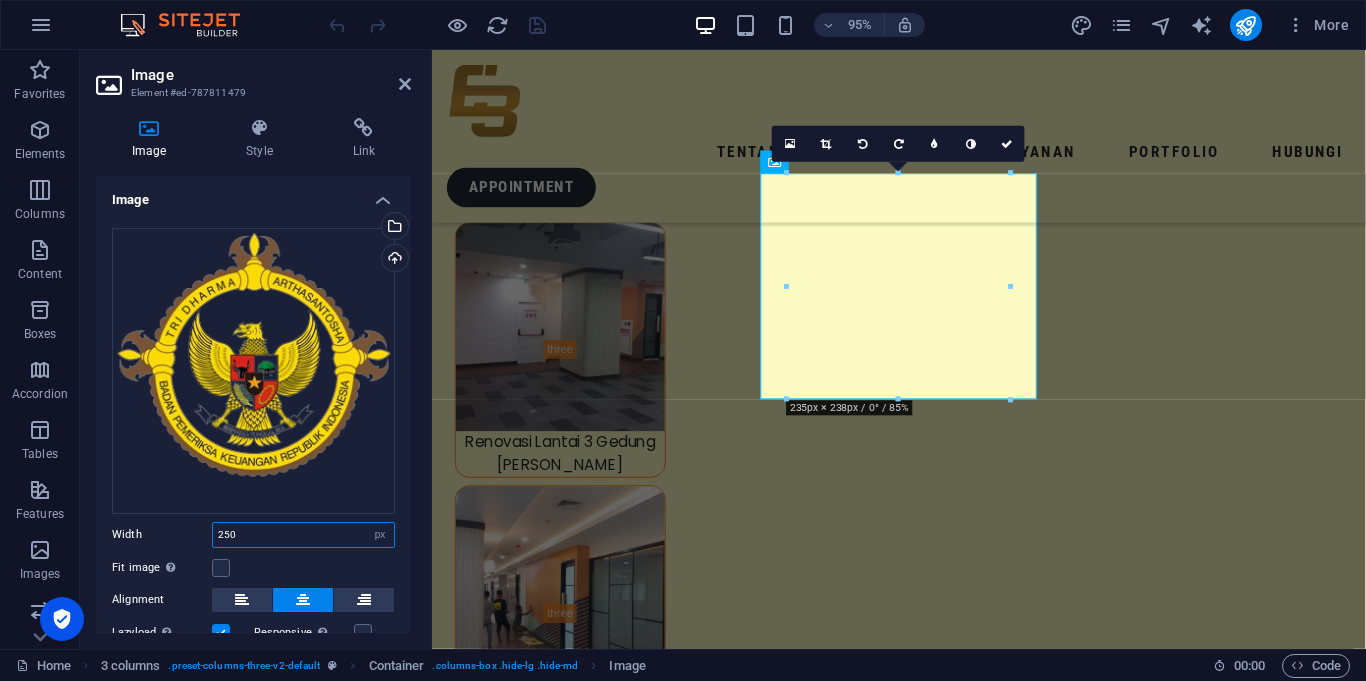 type on "250" 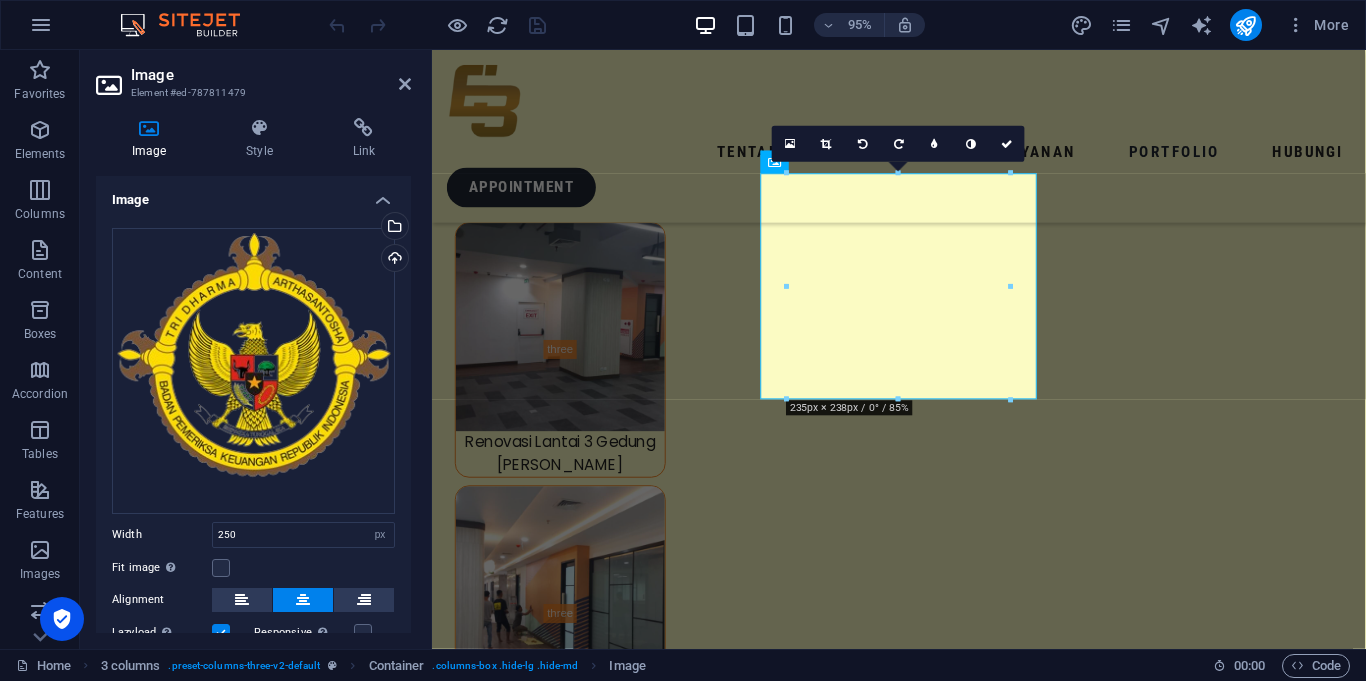 click on "Fit image Automatically fit image to a fixed width and height" at bounding box center (253, 568) 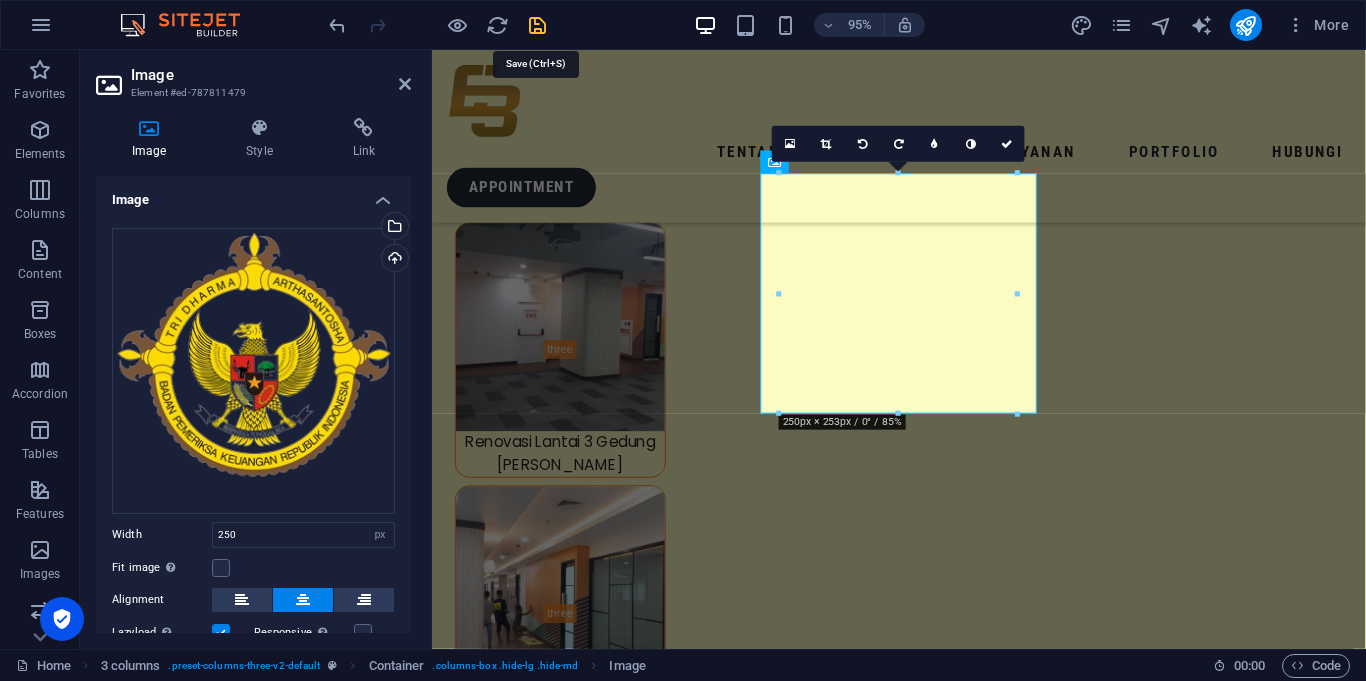 click at bounding box center (537, 25) 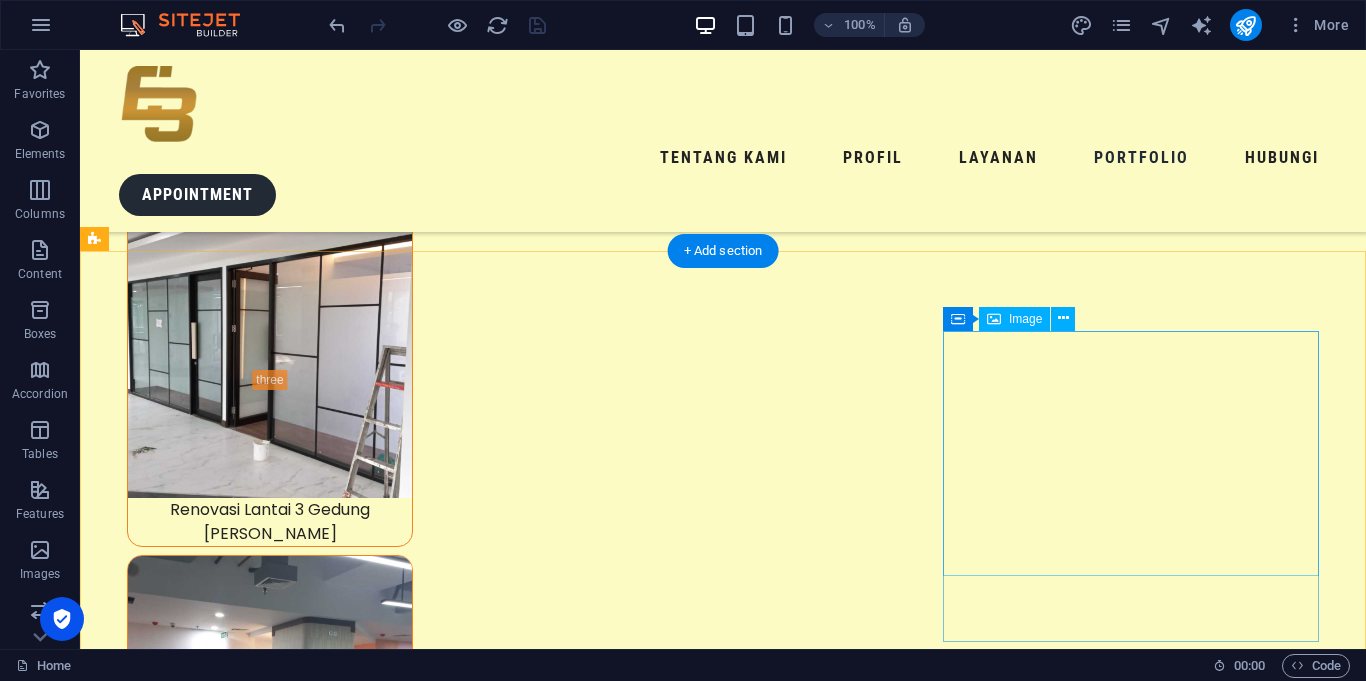 scroll, scrollTop: 9502, scrollLeft: 0, axis: vertical 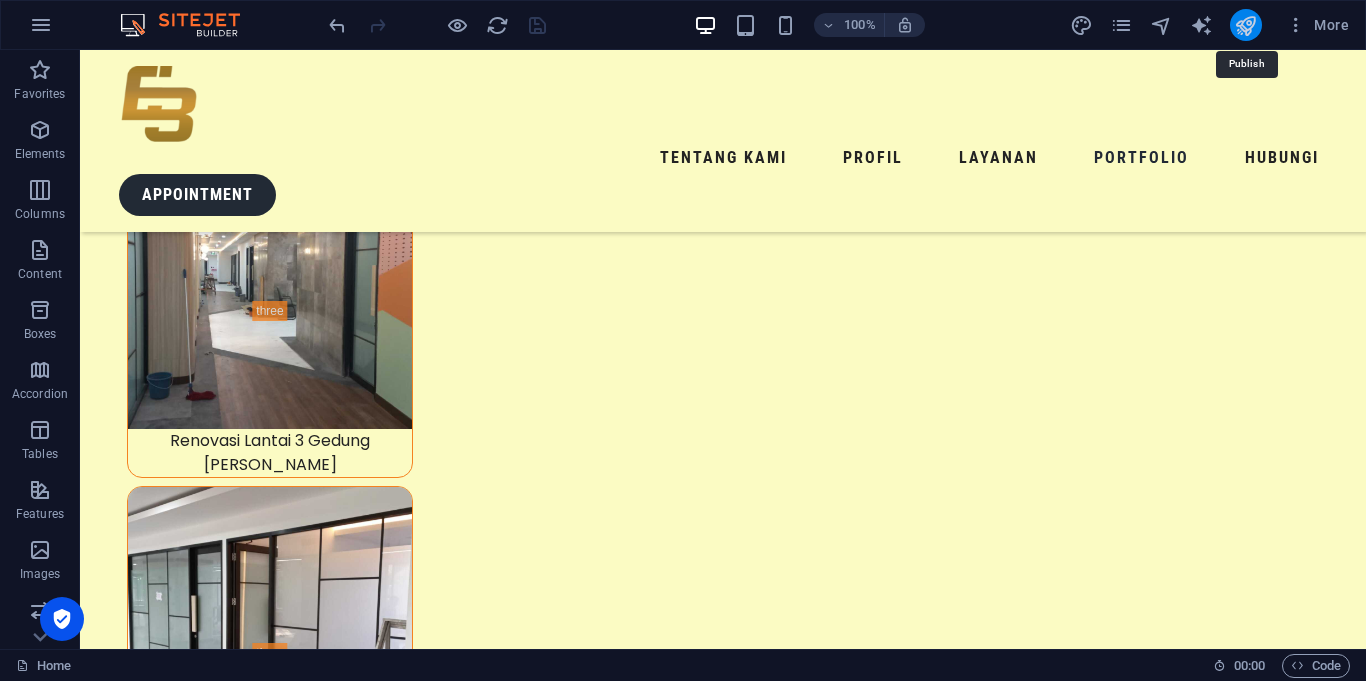 click at bounding box center (1245, 25) 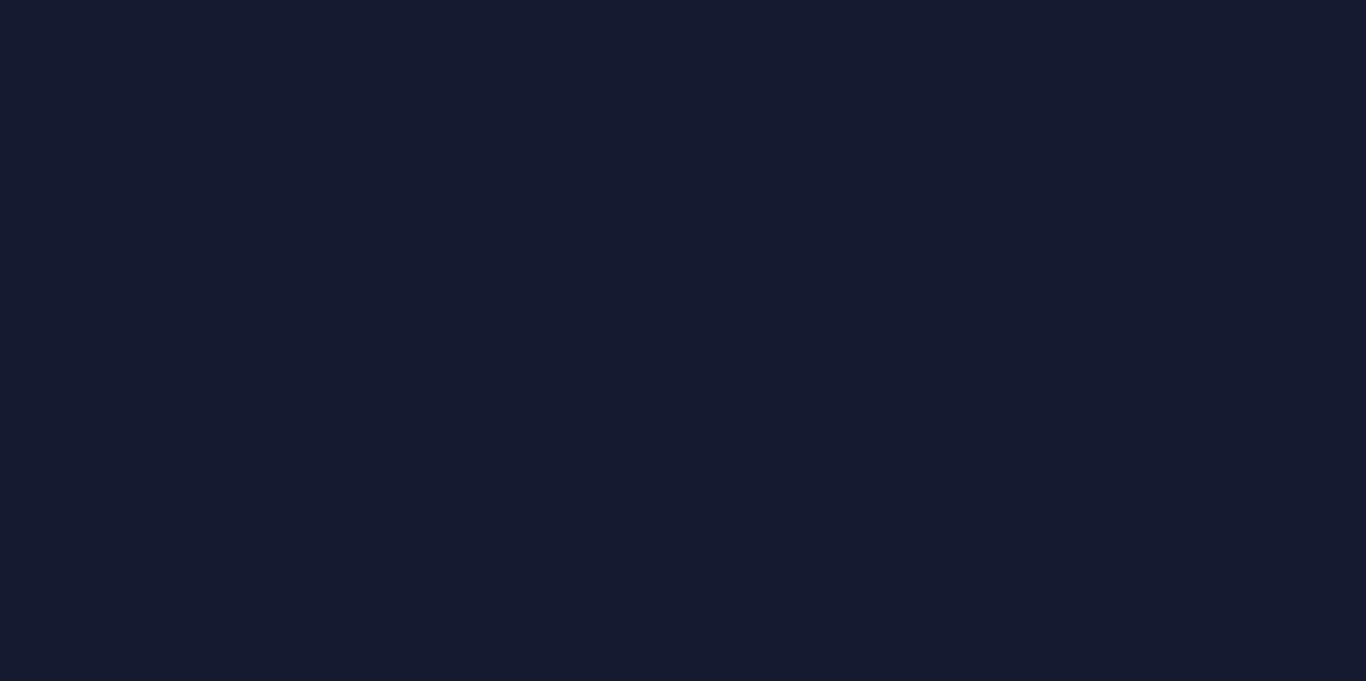 scroll, scrollTop: 0, scrollLeft: 0, axis: both 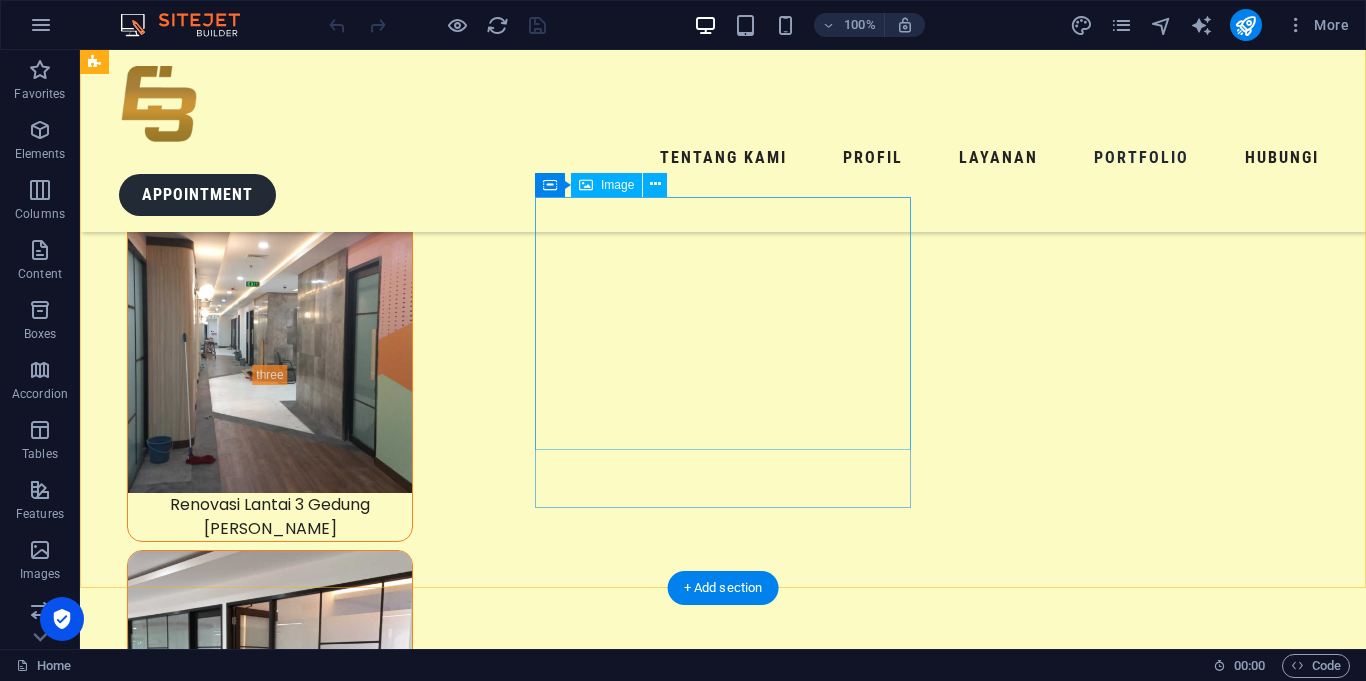 click at bounding box center (292, 20253) 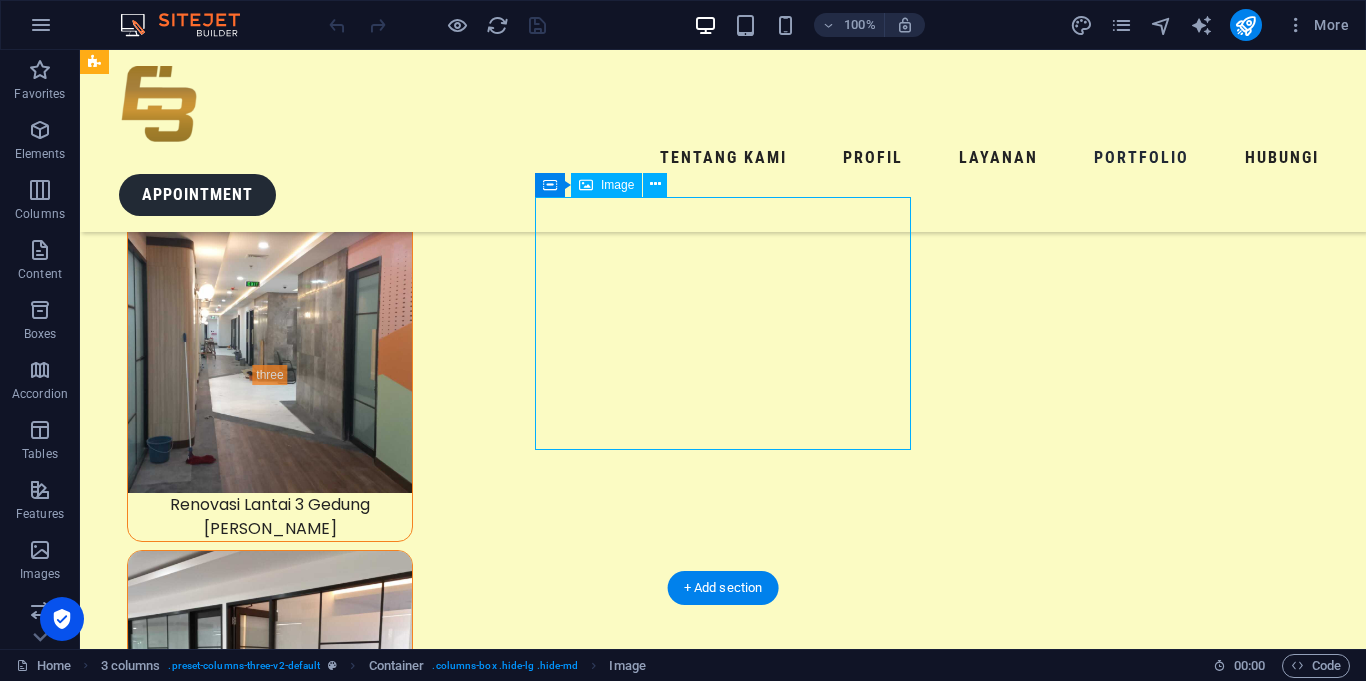 click at bounding box center [292, 20253] 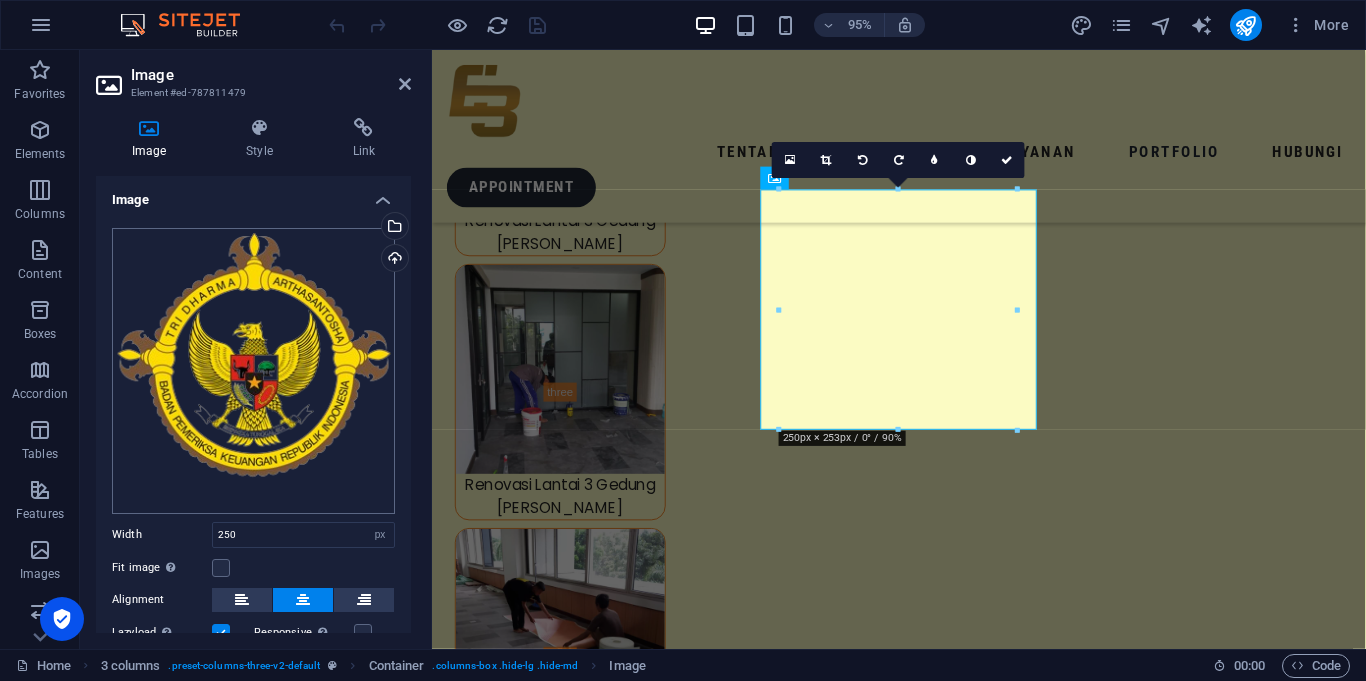 scroll, scrollTop: 8819, scrollLeft: 0, axis: vertical 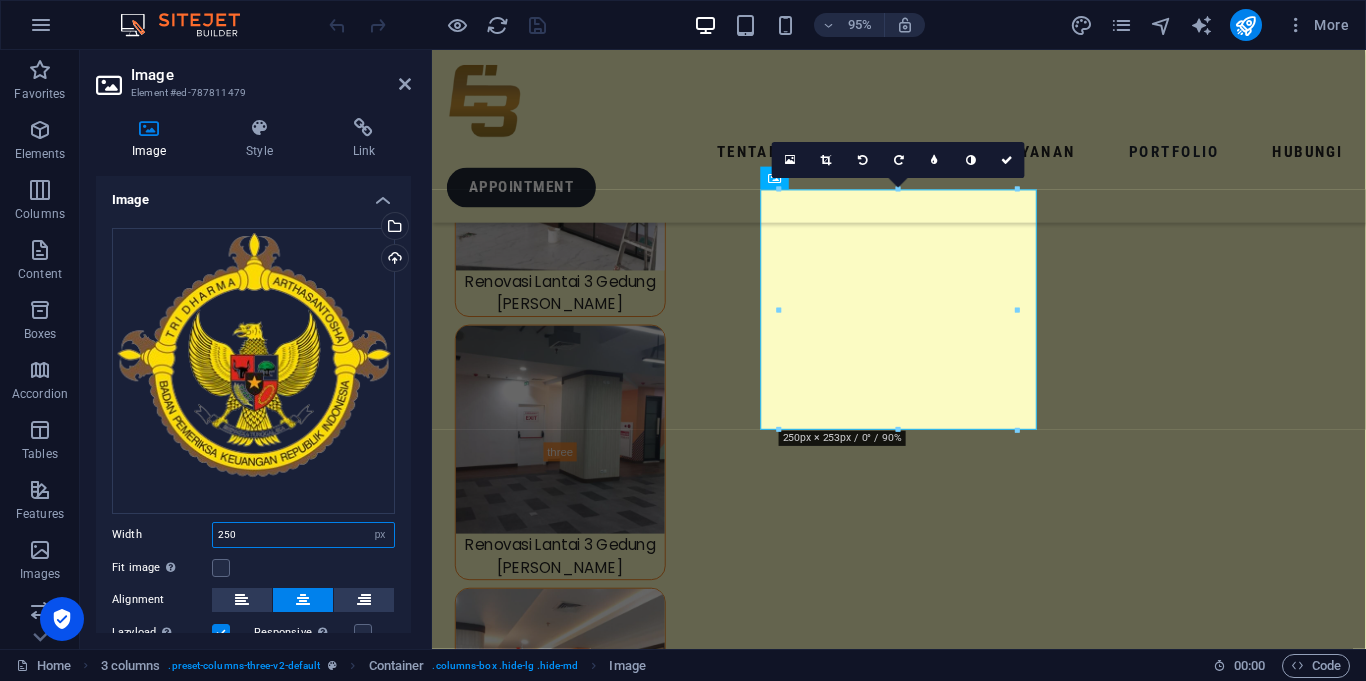 click on "250" at bounding box center (303, 535) 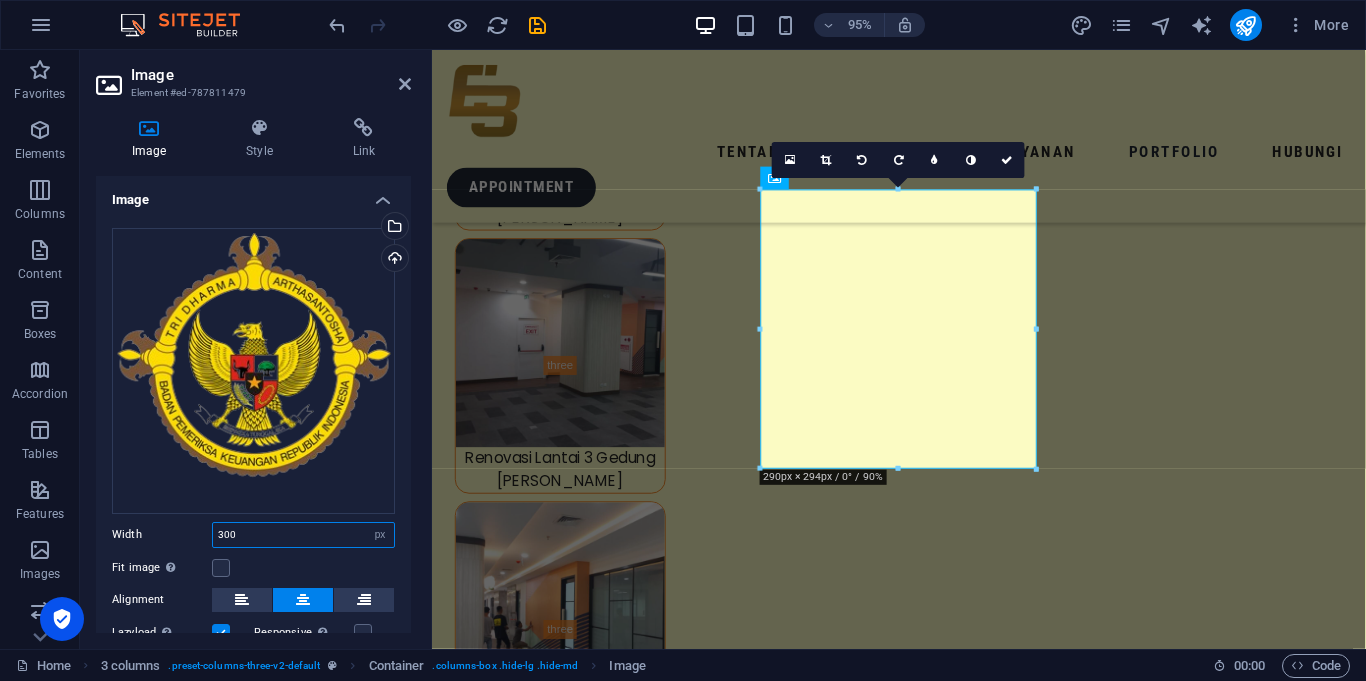 type on "300" 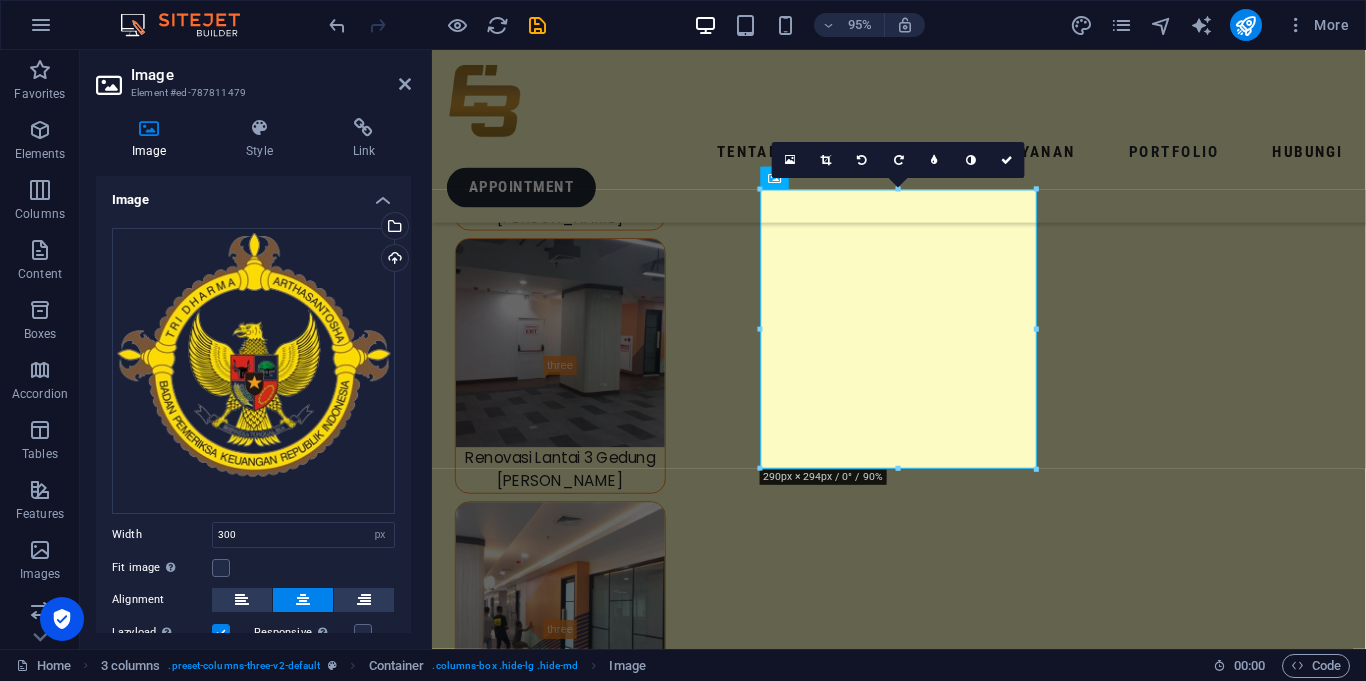click on "Fit image Automatically fit image to a fixed width and height" at bounding box center [253, 568] 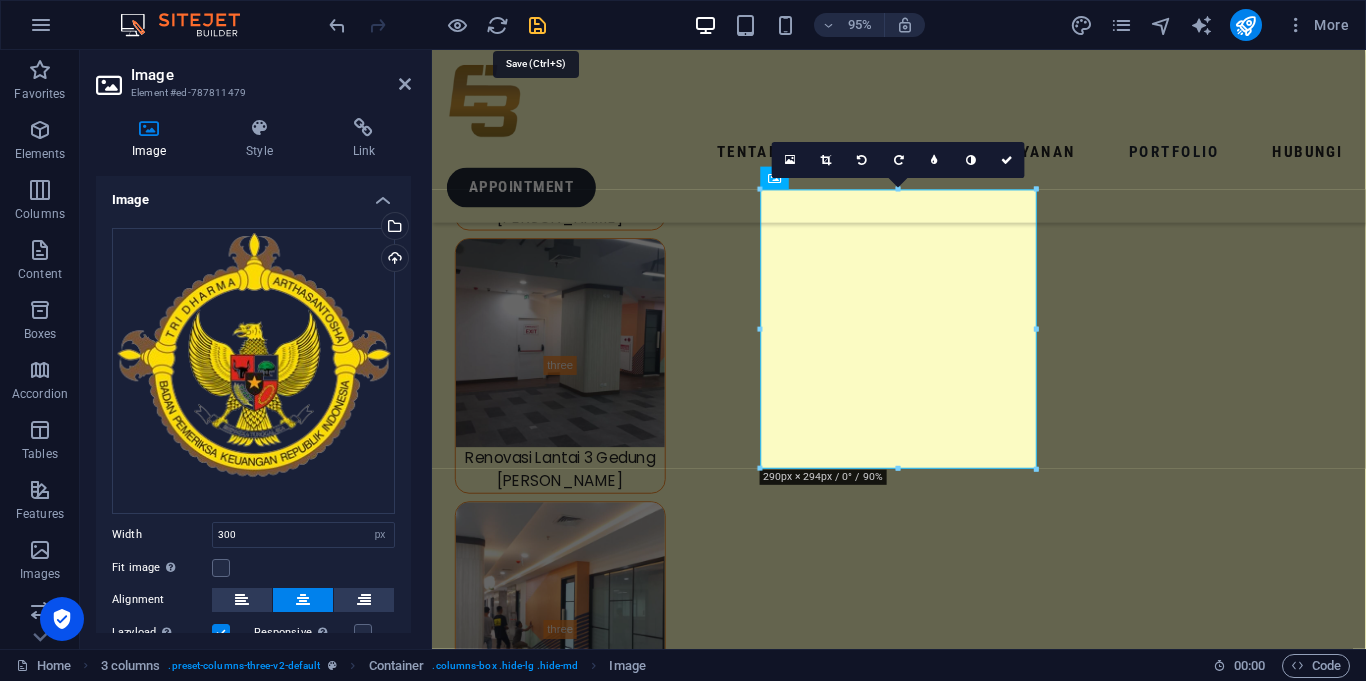 click at bounding box center [537, 25] 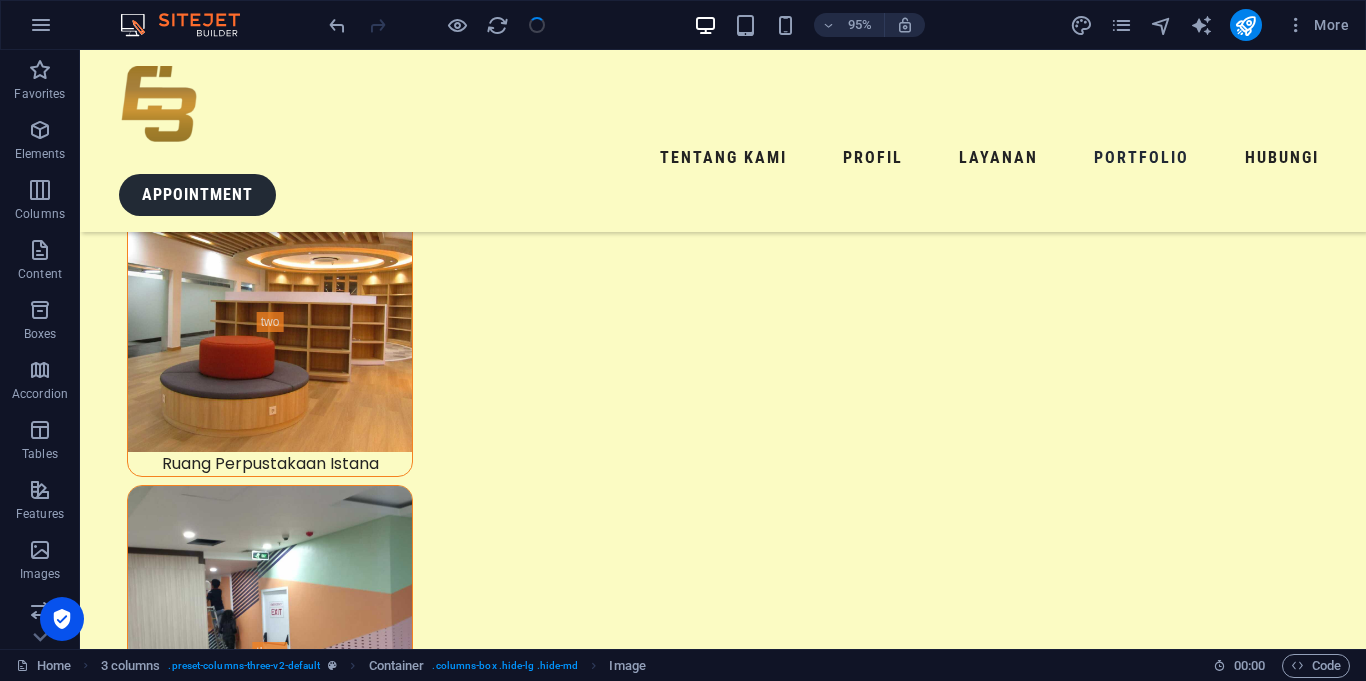 scroll, scrollTop: 9438, scrollLeft: 0, axis: vertical 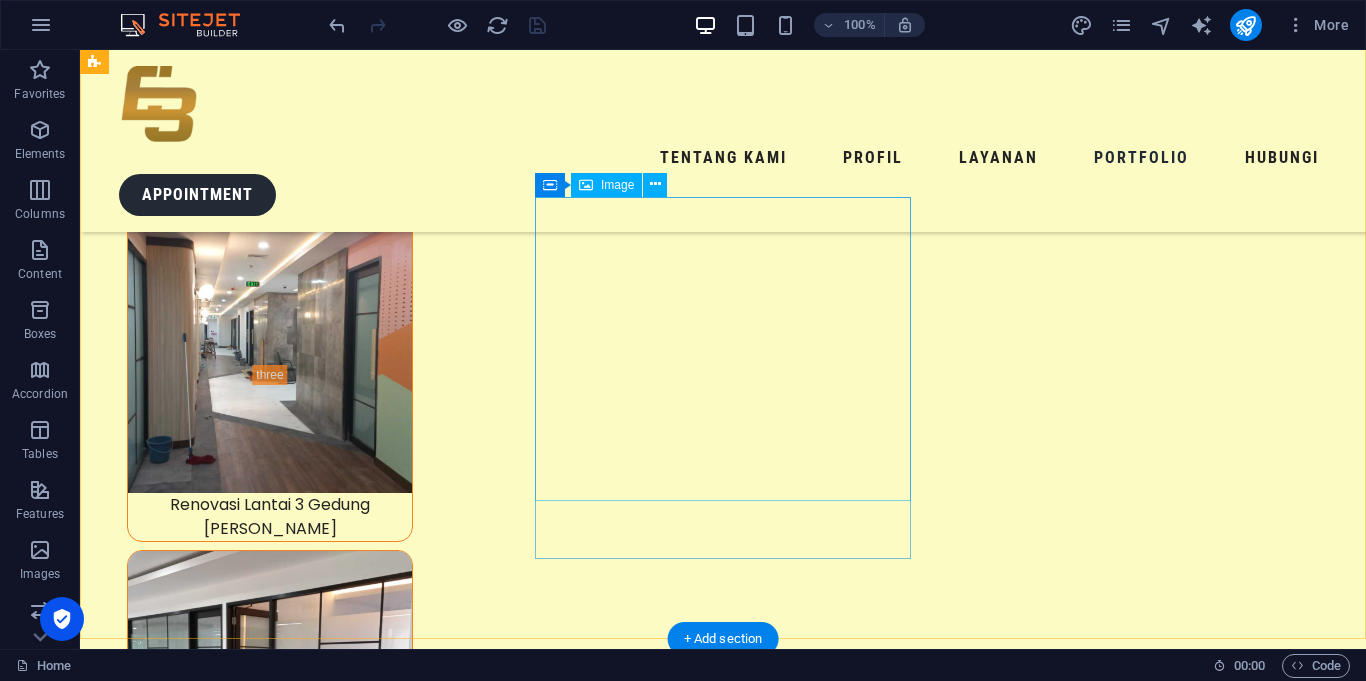 click at bounding box center (292, 20279) 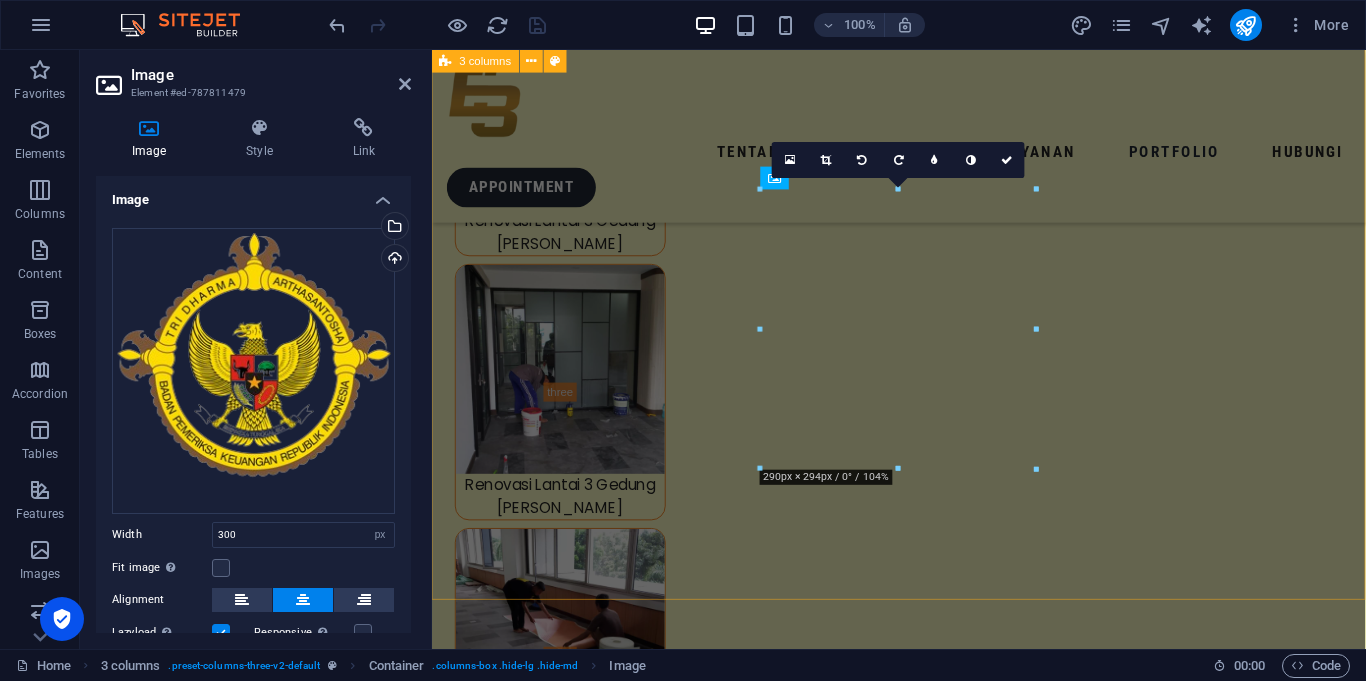 scroll, scrollTop: 8819, scrollLeft: 0, axis: vertical 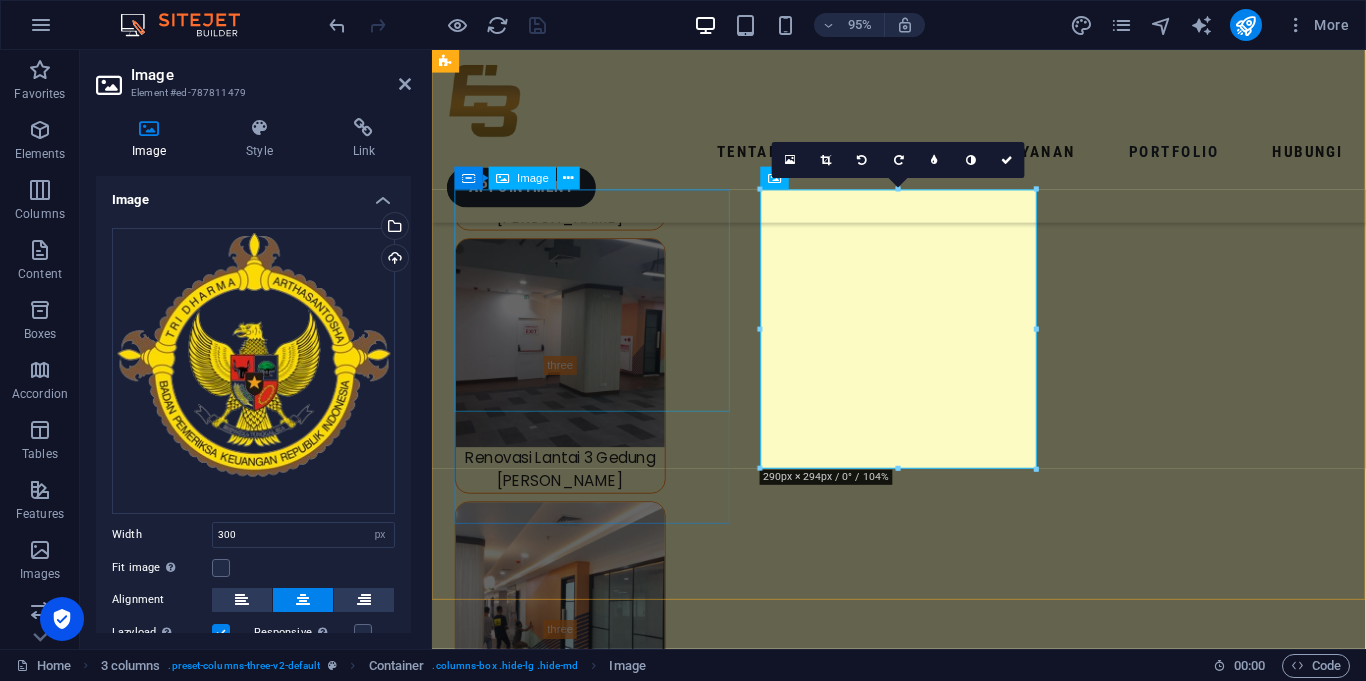 click at bounding box center (601, 16014) 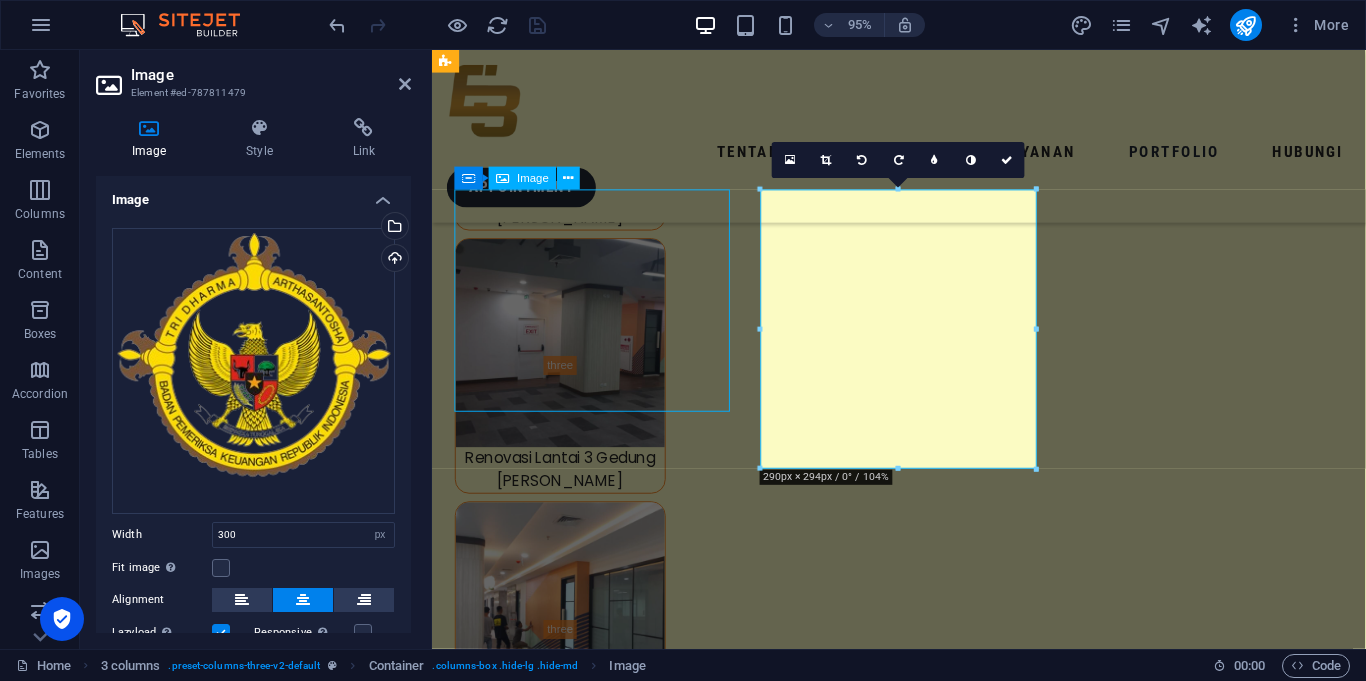 click at bounding box center [601, 16014] 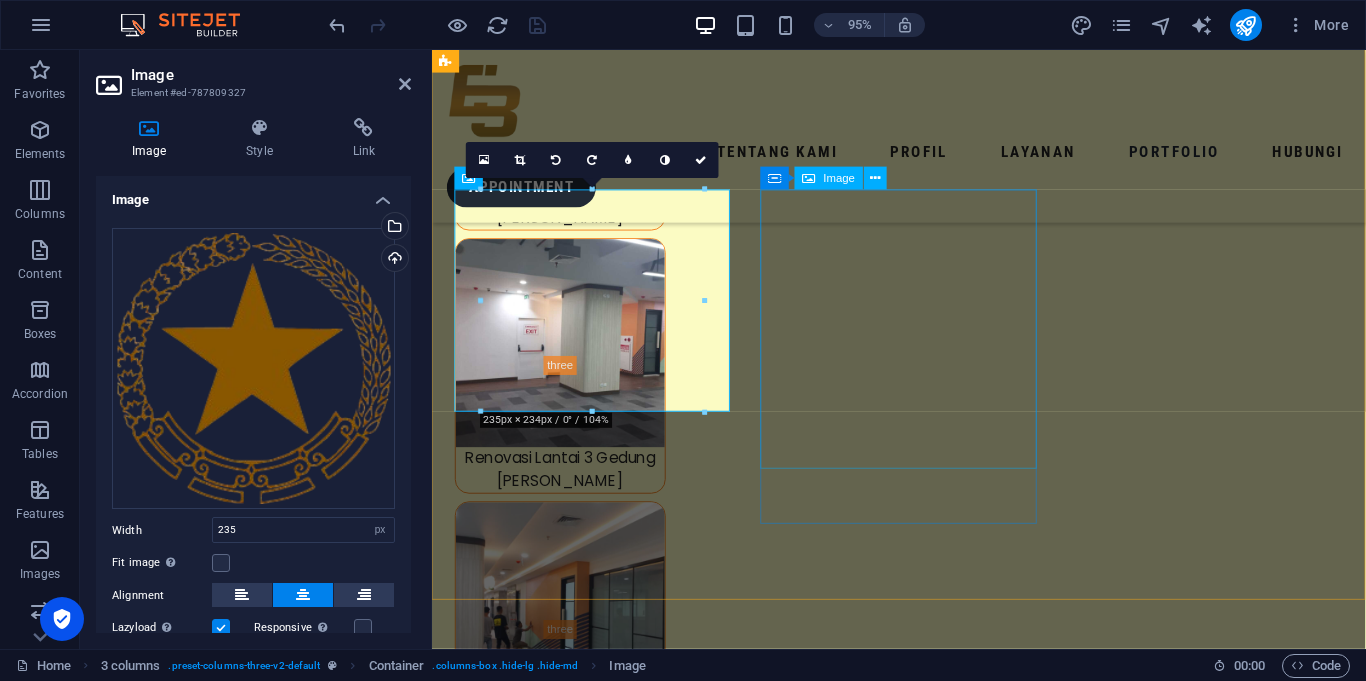 click at bounding box center [601, 16357] 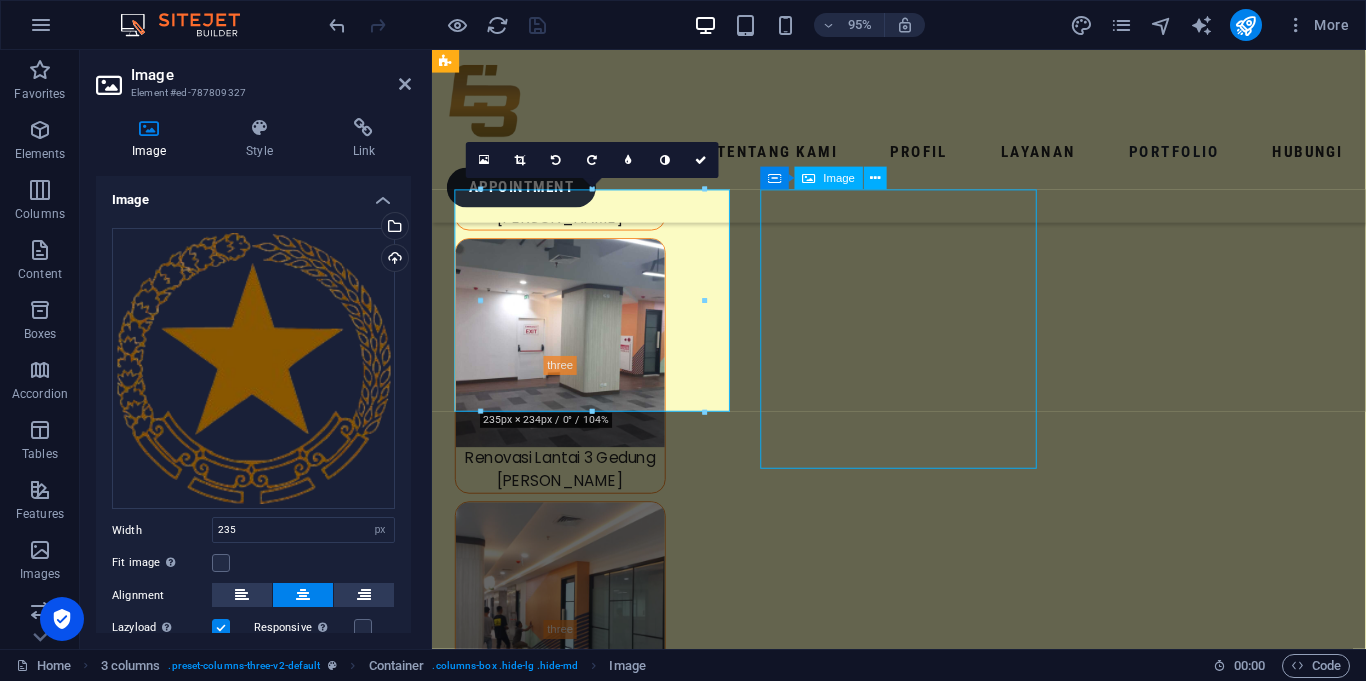 click at bounding box center [601, 16357] 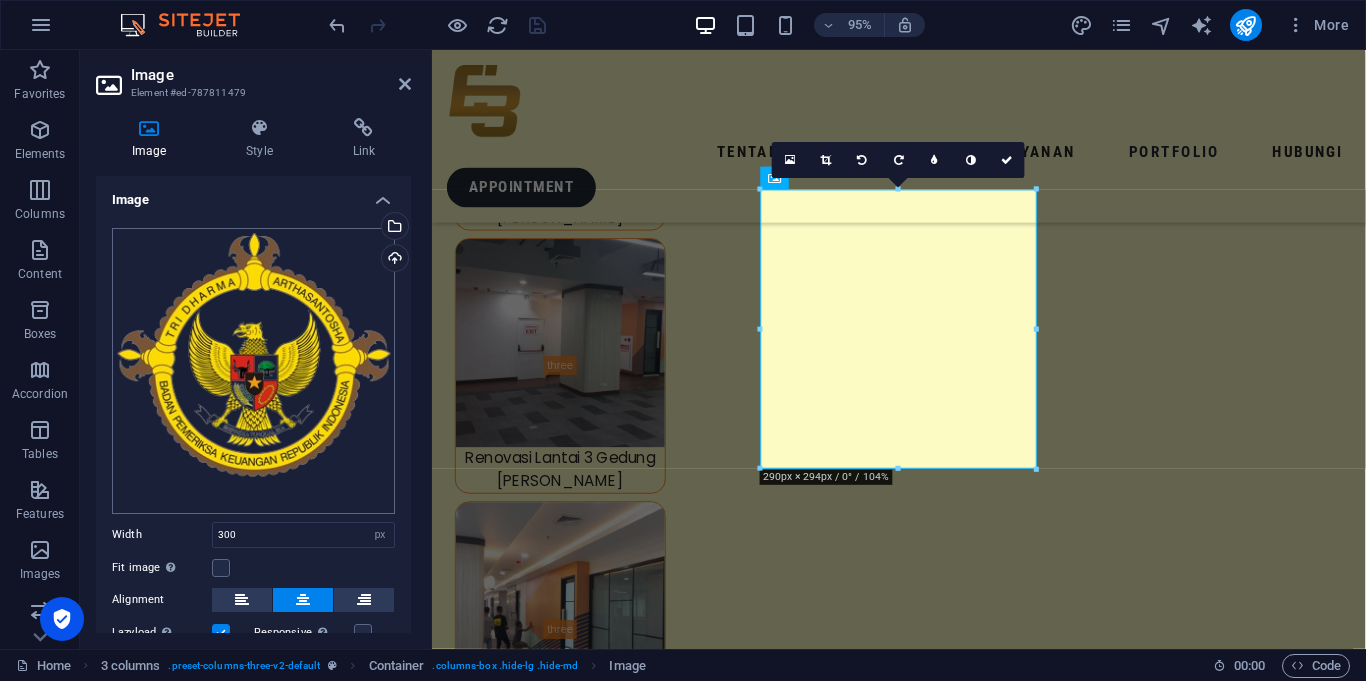scroll, scrollTop: 2, scrollLeft: 0, axis: vertical 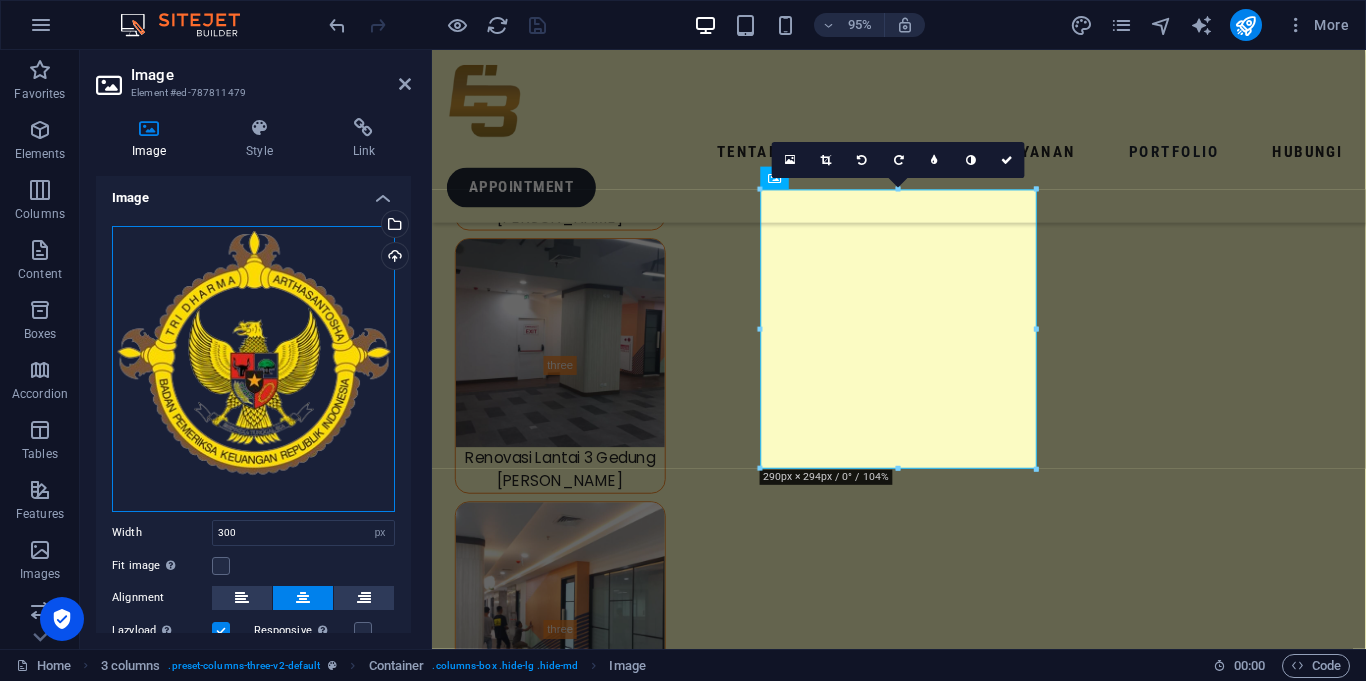 click on "Drag files here, click to choose files or select files from Files or our free stock photos & videos" at bounding box center [253, 369] 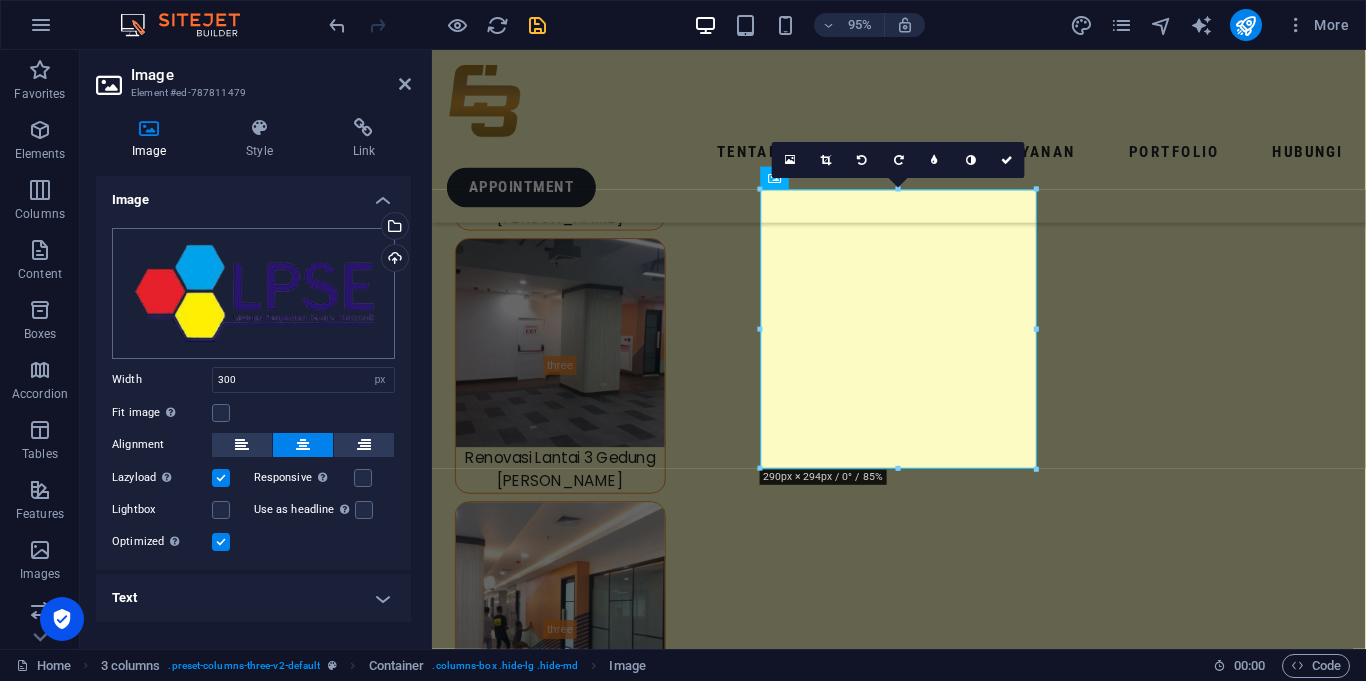 scroll, scrollTop: 0, scrollLeft: 0, axis: both 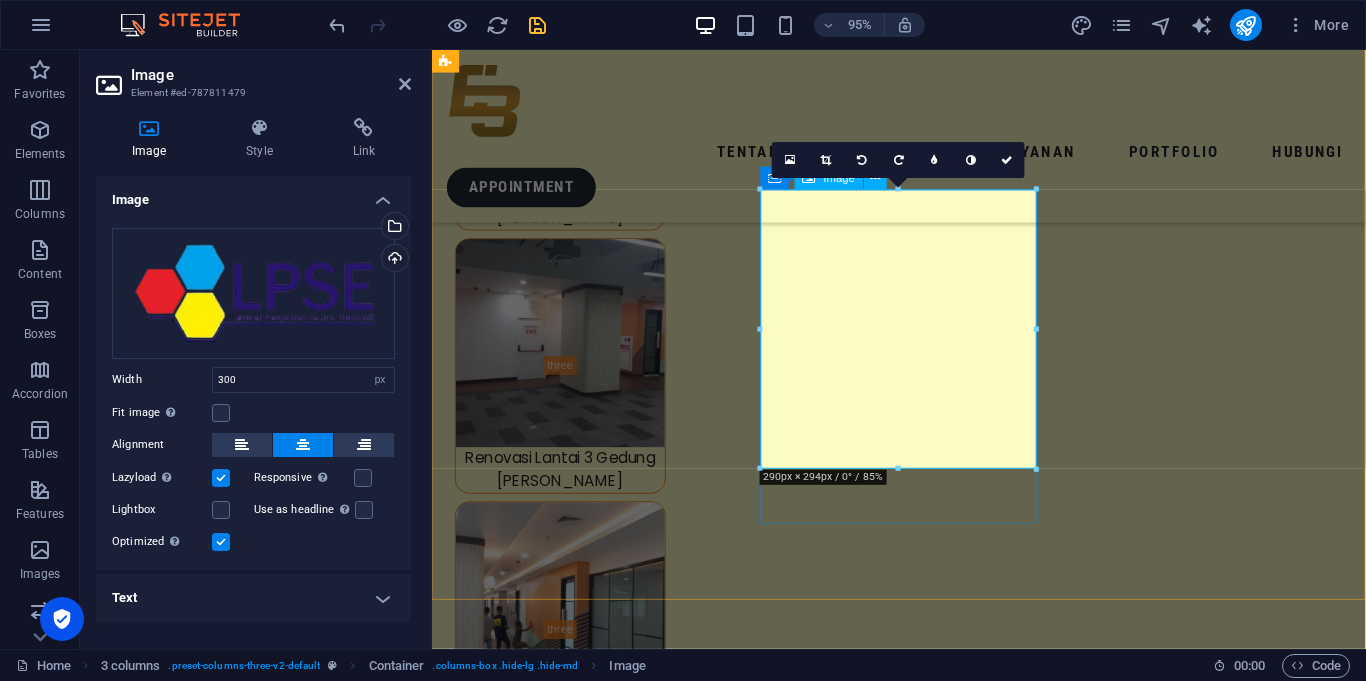 click at bounding box center [601, 16271] 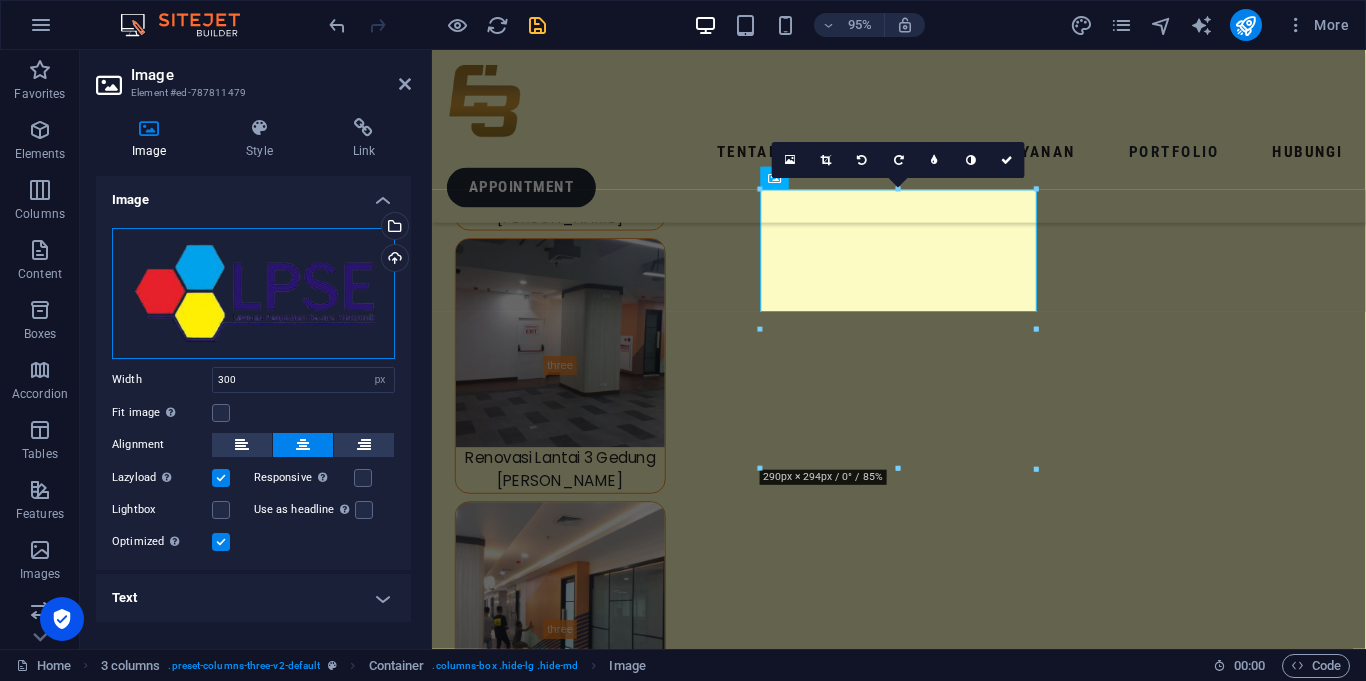 click on "Drag files here, click to choose files or select files from Files or our free stock photos & videos" at bounding box center [253, 293] 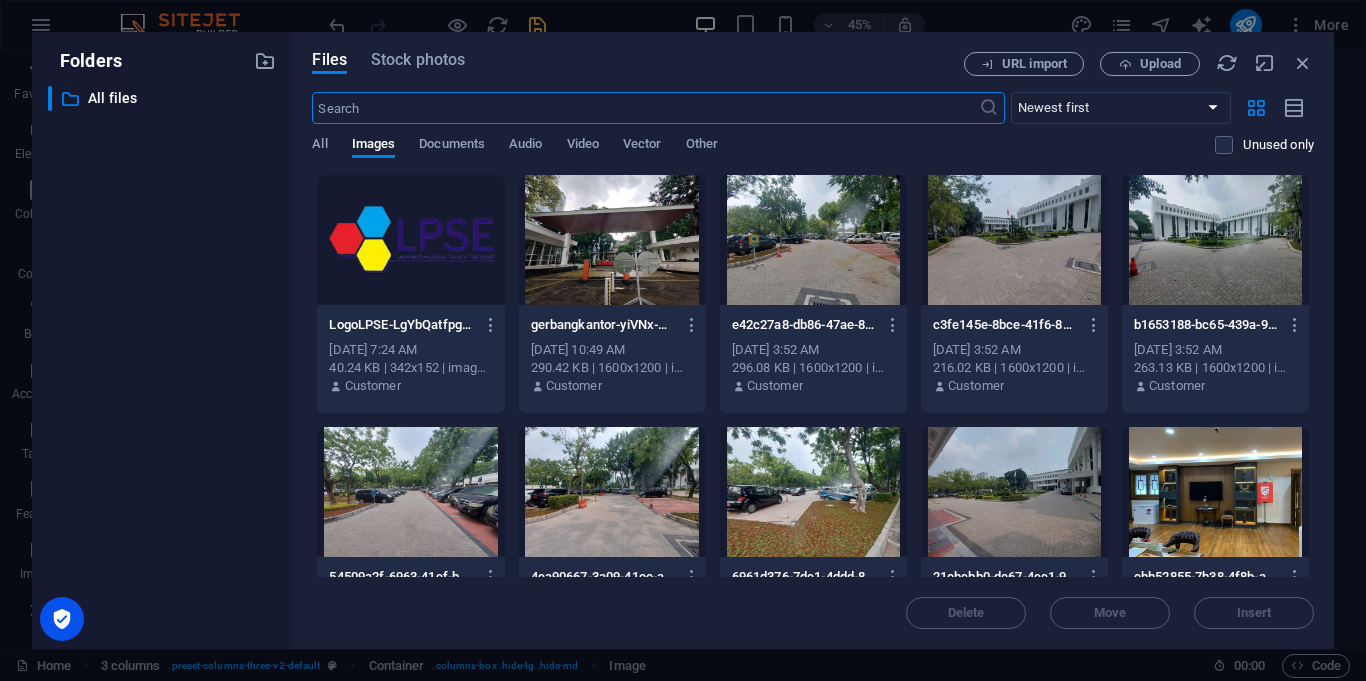 scroll, scrollTop: 8836, scrollLeft: 0, axis: vertical 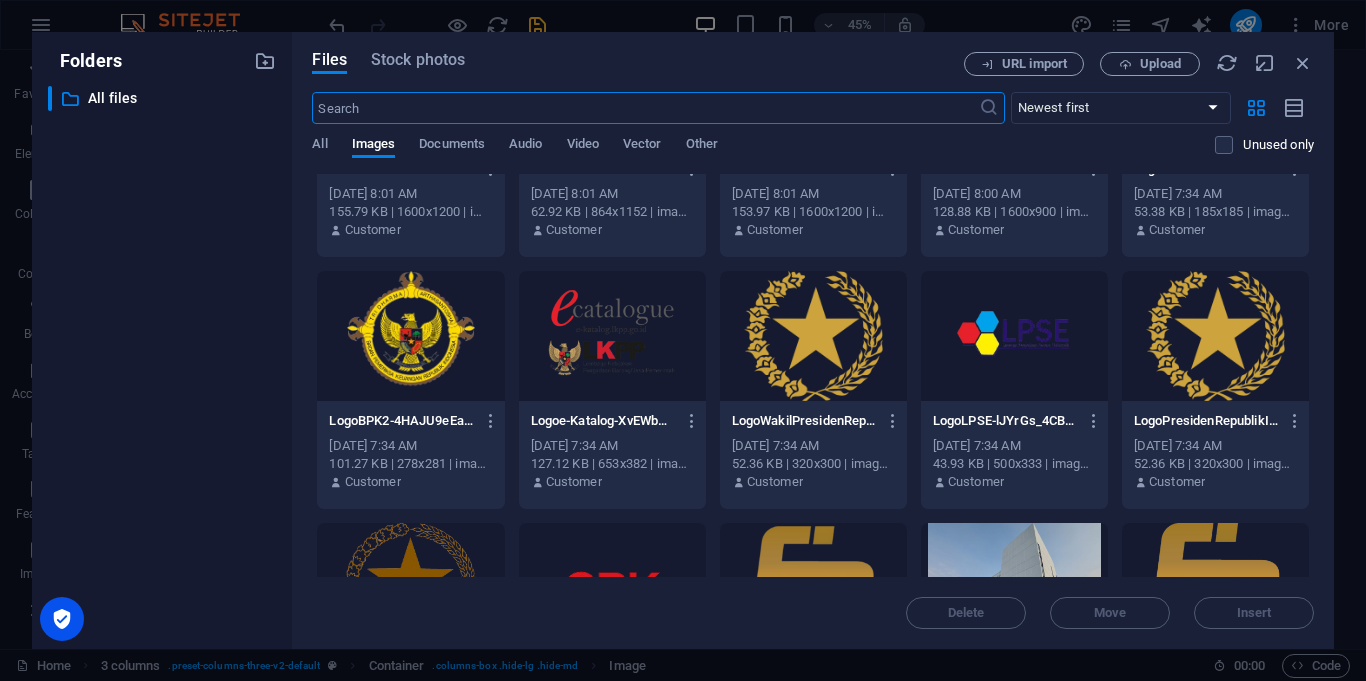 click at bounding box center (410, 336) 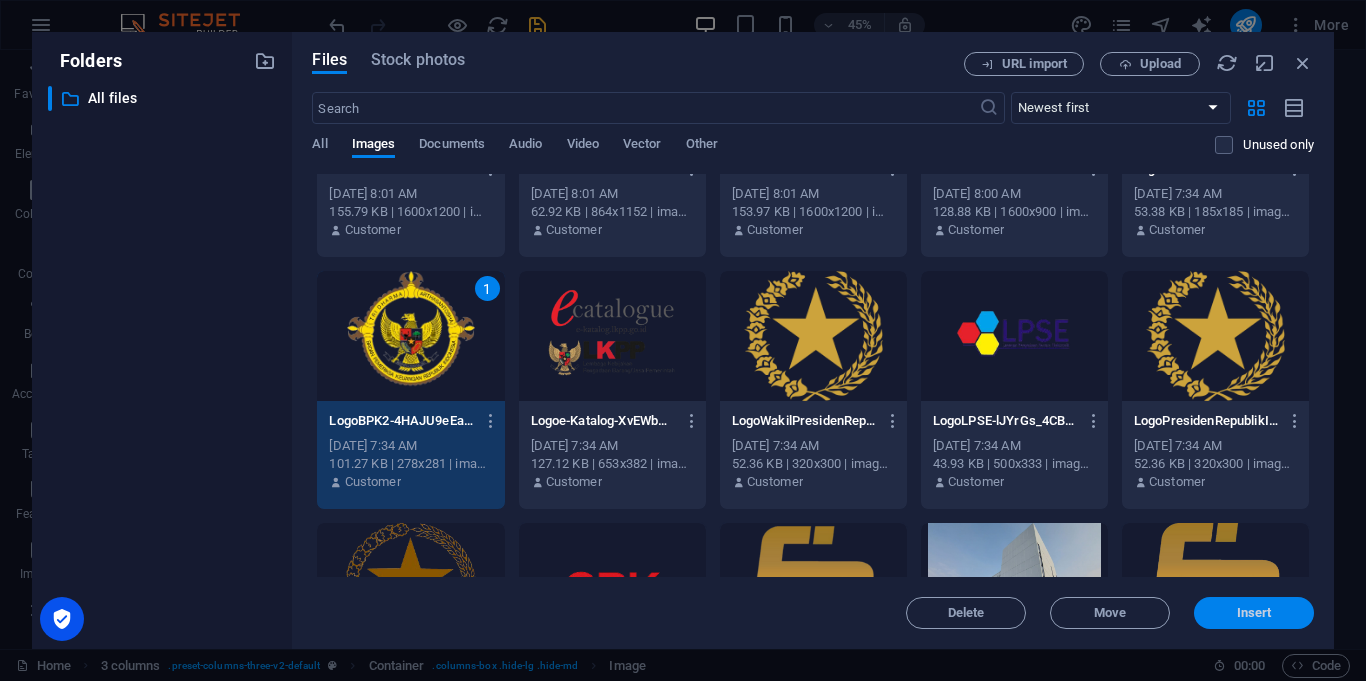 click on "Insert" at bounding box center (1254, 613) 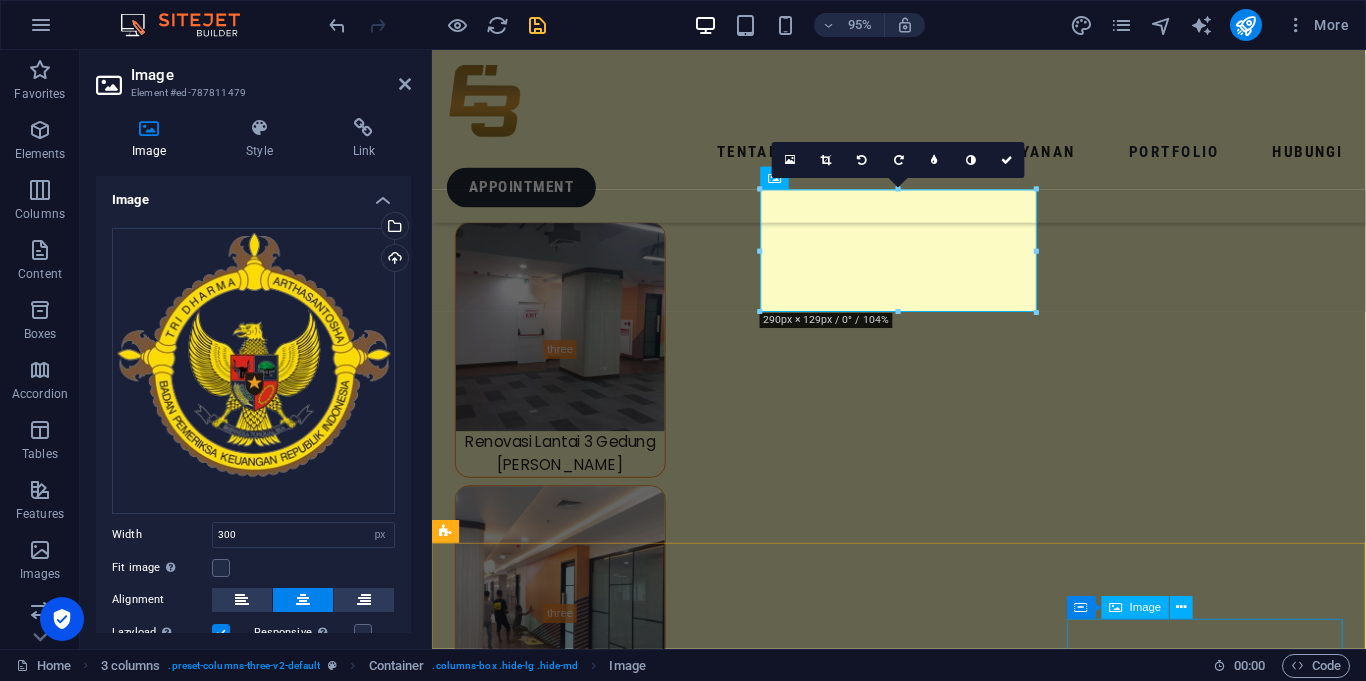 scroll, scrollTop: 8819, scrollLeft: 0, axis: vertical 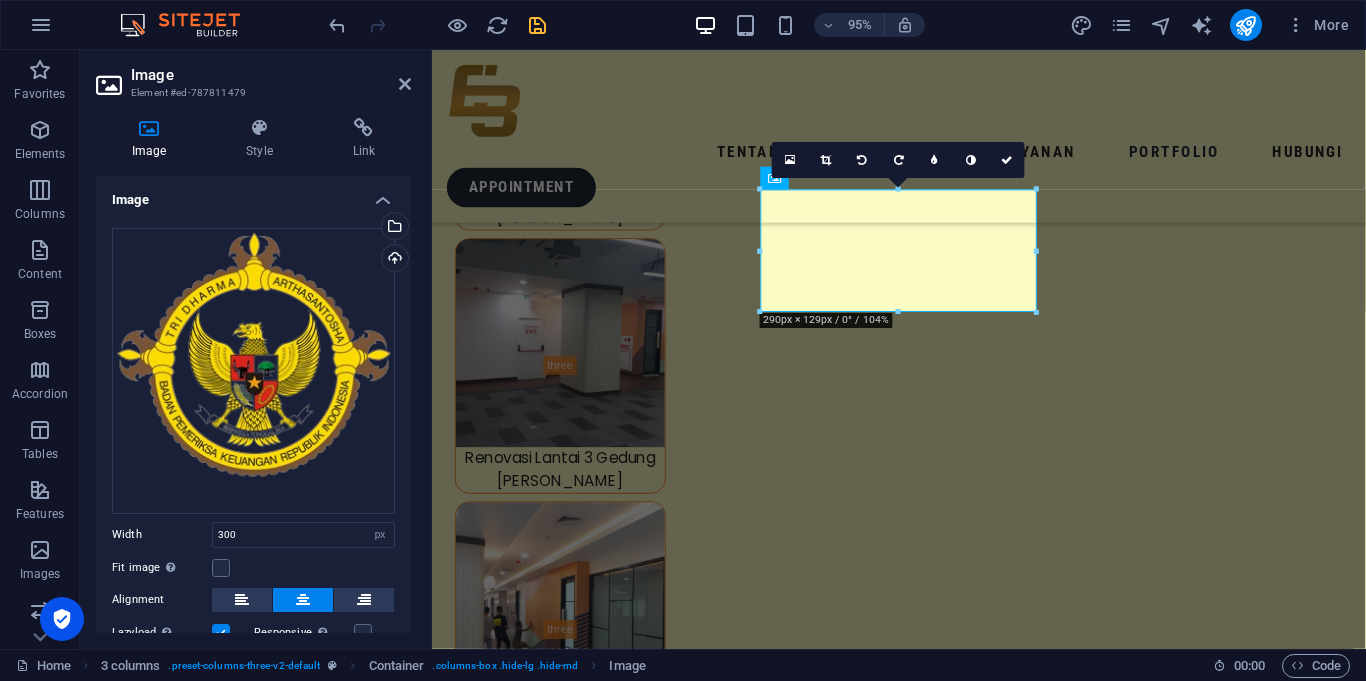 click on "Fit image Automatically fit image to a fixed width and height" at bounding box center [253, 568] 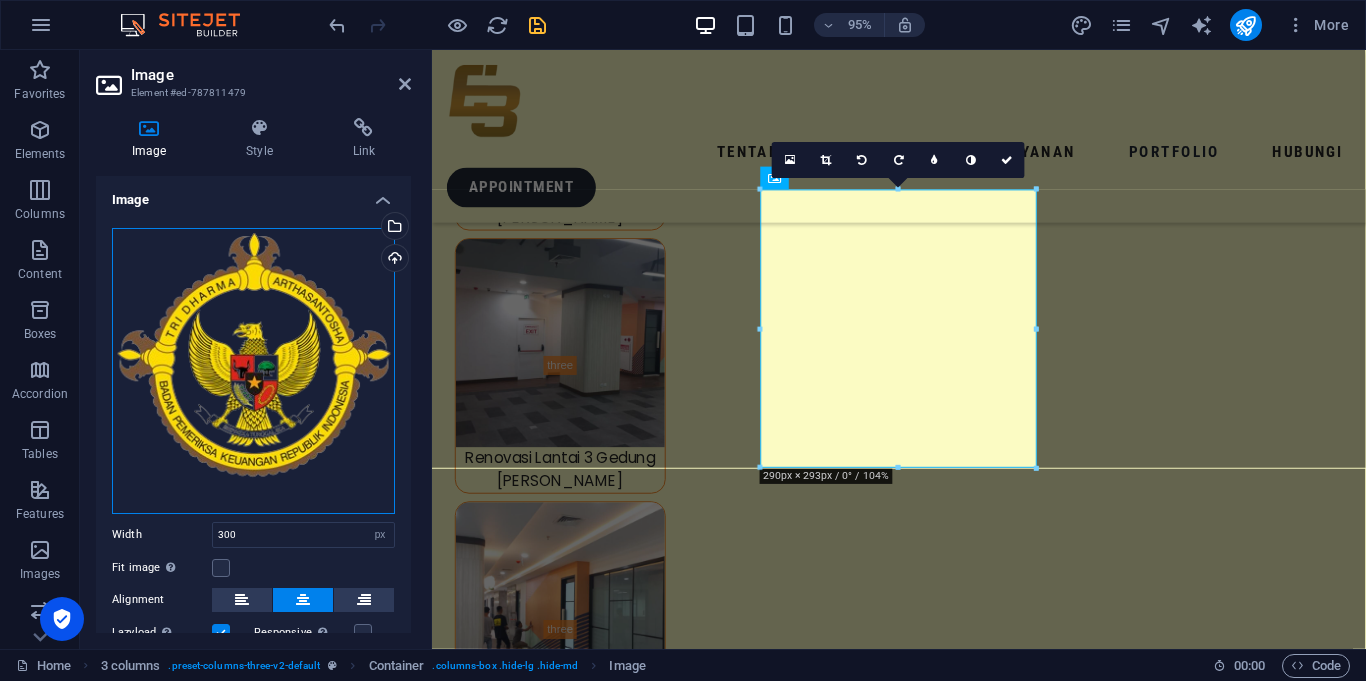 click on "Drag files here, click to choose files or select files from Files or our free stock photos & videos" at bounding box center [253, 371] 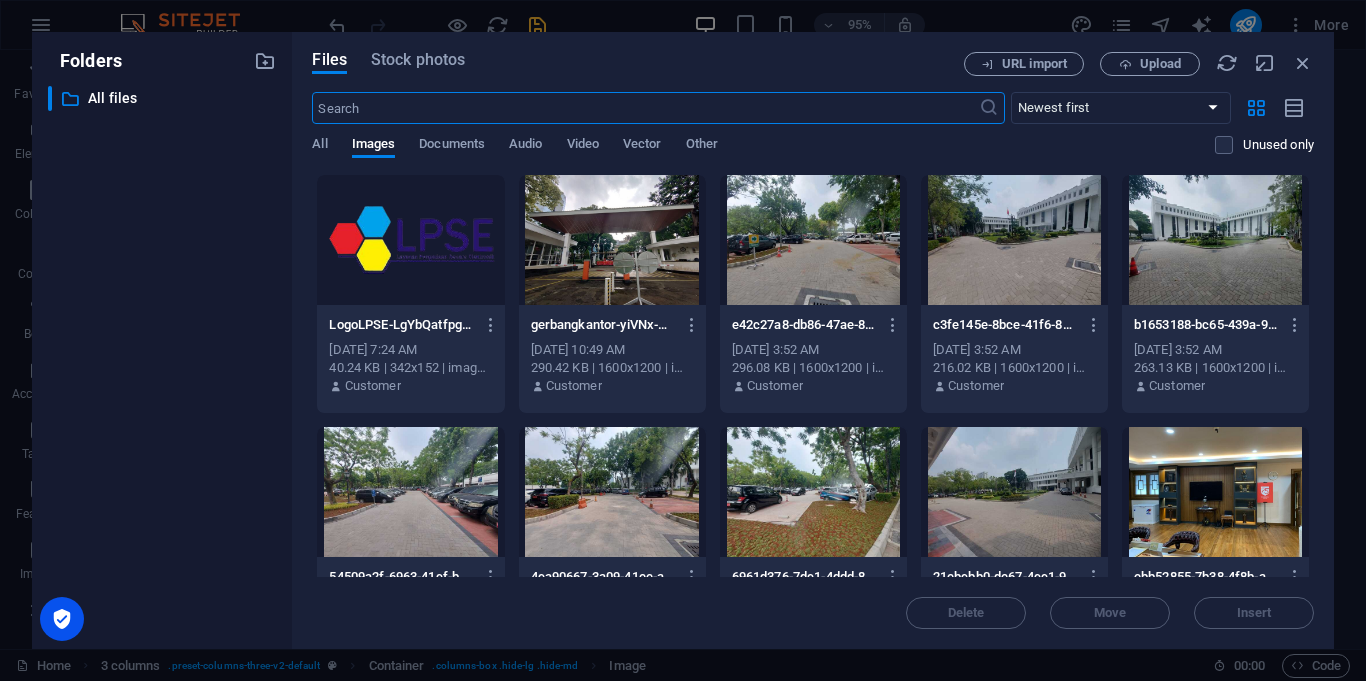 scroll, scrollTop: 8836, scrollLeft: 0, axis: vertical 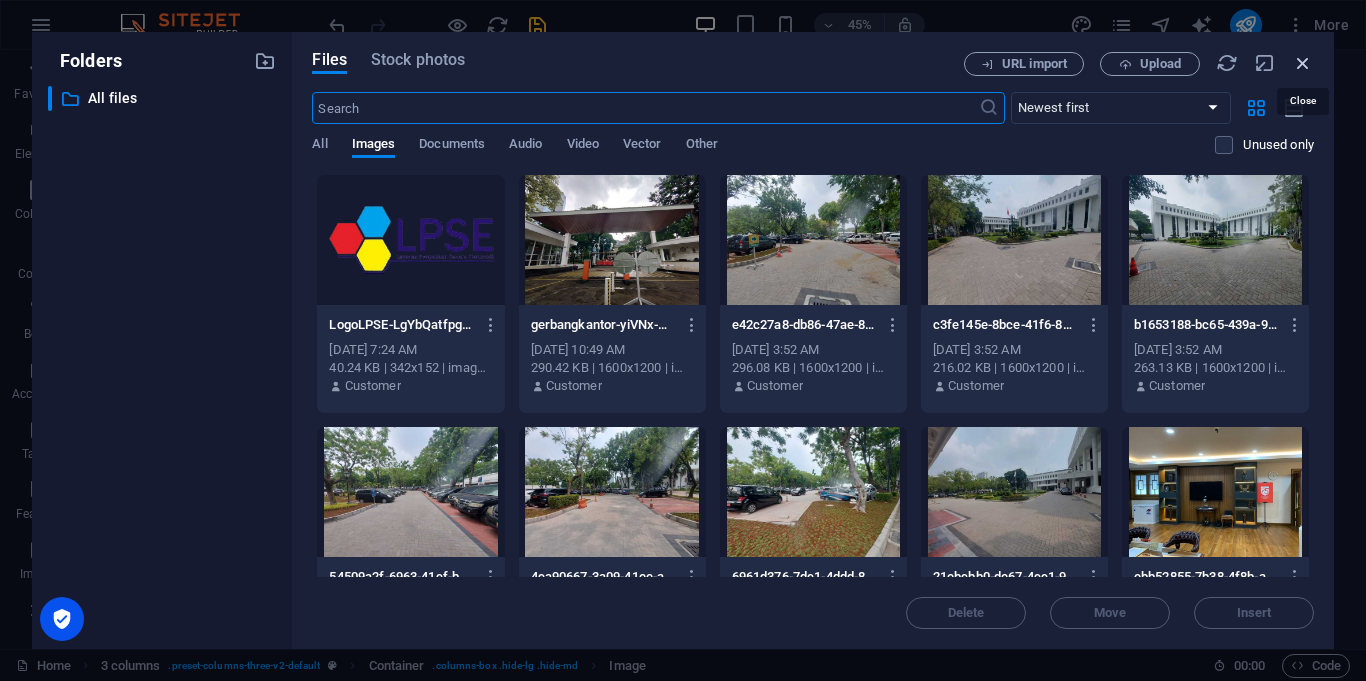 click at bounding box center (1303, 63) 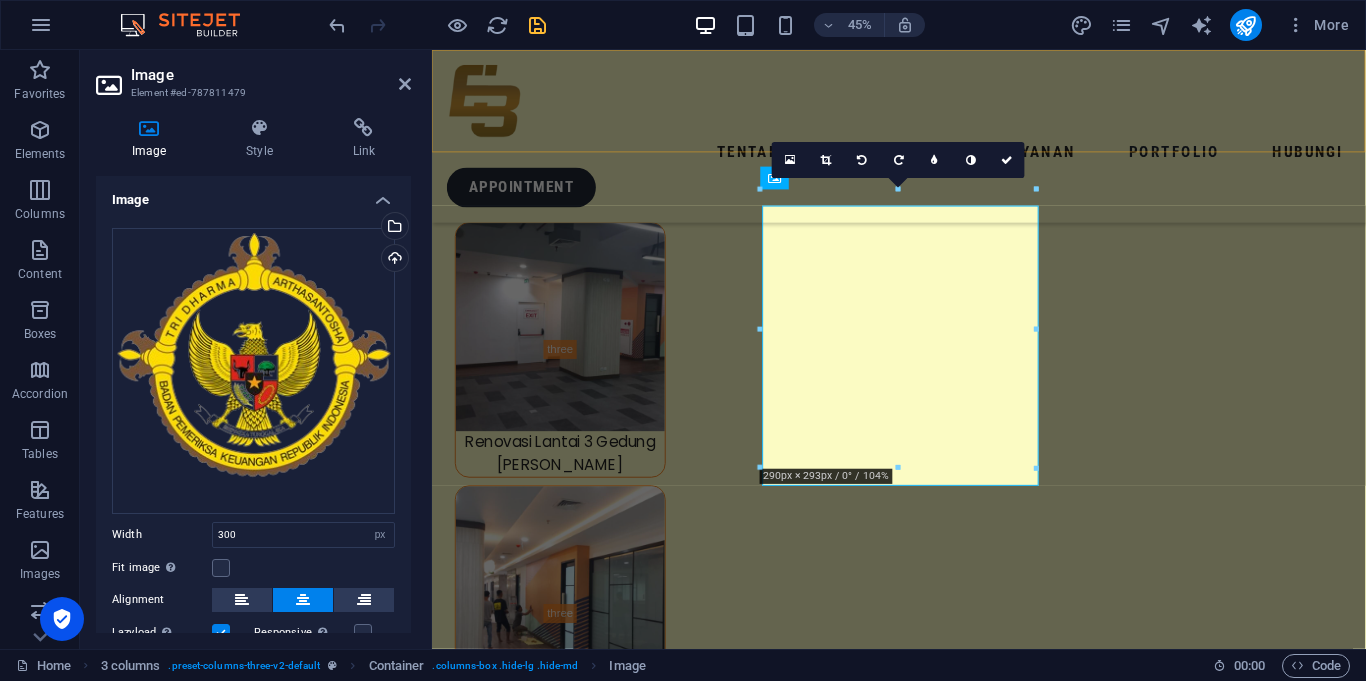 scroll, scrollTop: 8819, scrollLeft: 0, axis: vertical 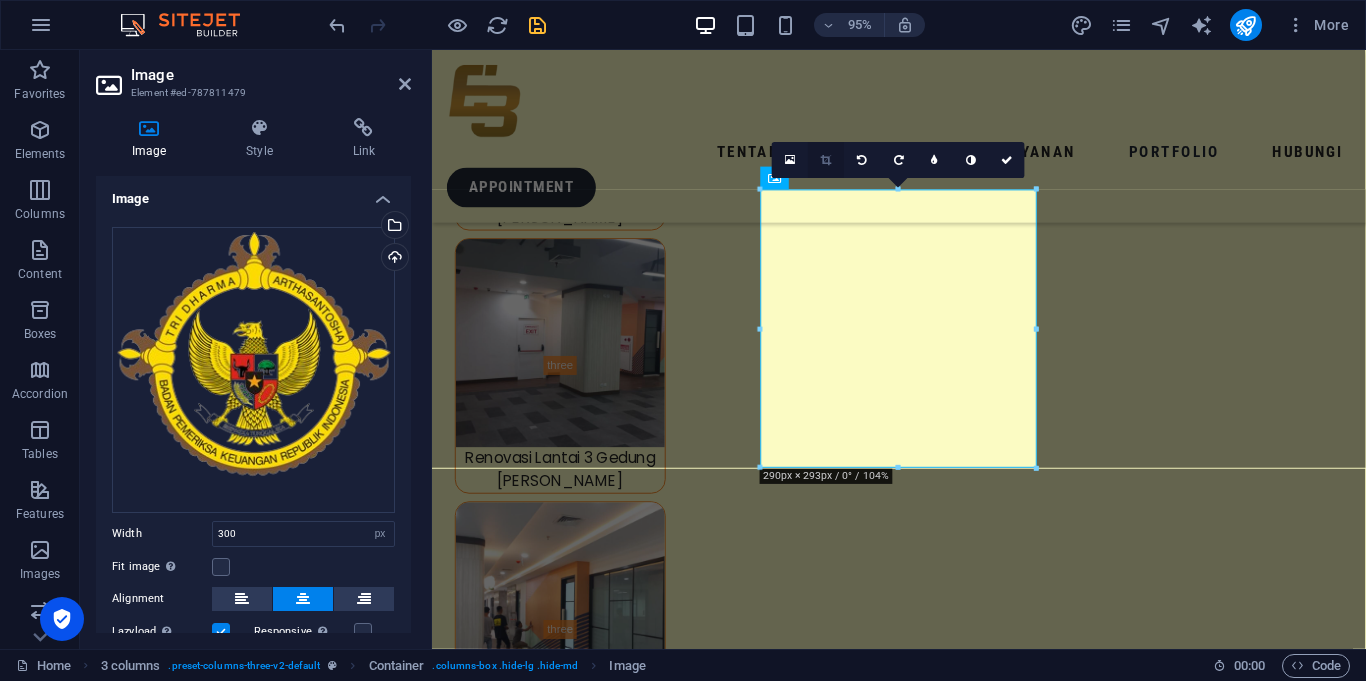 click at bounding box center (826, 160) 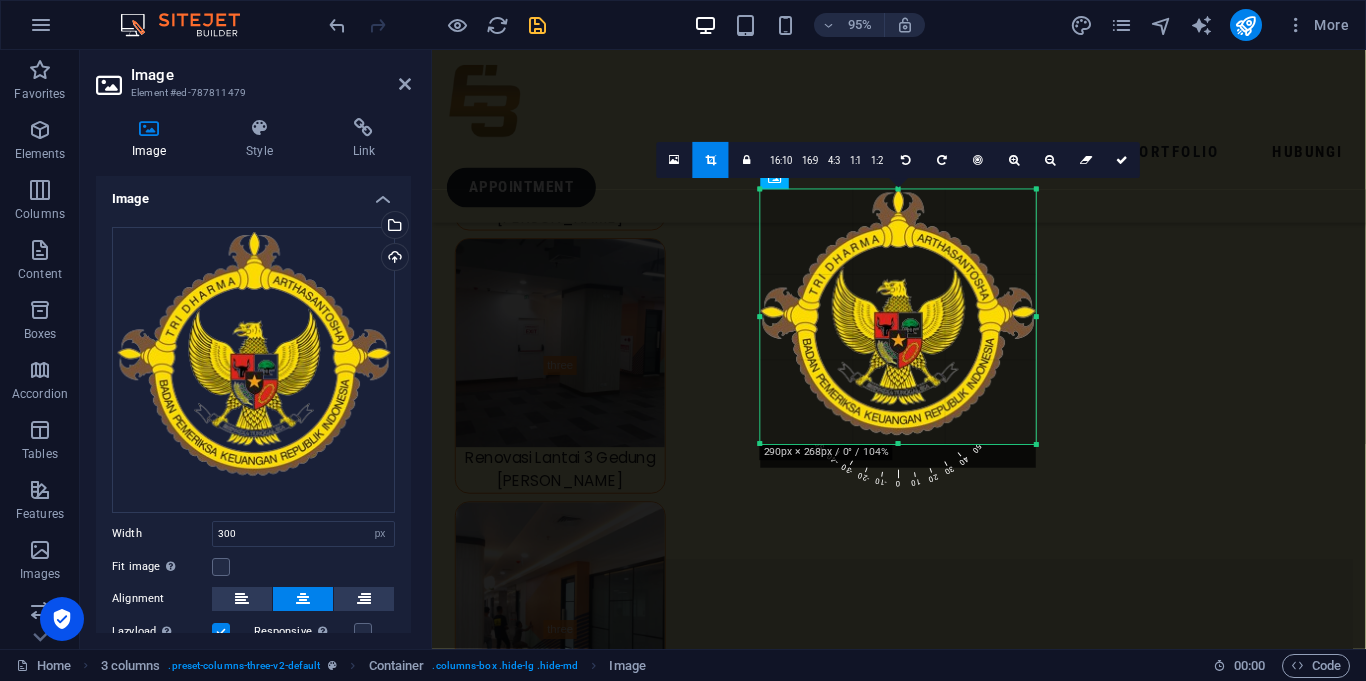 drag, startPoint x: 897, startPoint y: 466, endPoint x: 898, endPoint y: 441, distance: 25.019993 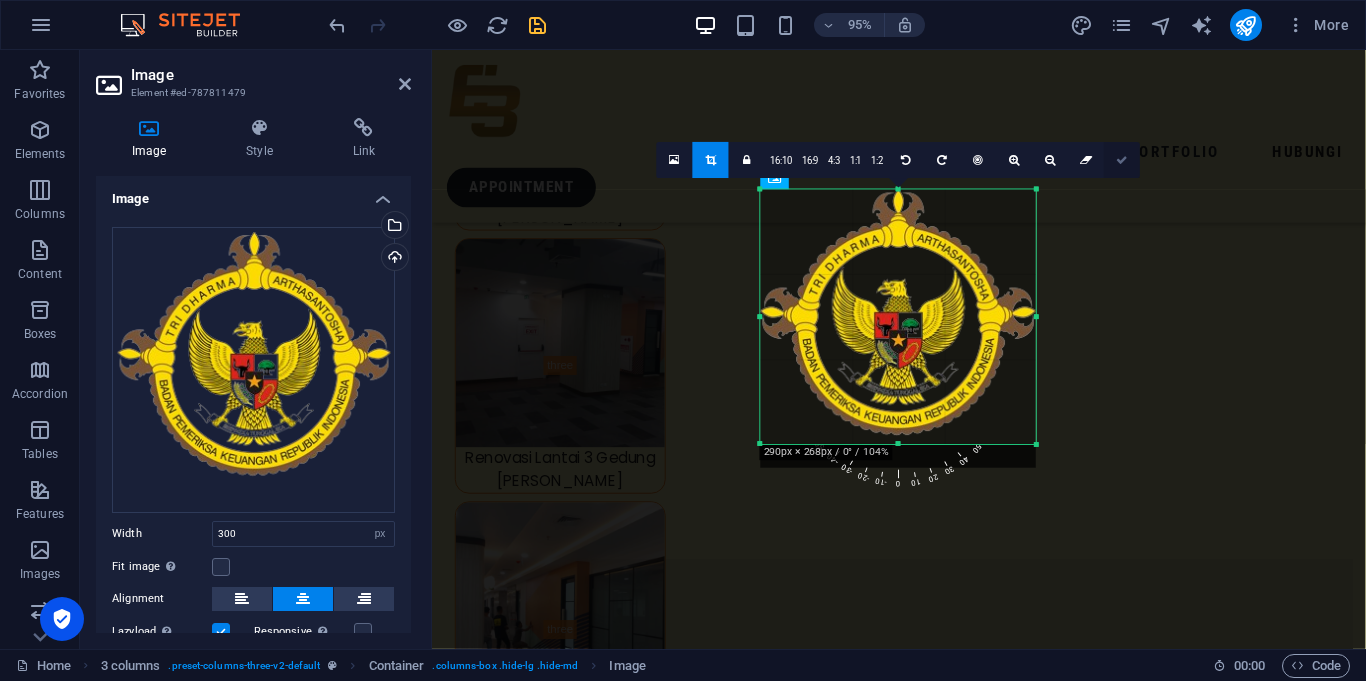 click at bounding box center [1123, 160] 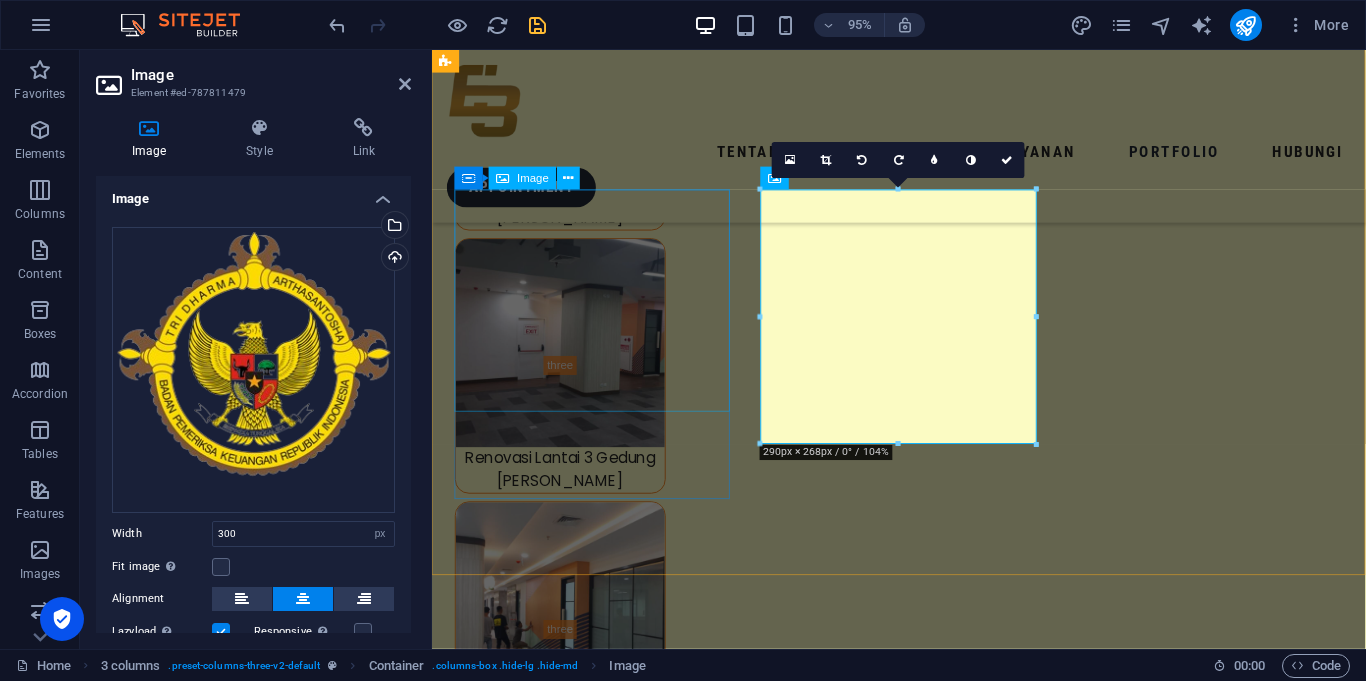 click at bounding box center (601, 16014) 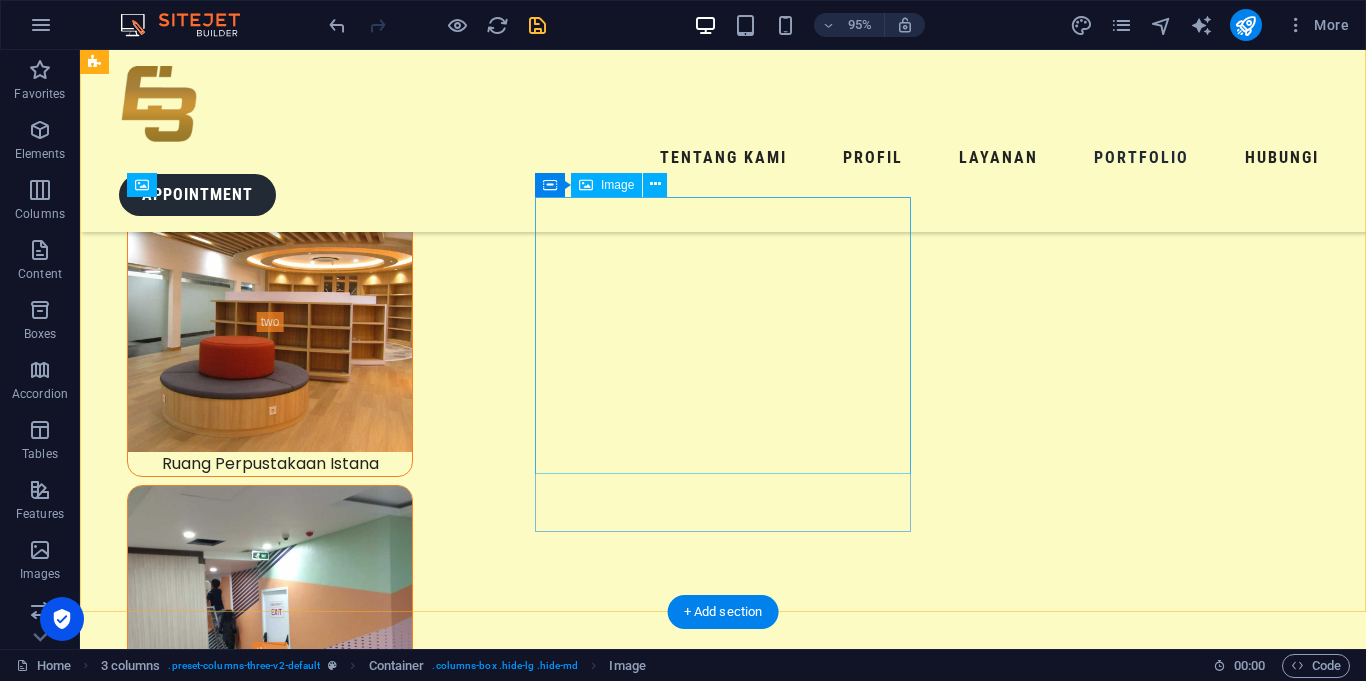 scroll, scrollTop: 9438, scrollLeft: 0, axis: vertical 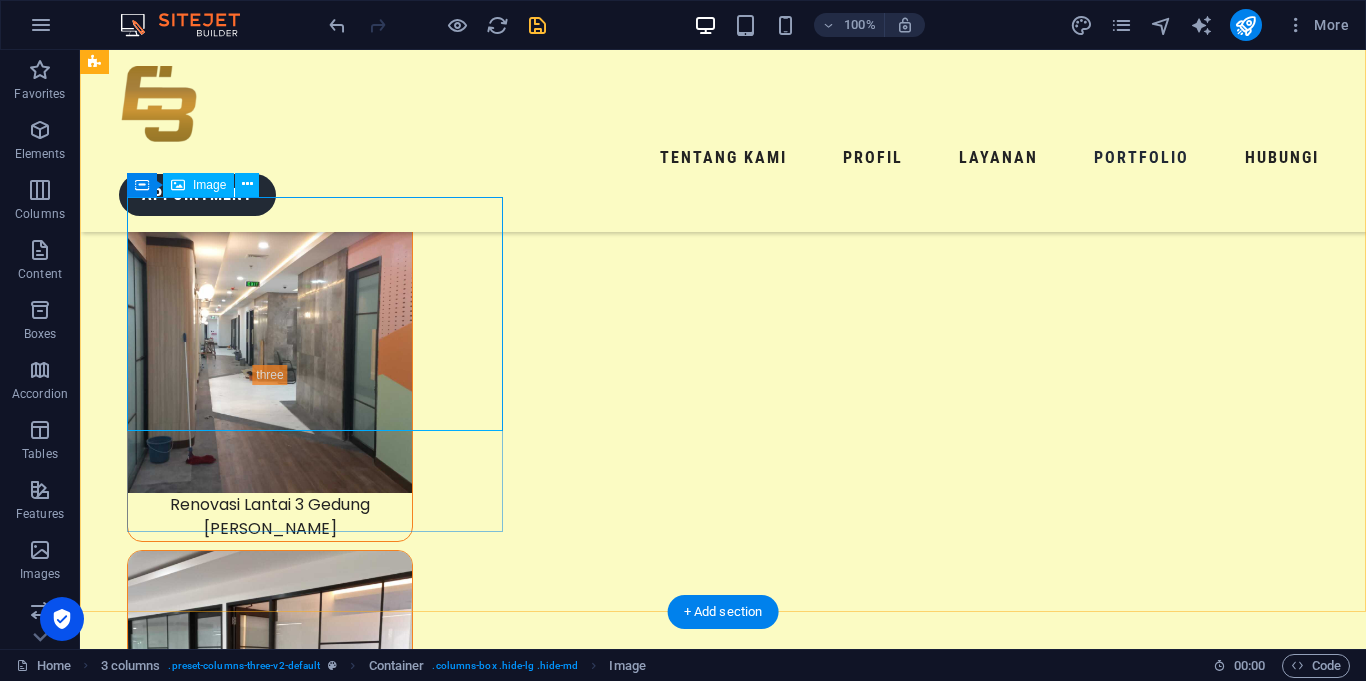click at bounding box center (292, 19936) 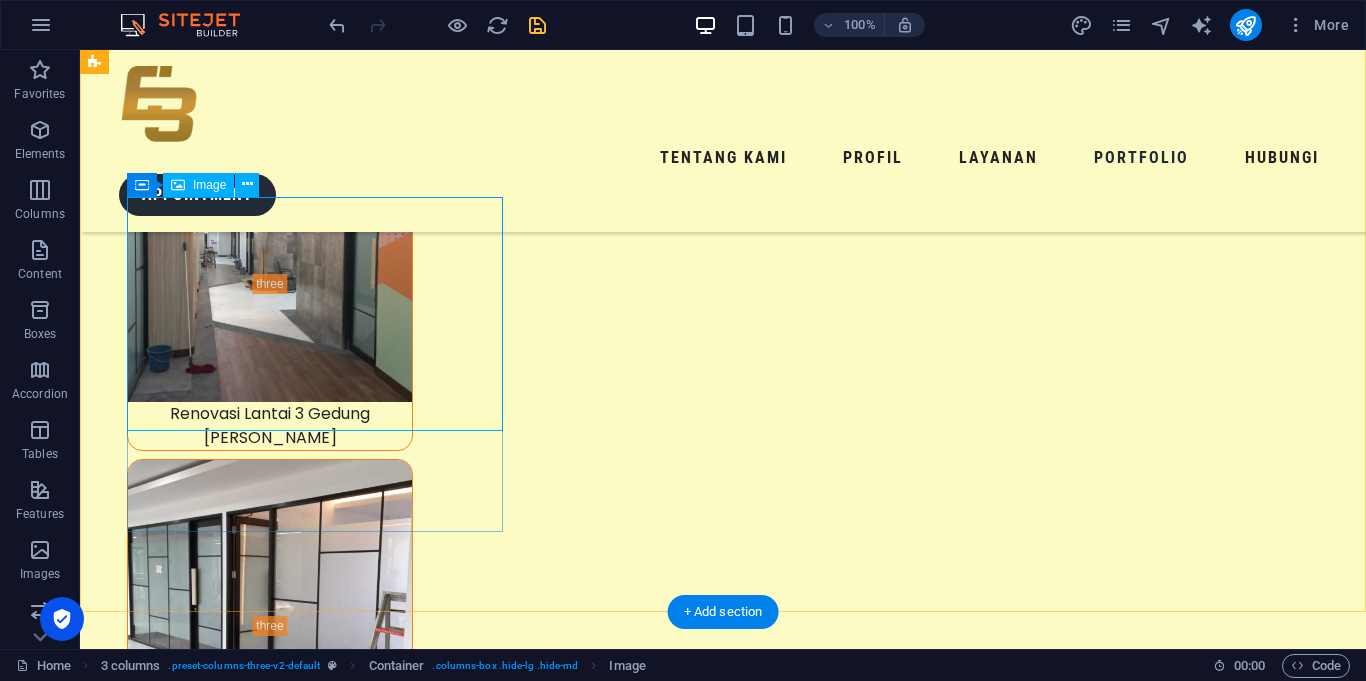 select on "px" 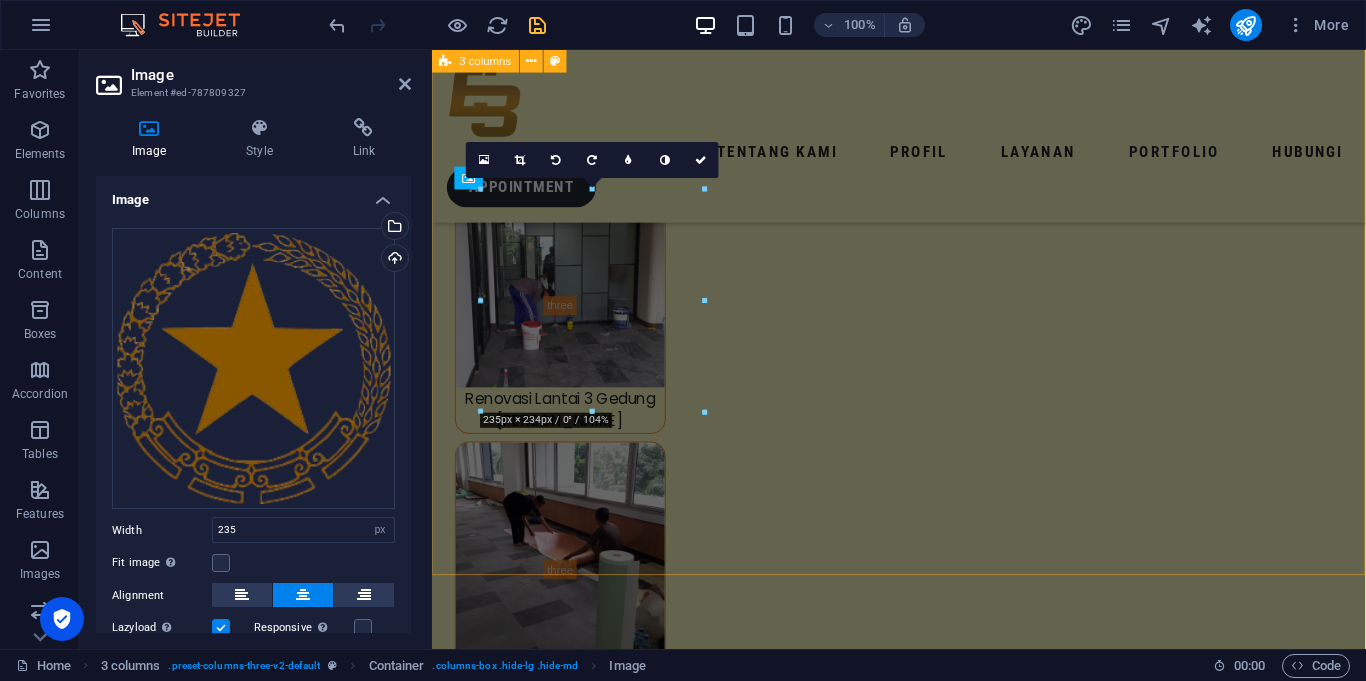 scroll, scrollTop: 8819, scrollLeft: 0, axis: vertical 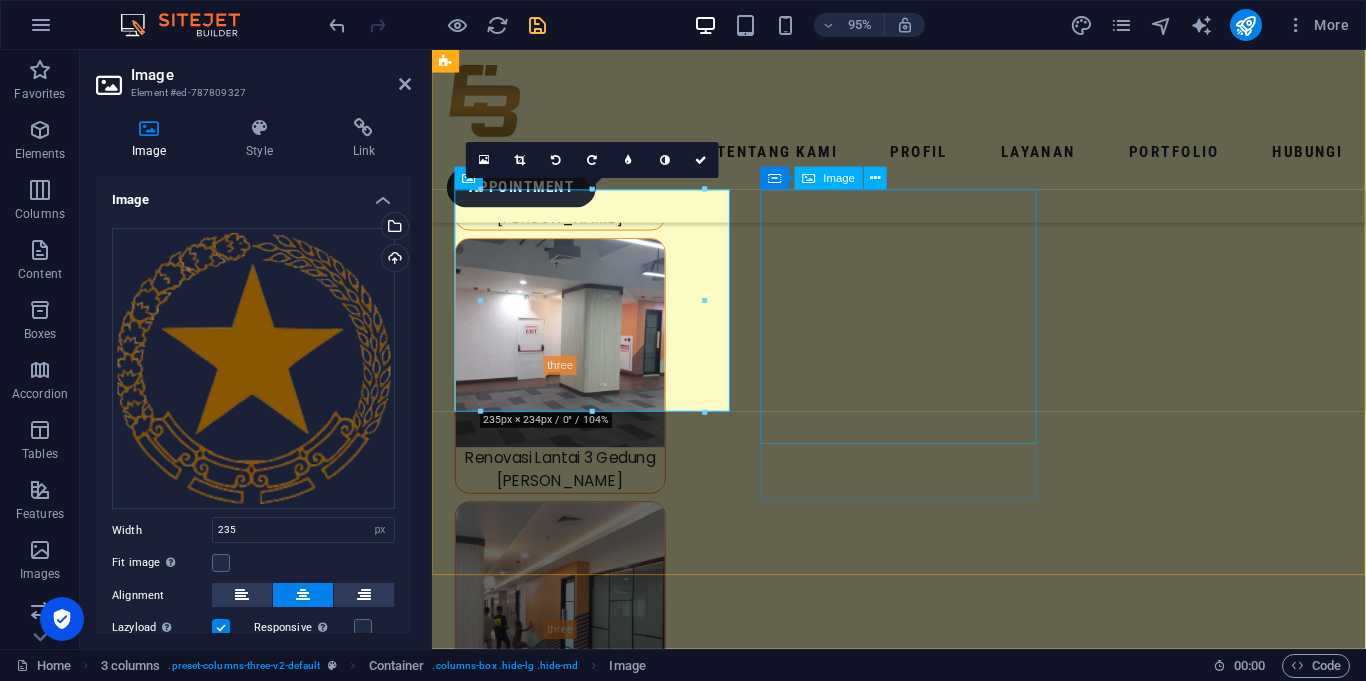 click at bounding box center [601, 16343] 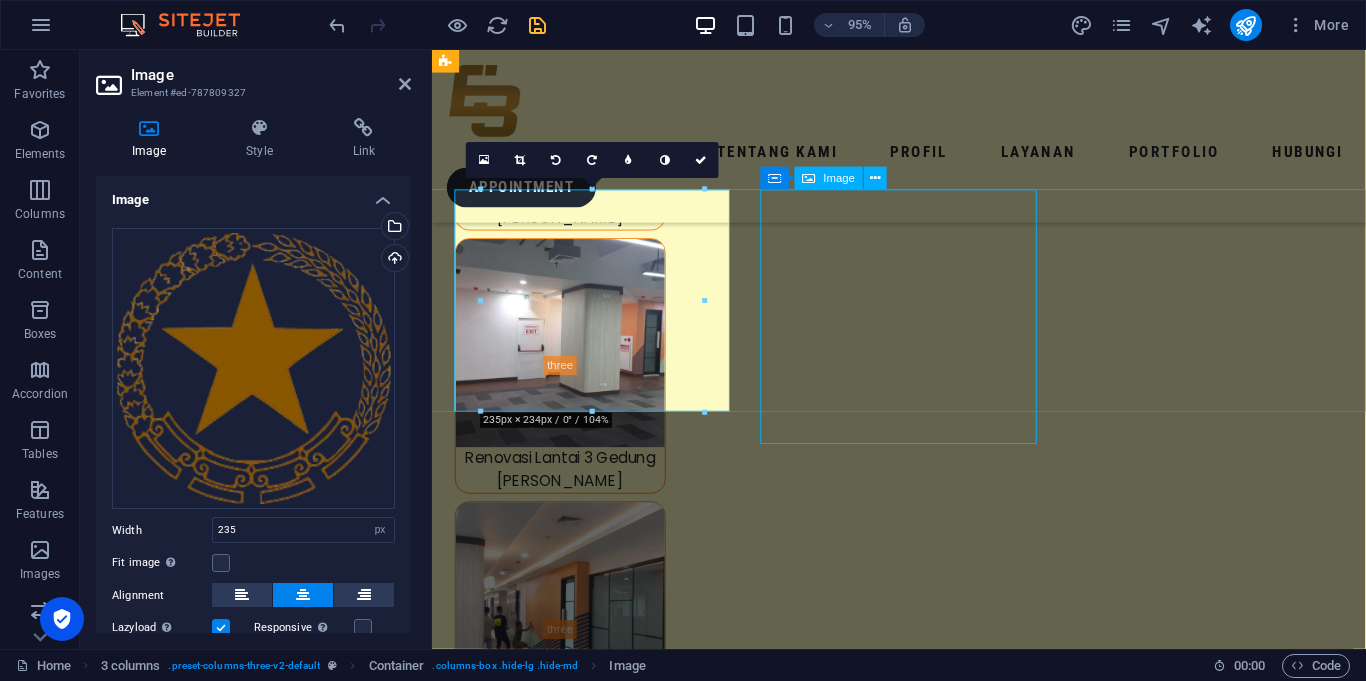 click at bounding box center (601, 16343) 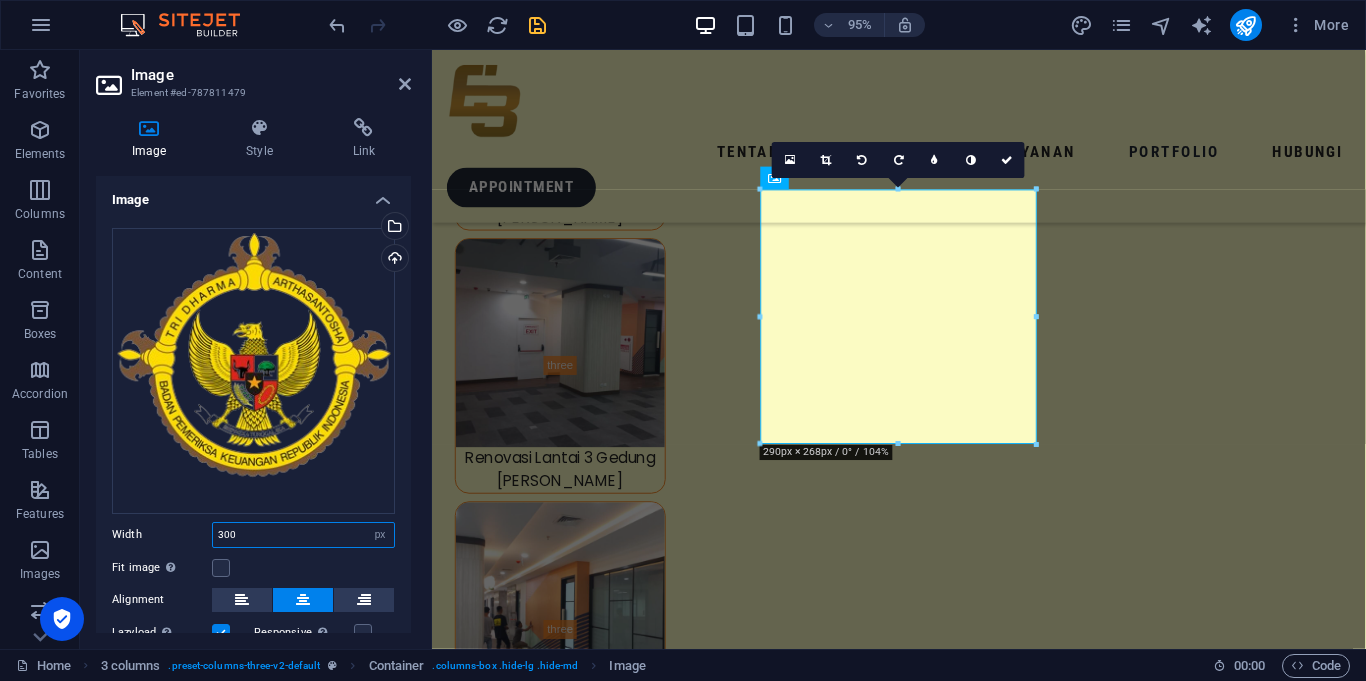 click on "300" at bounding box center [303, 535] 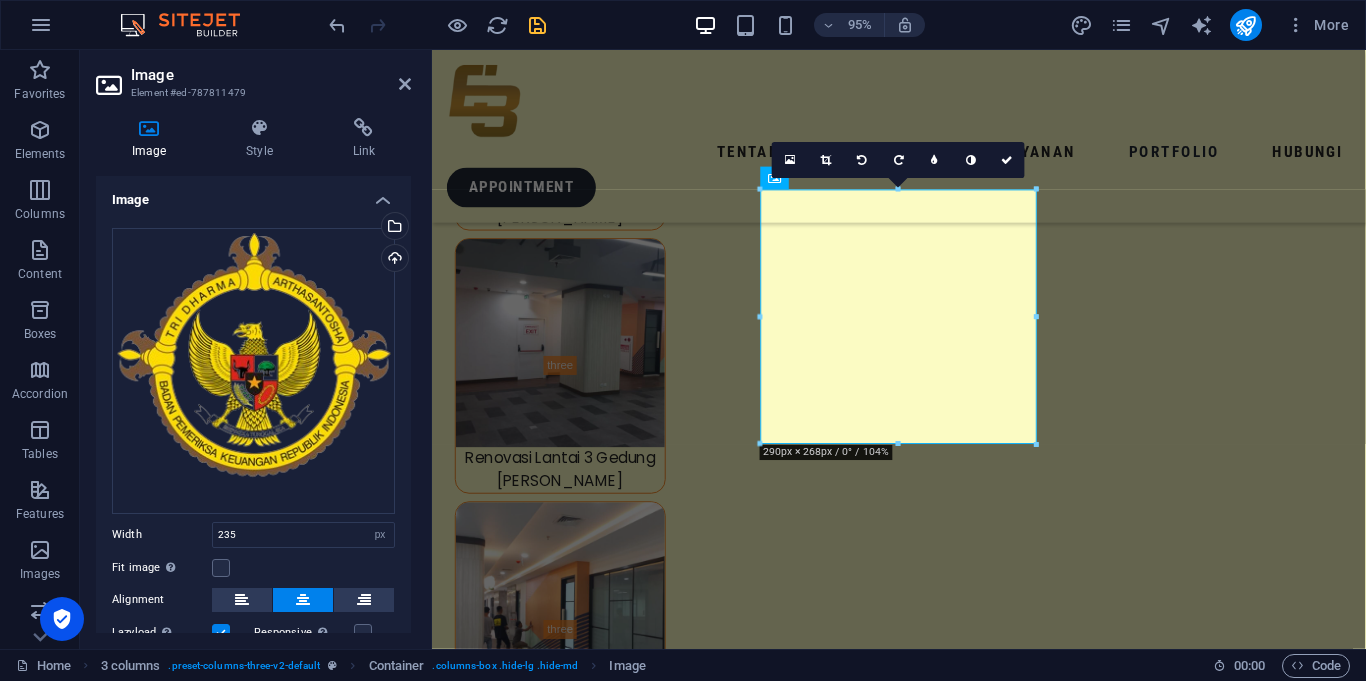 click on "Fit image Automatically fit image to a fixed width and height" at bounding box center (253, 568) 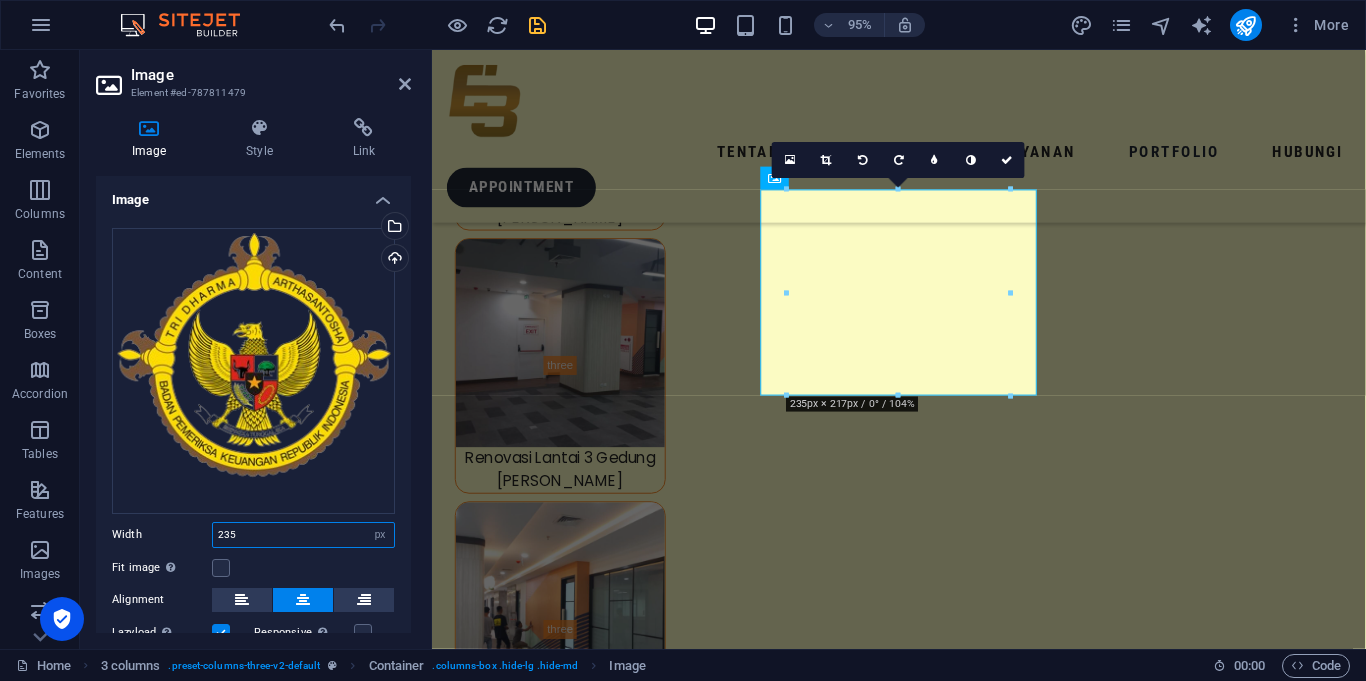 click on "235" at bounding box center [303, 535] 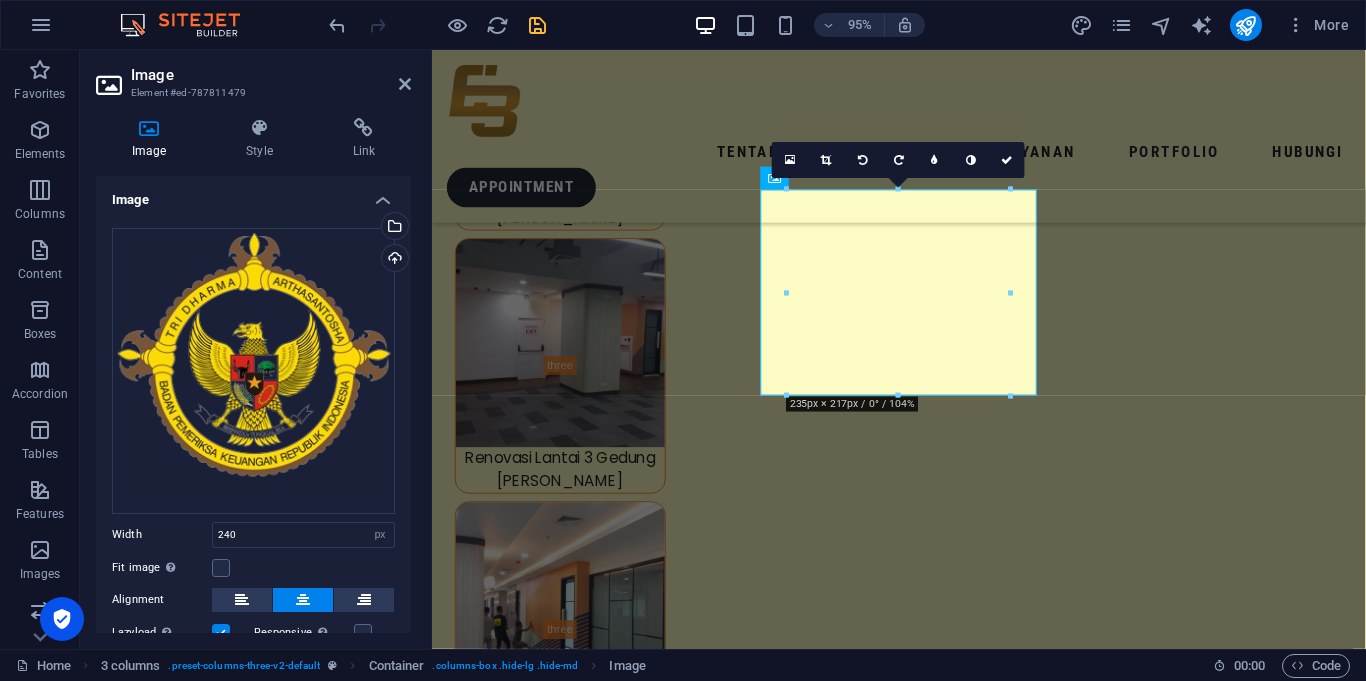 click on "Fit image Automatically fit image to a fixed width and height" at bounding box center [253, 568] 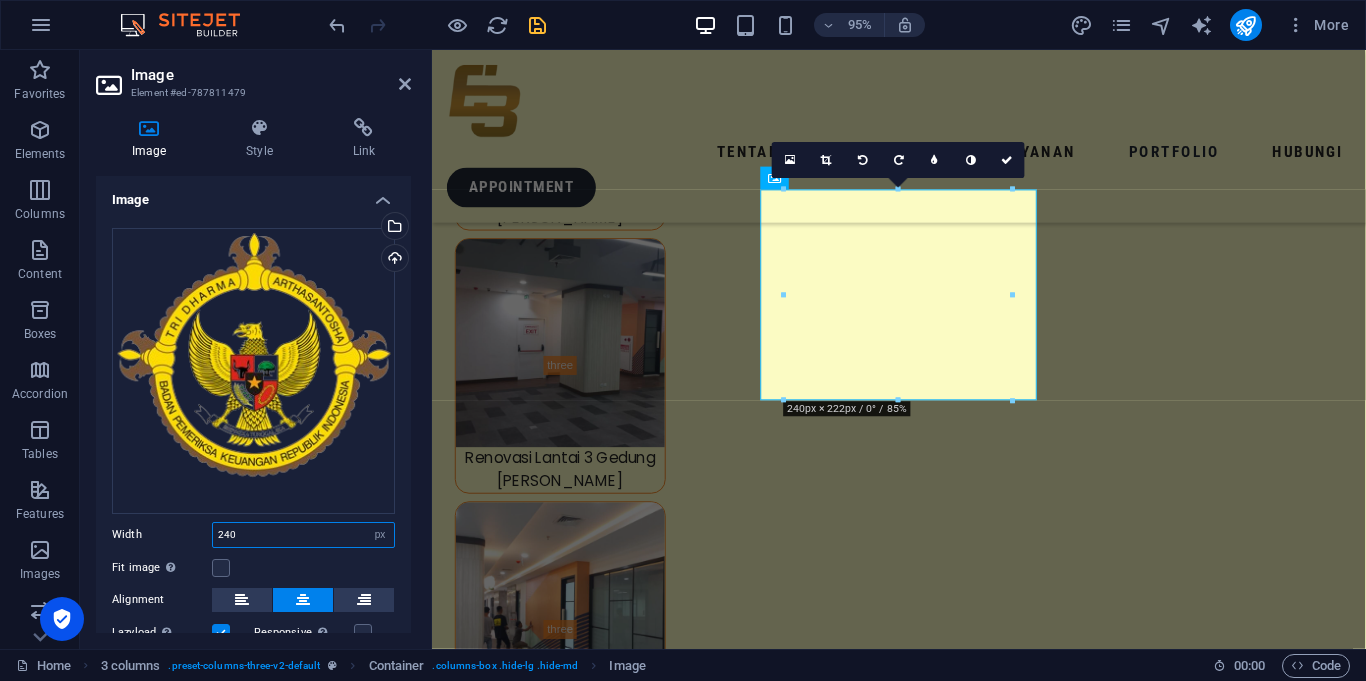 click on "240" at bounding box center (303, 535) 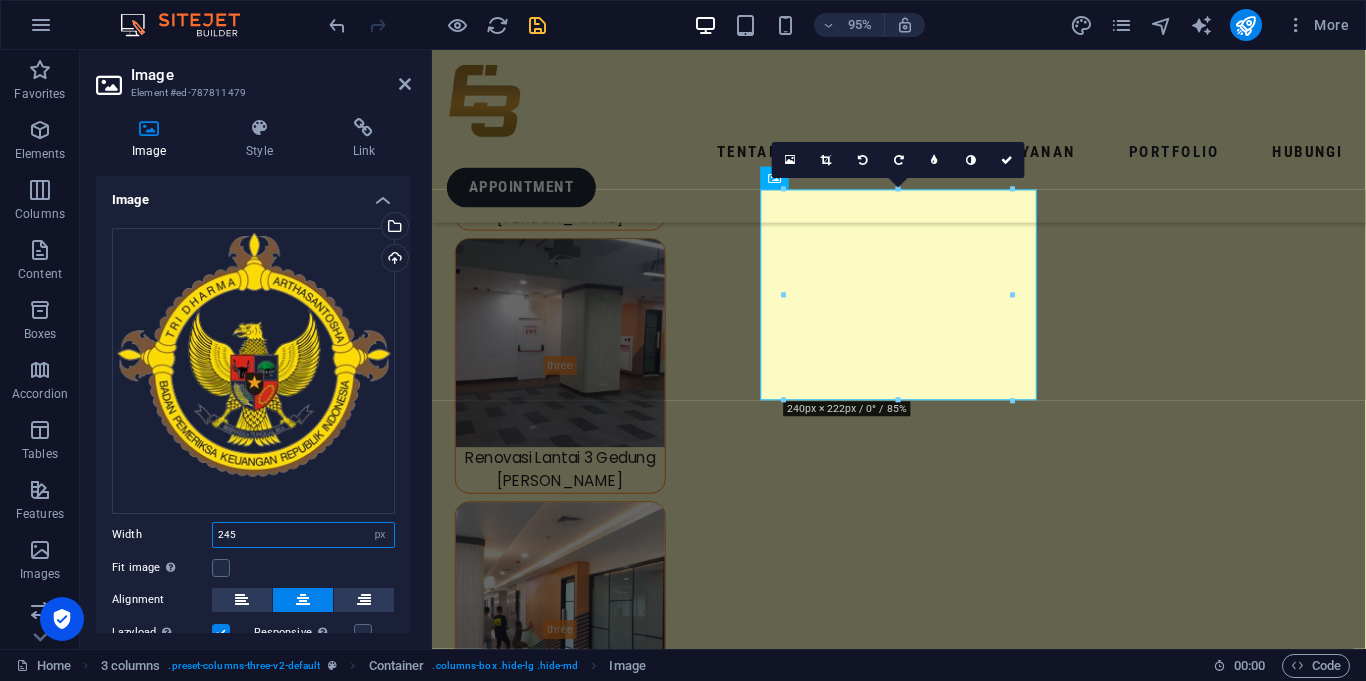 type on "245" 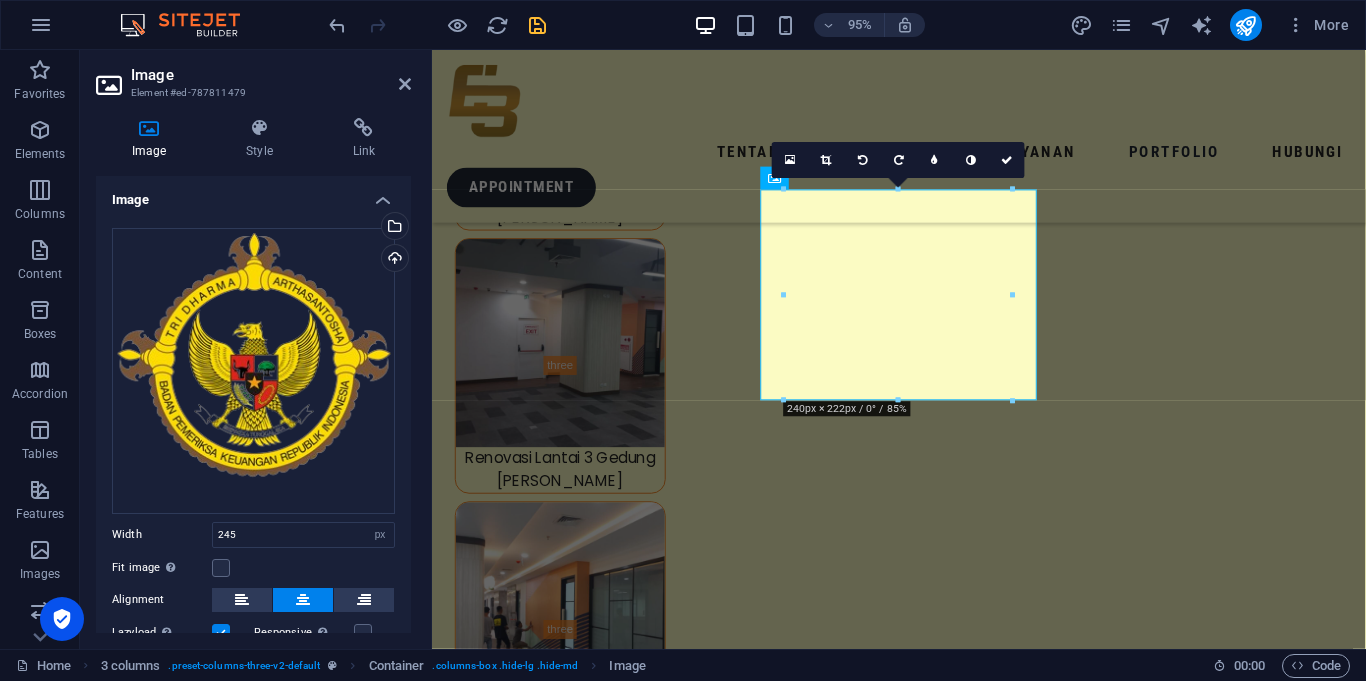 click on "Fit image Automatically fit image to a fixed width and height" at bounding box center [253, 568] 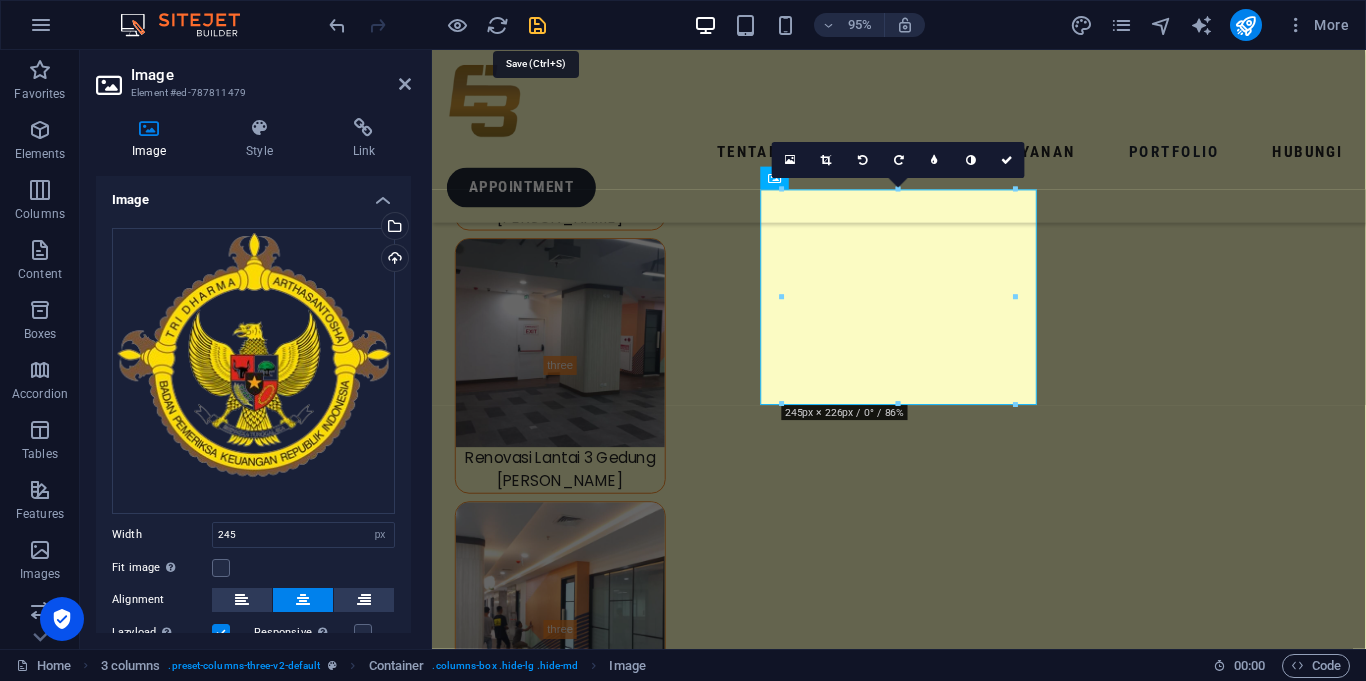 click at bounding box center [537, 25] 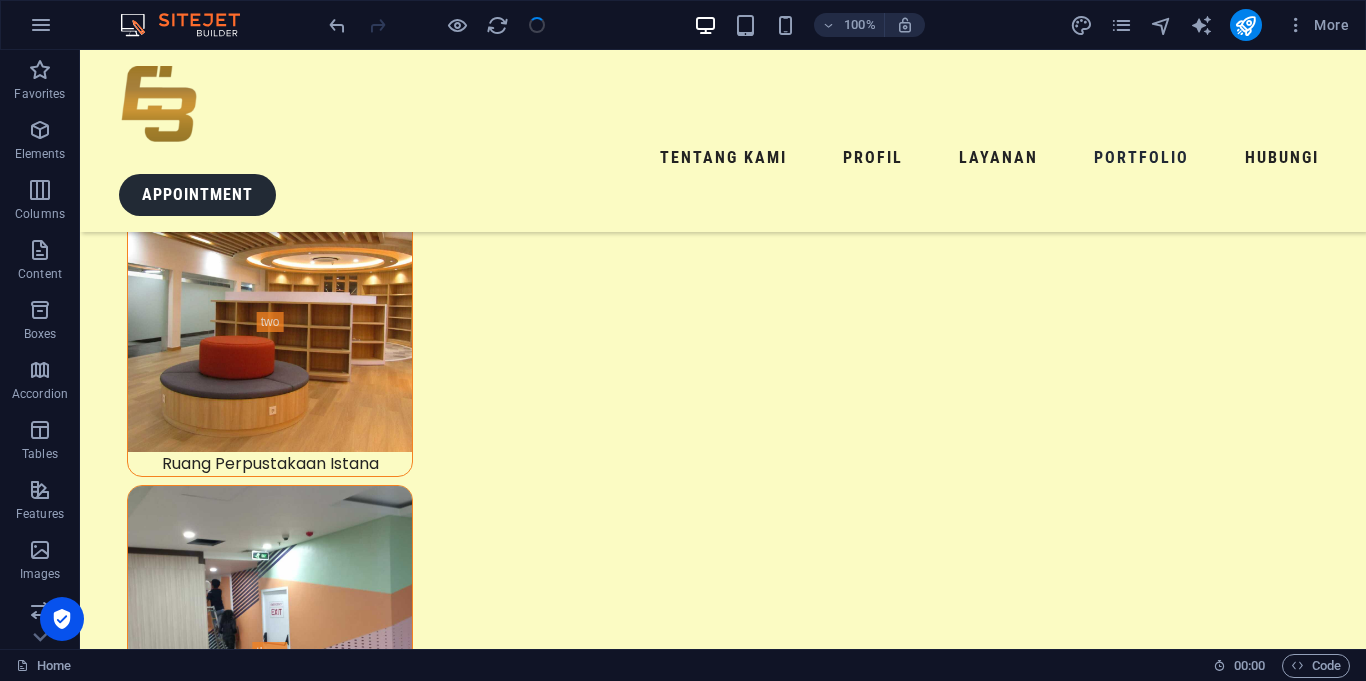 scroll, scrollTop: 9438, scrollLeft: 0, axis: vertical 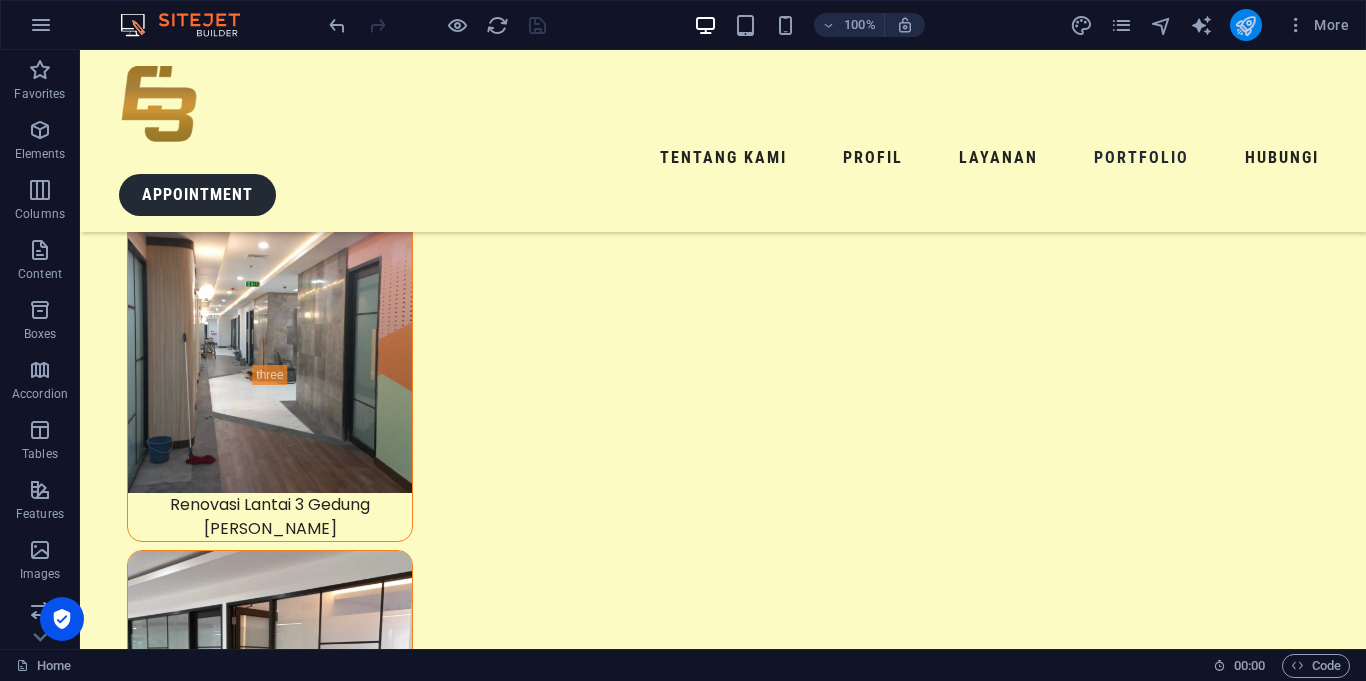 click at bounding box center [1246, 25] 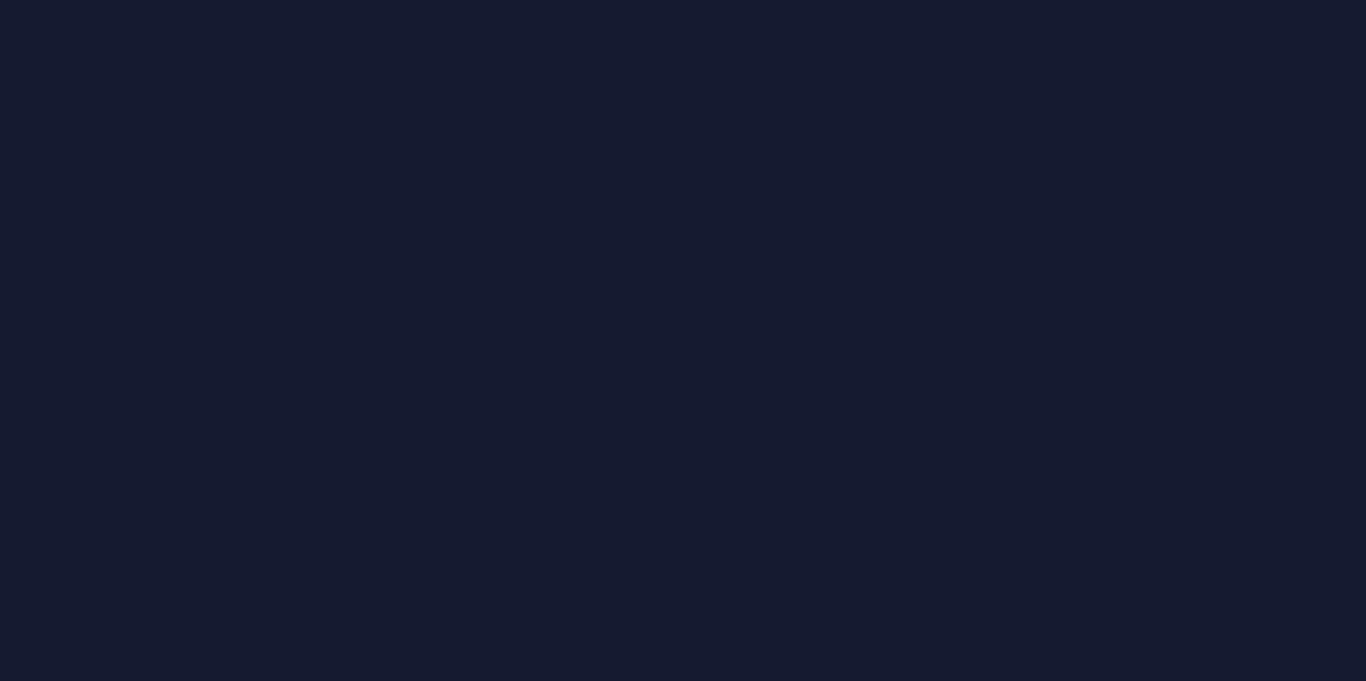 scroll, scrollTop: 0, scrollLeft: 0, axis: both 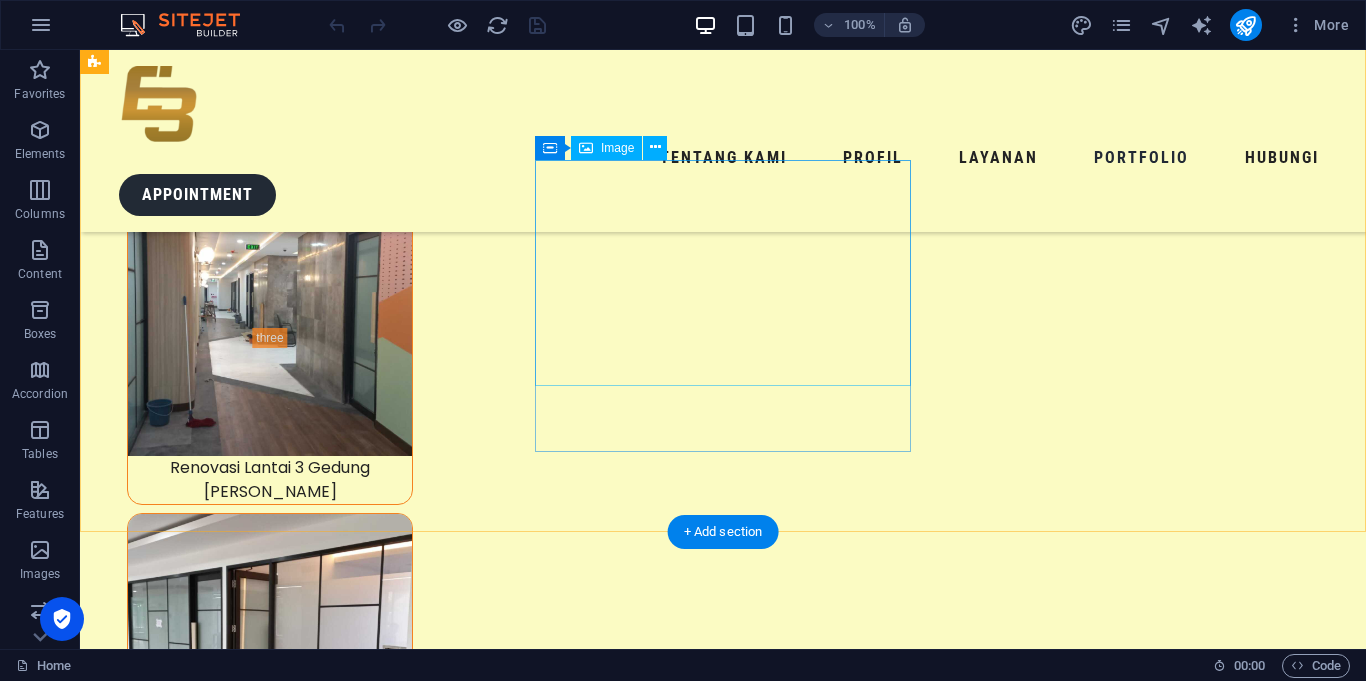 click at bounding box center [292, 20203] 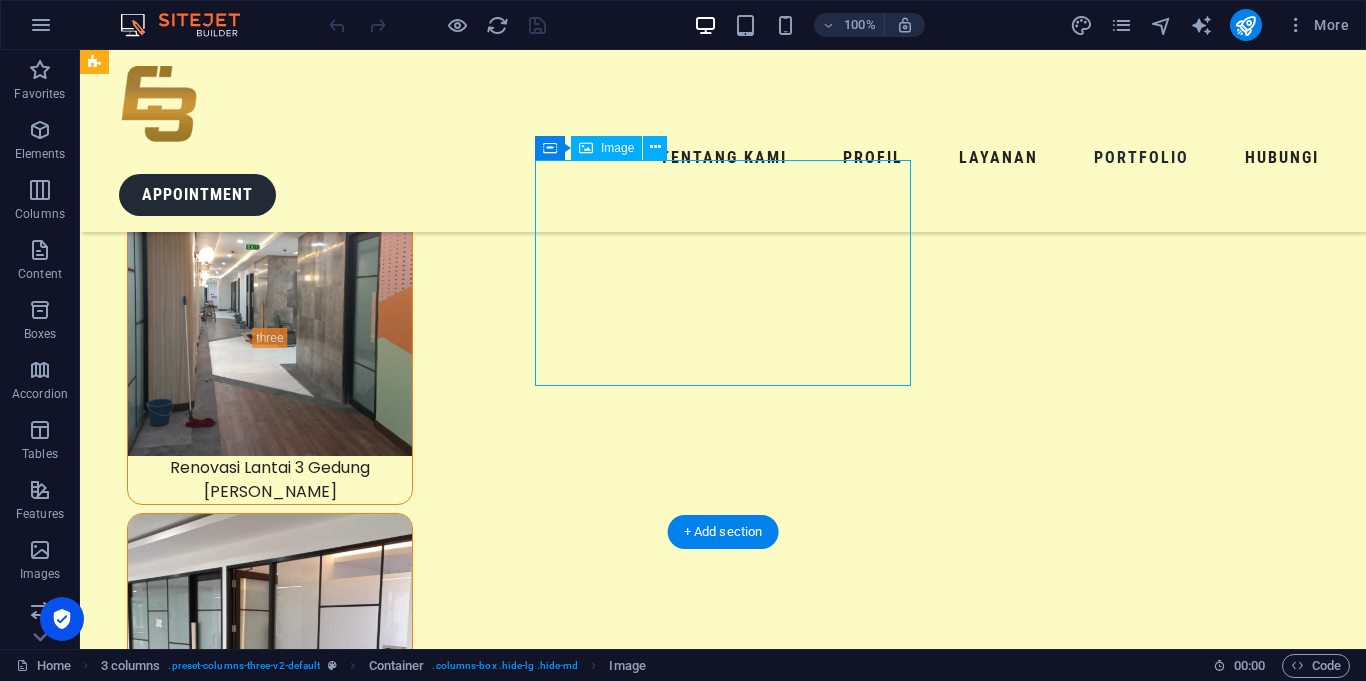 click at bounding box center [292, 20203] 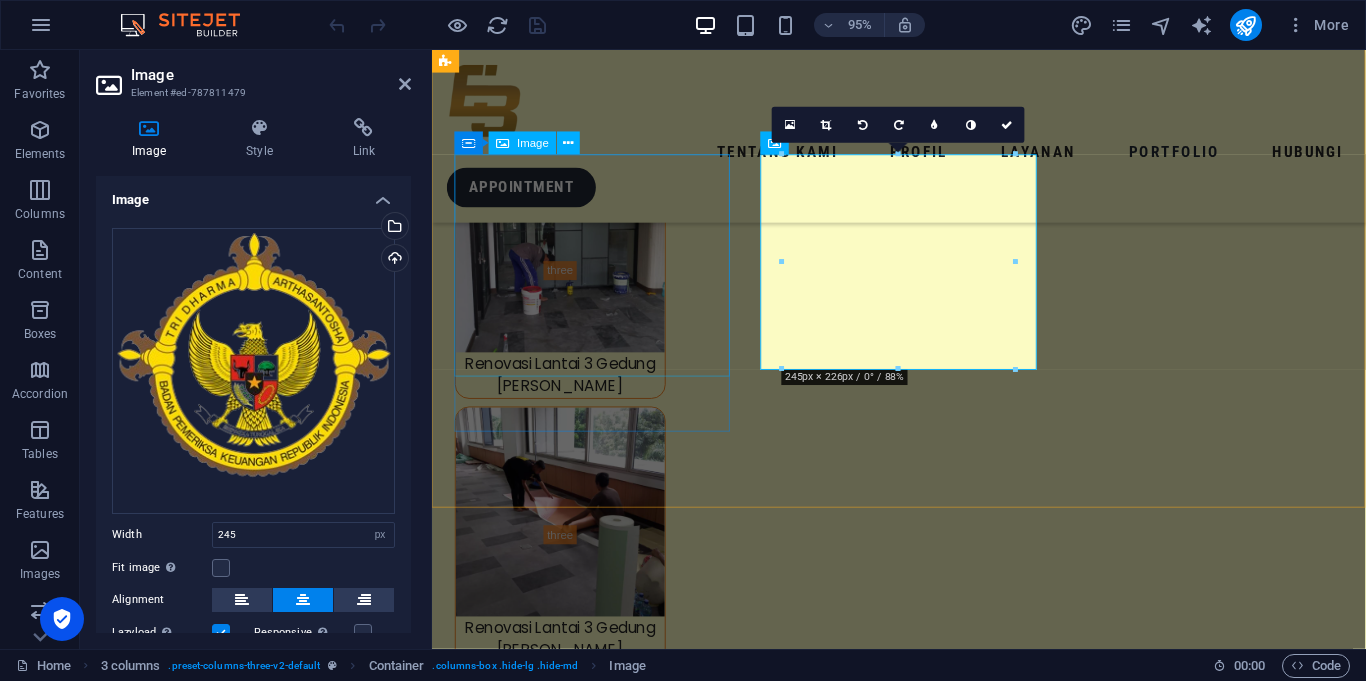 scroll, scrollTop: 8856, scrollLeft: 0, axis: vertical 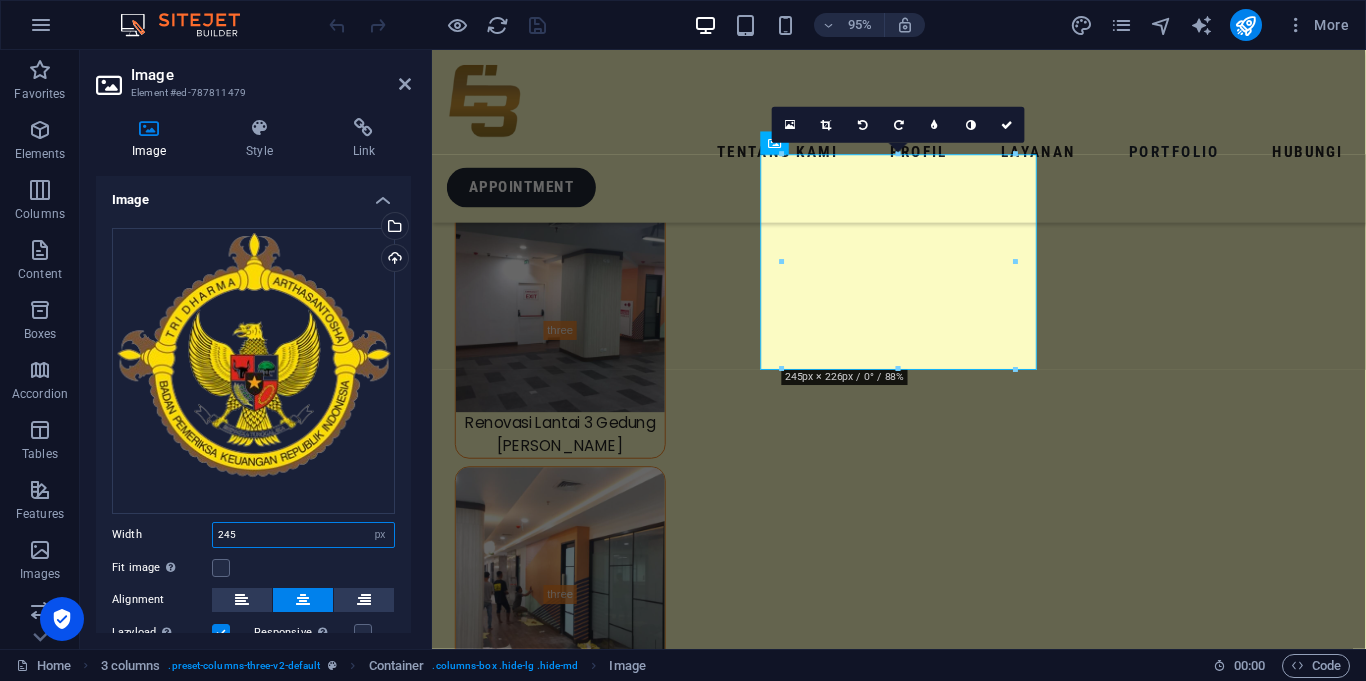 click on "245" at bounding box center (303, 535) 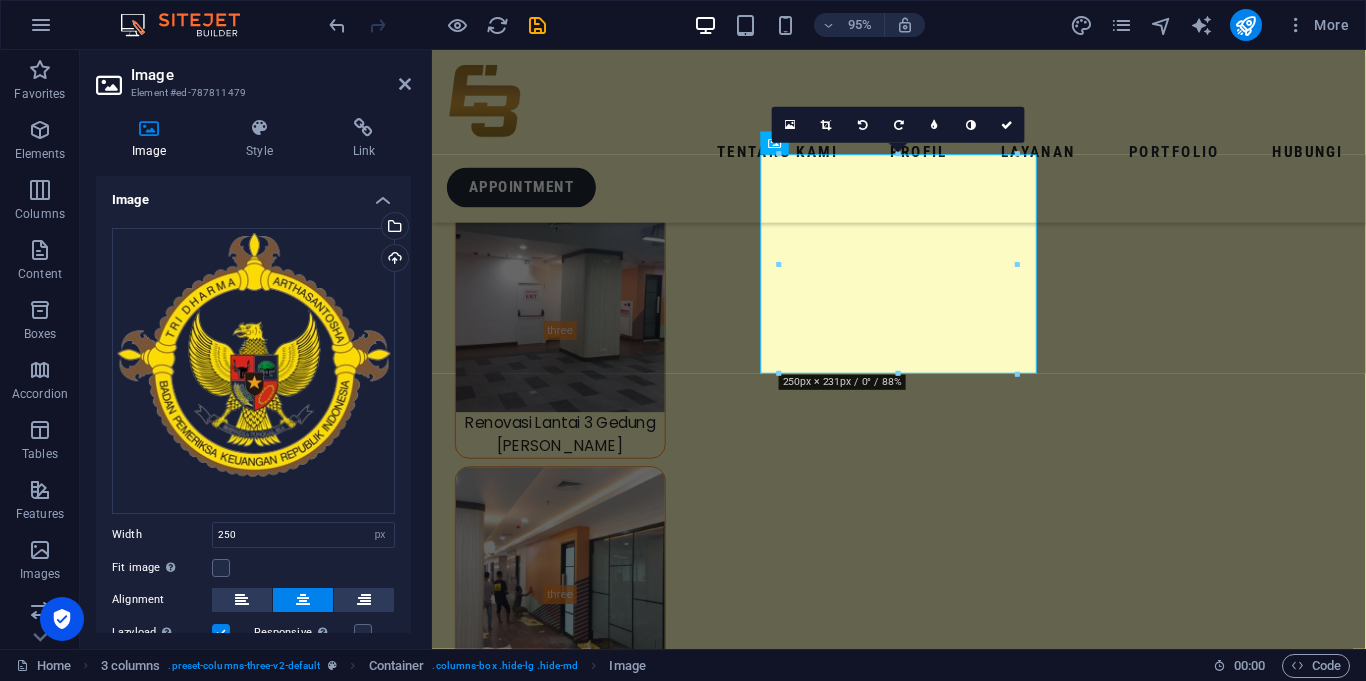 click on "Fit image Automatically fit image to a fixed width and height" at bounding box center [253, 568] 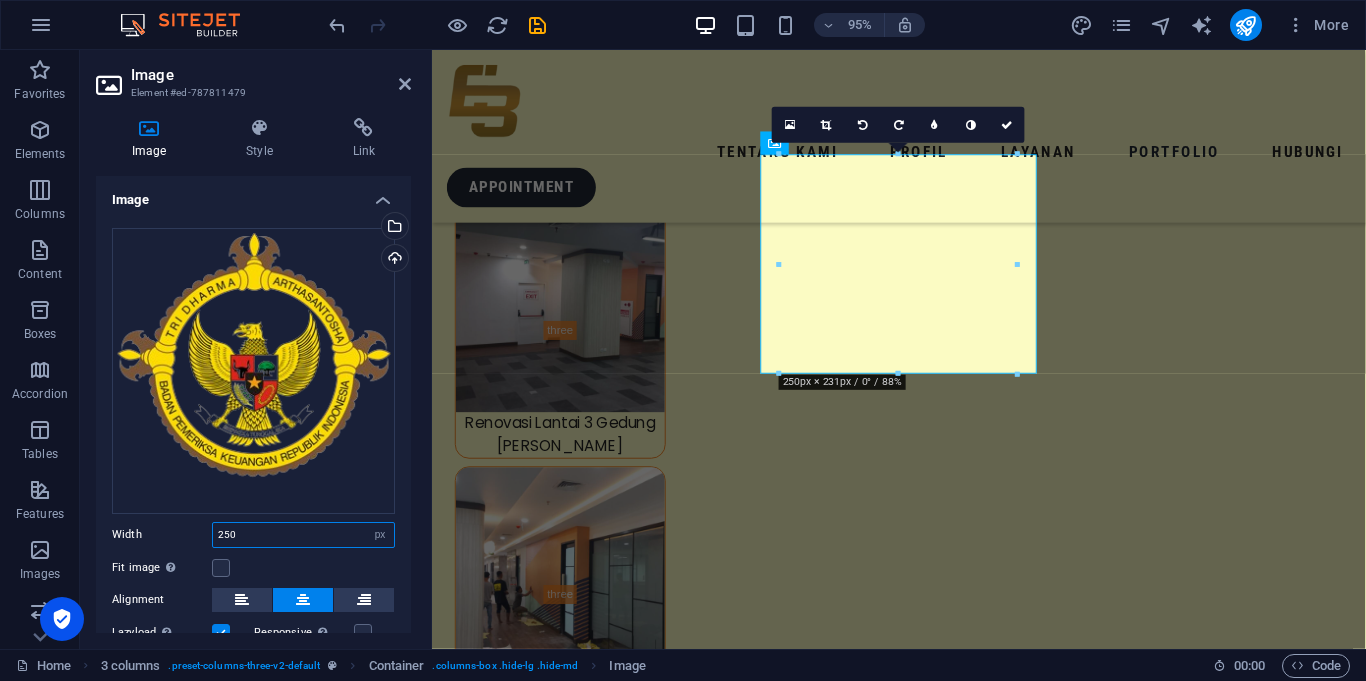 click on "250" at bounding box center (303, 535) 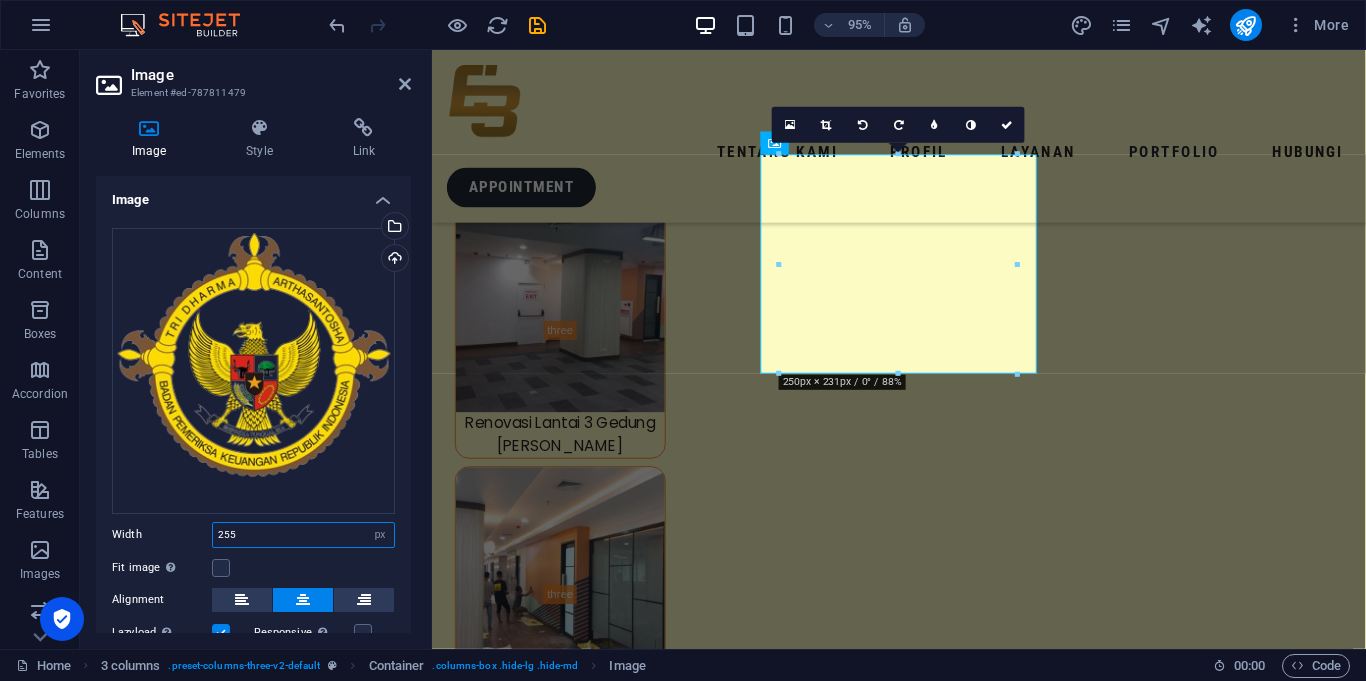 type on "255" 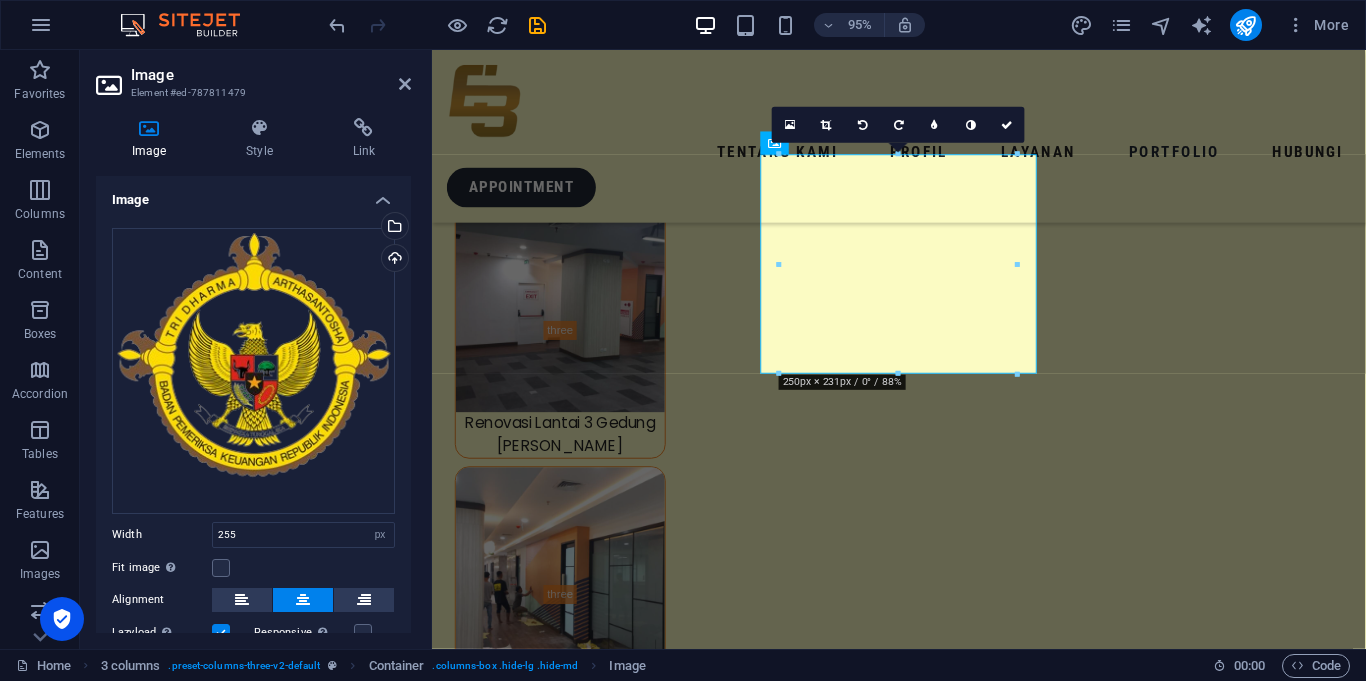 click on "Fit image Automatically fit image to a fixed width and height" at bounding box center [253, 568] 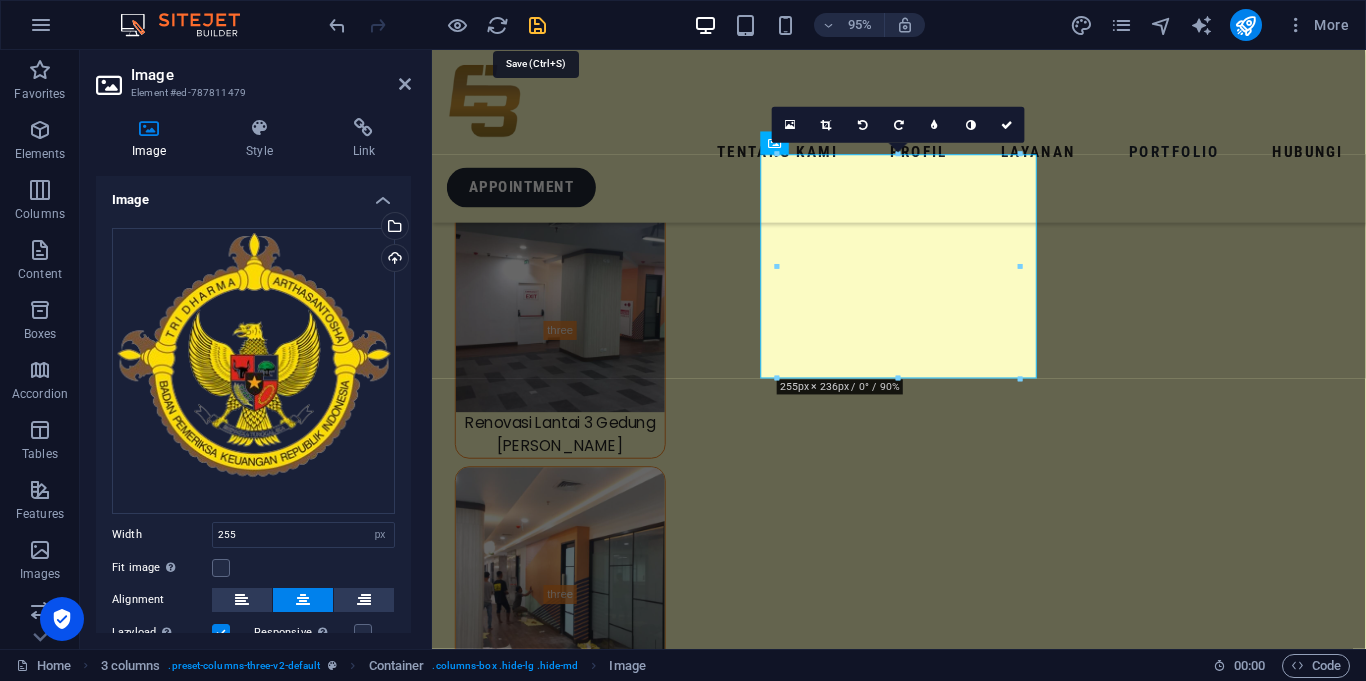 click at bounding box center (537, 25) 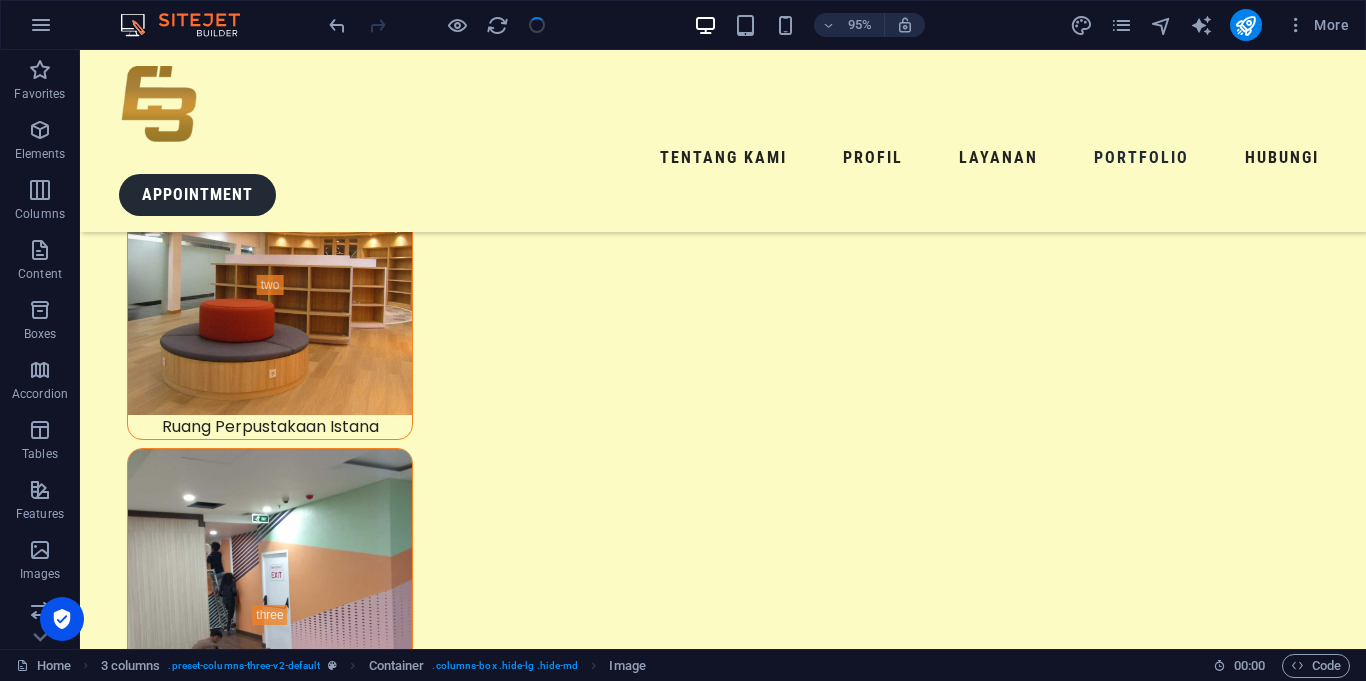 scroll, scrollTop: 9475, scrollLeft: 0, axis: vertical 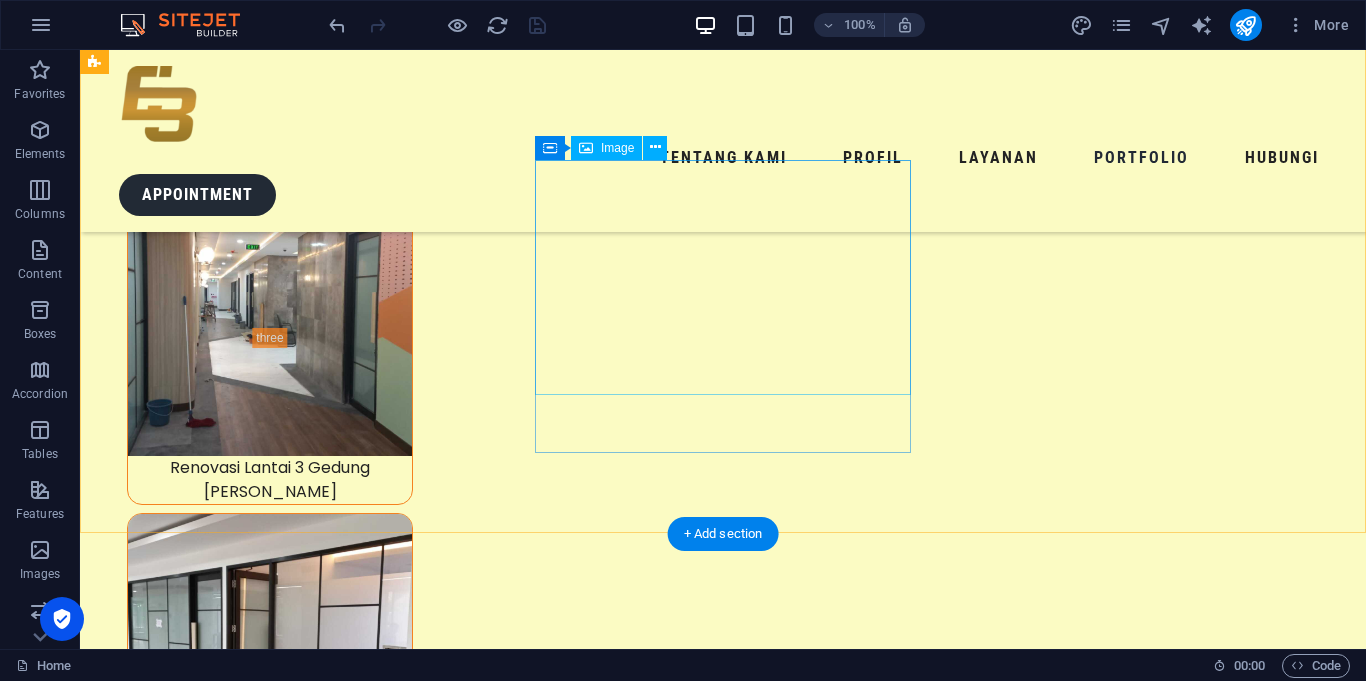click at bounding box center [292, 20208] 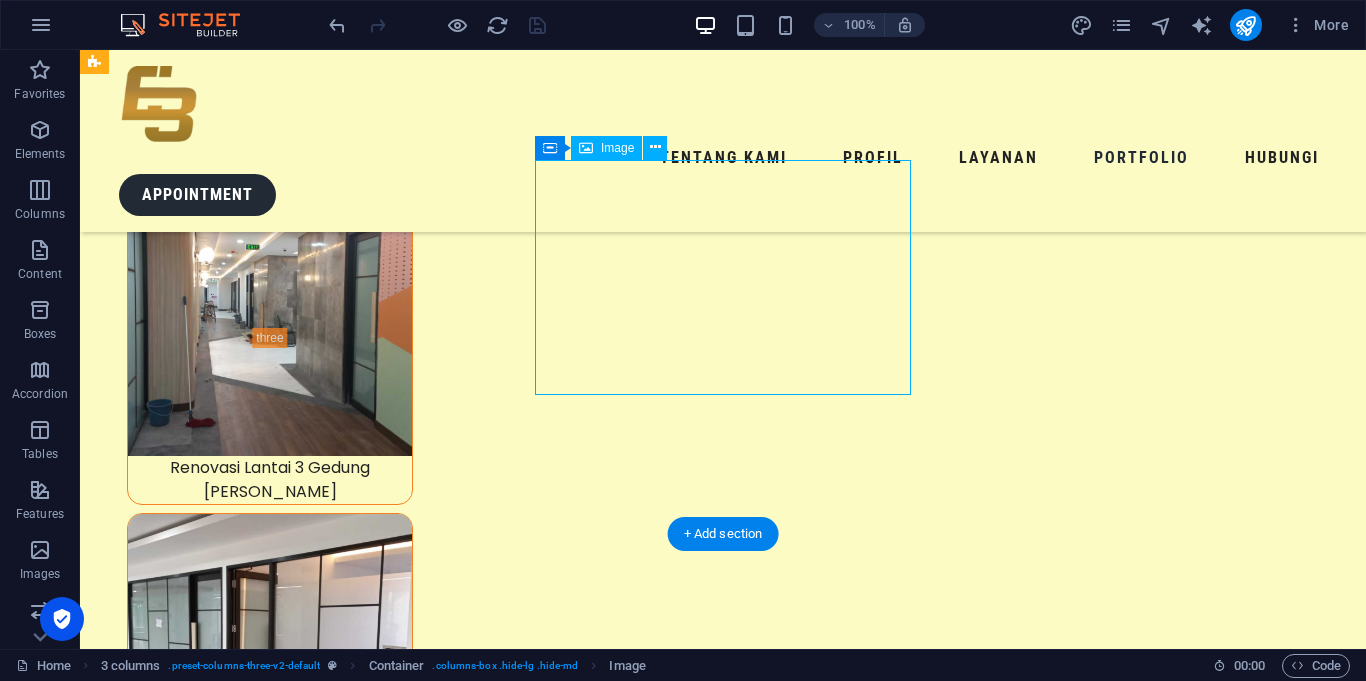 click at bounding box center (292, 20208) 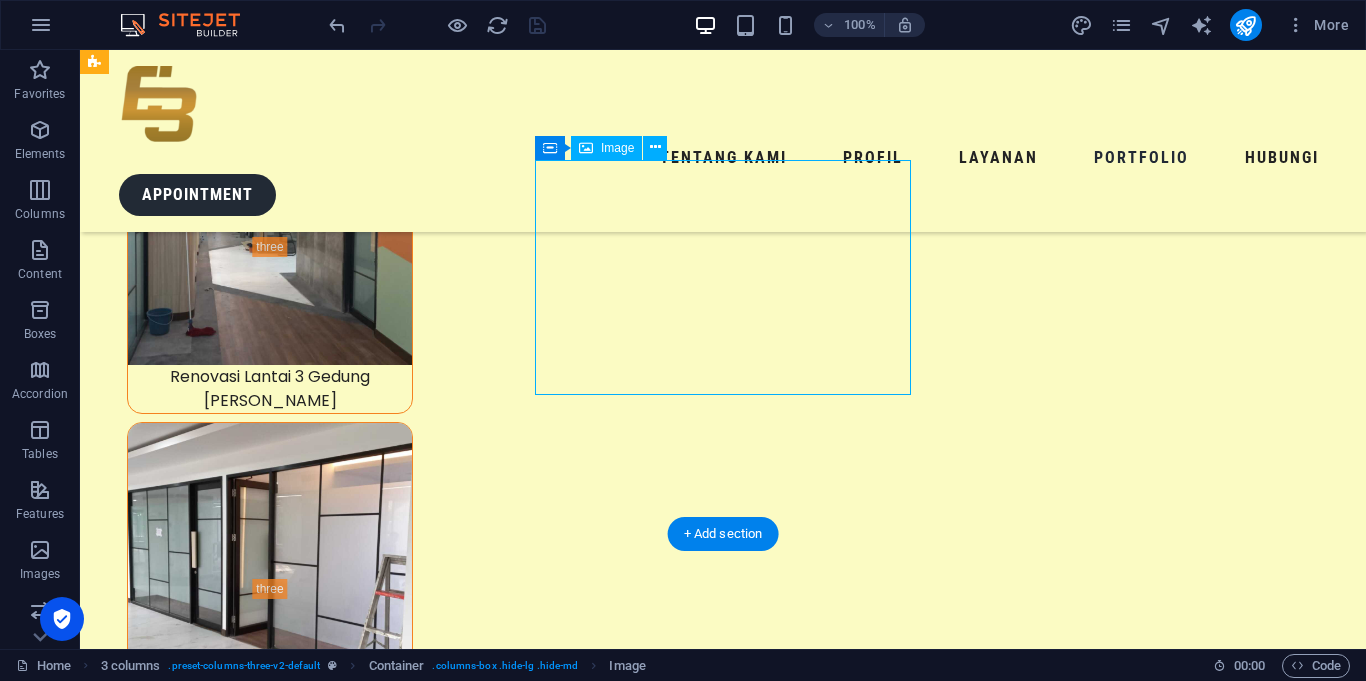 scroll, scrollTop: 8856, scrollLeft: 0, axis: vertical 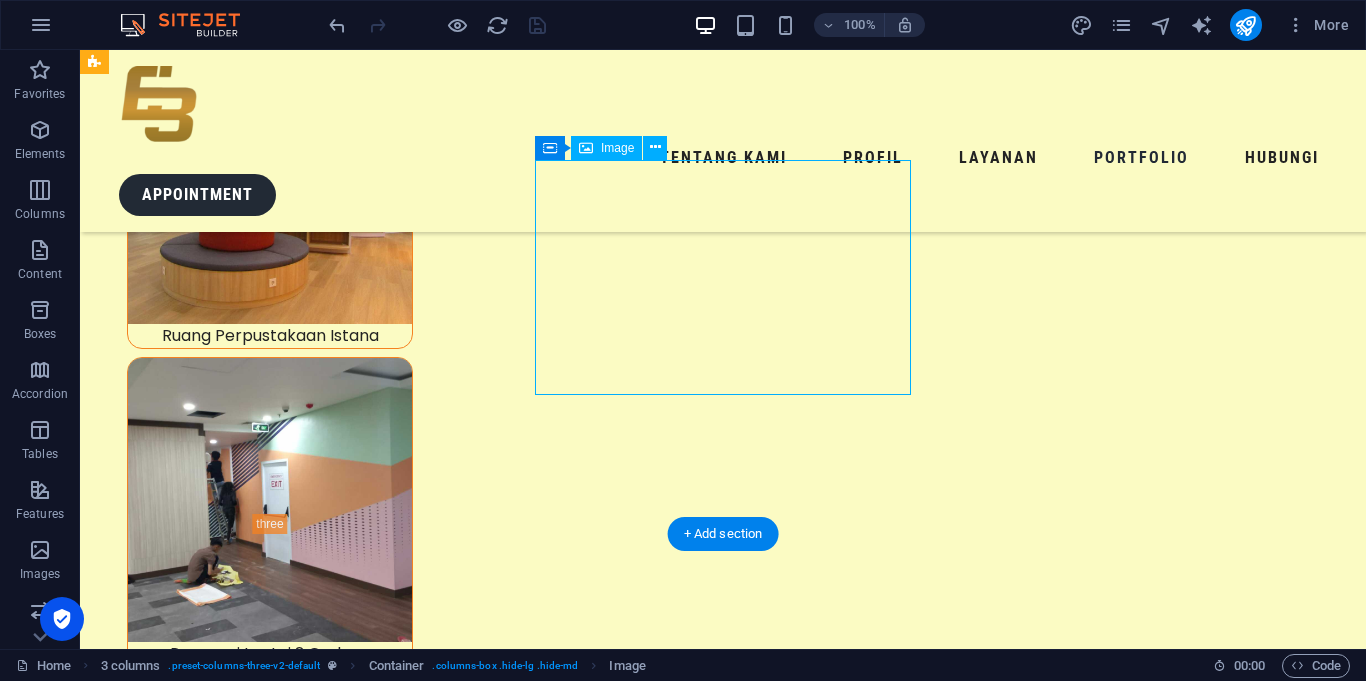 select on "px" 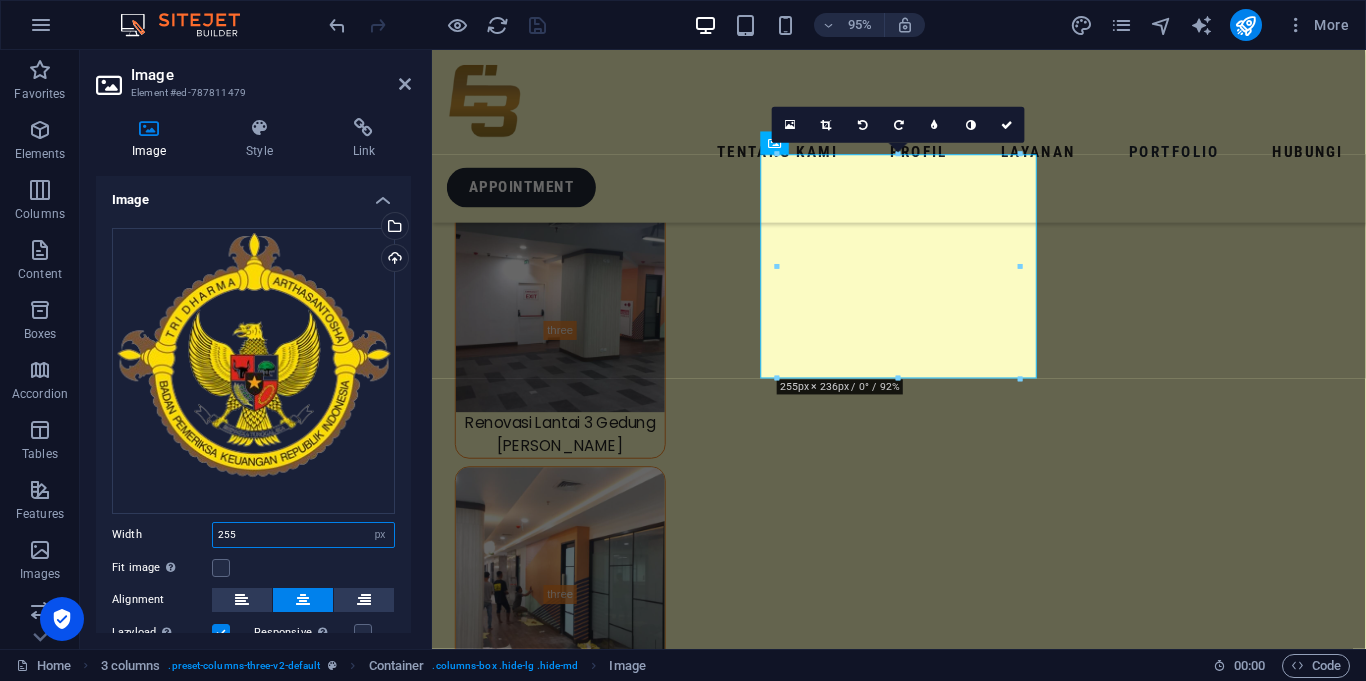 click on "255" at bounding box center (303, 535) 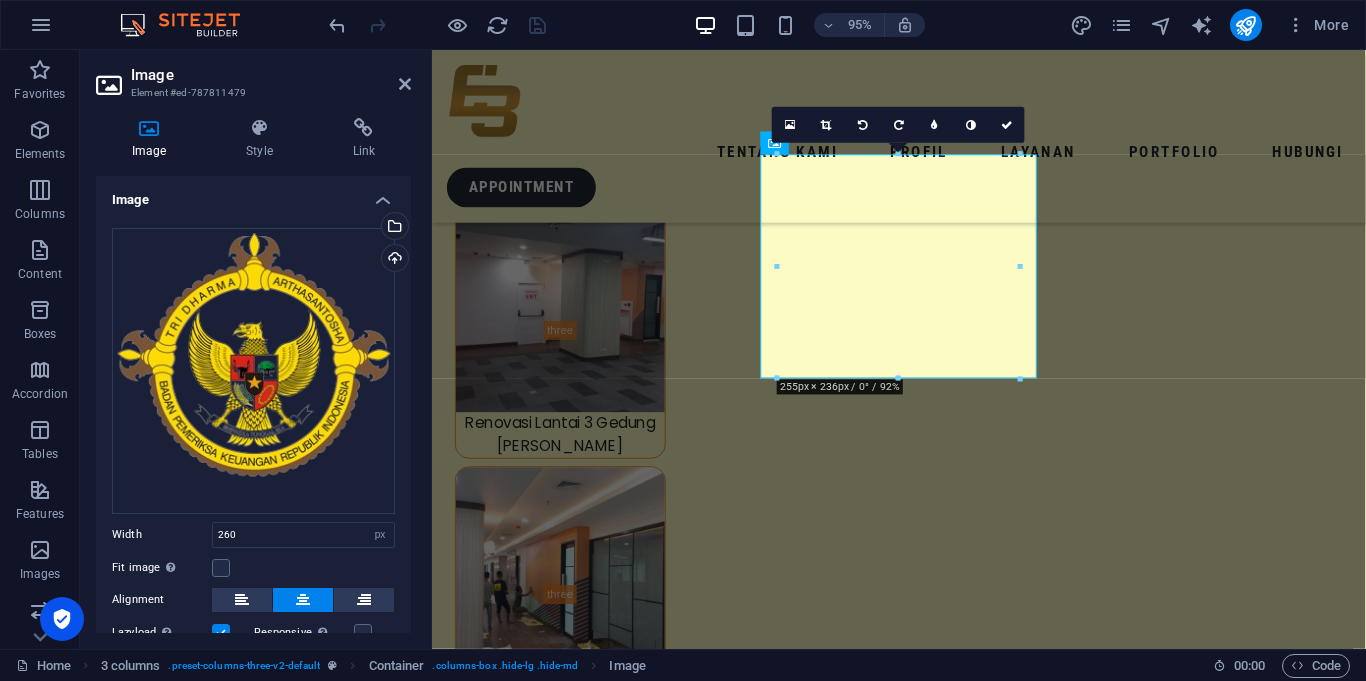 click on "Fit image Automatically fit image to a fixed width and height" at bounding box center [253, 568] 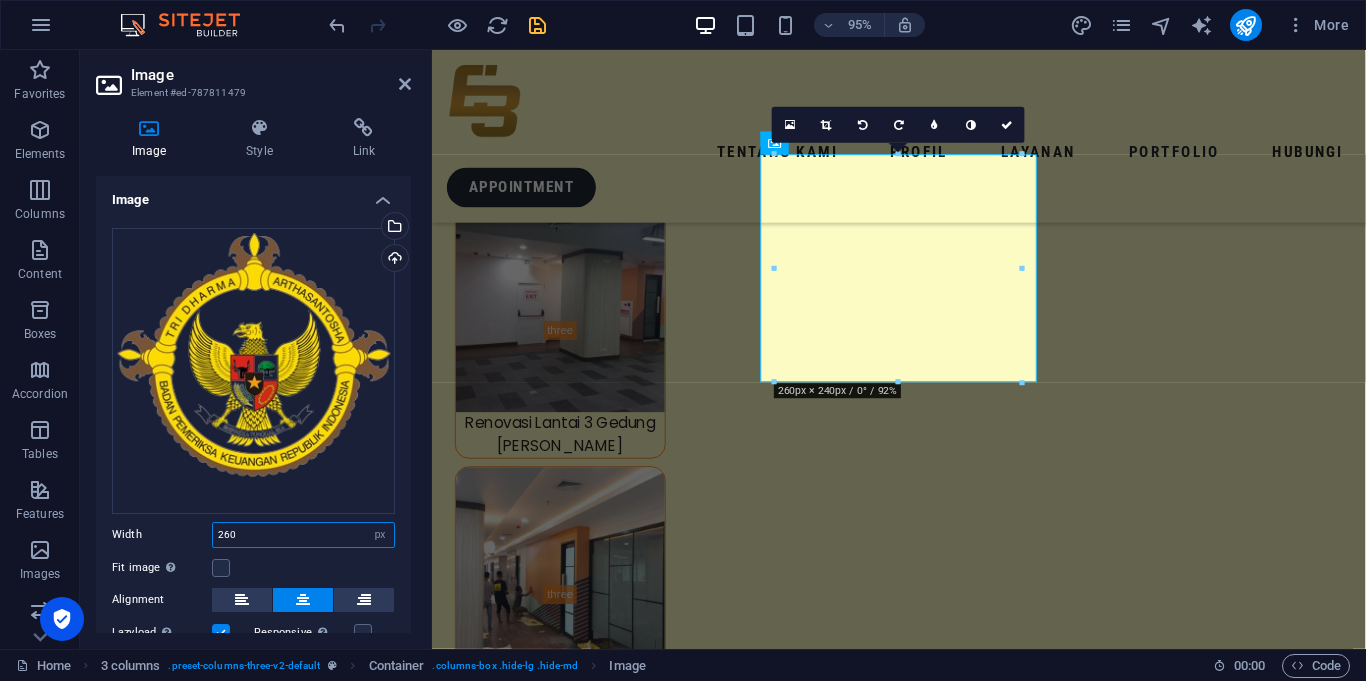 click on "260" at bounding box center [303, 535] 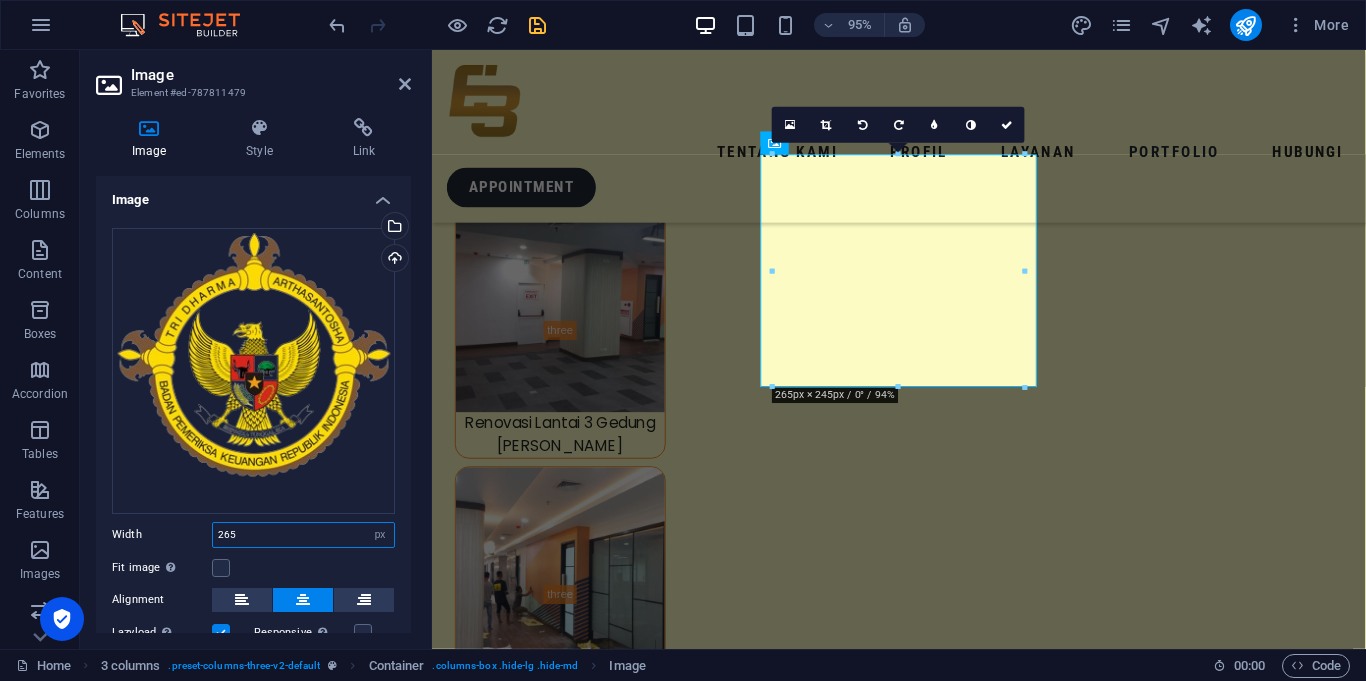 type on "265" 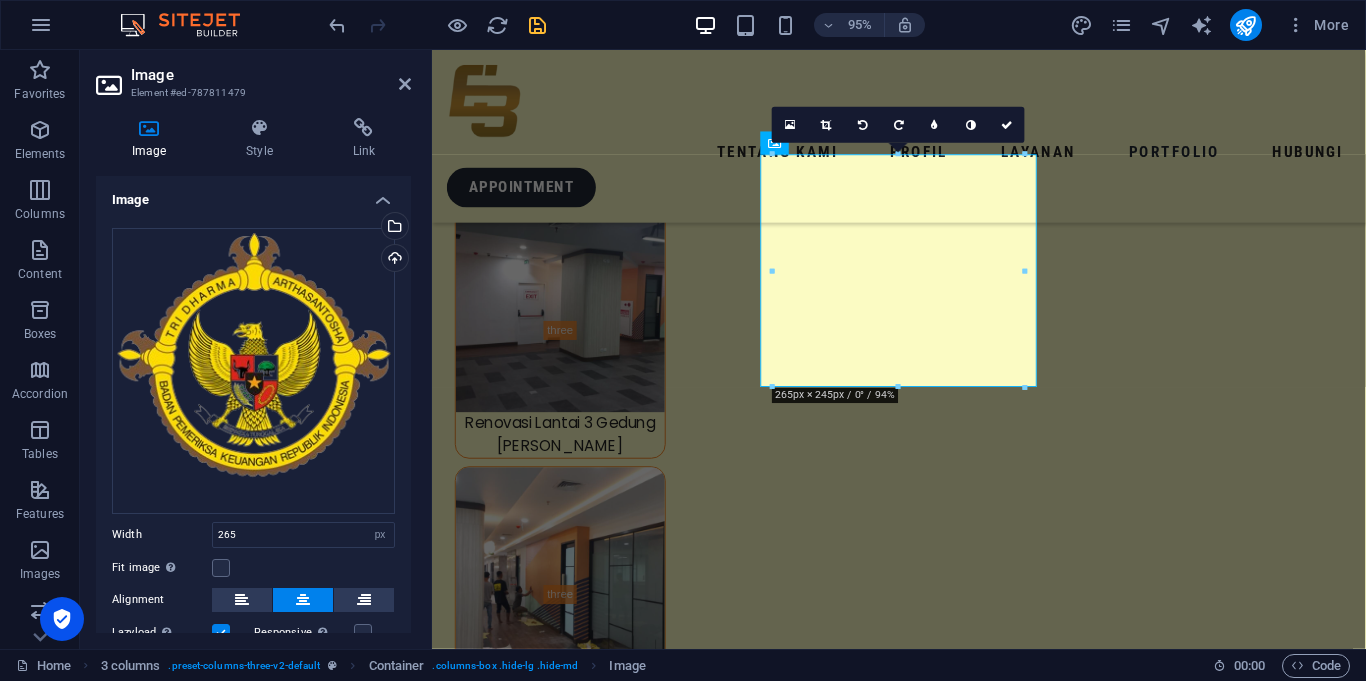 click on "Fit image Automatically fit image to a fixed width and height" at bounding box center (253, 568) 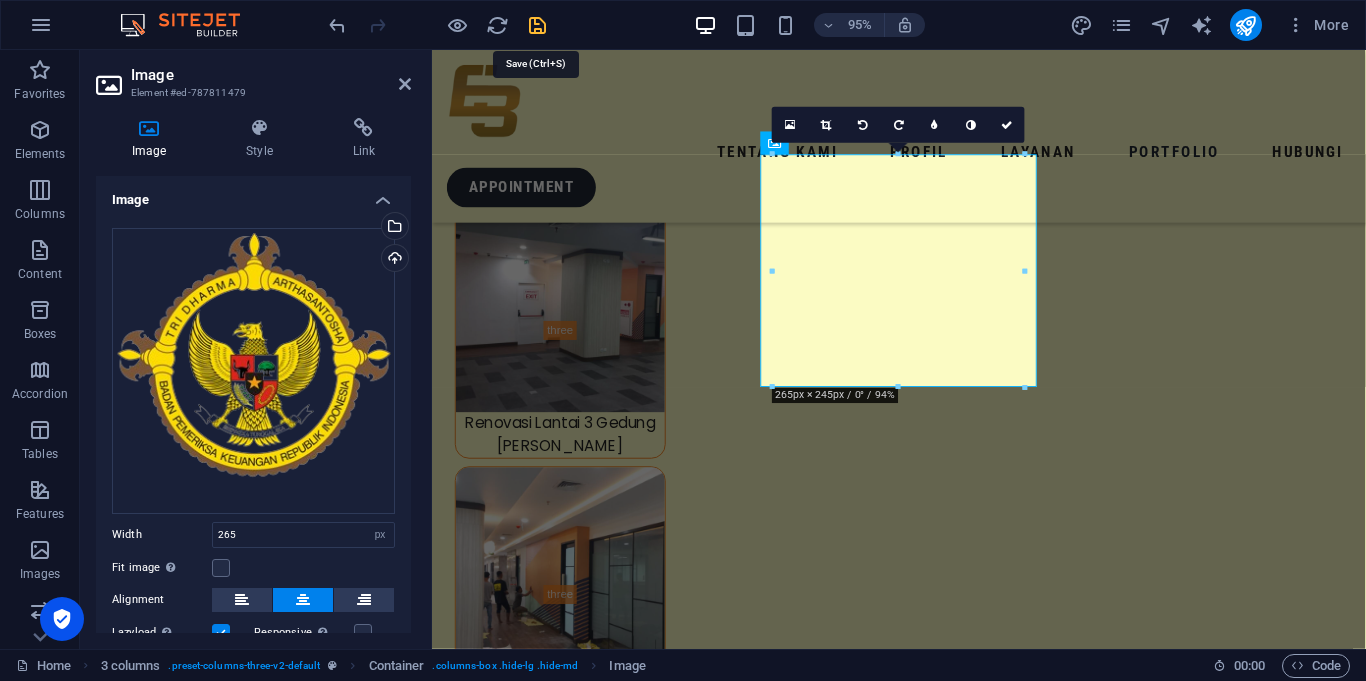 click at bounding box center (537, 25) 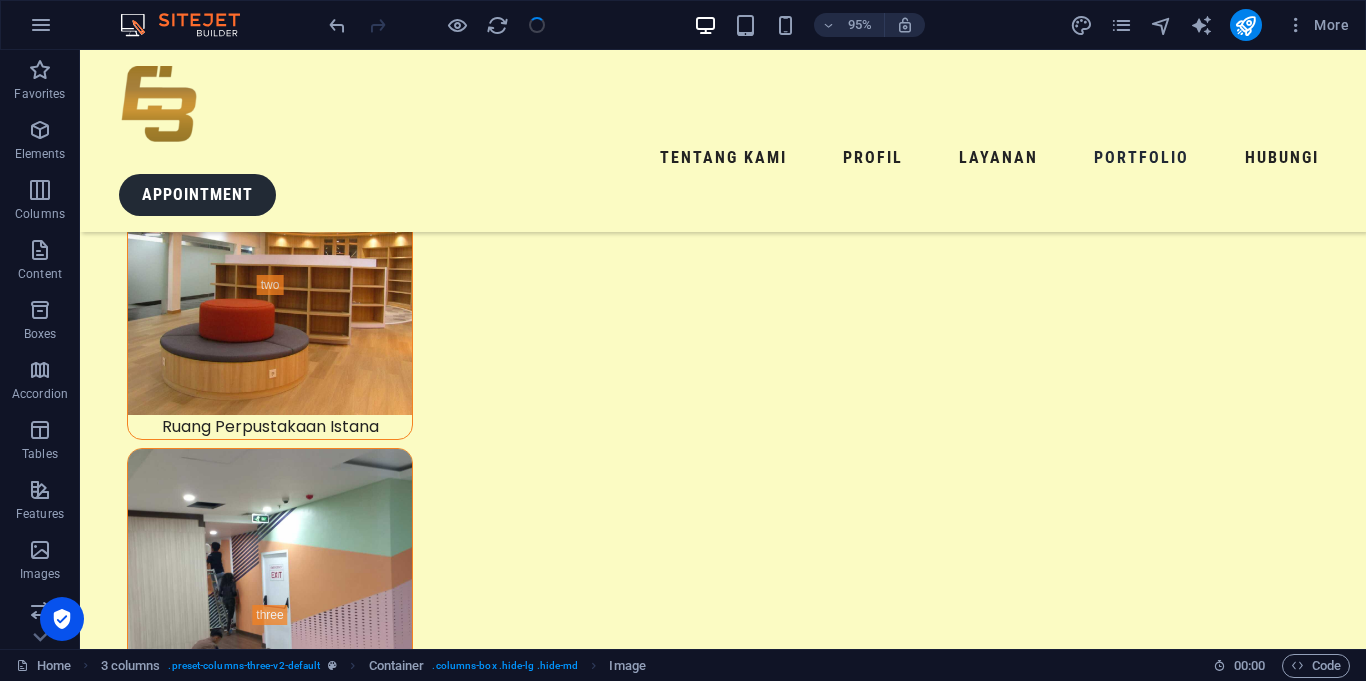 scroll, scrollTop: 9475, scrollLeft: 0, axis: vertical 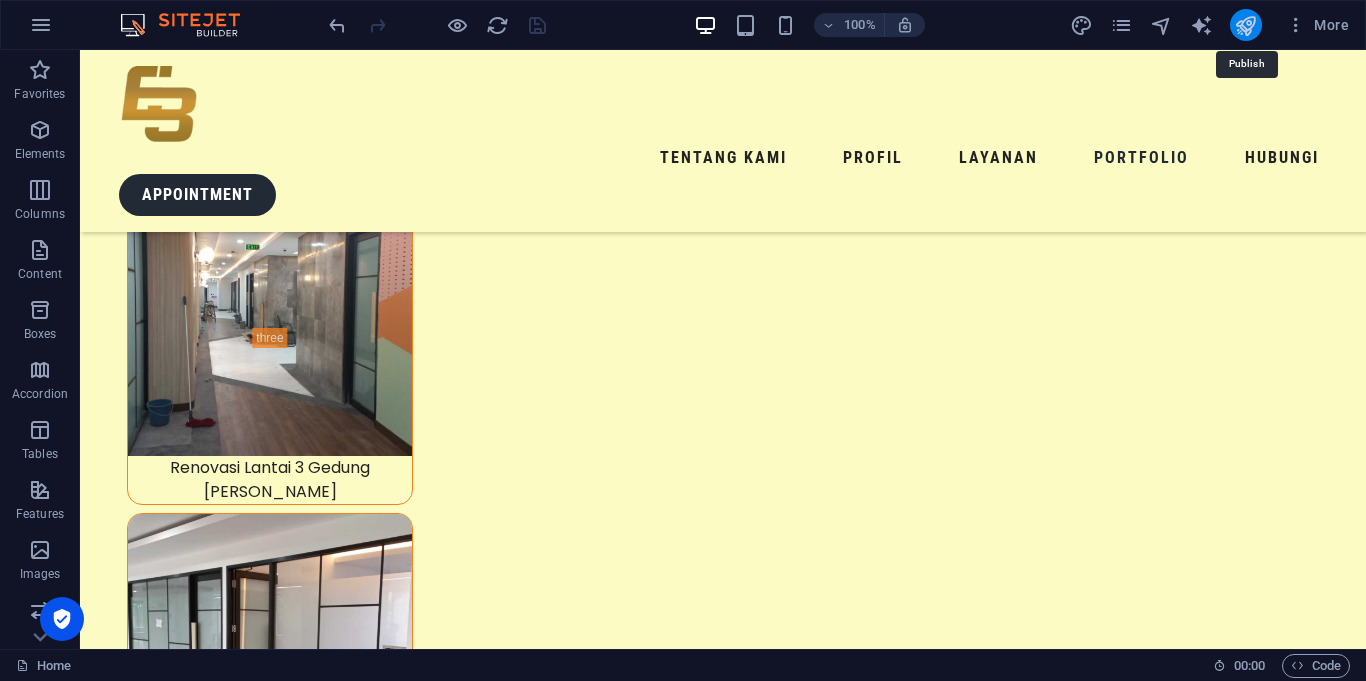click at bounding box center (1245, 25) 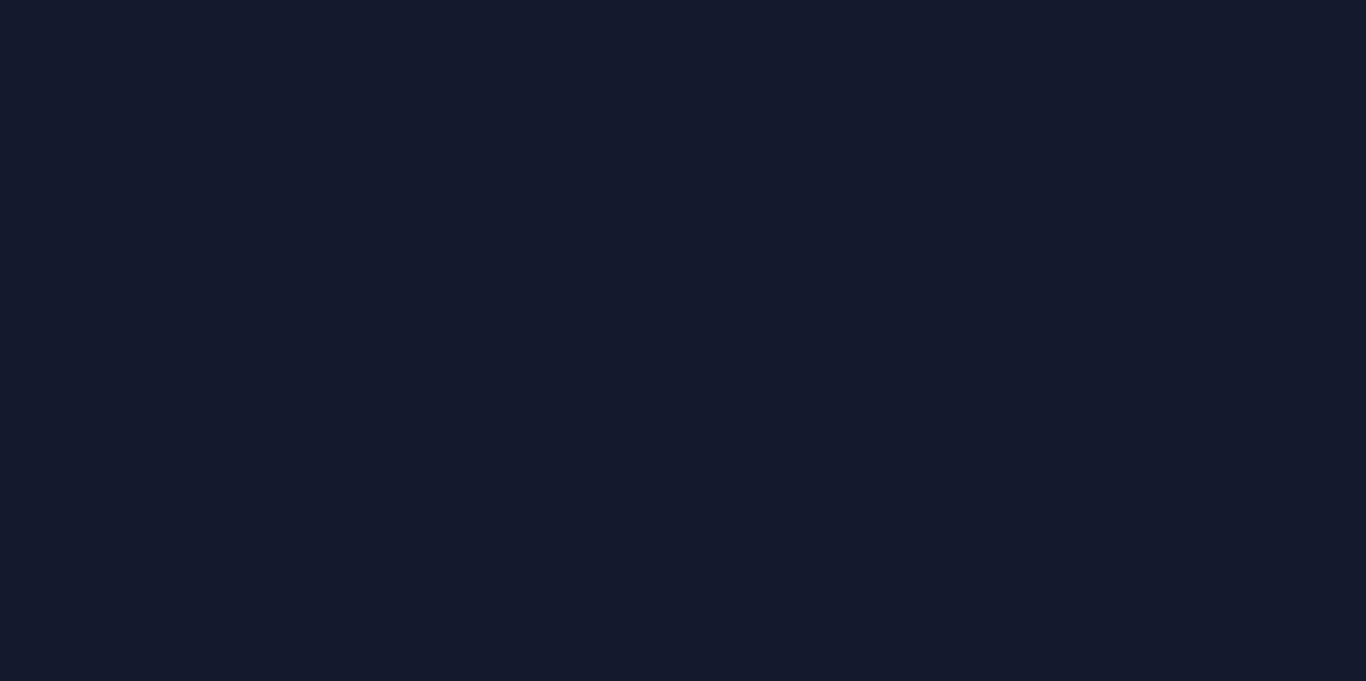 scroll, scrollTop: 0, scrollLeft: 0, axis: both 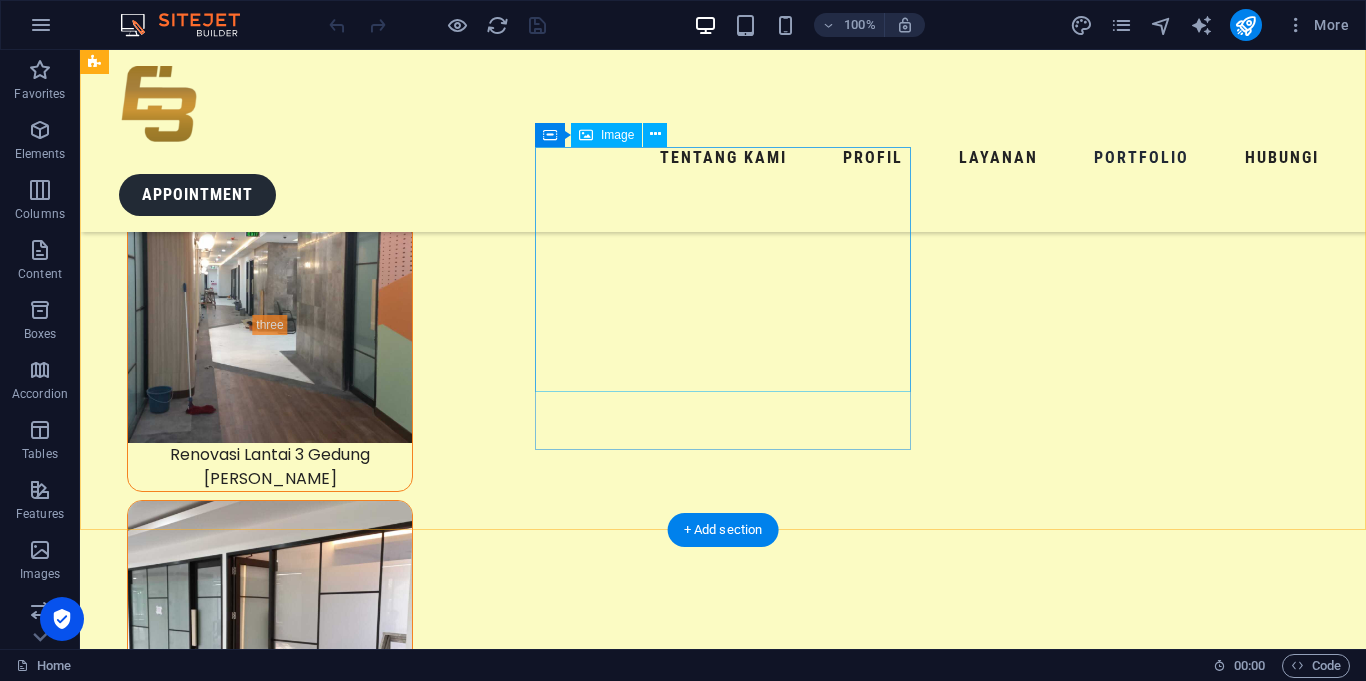 click at bounding box center [292, 20199] 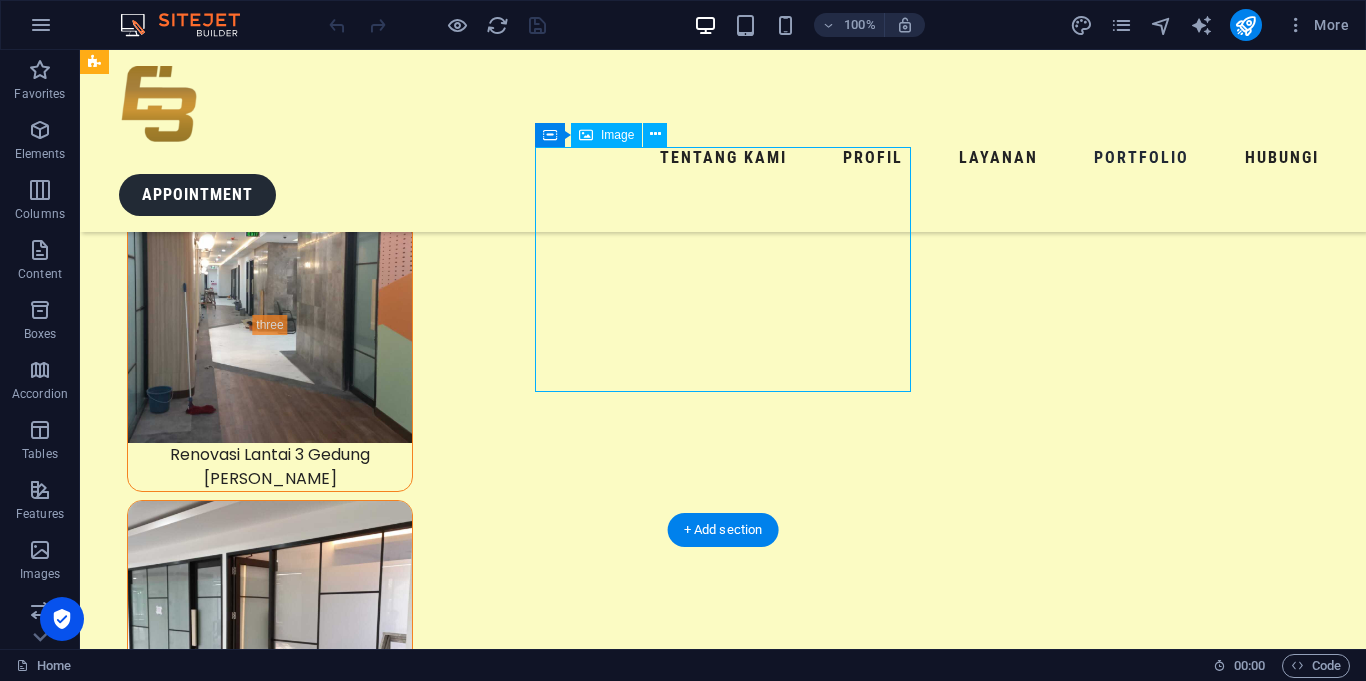 click at bounding box center (292, 20199) 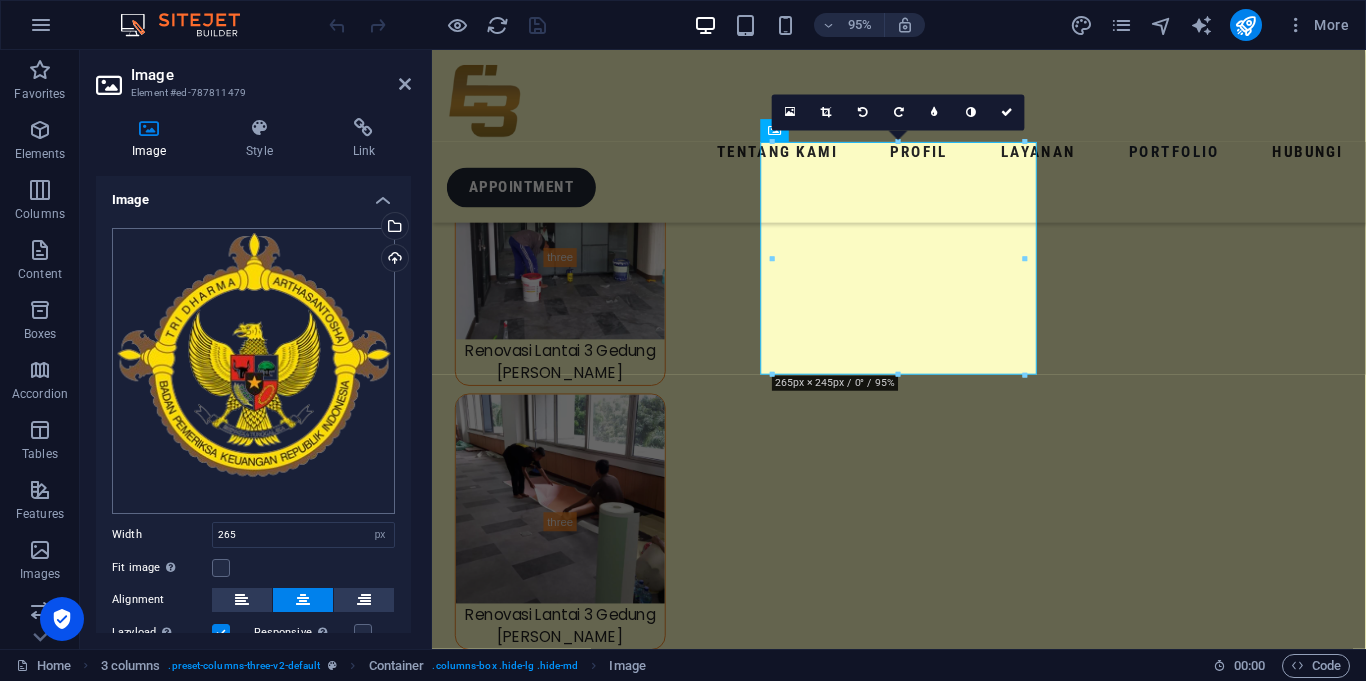 scroll, scrollTop: 8869, scrollLeft: 0, axis: vertical 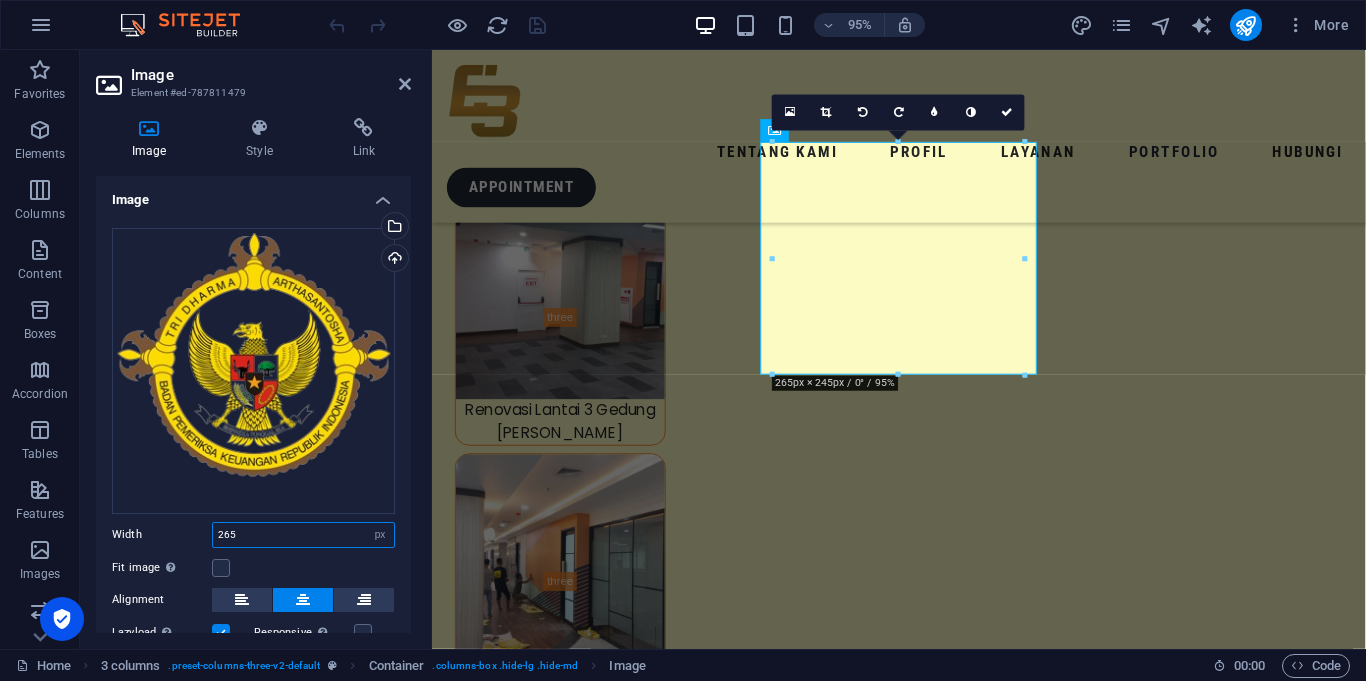 click on "265" at bounding box center [303, 535] 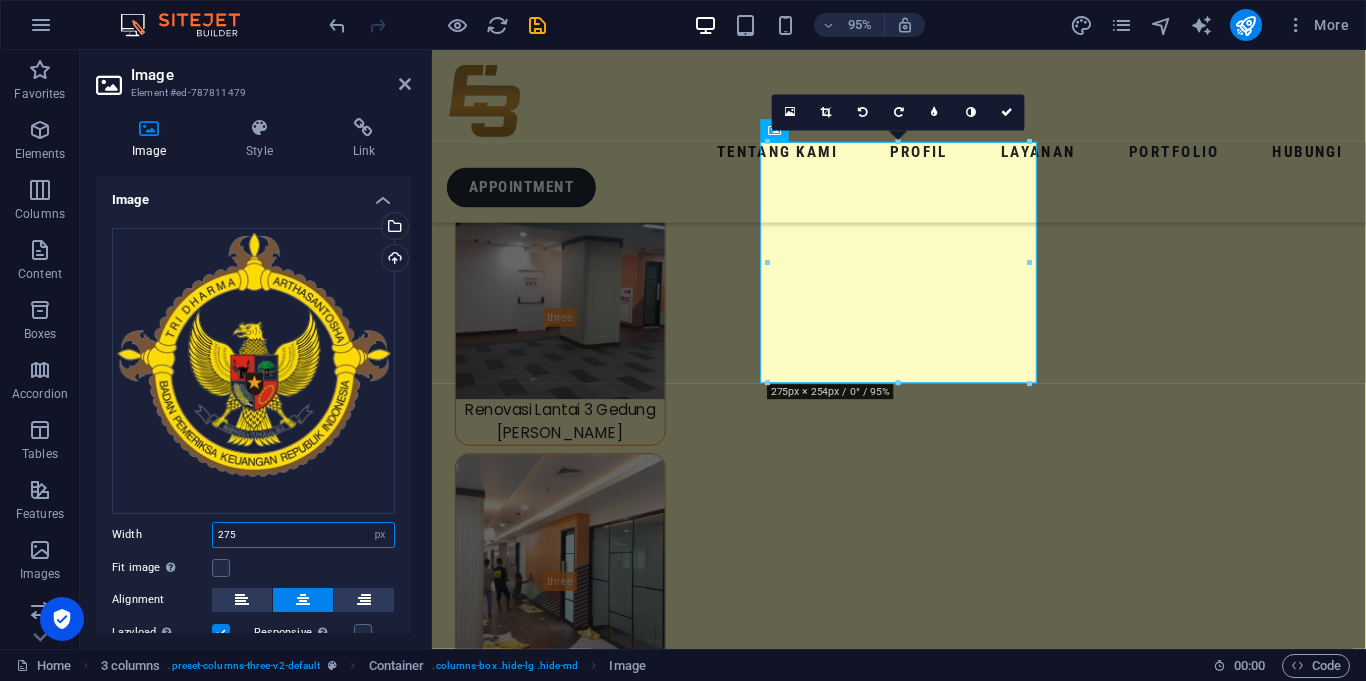 type on "275" 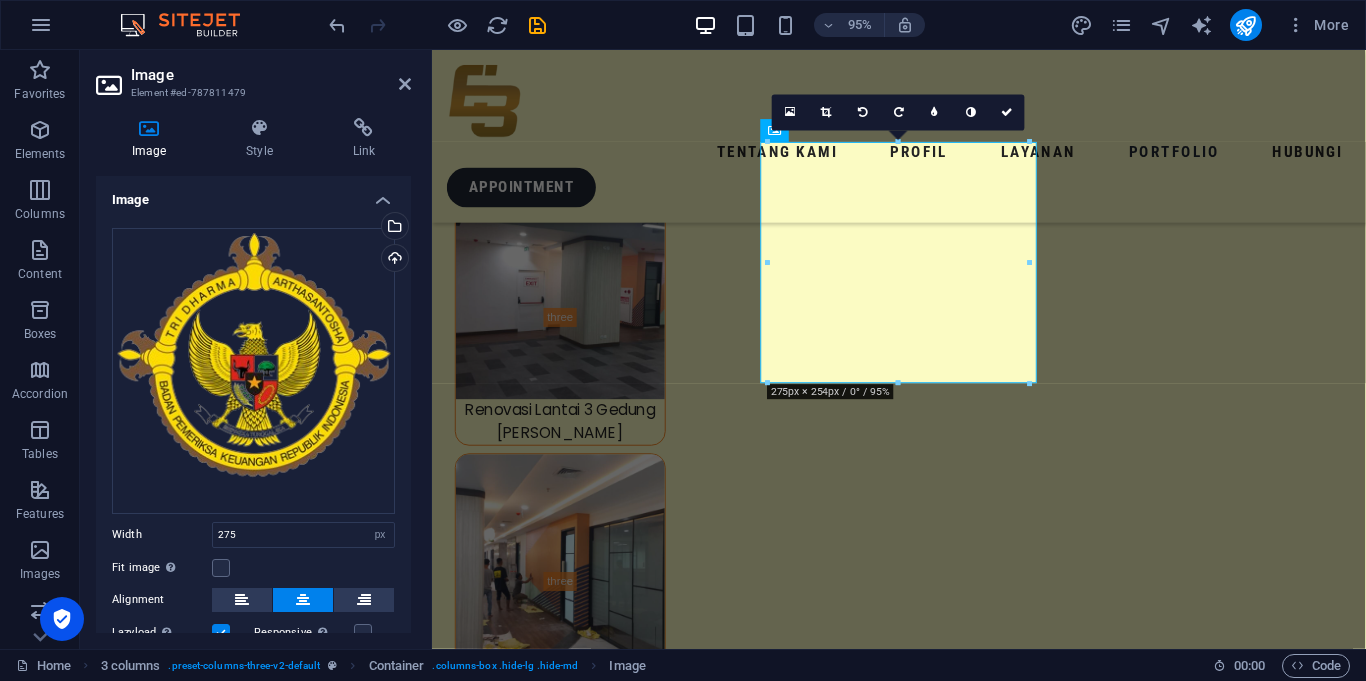 click on "Fit image Automatically fit image to a fixed width and height" at bounding box center (253, 568) 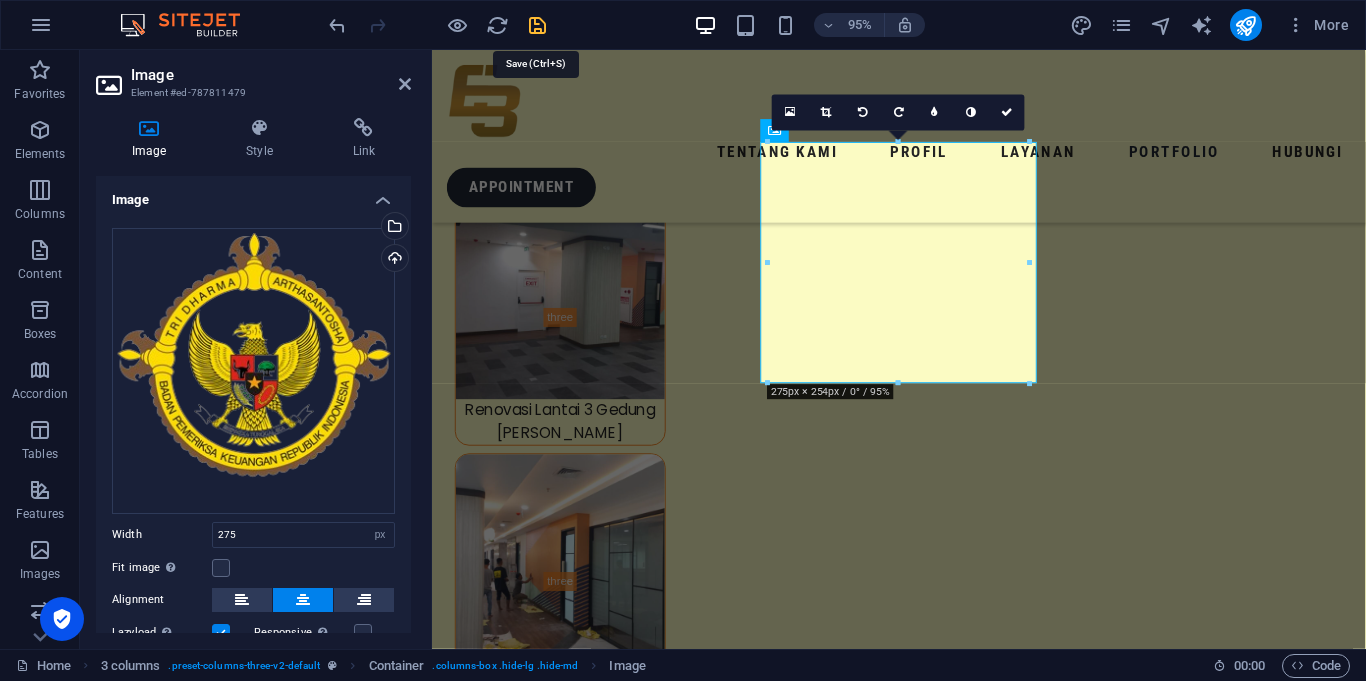 click at bounding box center [537, 25] 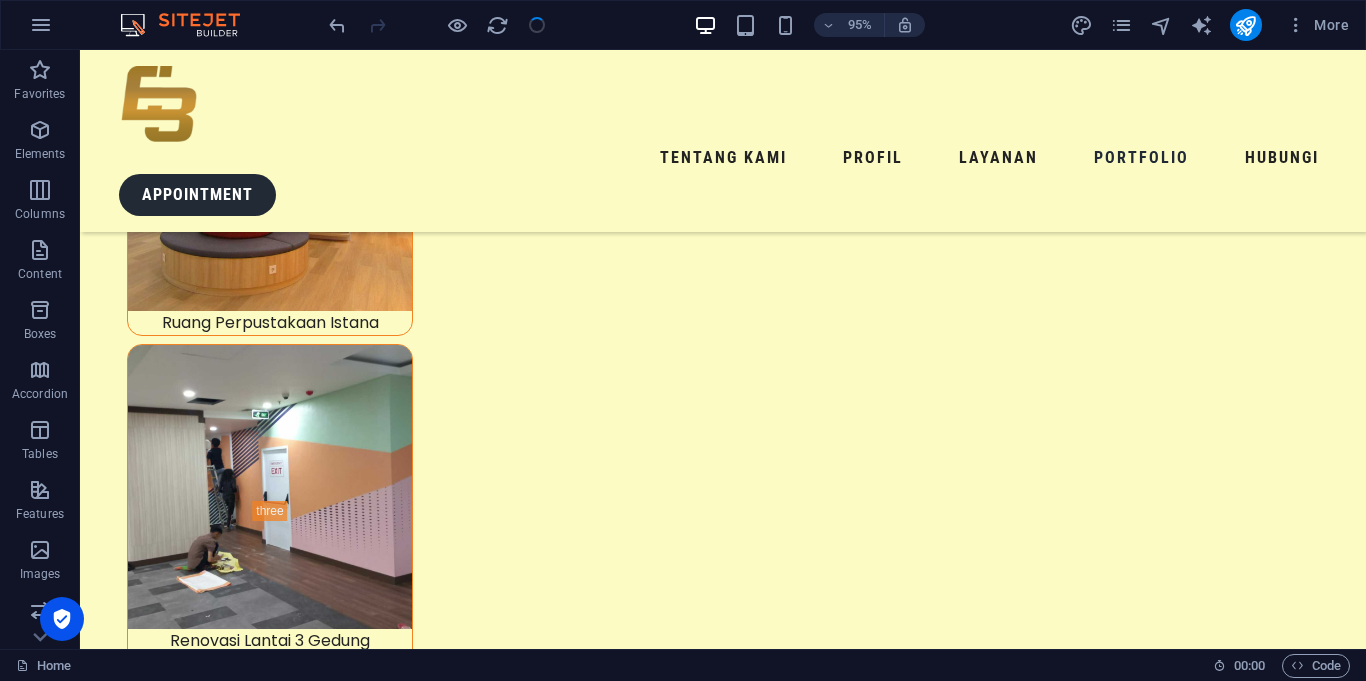 scroll, scrollTop: 9488, scrollLeft: 0, axis: vertical 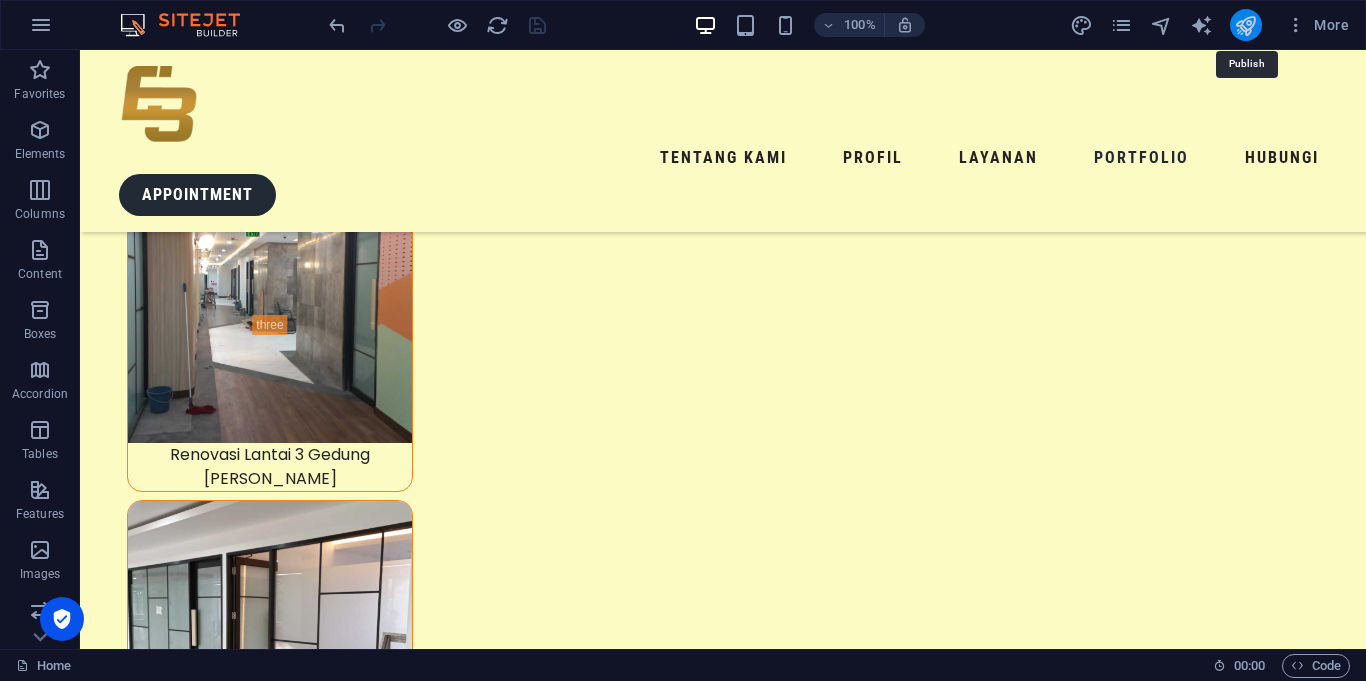 click at bounding box center (1245, 25) 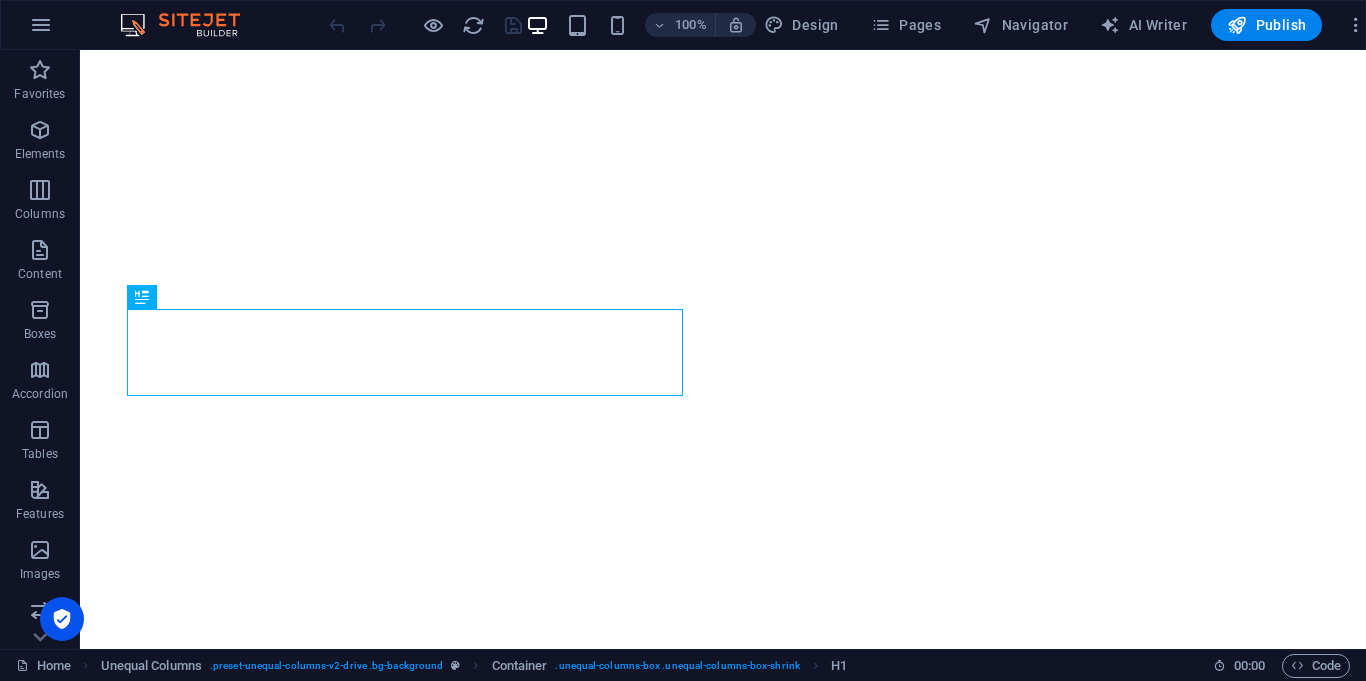 scroll, scrollTop: 0, scrollLeft: 0, axis: both 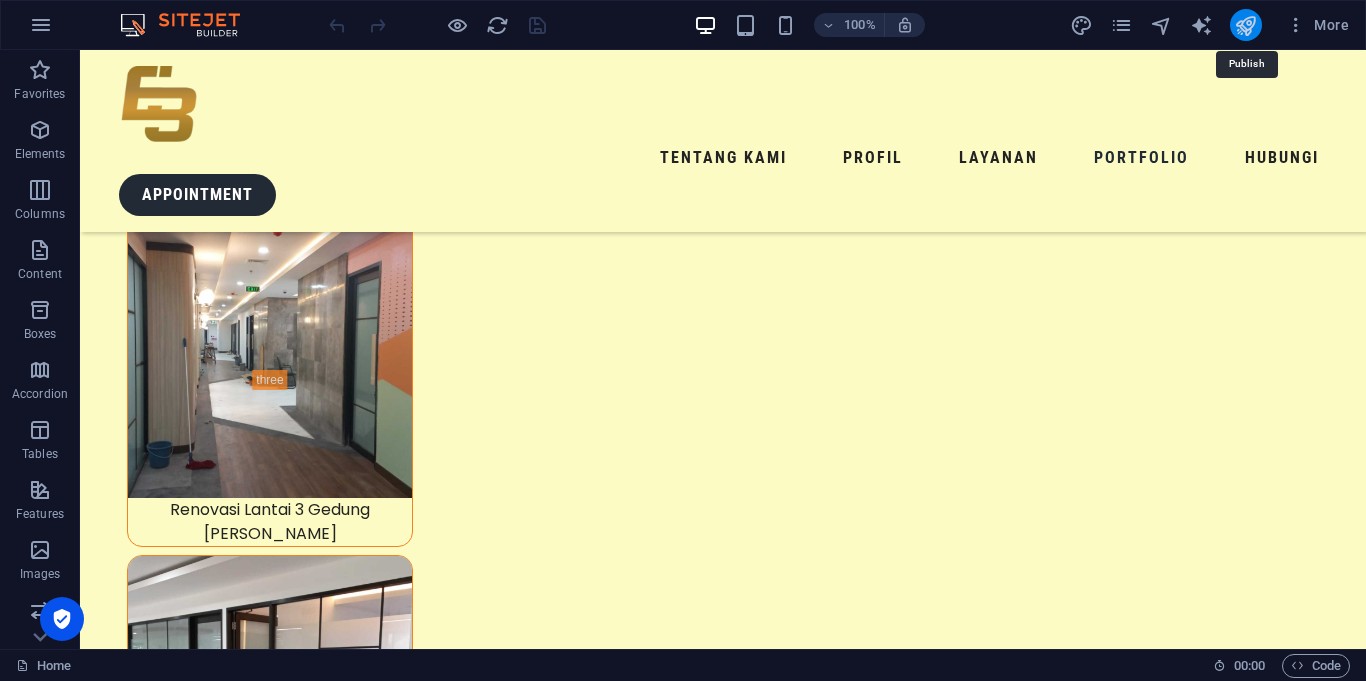 click at bounding box center [1245, 25] 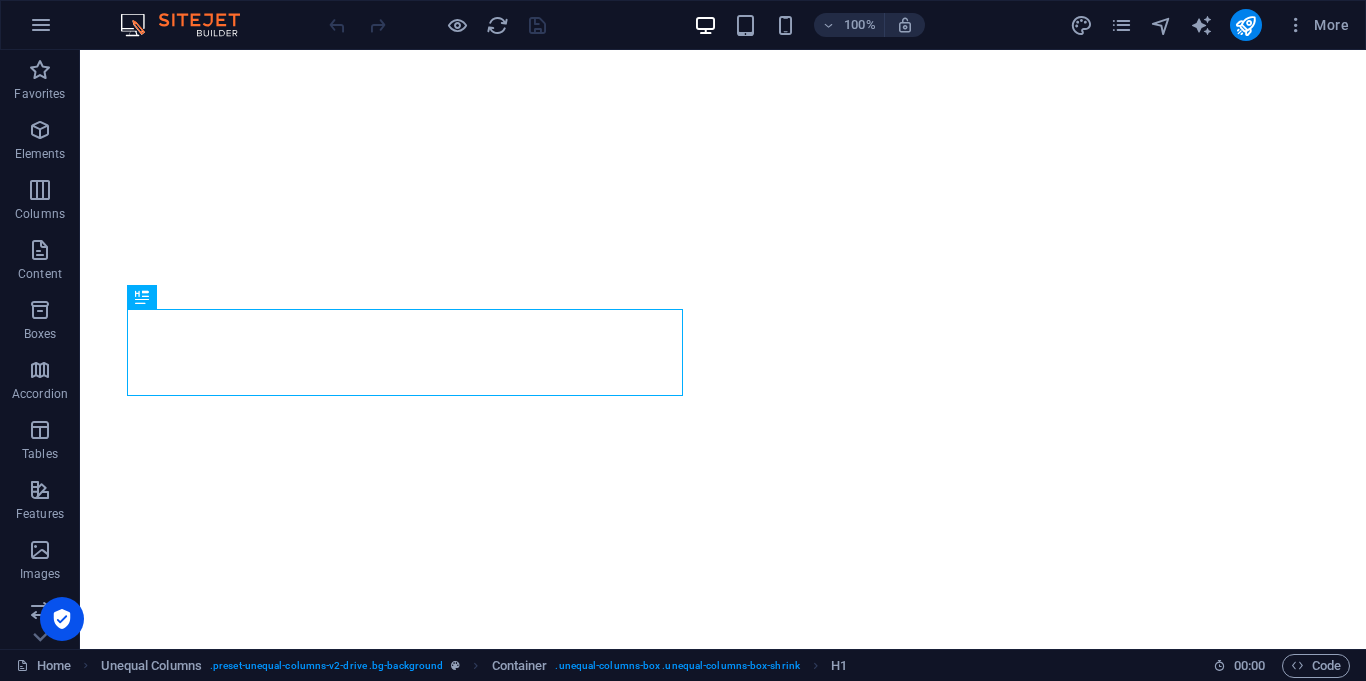 scroll, scrollTop: 0, scrollLeft: 0, axis: both 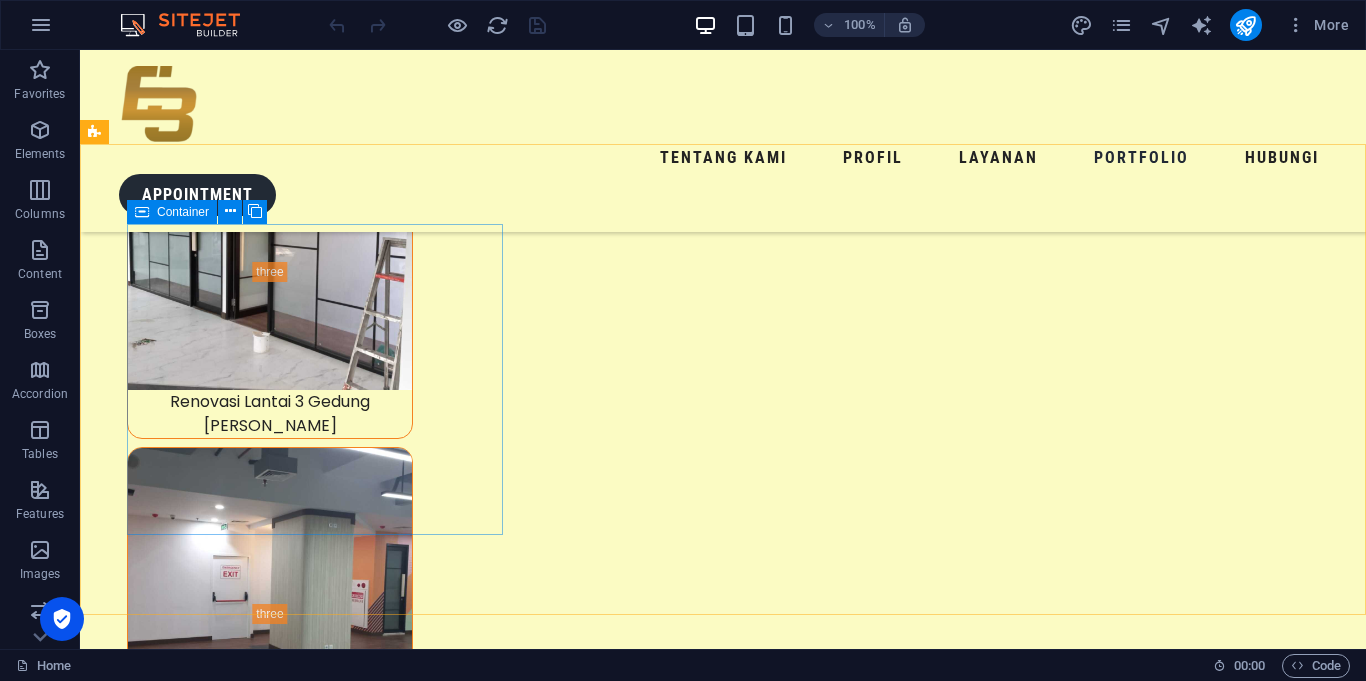 click on "Container" at bounding box center (172, 212) 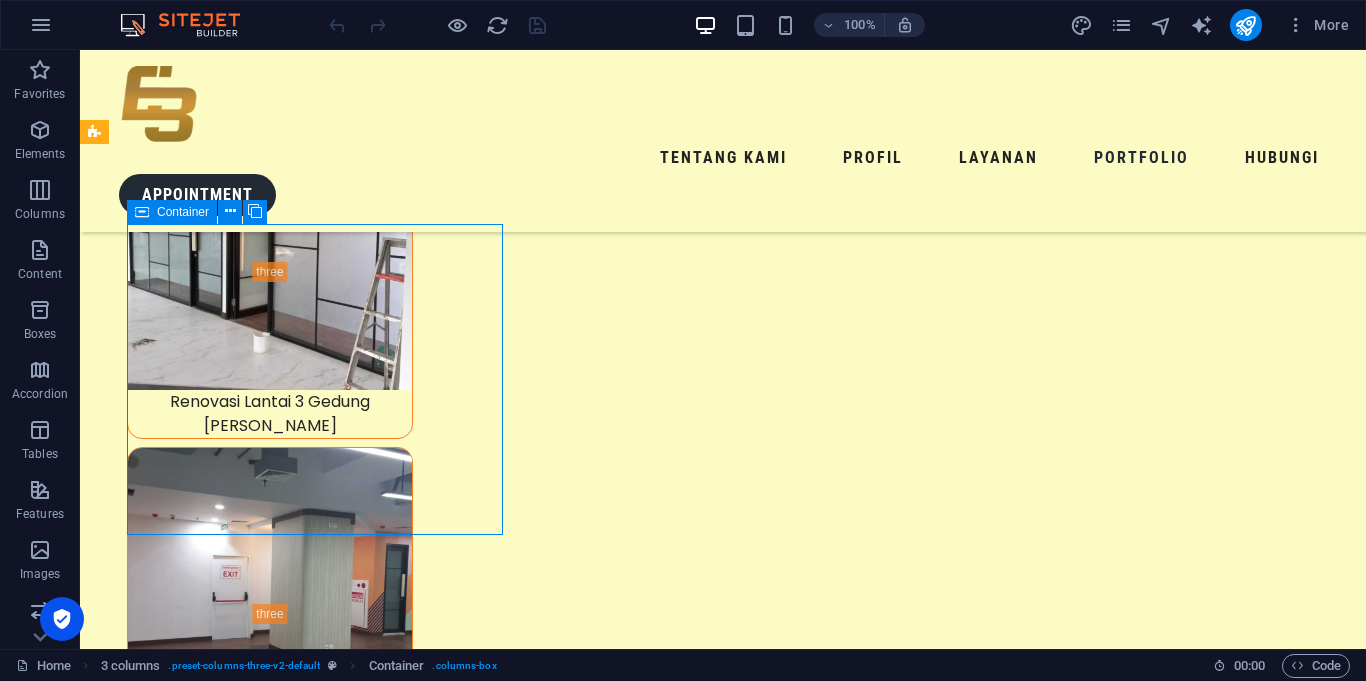 click on "Container" at bounding box center (172, 212) 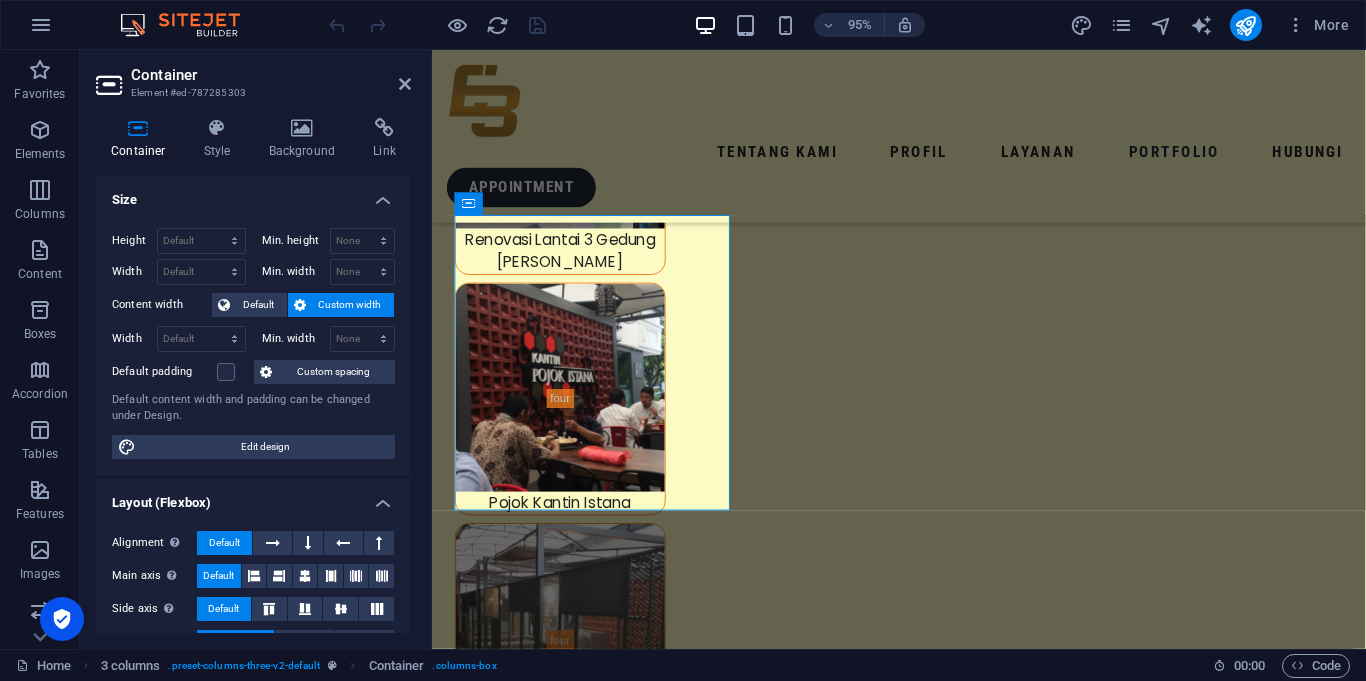 scroll, scrollTop: 9264, scrollLeft: 0, axis: vertical 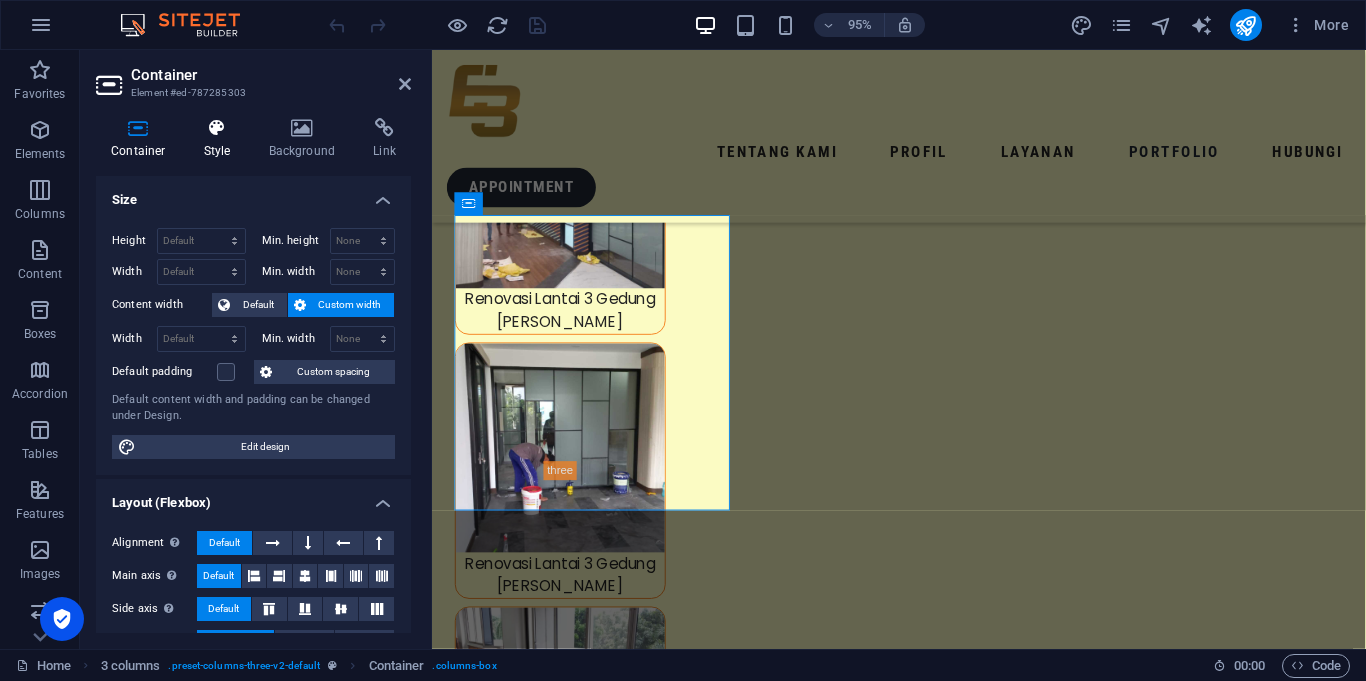 click on "Style" at bounding box center (221, 139) 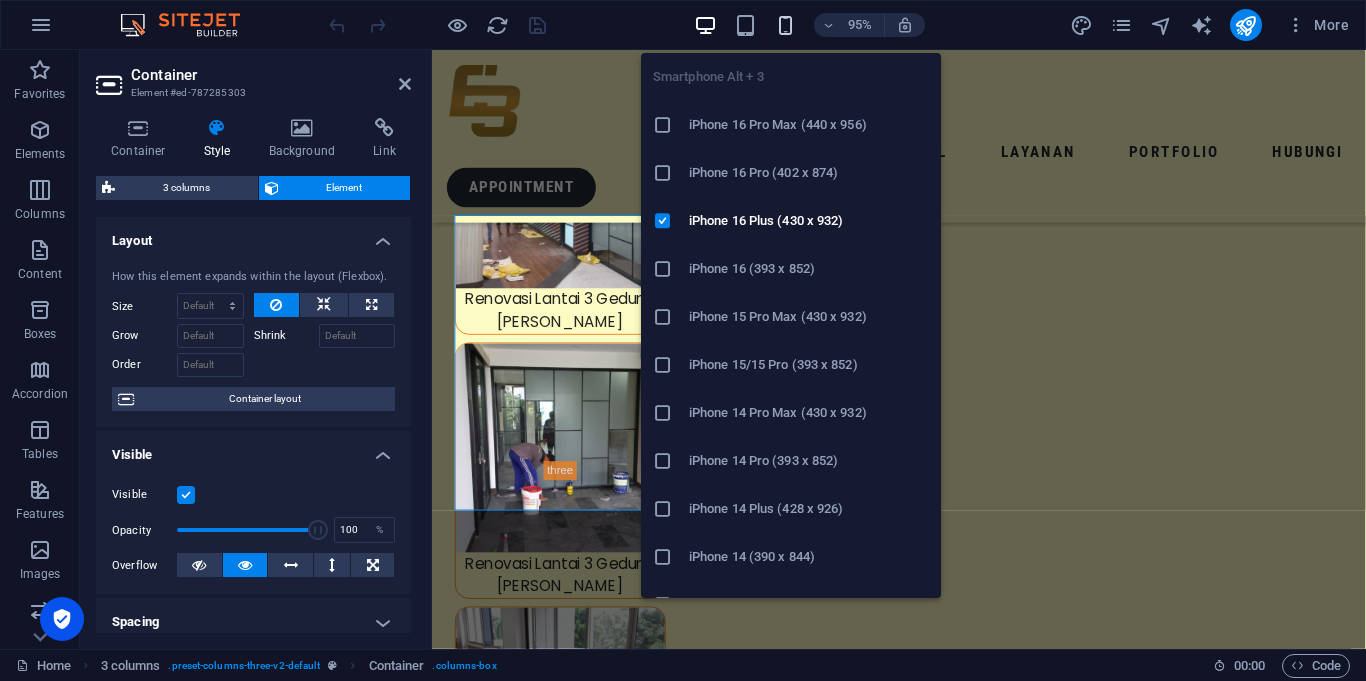 click at bounding box center [785, 25] 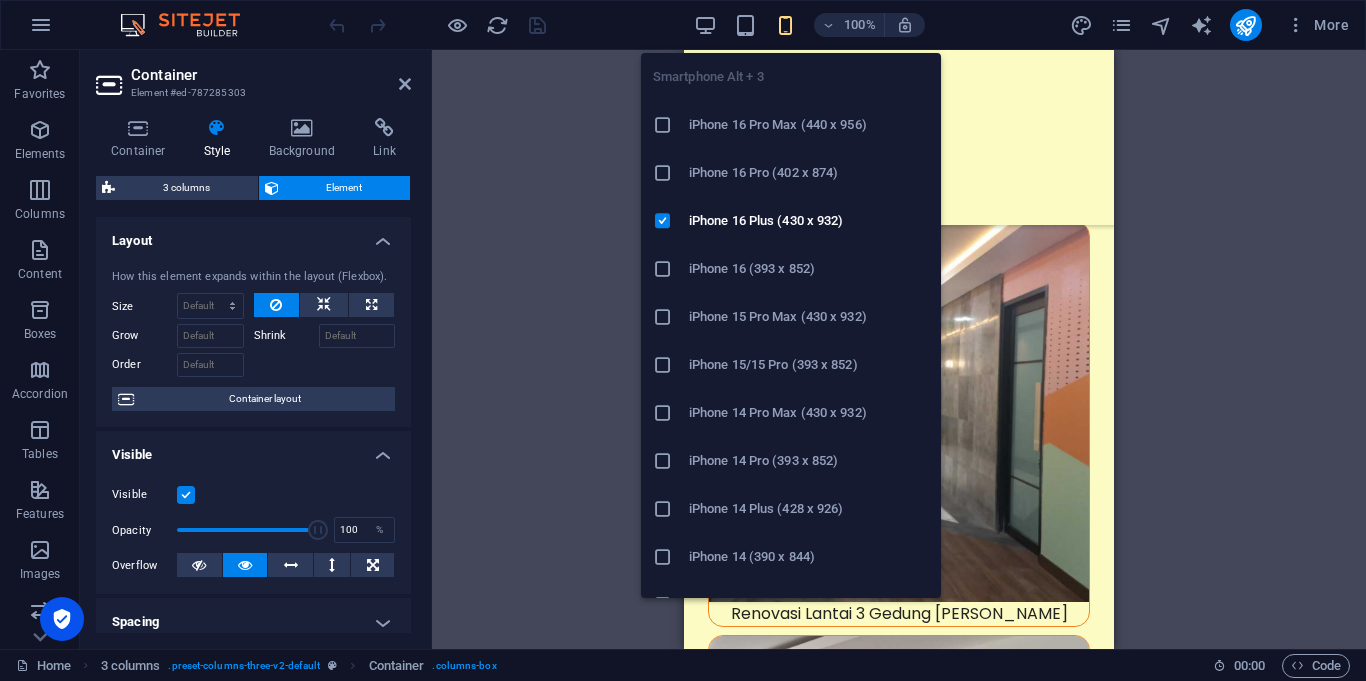 scroll, scrollTop: 34163, scrollLeft: 0, axis: vertical 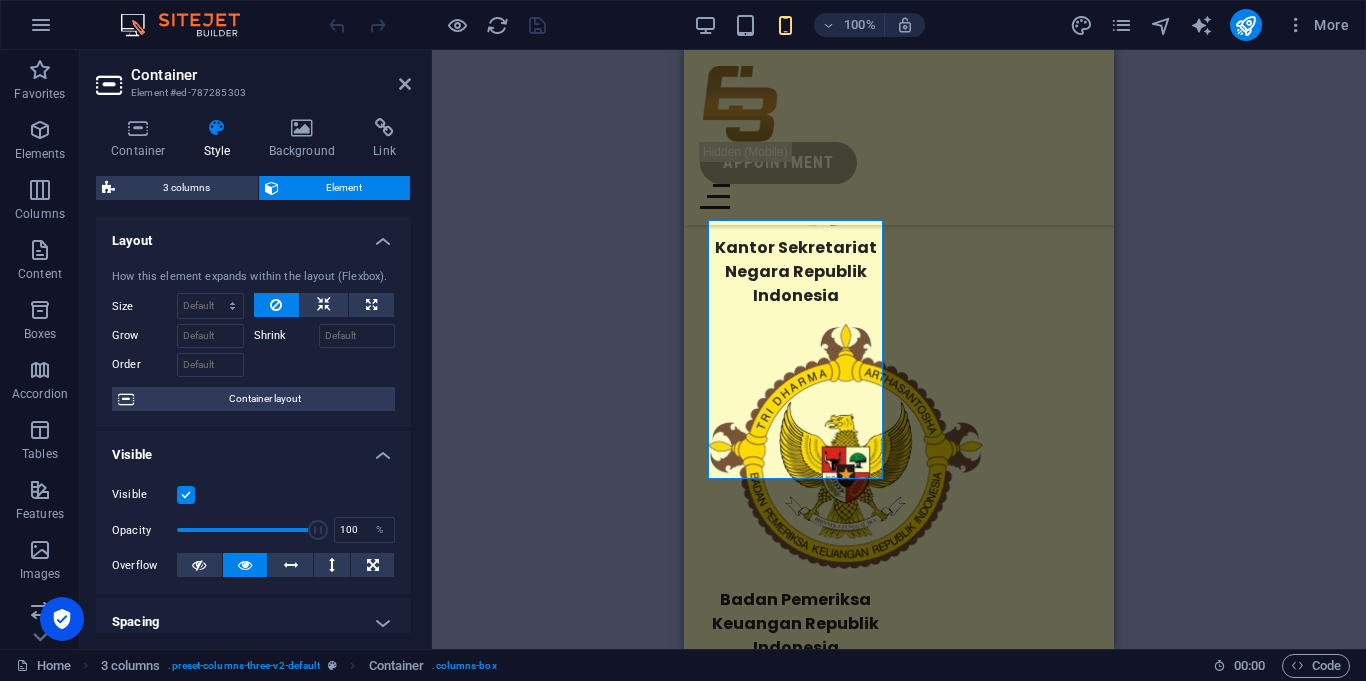 click at bounding box center [186, 495] 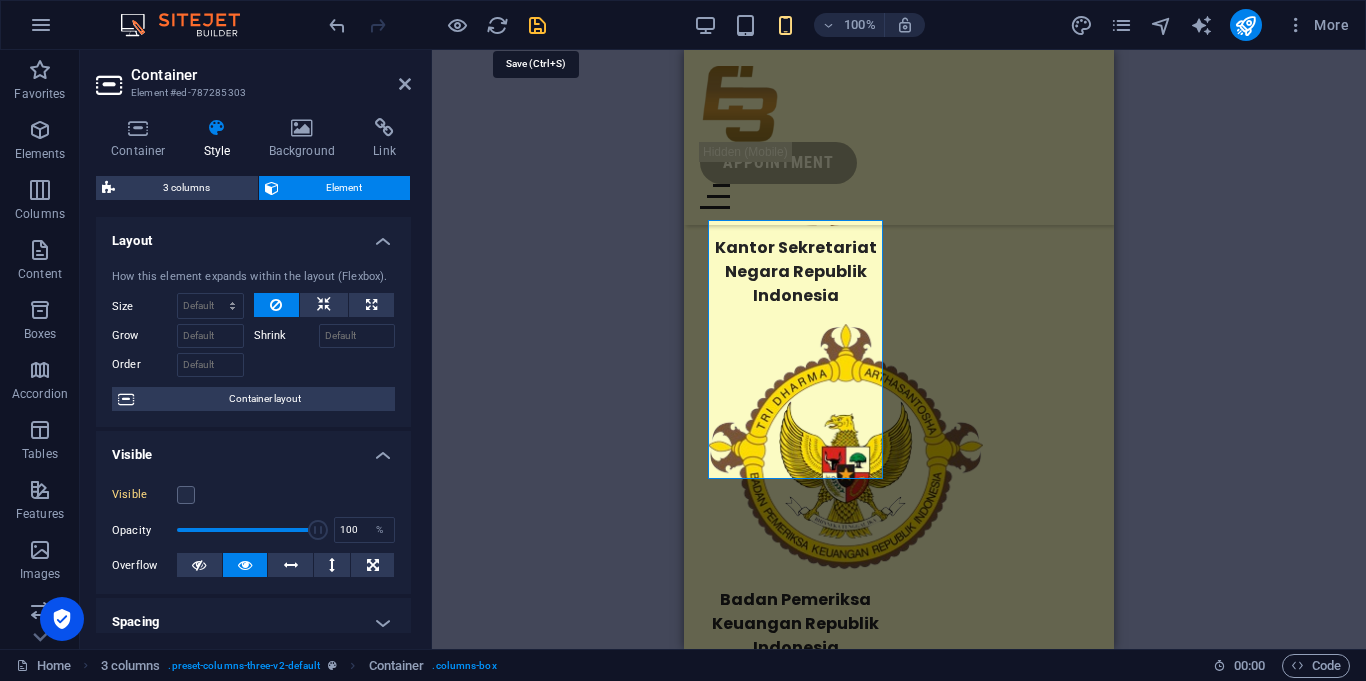 click at bounding box center (537, 25) 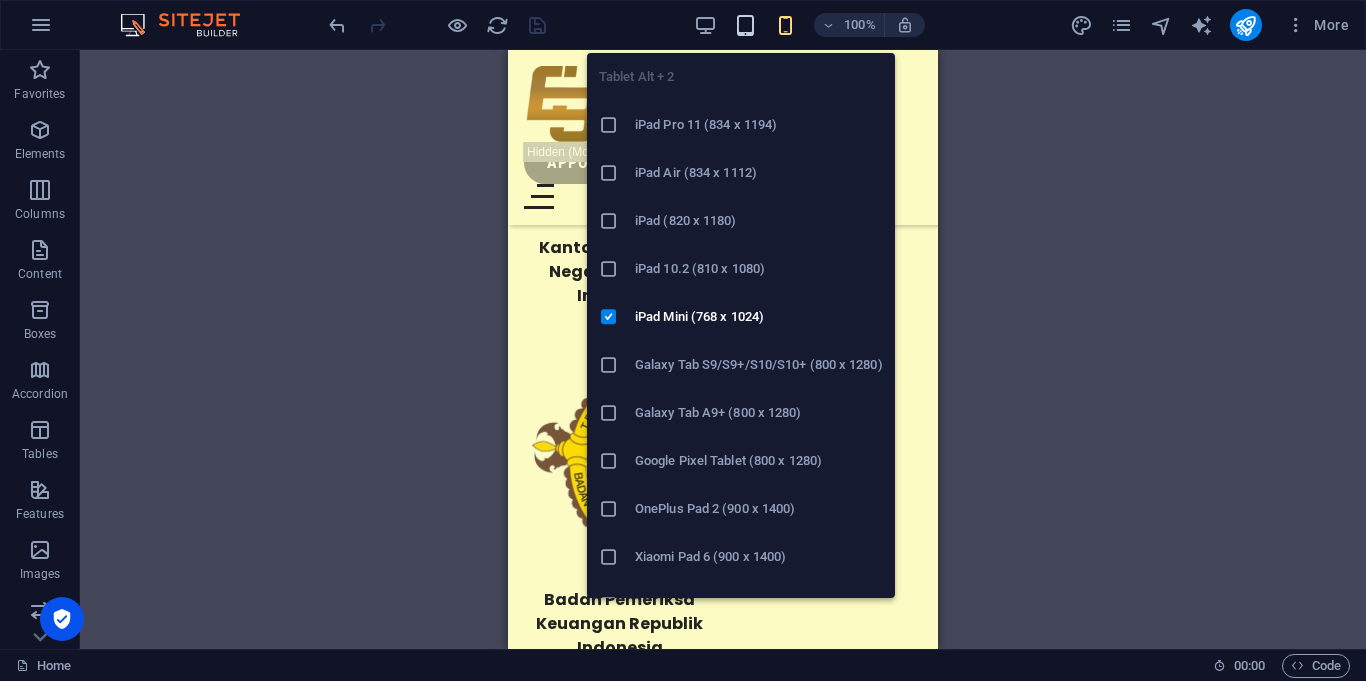 click at bounding box center [745, 25] 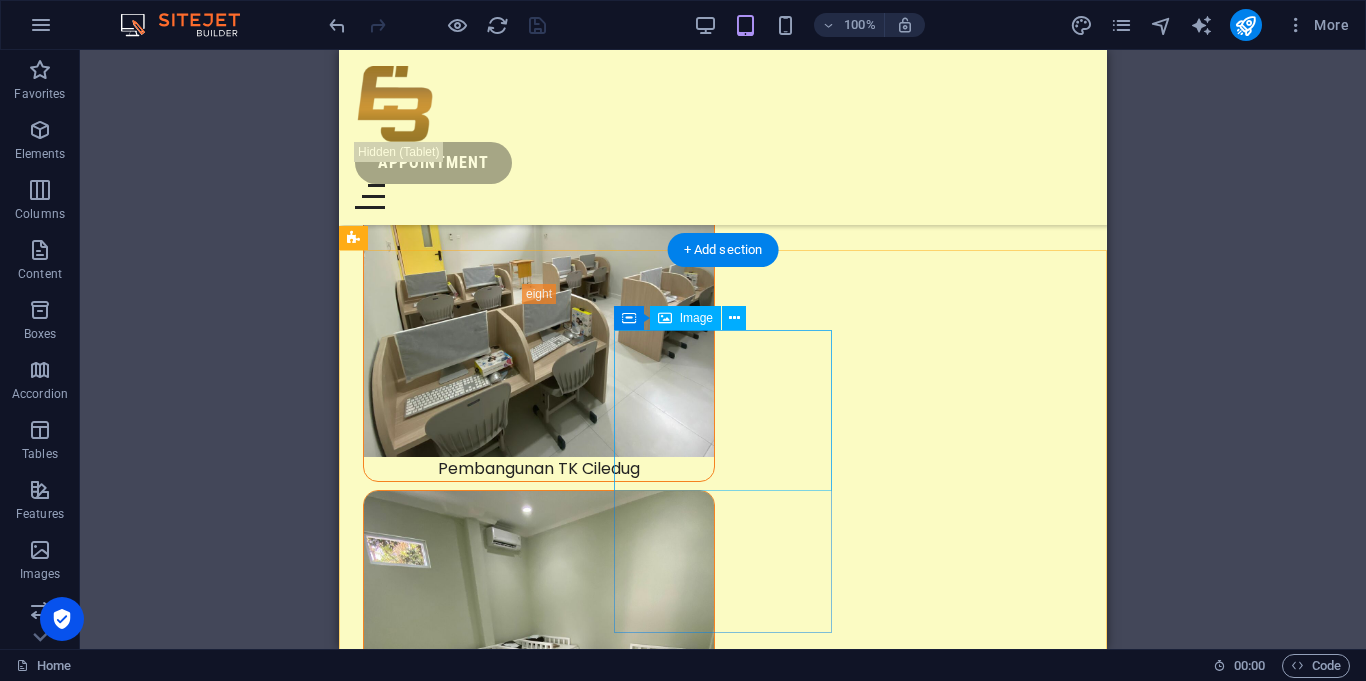 scroll, scrollTop: 17624, scrollLeft: 0, axis: vertical 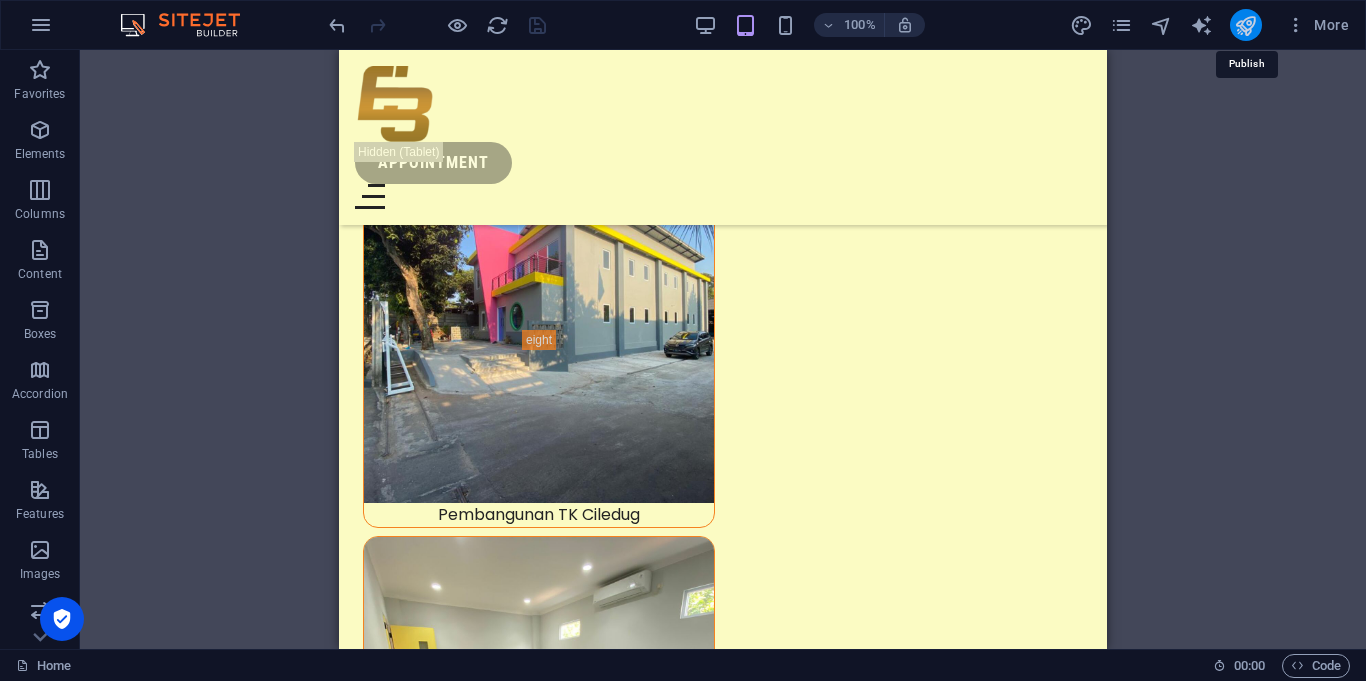 click at bounding box center (1245, 25) 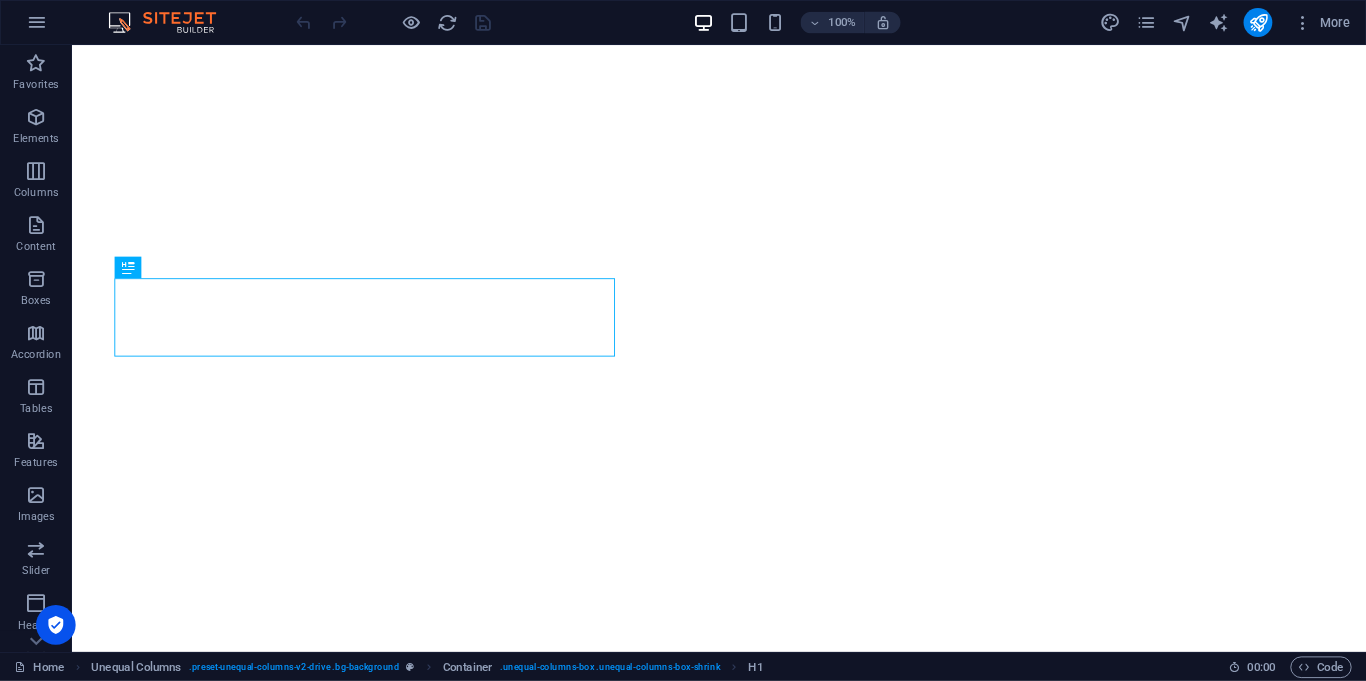 scroll, scrollTop: 0, scrollLeft: 0, axis: both 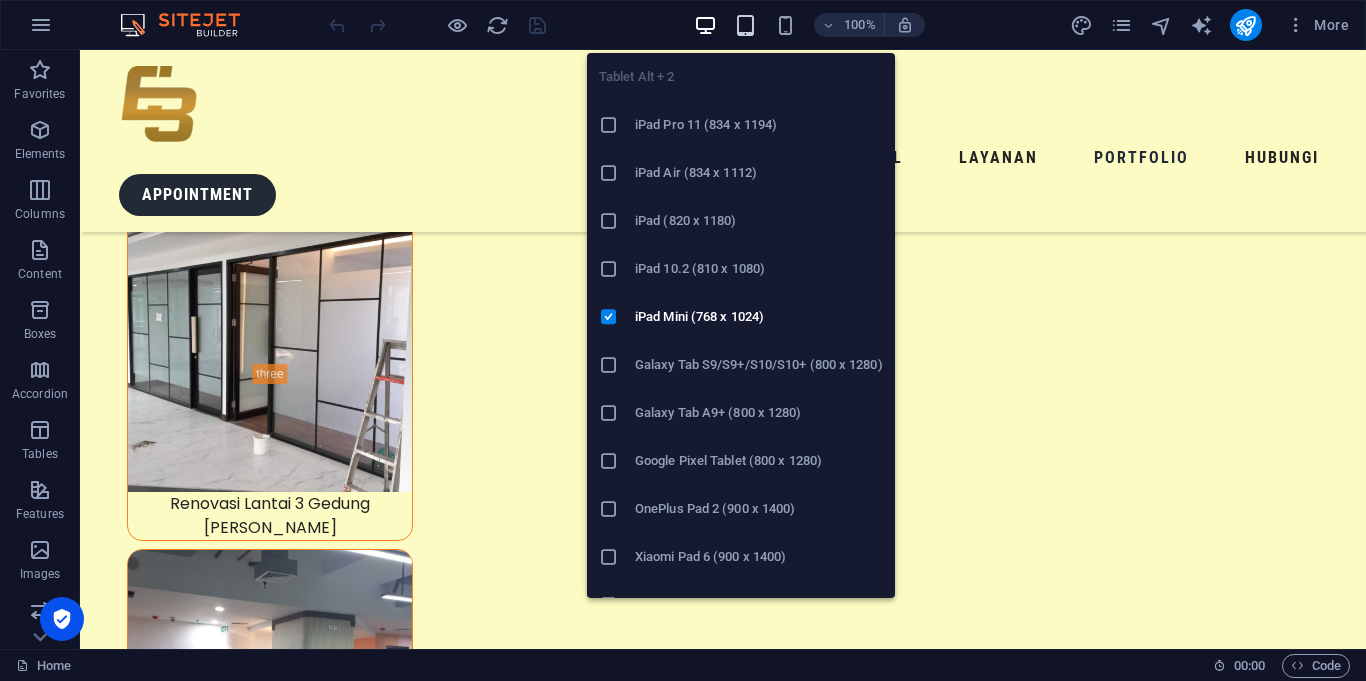 click at bounding box center (745, 25) 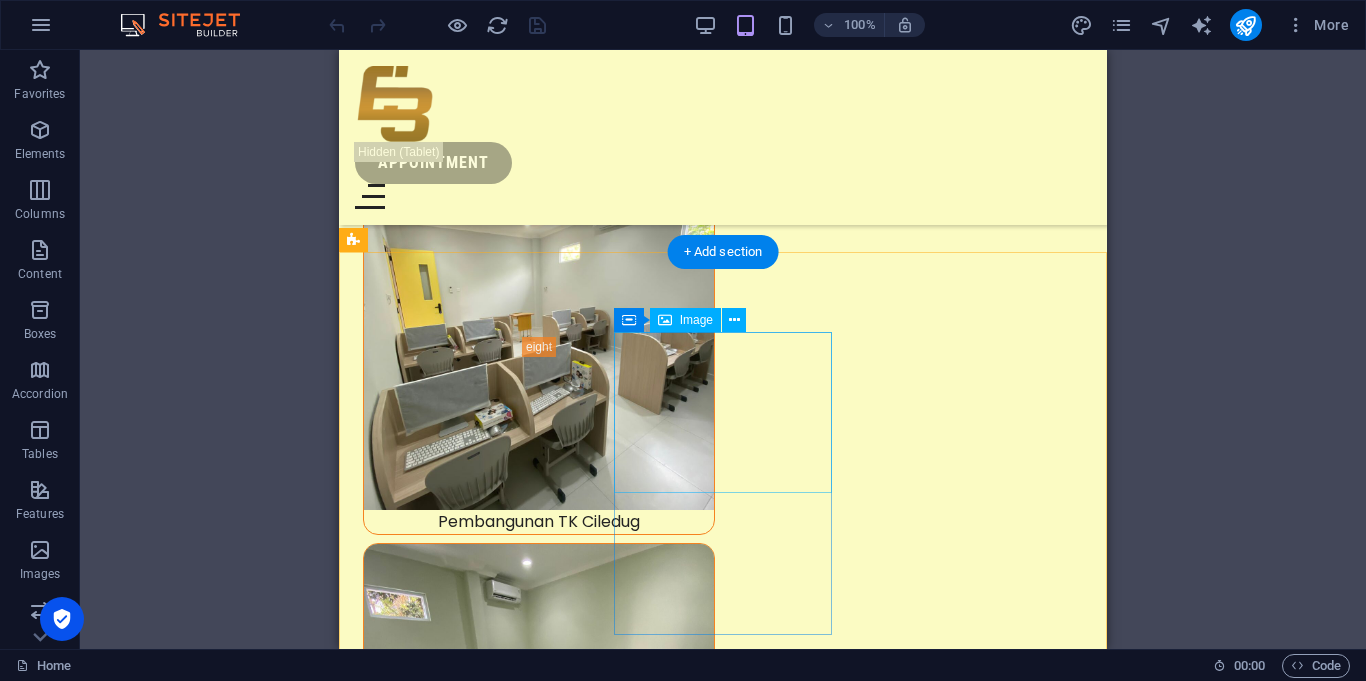 scroll, scrollTop: 18141, scrollLeft: 0, axis: vertical 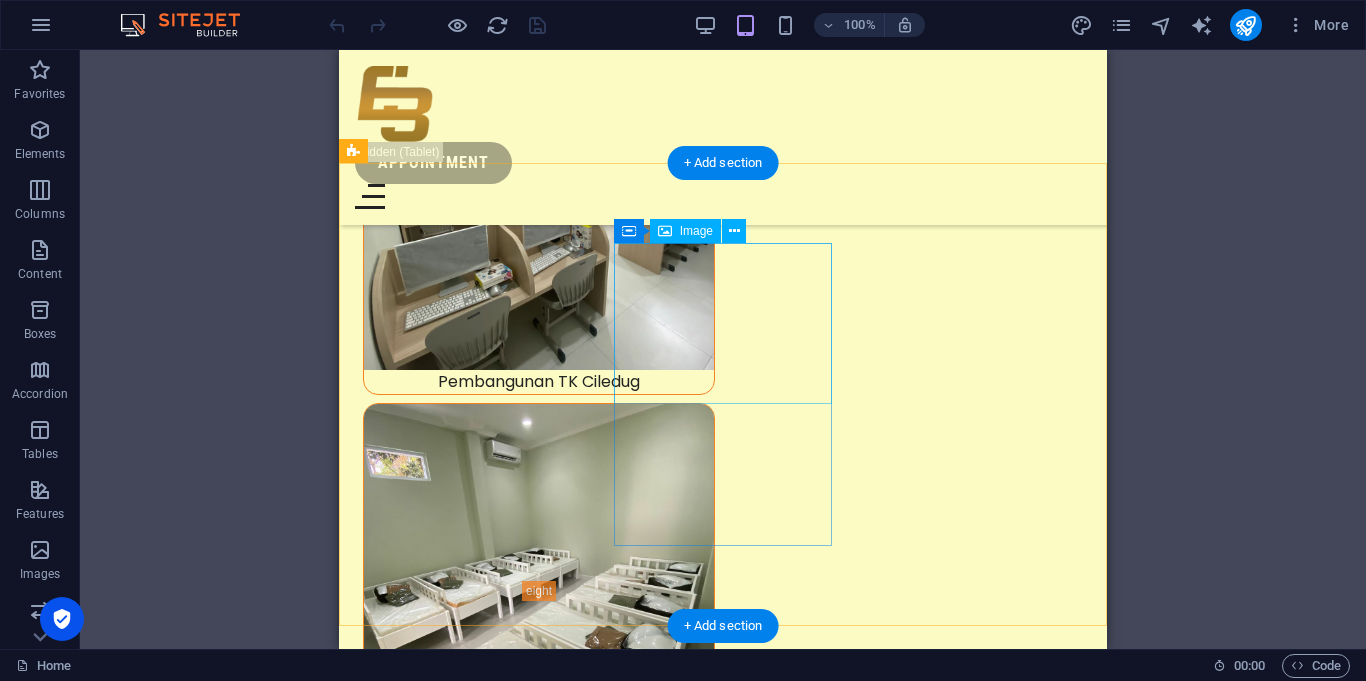 click at bounding box center [472, 15183] 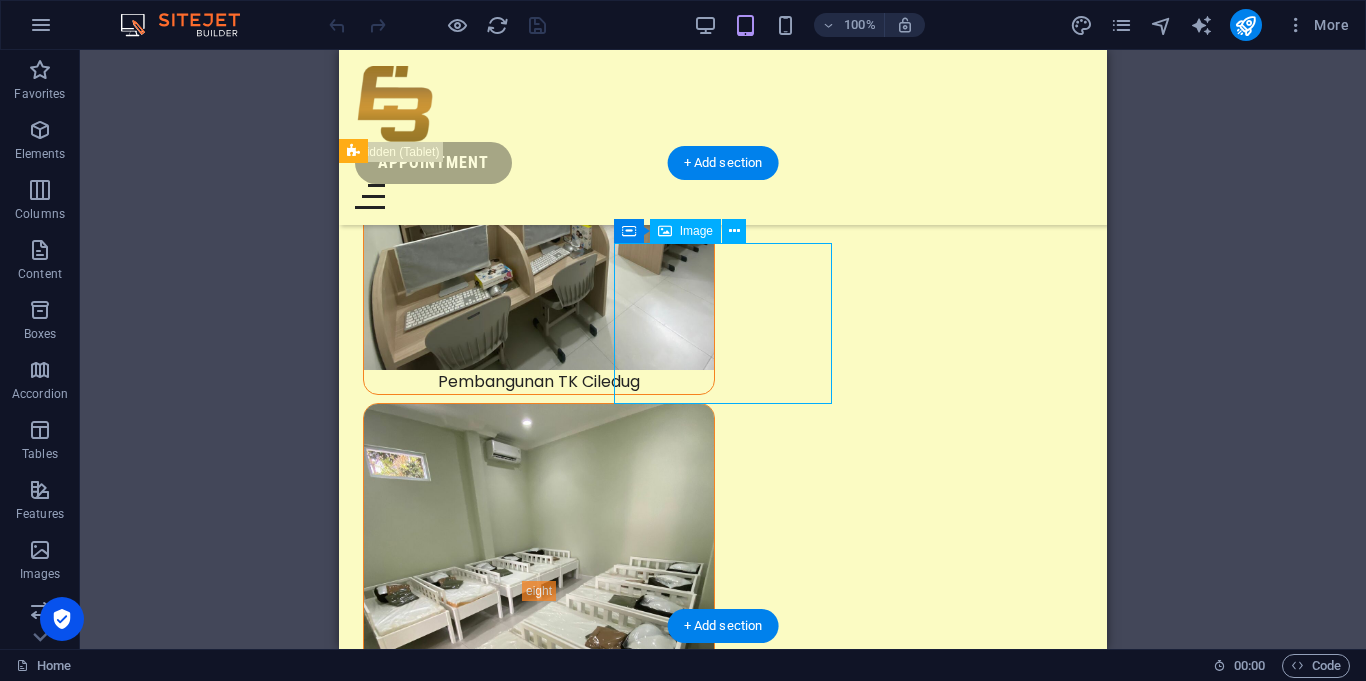click at bounding box center (472, 15183) 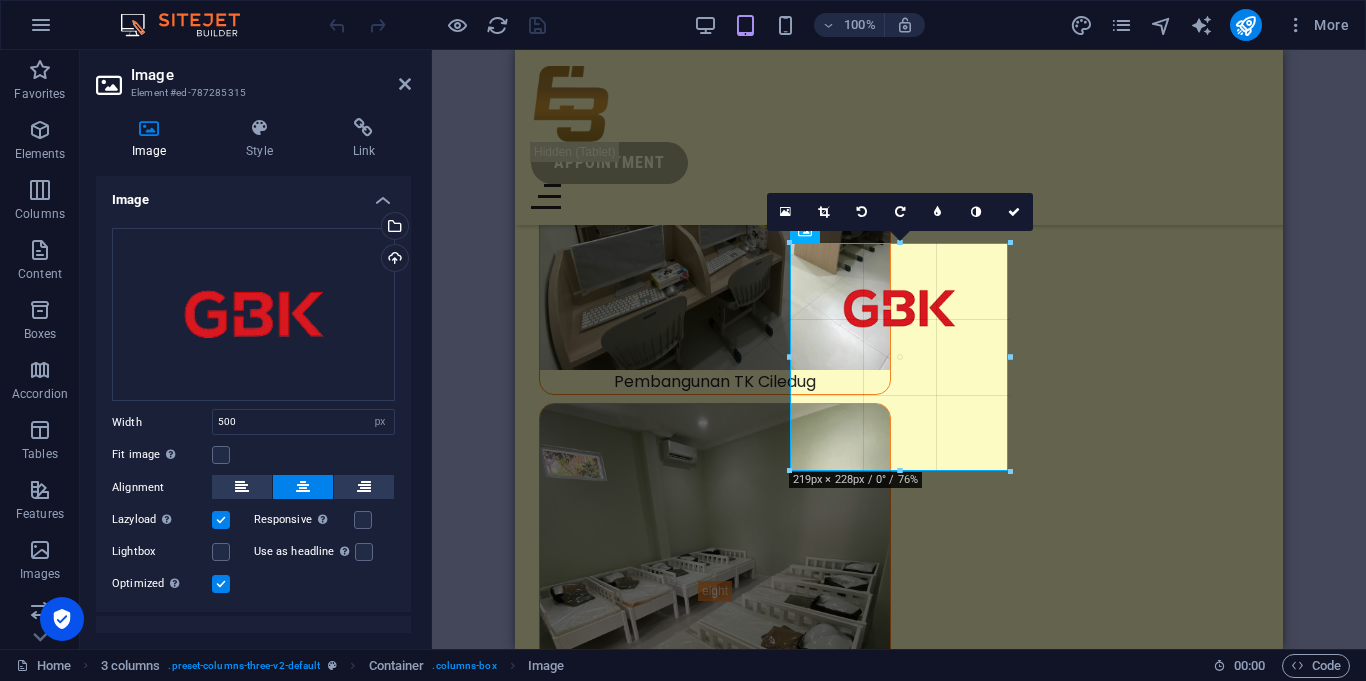 drag, startPoint x: 900, startPoint y: 401, endPoint x: 880, endPoint y: 468, distance: 69.92139 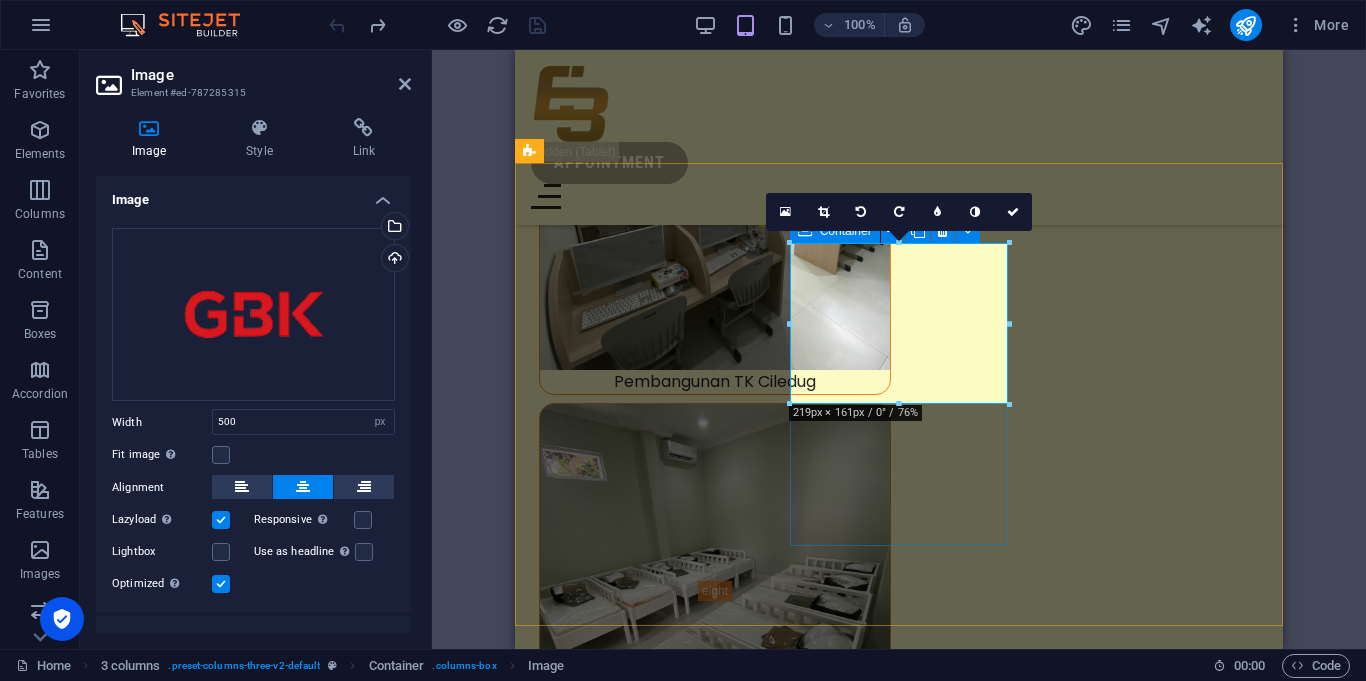 click on "Gelora Bung Karno" at bounding box center (648, 15200) 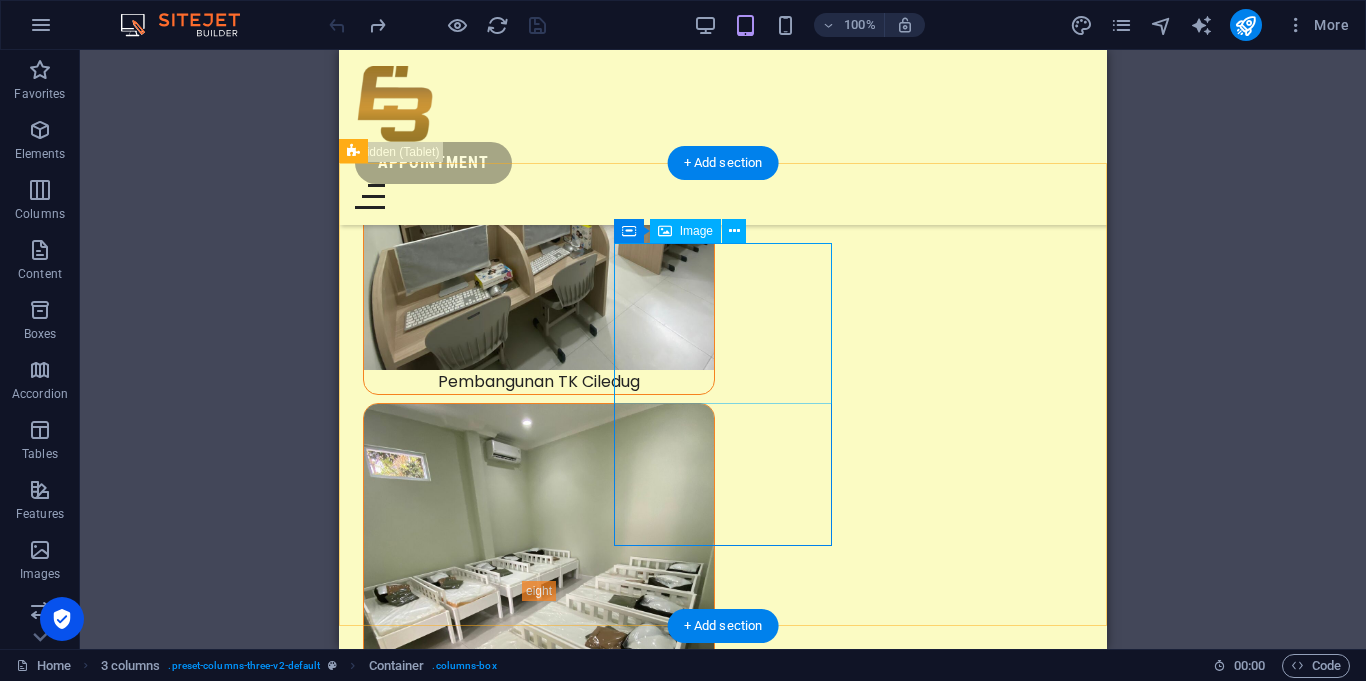 click at bounding box center [472, 15183] 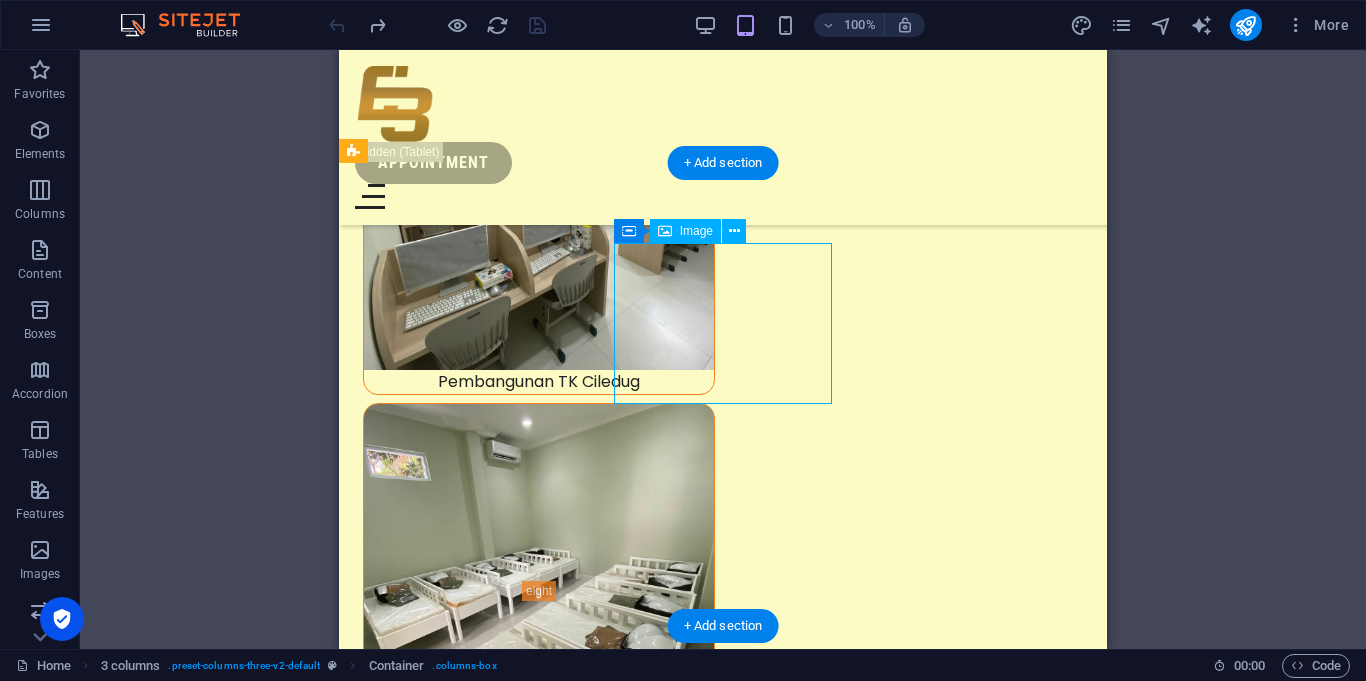 click at bounding box center (472, 15183) 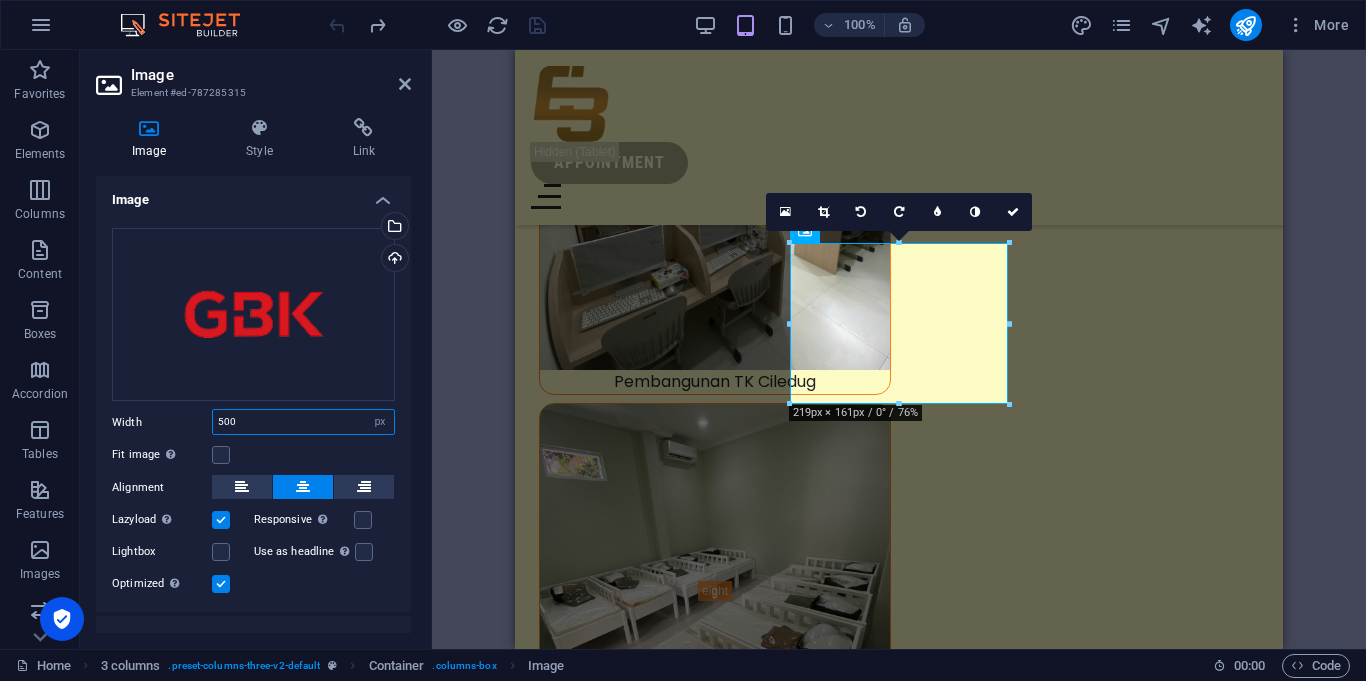 click on "500" at bounding box center (303, 422) 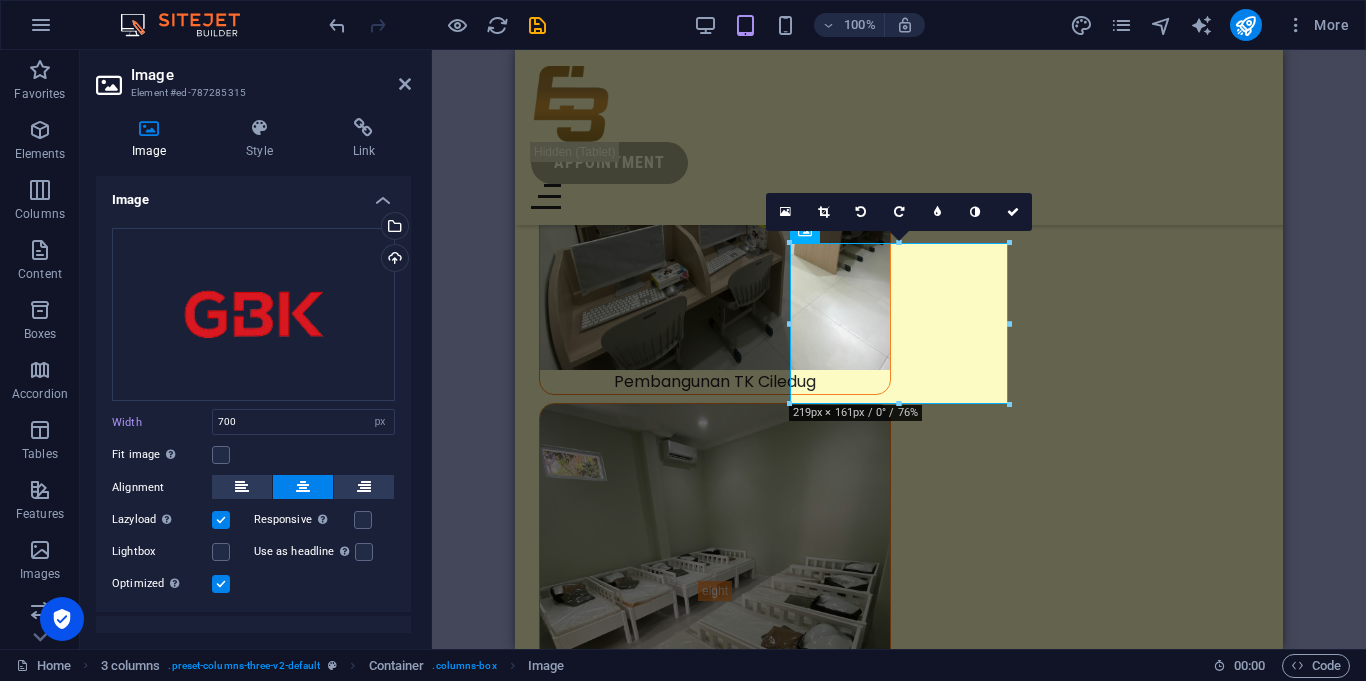 click on "Fit image Automatically fit image to a fixed width and height" at bounding box center [253, 455] 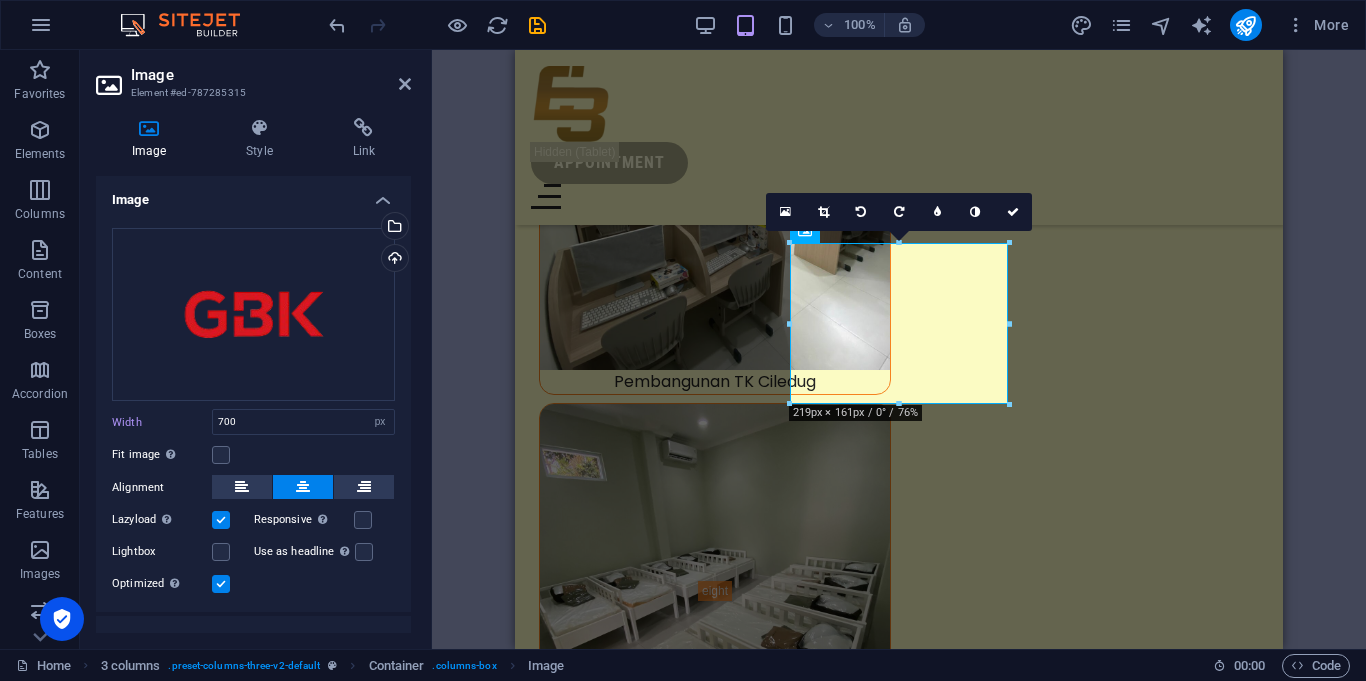 click on "Fit image Automatically fit image to a fixed width and height" at bounding box center (253, 455) 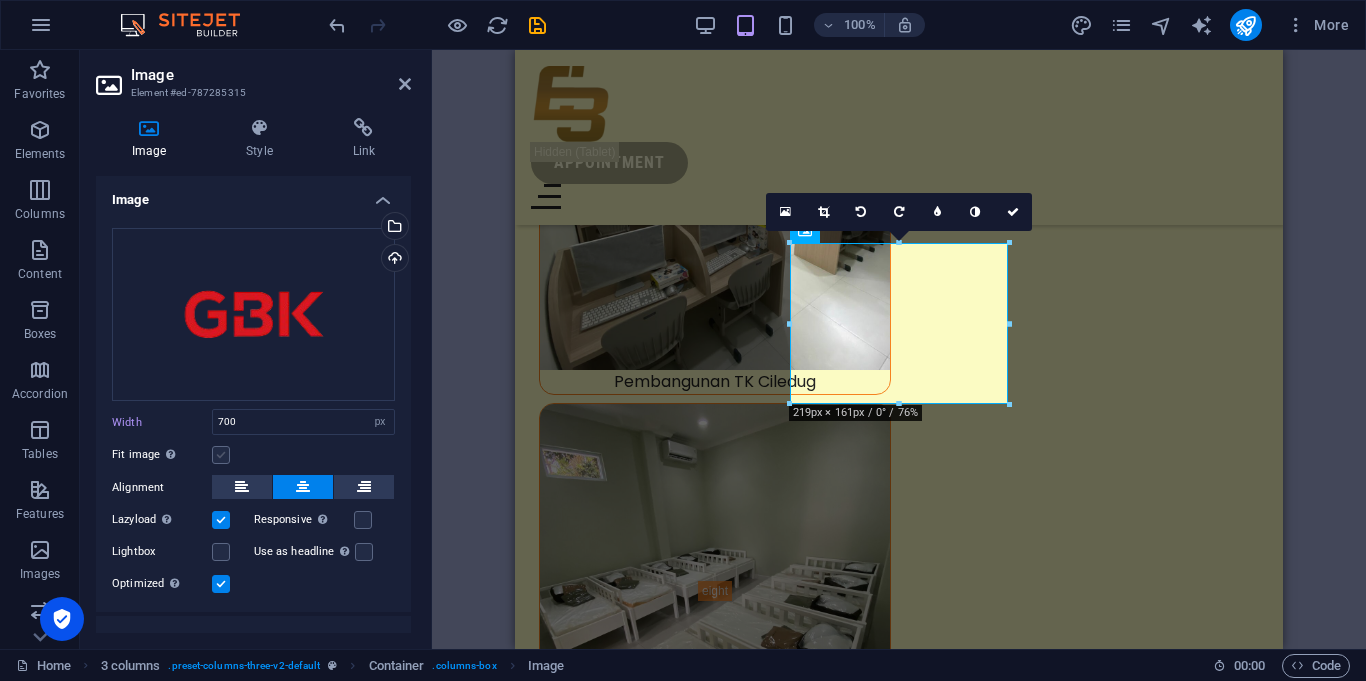 click at bounding box center (221, 455) 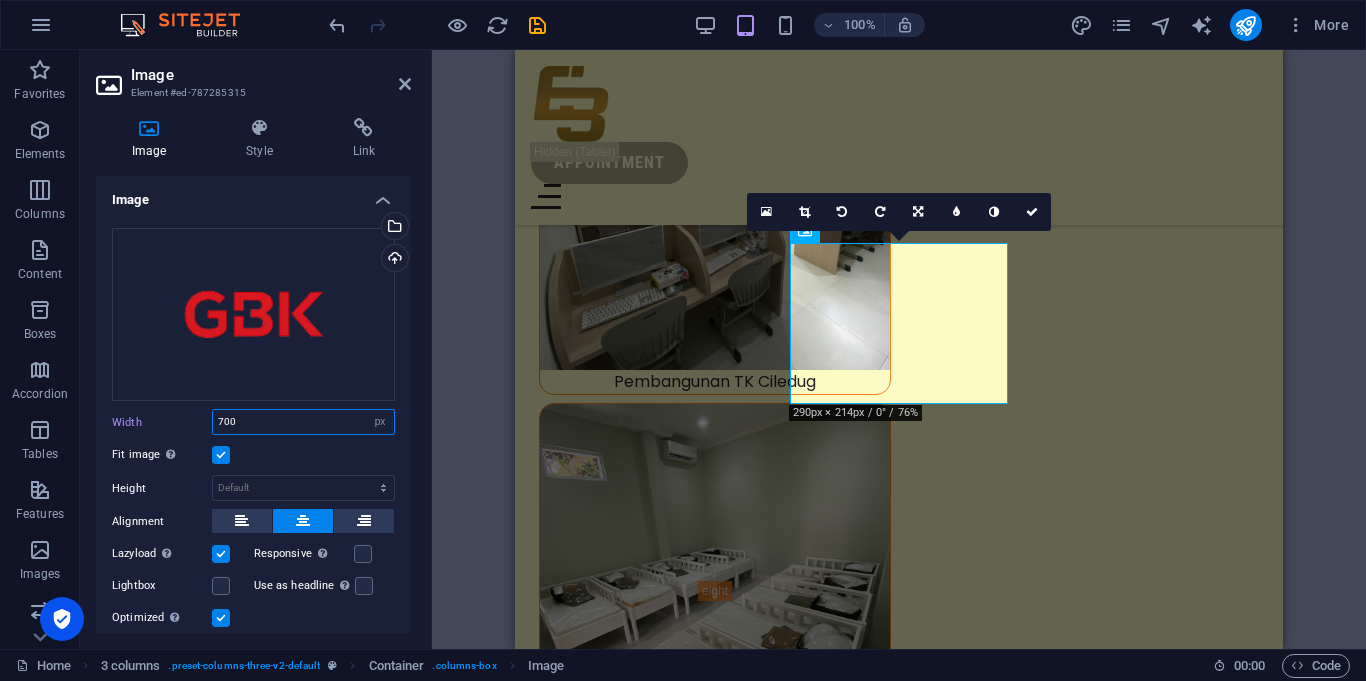 click on "700" at bounding box center (303, 422) 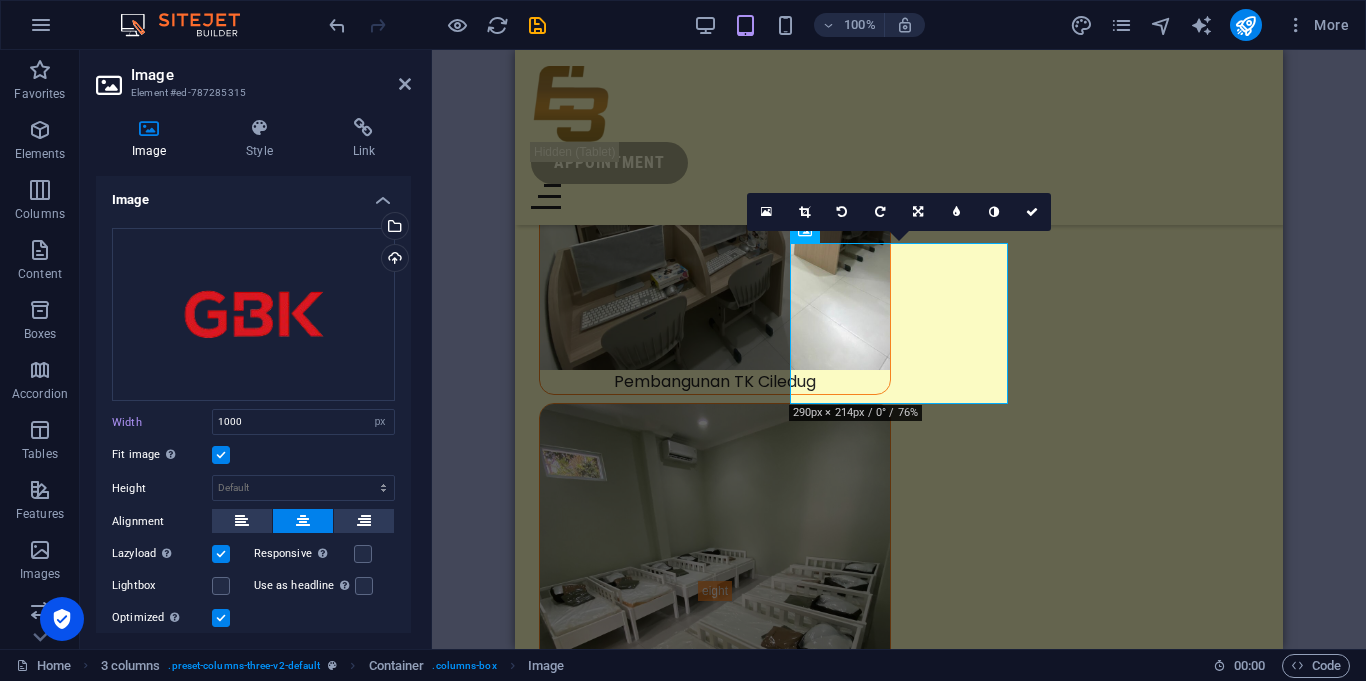 click on "Fit image Automatically fit image to a fixed width and height" at bounding box center (253, 455) 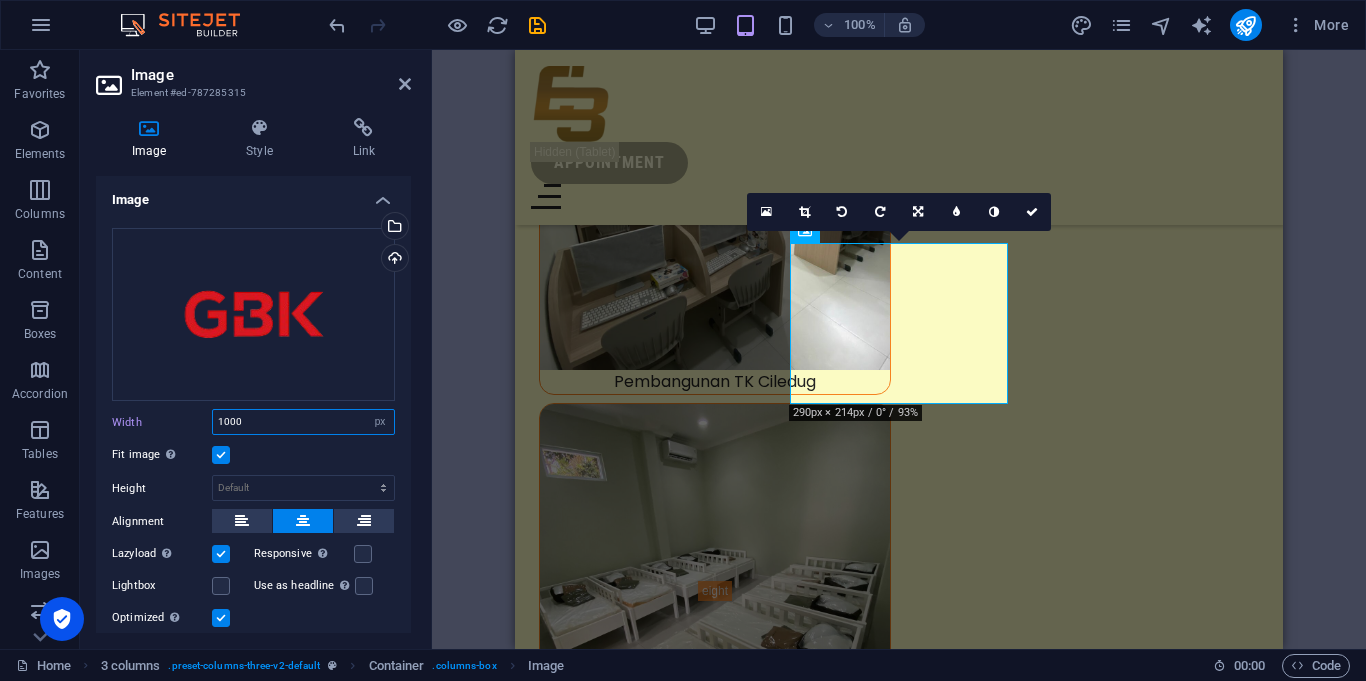 click on "1000" at bounding box center (303, 422) 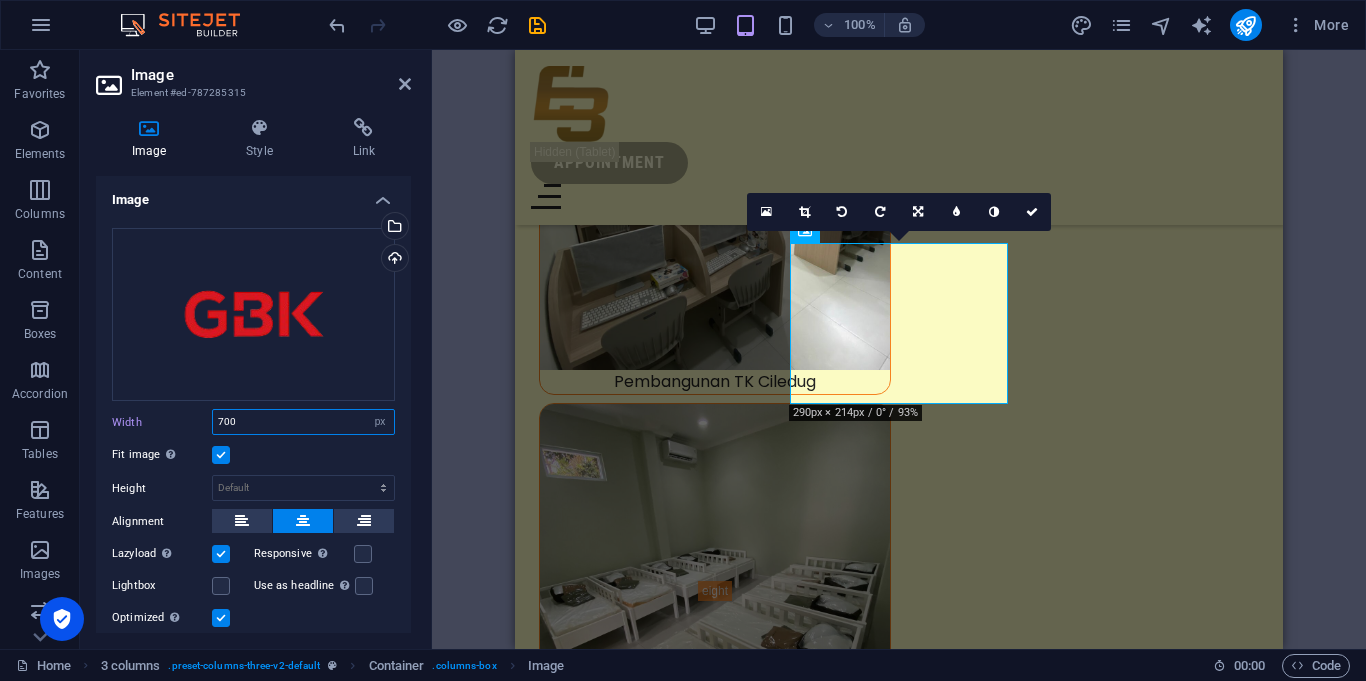 type on "700" 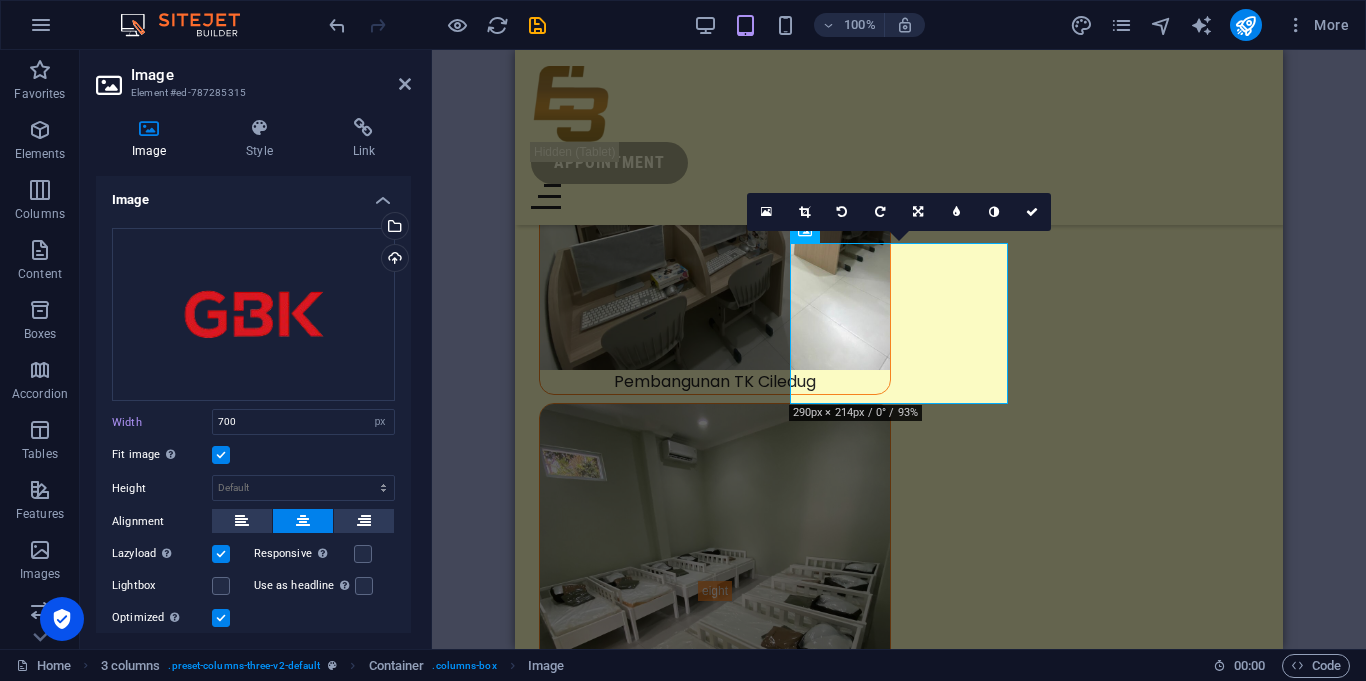 click on "Fit image Automatically fit image to a fixed width and height" at bounding box center [253, 455] 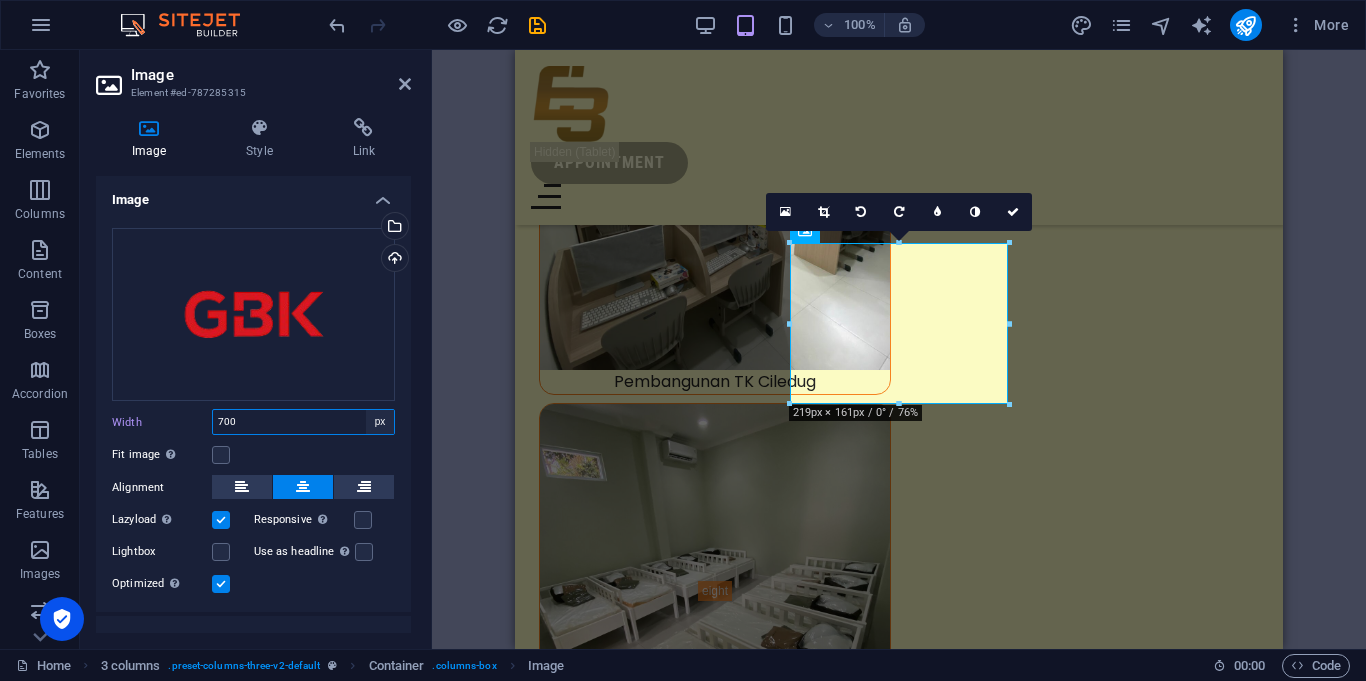 click on "Default auto px rem % em vh vw" at bounding box center (380, 422) 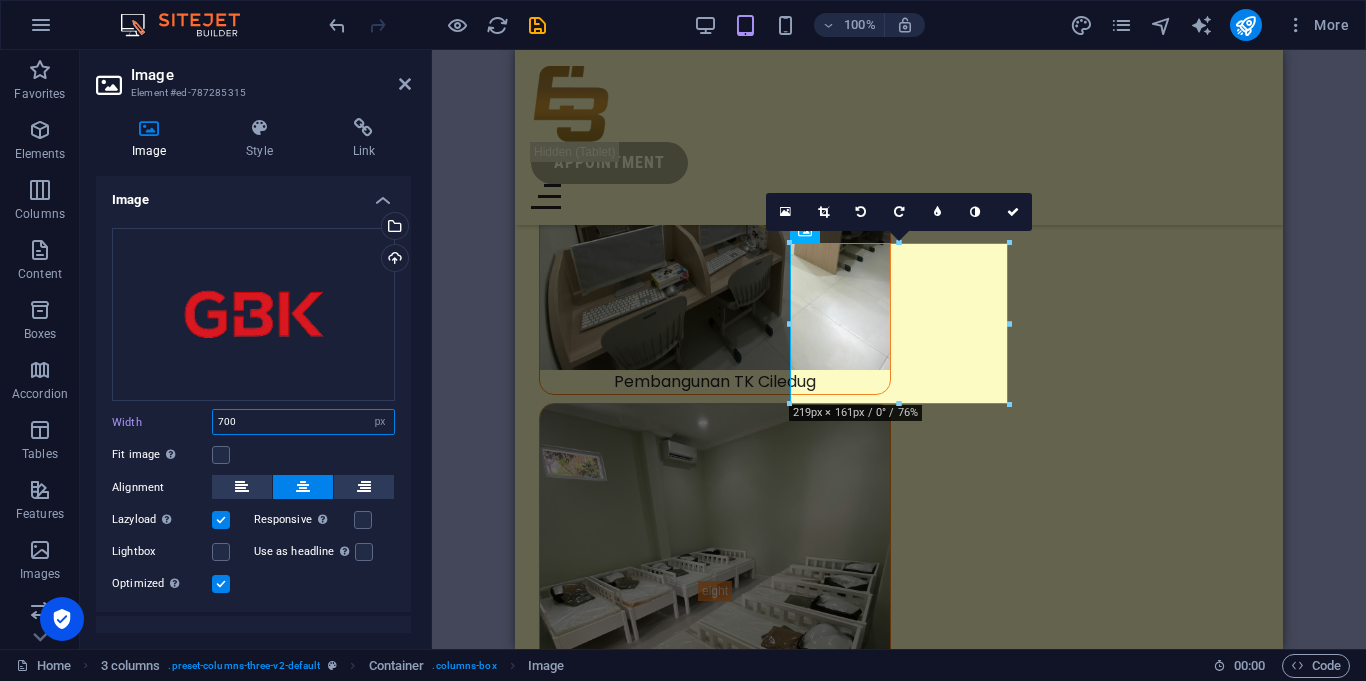 select on "auto" 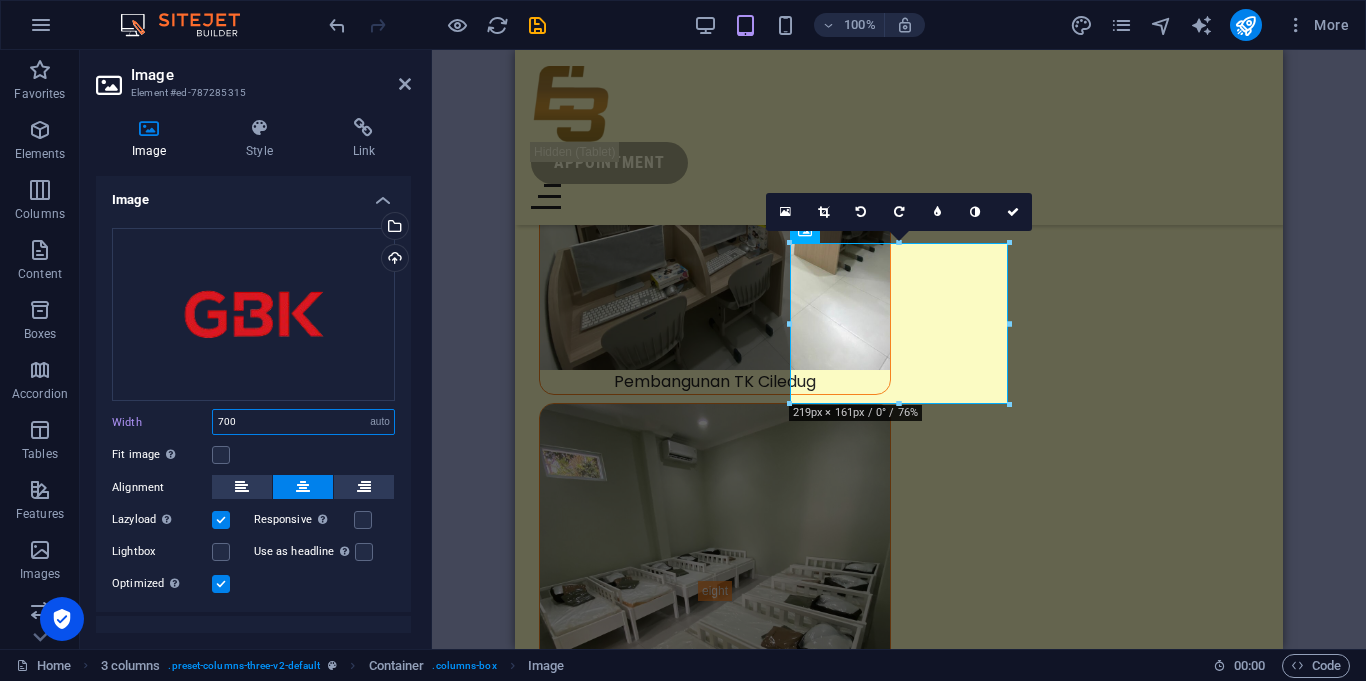 click on "Default auto px rem % em vh vw" at bounding box center (380, 422) 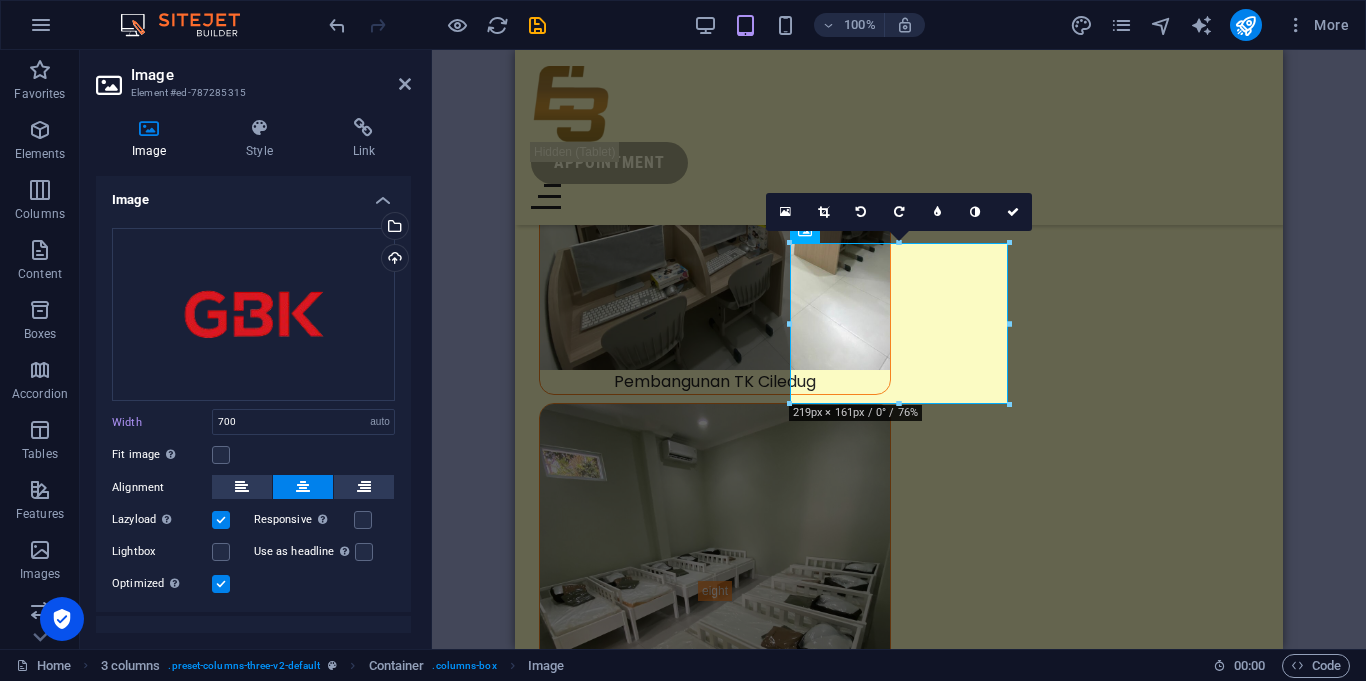 click on "Fit image Automatically fit image to a fixed width and height" at bounding box center (253, 455) 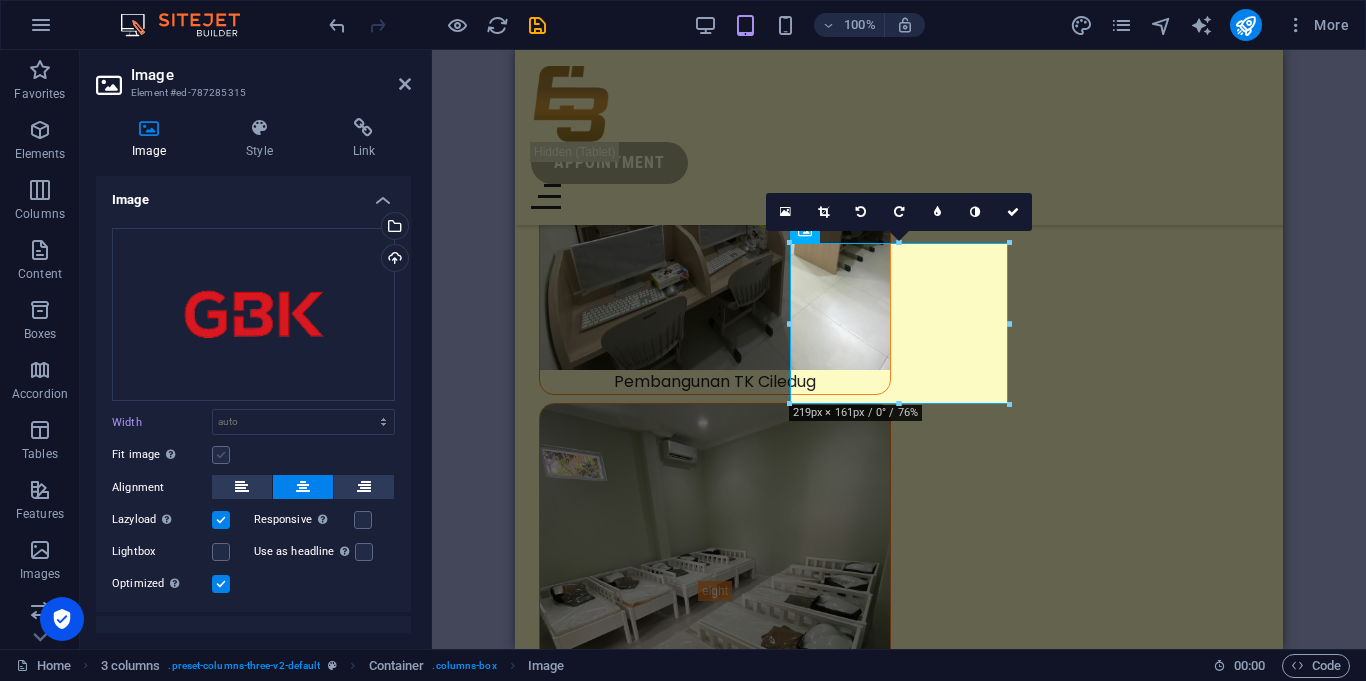 click at bounding box center [221, 455] 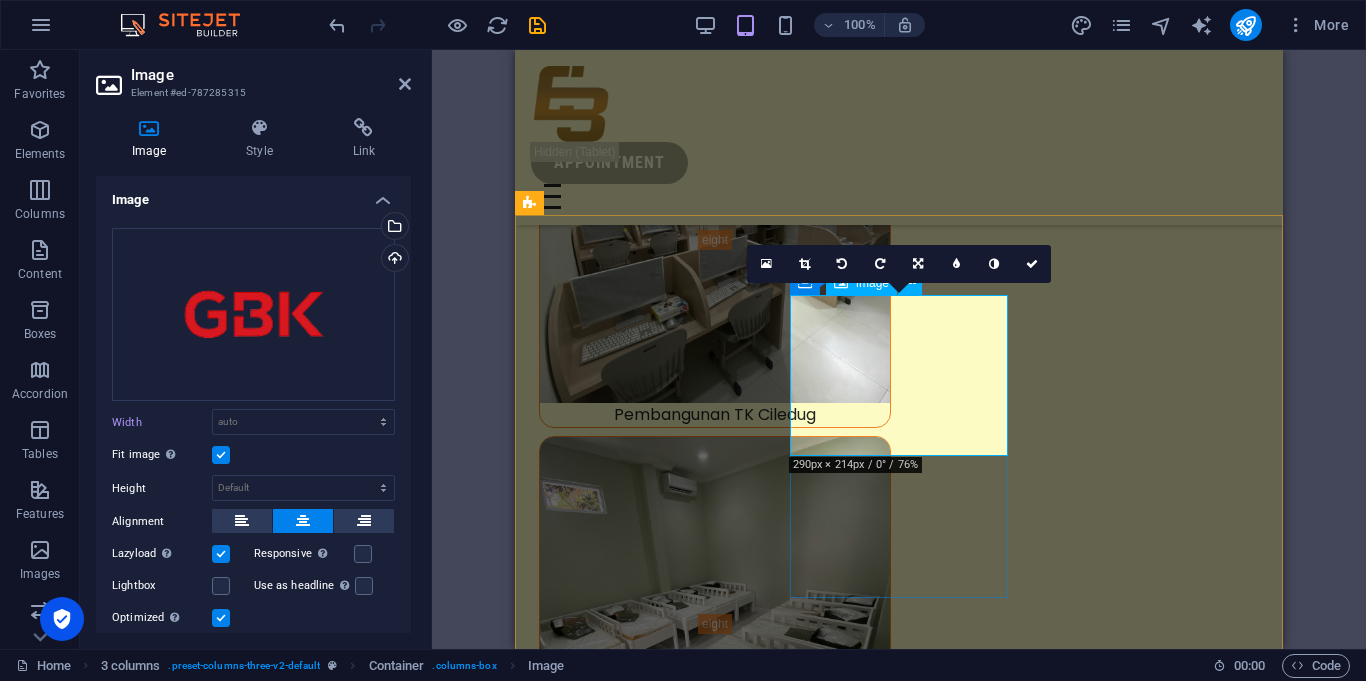 scroll, scrollTop: 18109, scrollLeft: 0, axis: vertical 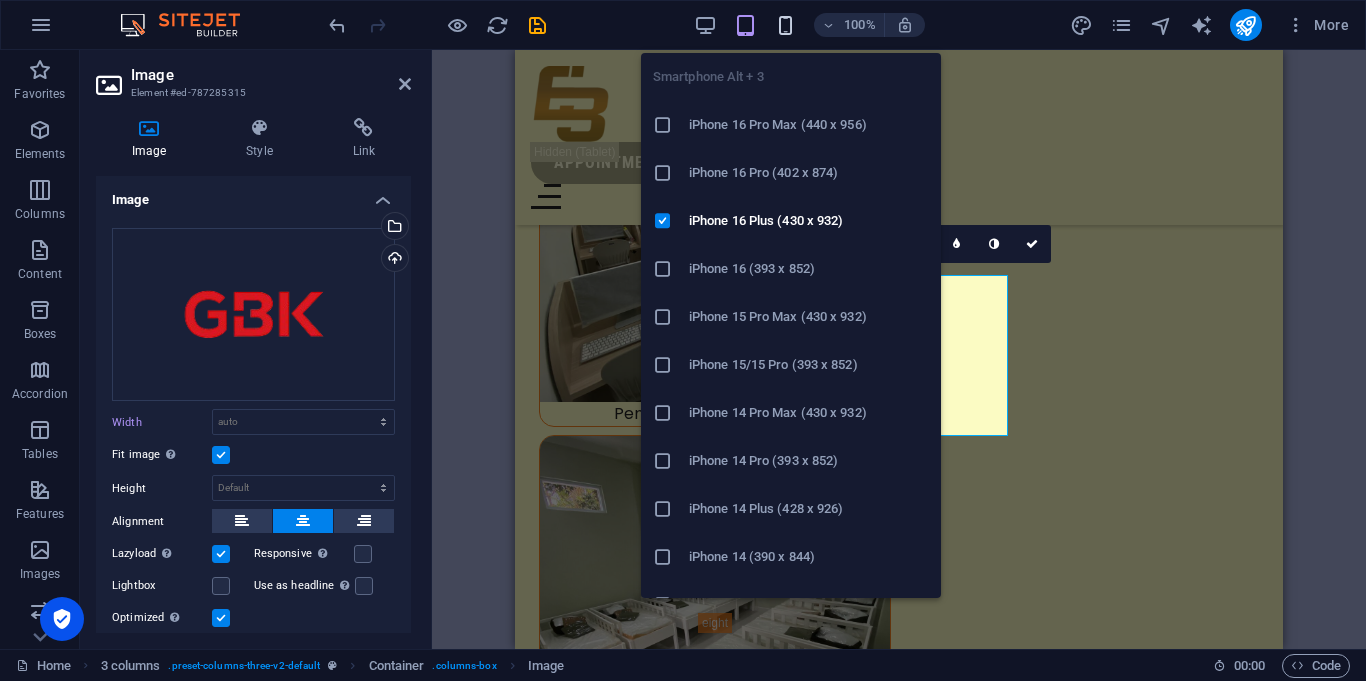 click at bounding box center [785, 25] 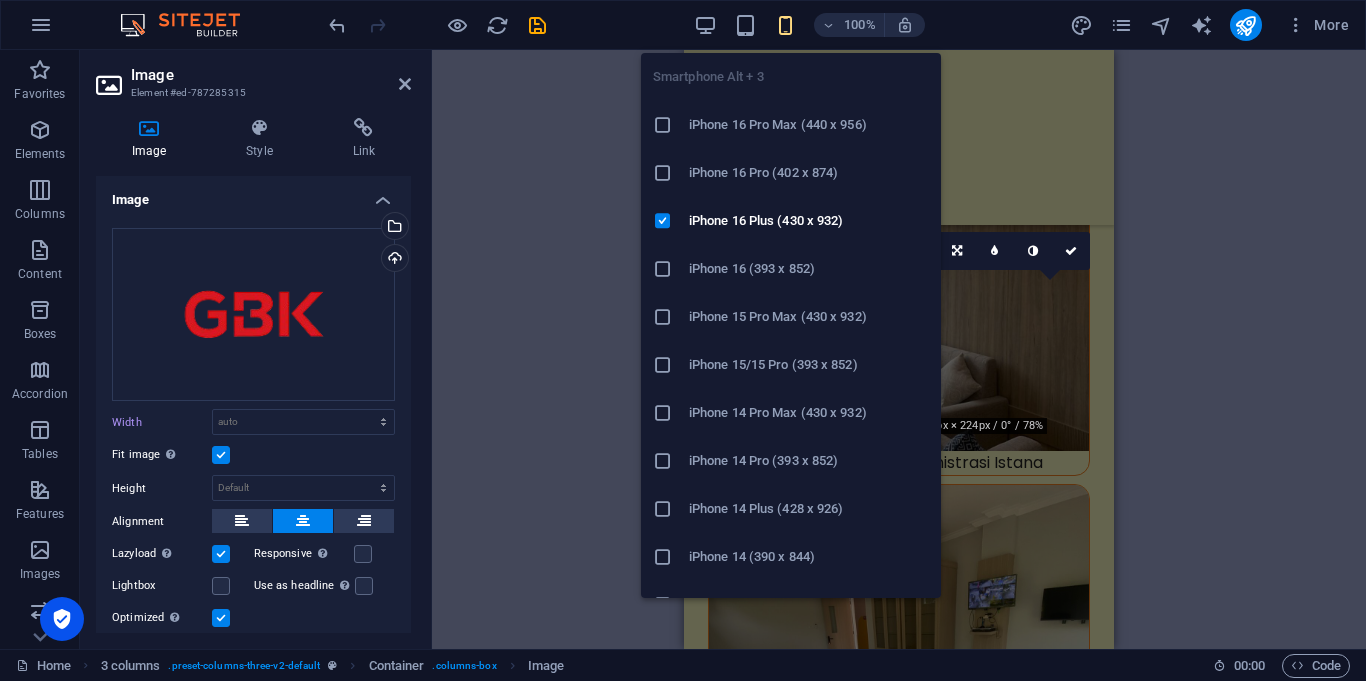 scroll, scrollTop: 34101, scrollLeft: 0, axis: vertical 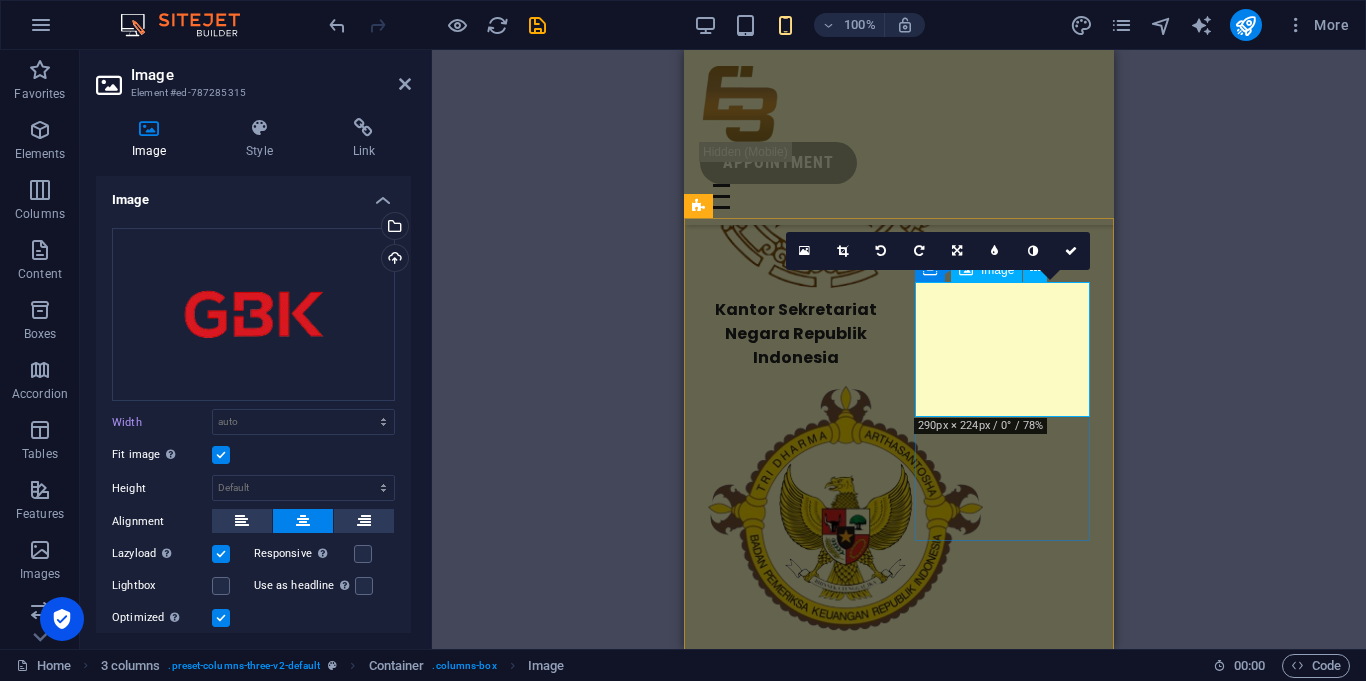 click at bounding box center (795, 1291) 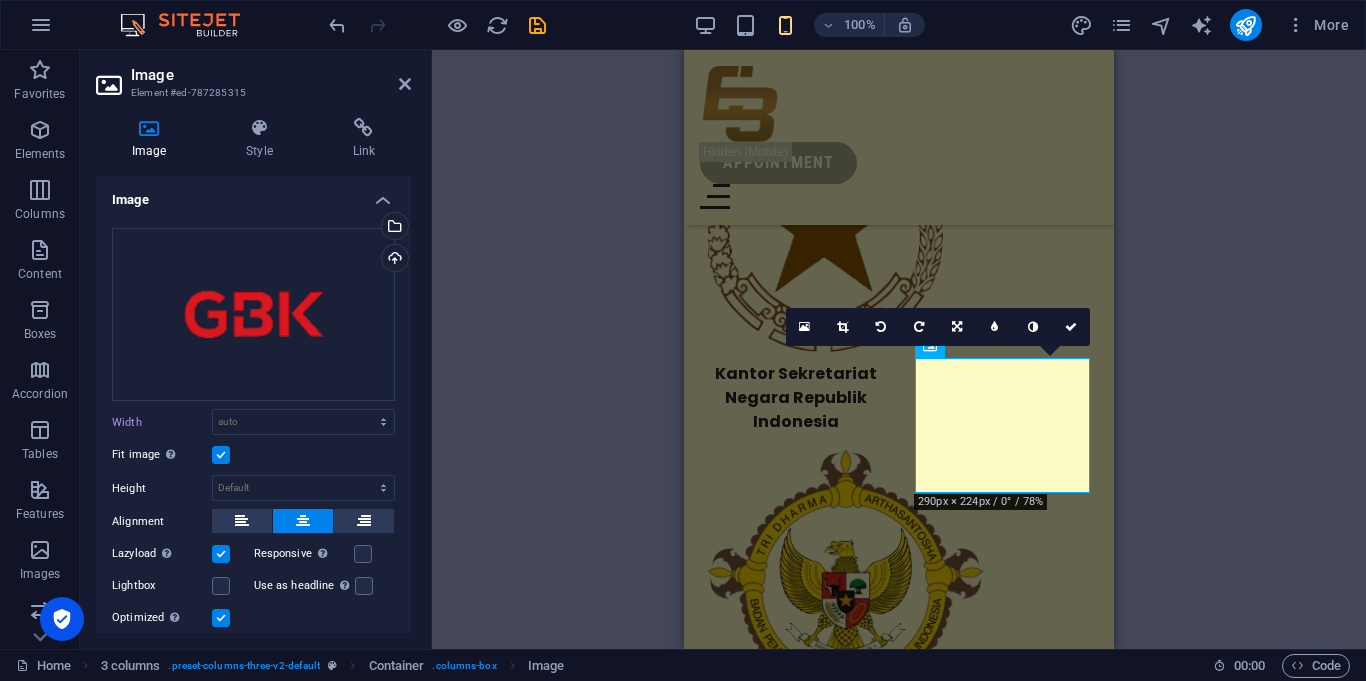 scroll, scrollTop: 34074, scrollLeft: 0, axis: vertical 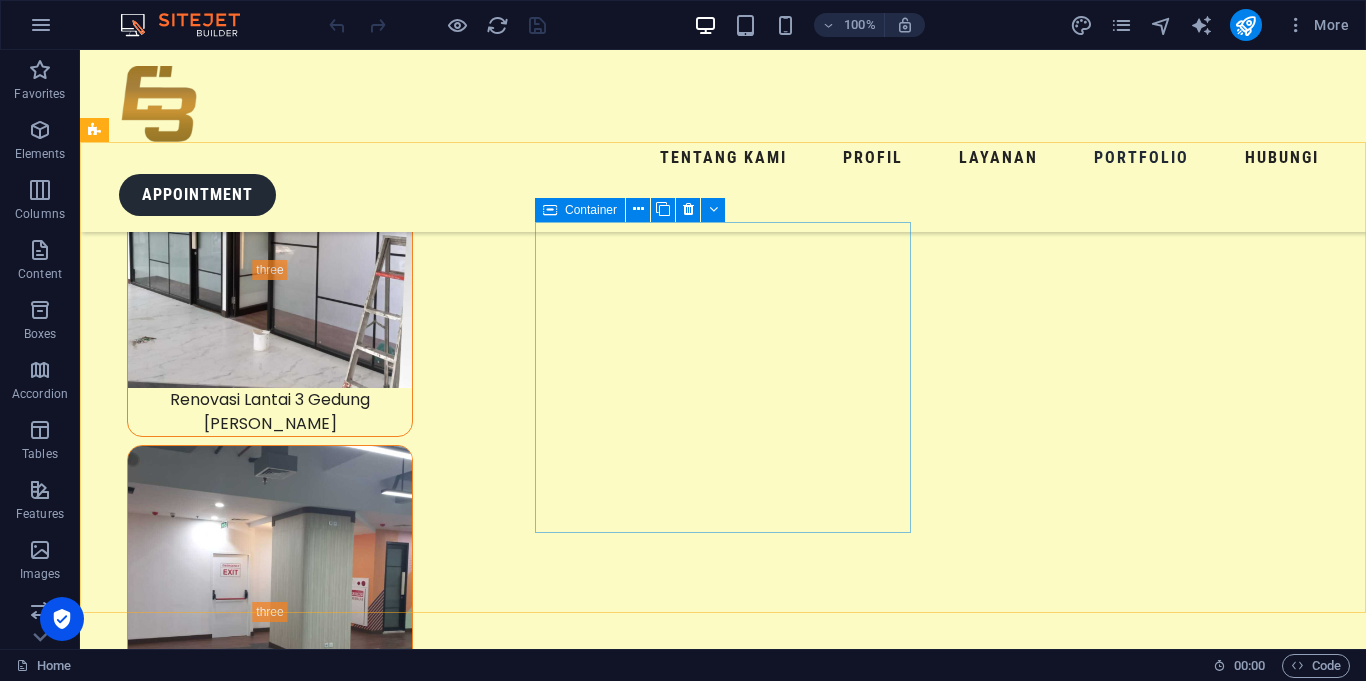 click at bounding box center (550, 210) 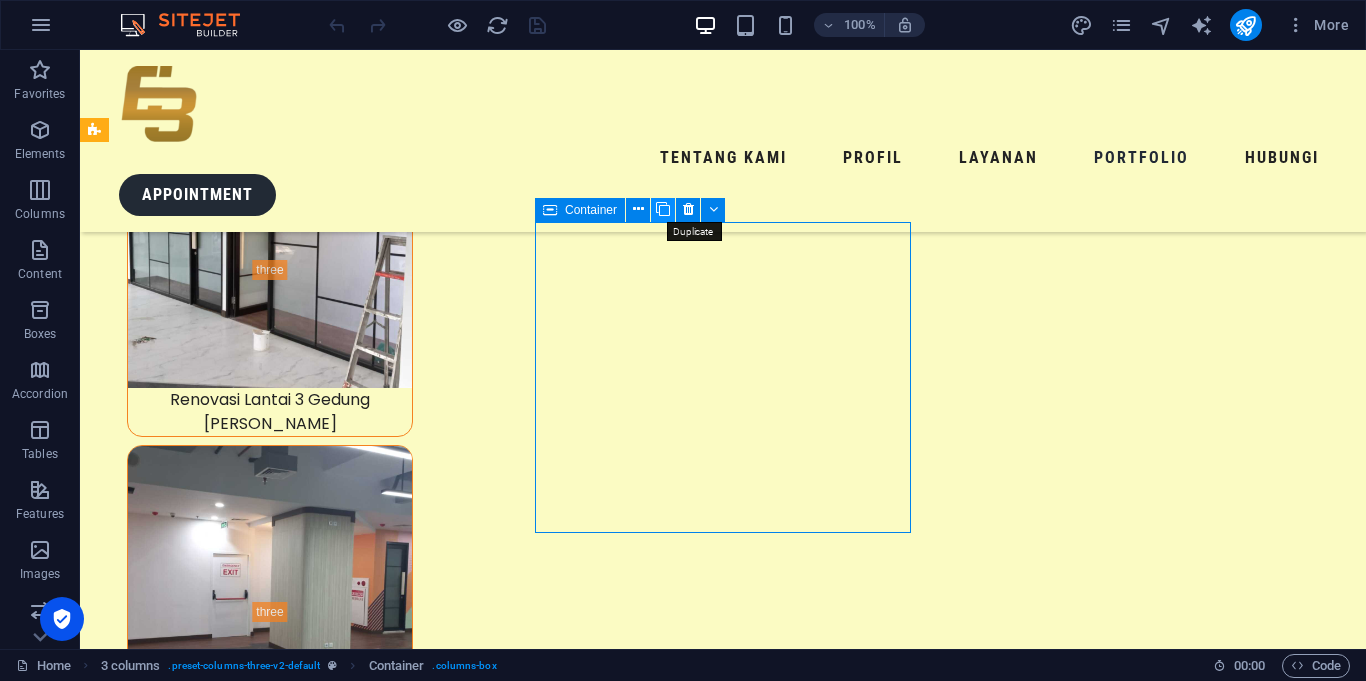 click at bounding box center [663, 209] 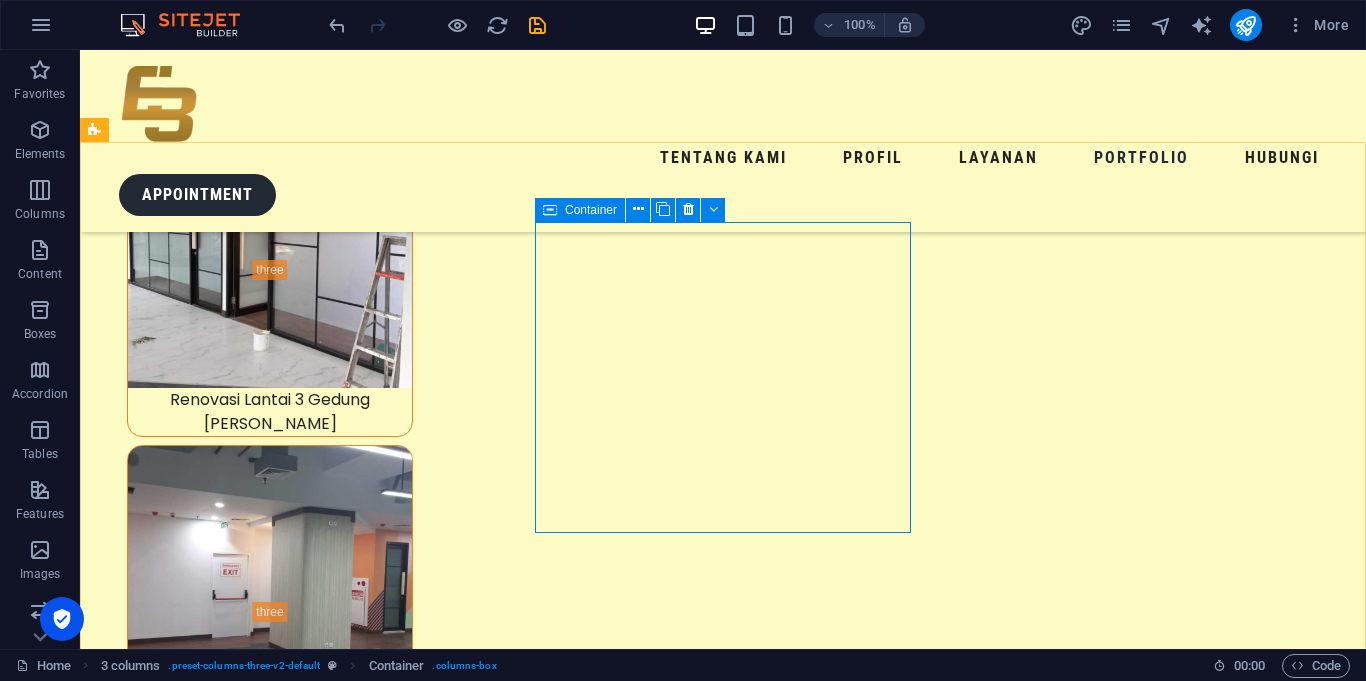 click on "Container" at bounding box center (580, 210) 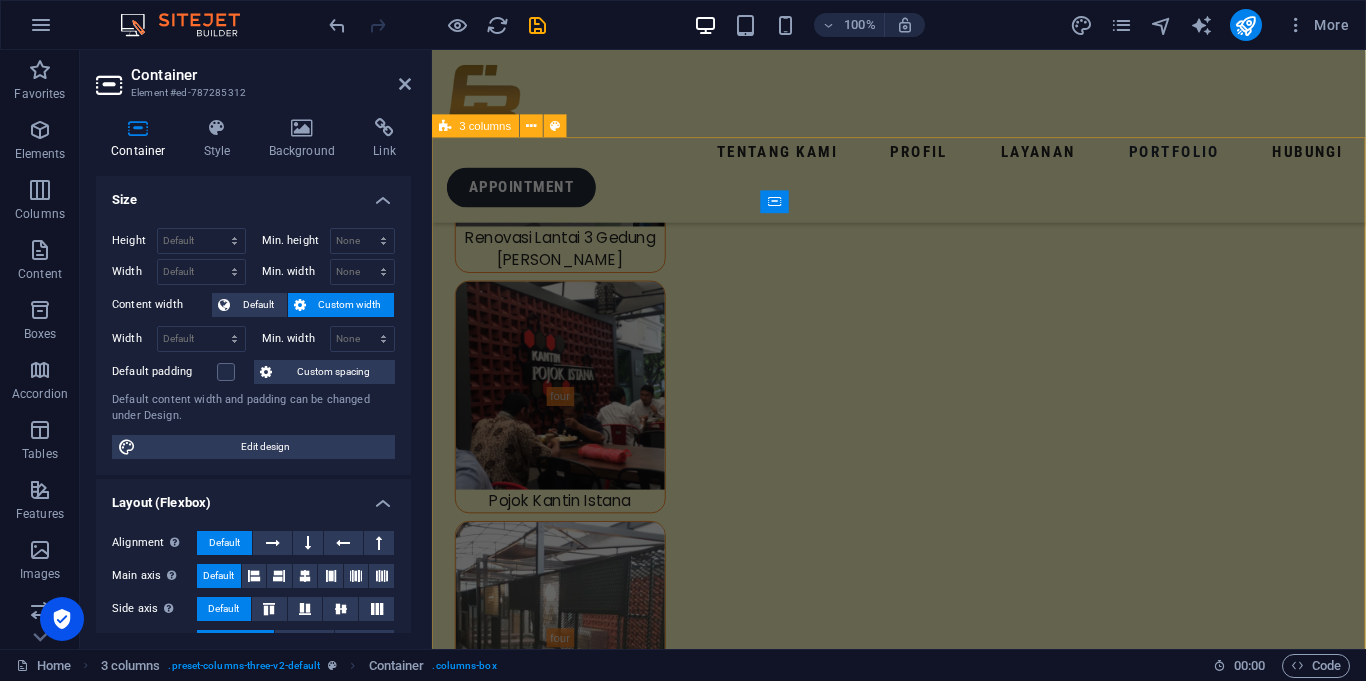 scroll, scrollTop: 9266, scrollLeft: 0, axis: vertical 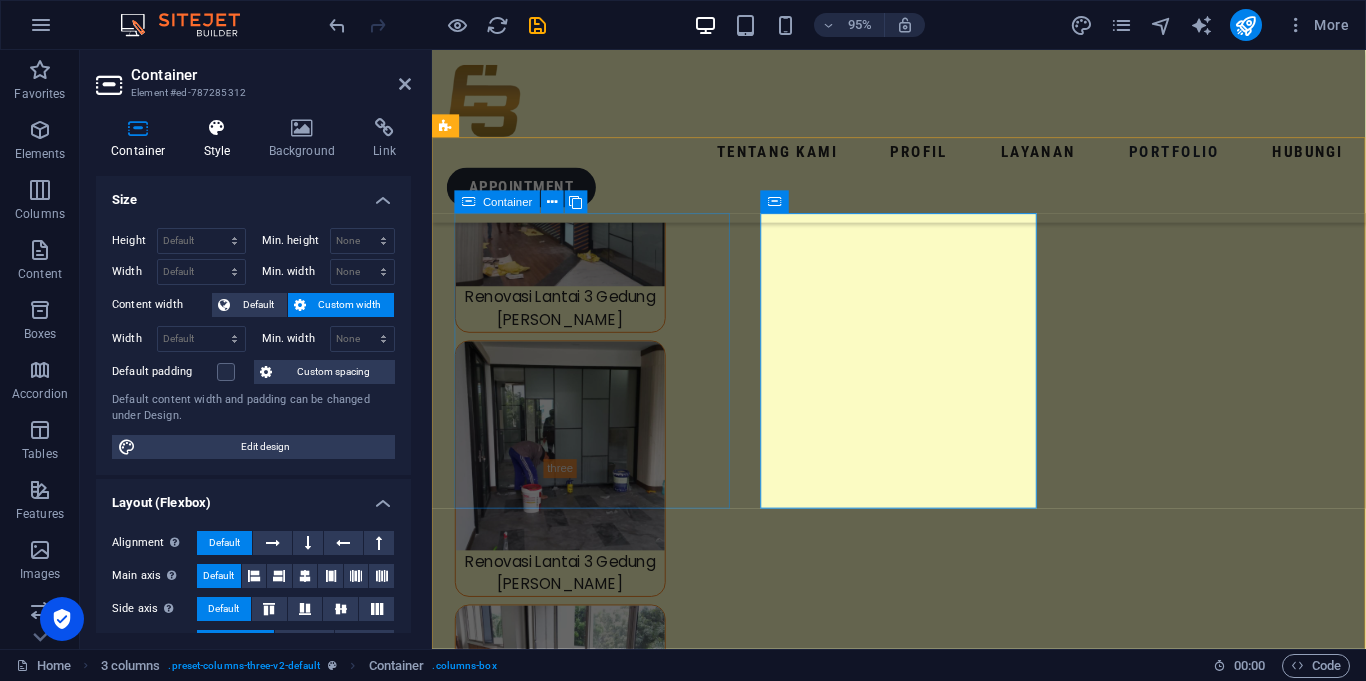 click at bounding box center (217, 128) 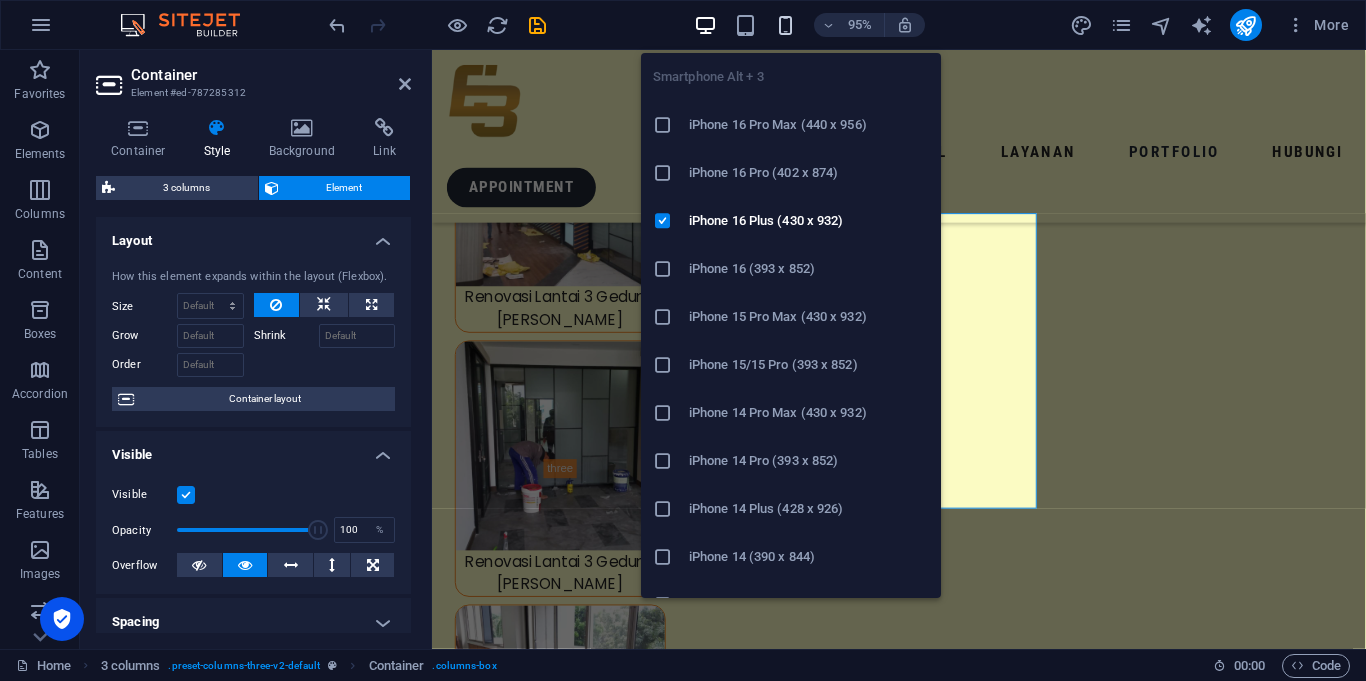 click at bounding box center [785, 25] 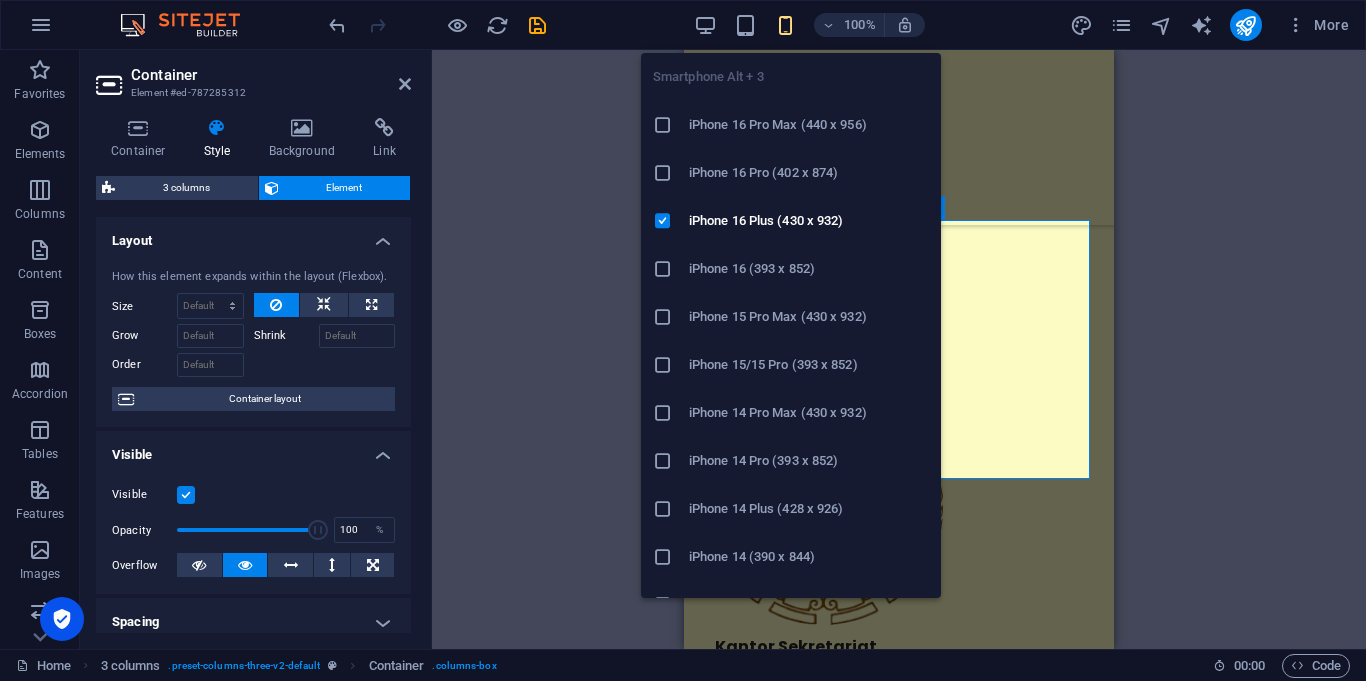 scroll, scrollTop: 34163, scrollLeft: 0, axis: vertical 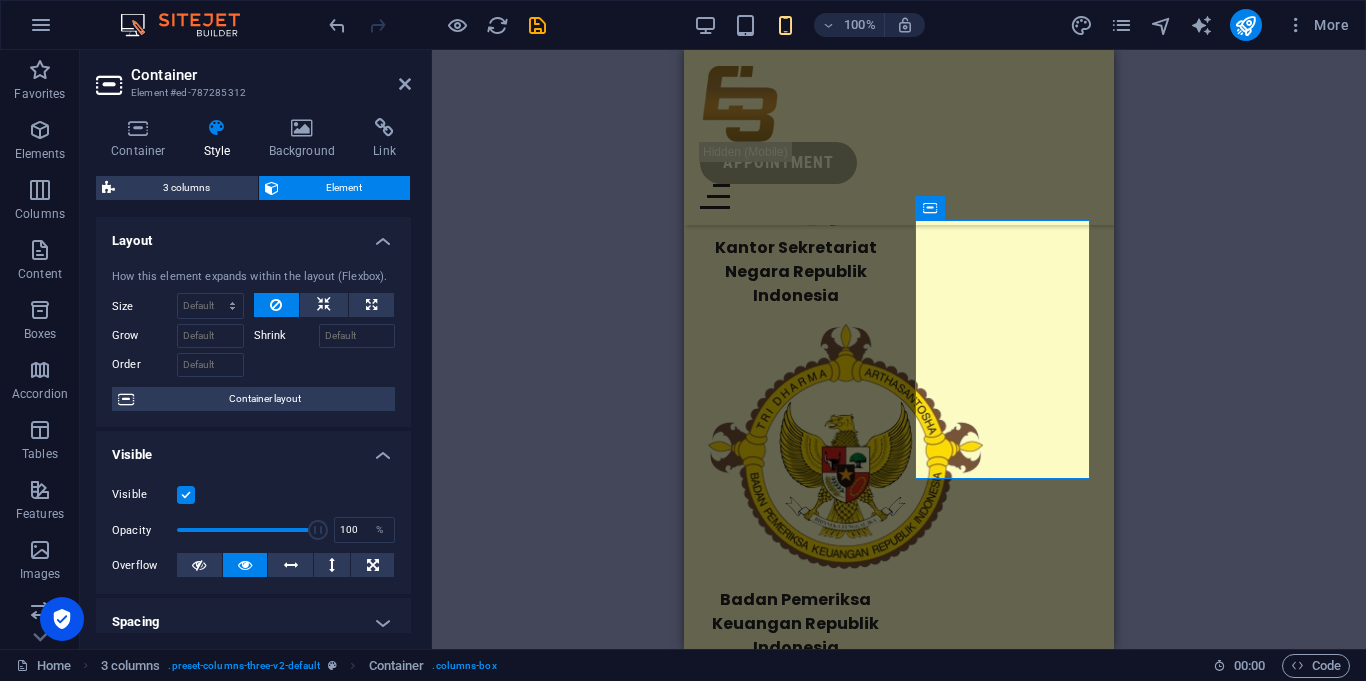 click at bounding box center (186, 495) 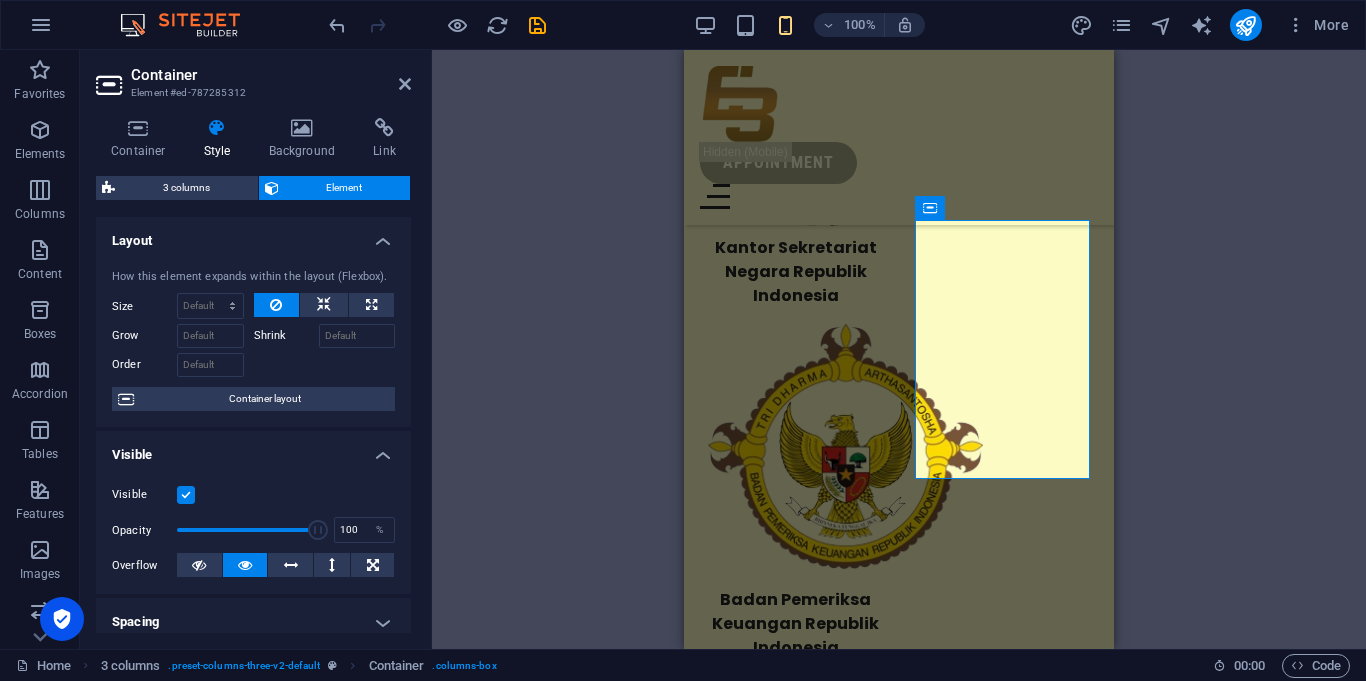 click on "Visible" at bounding box center [0, 0] 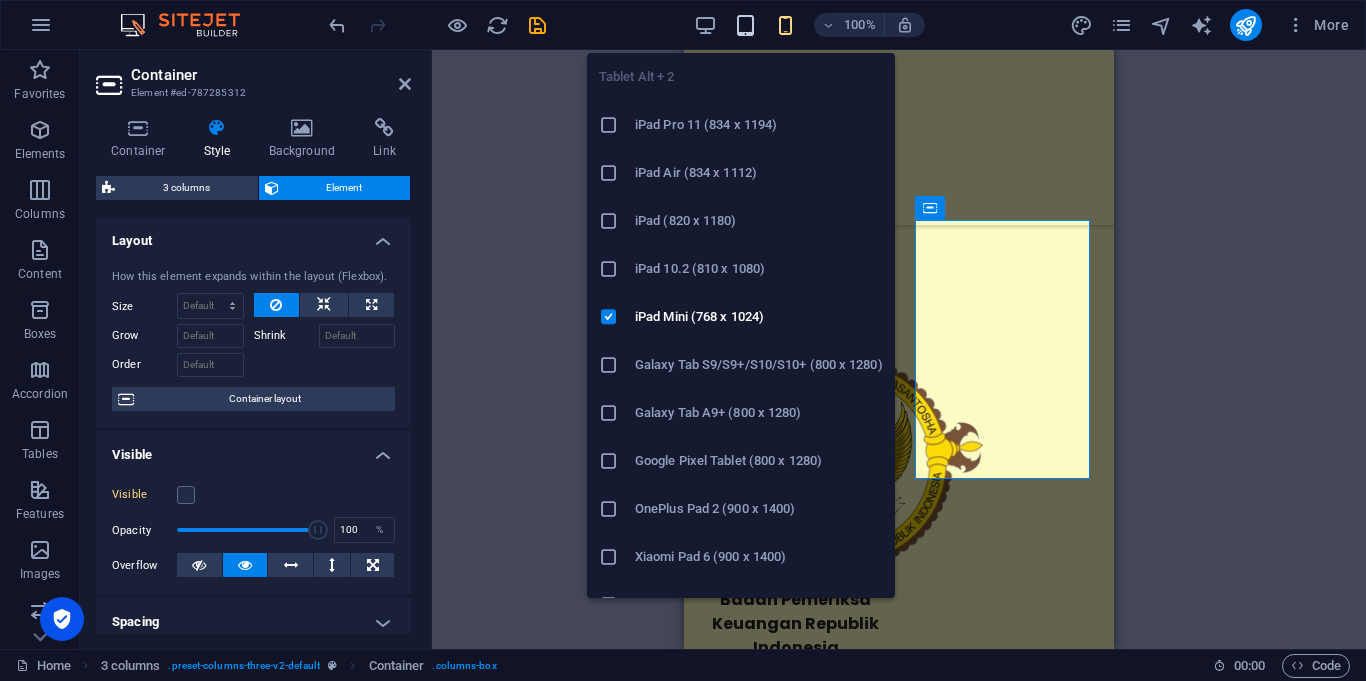 click at bounding box center (745, 25) 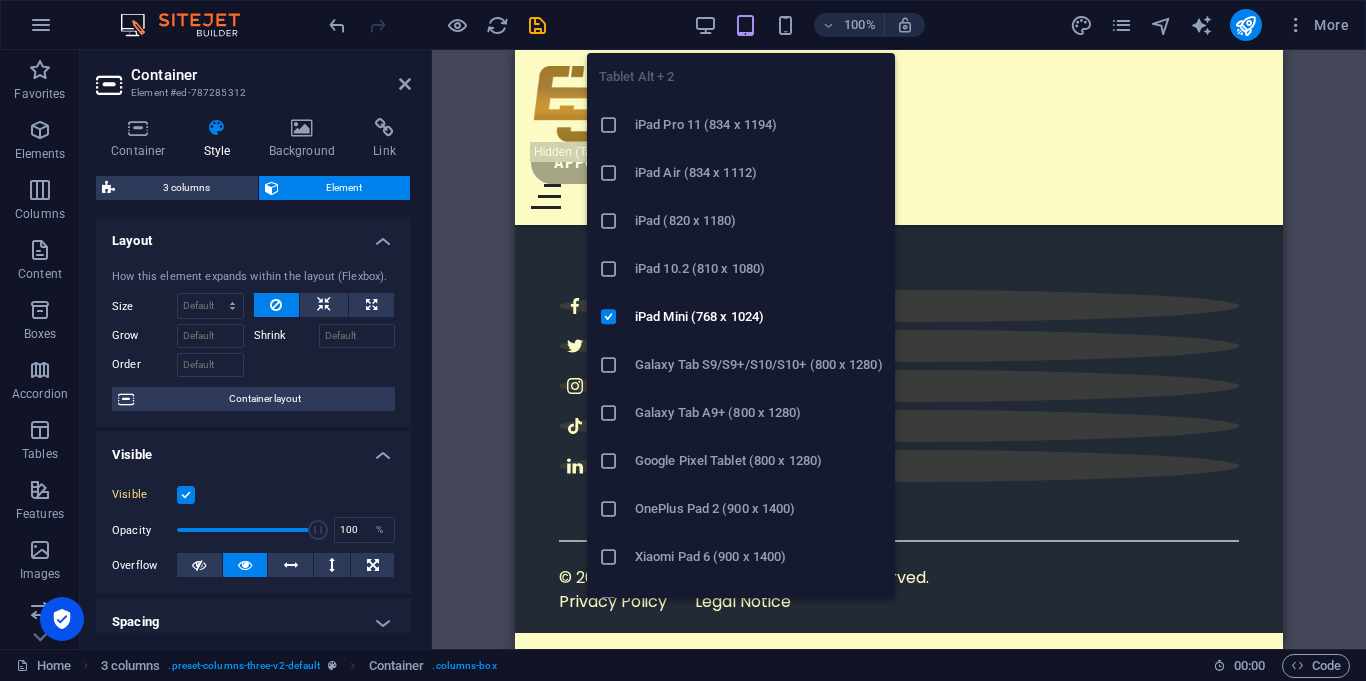 scroll, scrollTop: 18186, scrollLeft: 0, axis: vertical 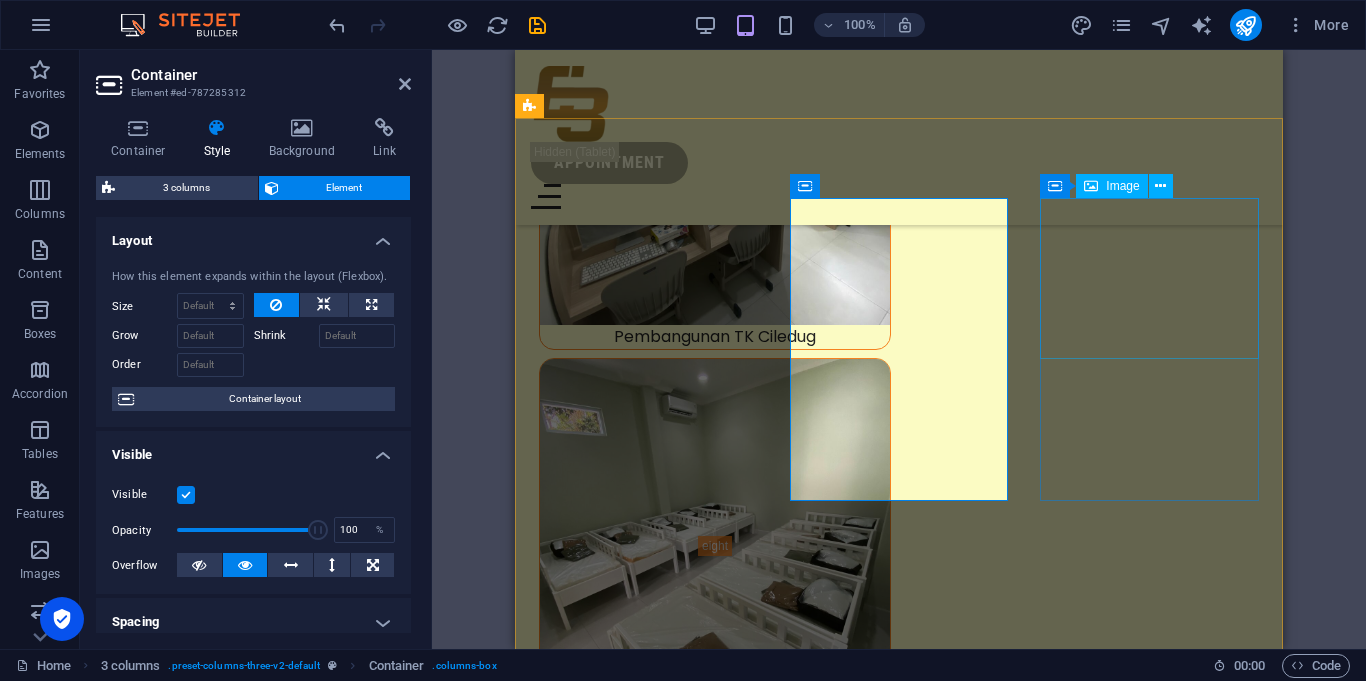 click at bounding box center [648, 15518] 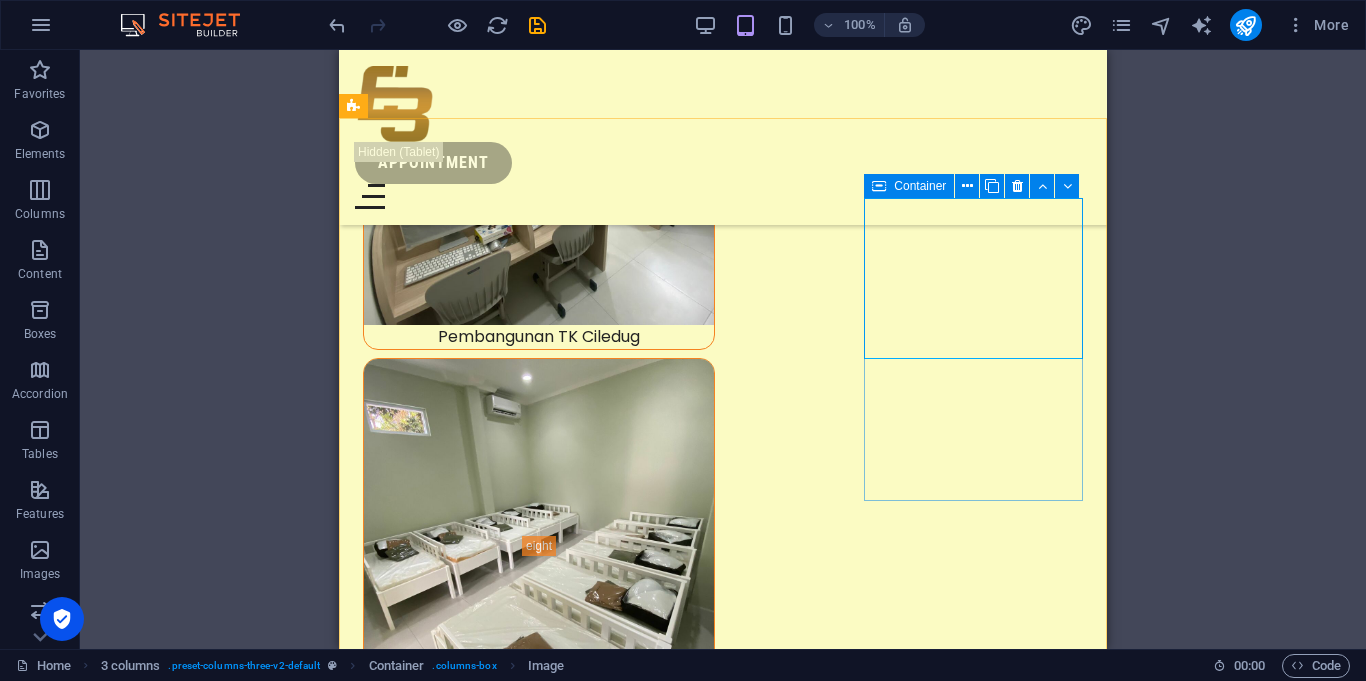 click on "Container" at bounding box center [909, 186] 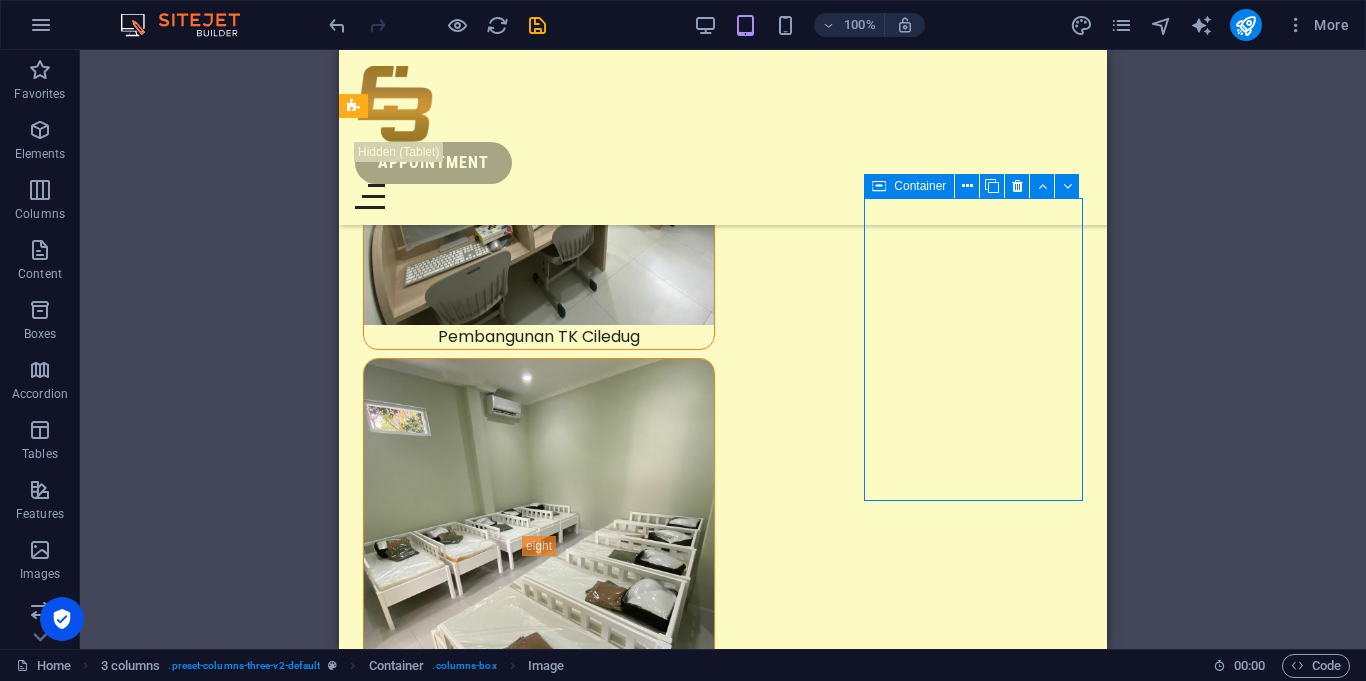 click on "Container" at bounding box center (909, 186) 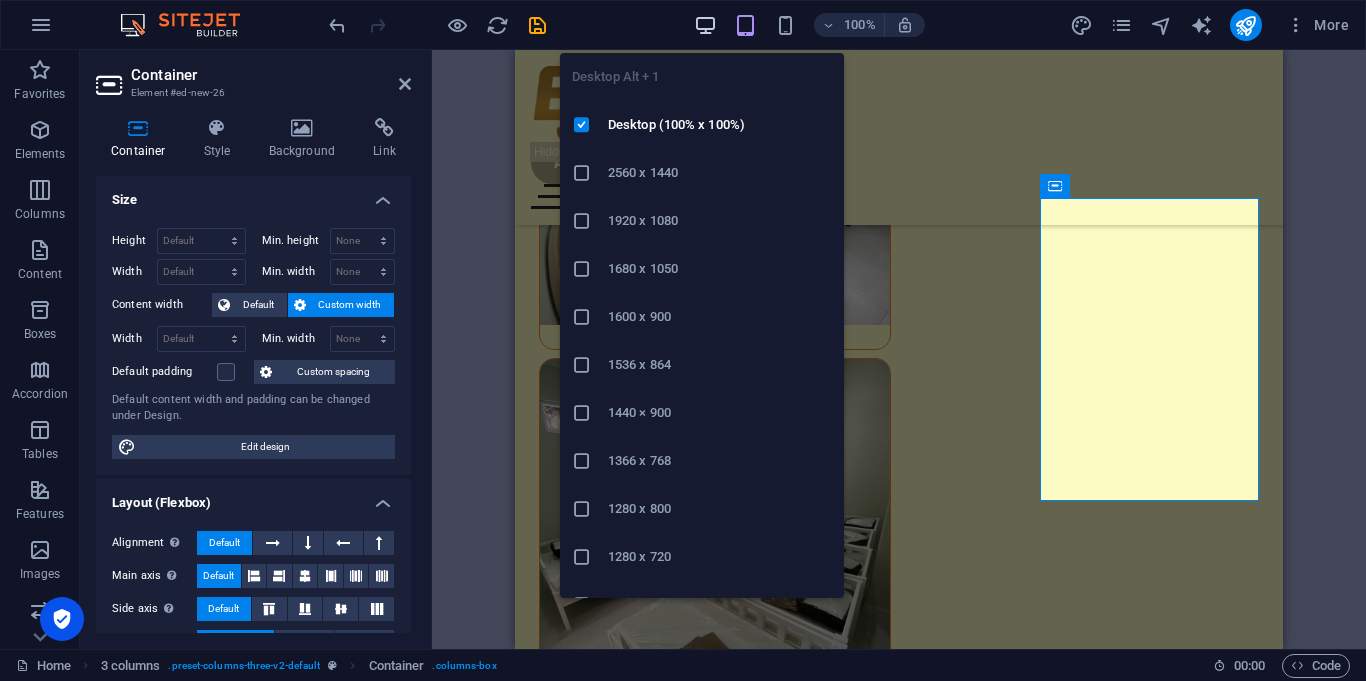 click at bounding box center (705, 25) 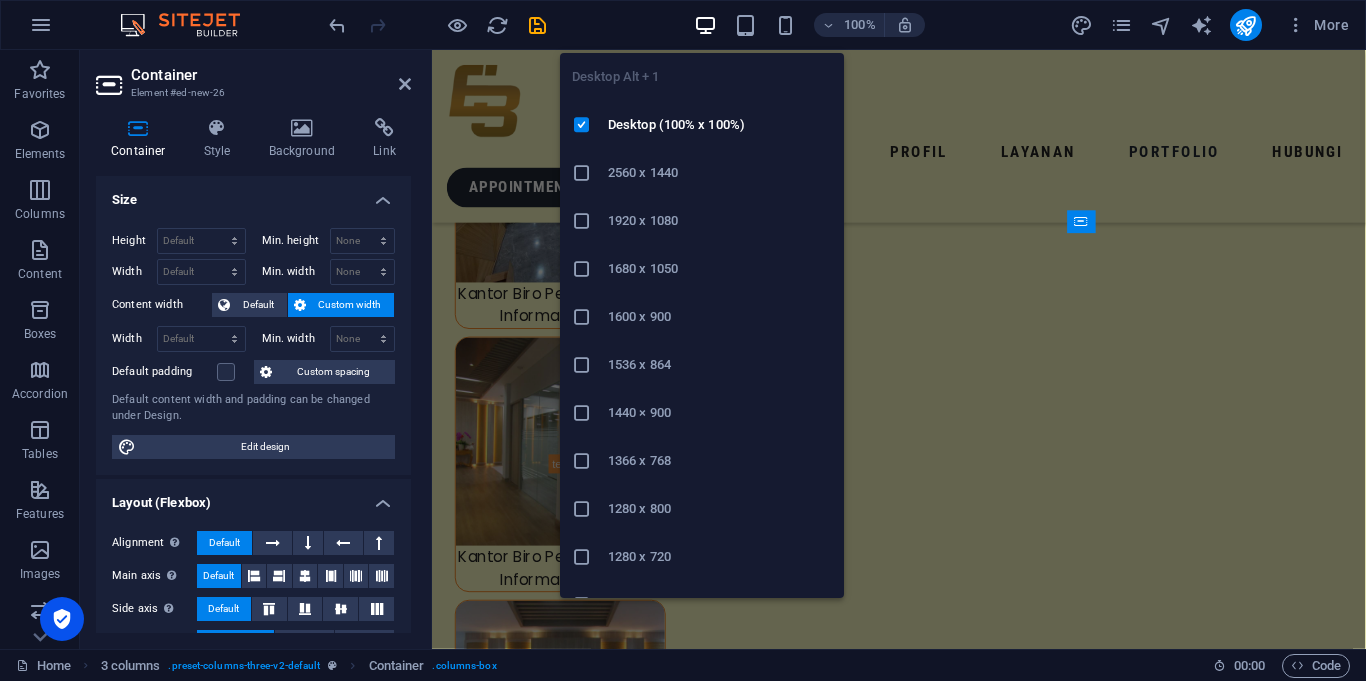 scroll, scrollTop: 9246, scrollLeft: 0, axis: vertical 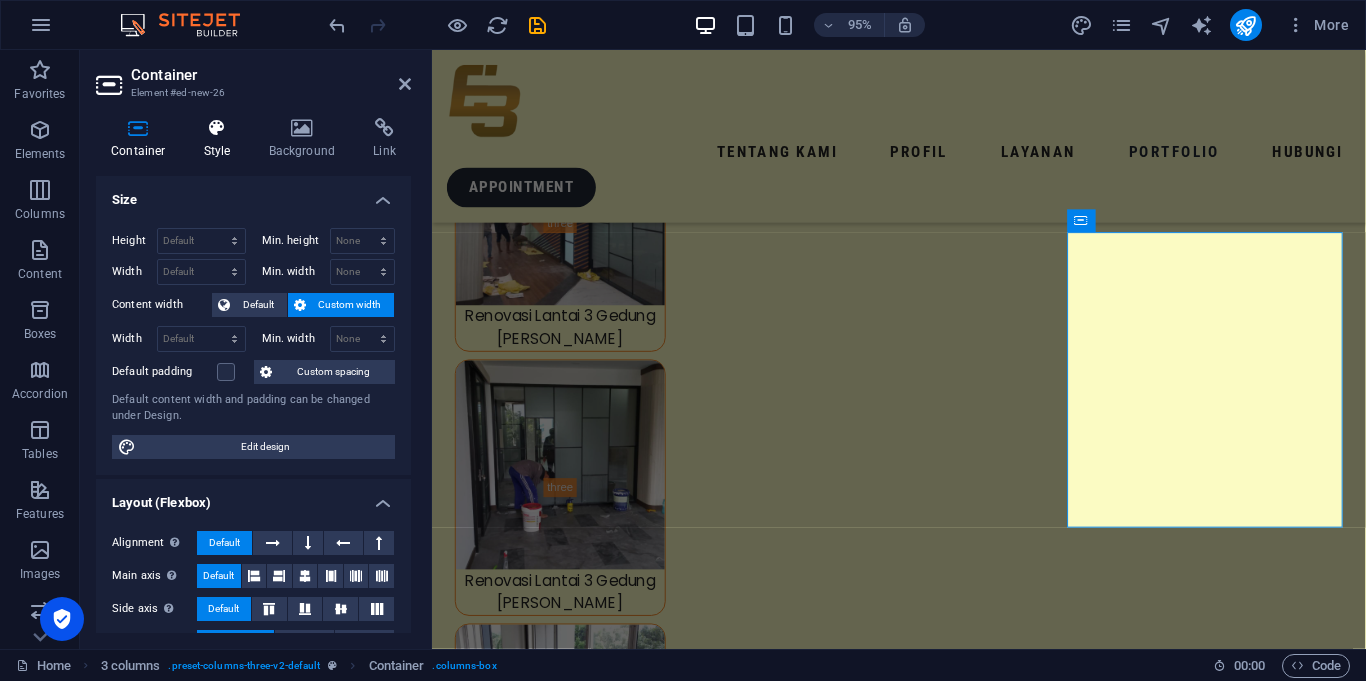 click on "Style" at bounding box center [221, 139] 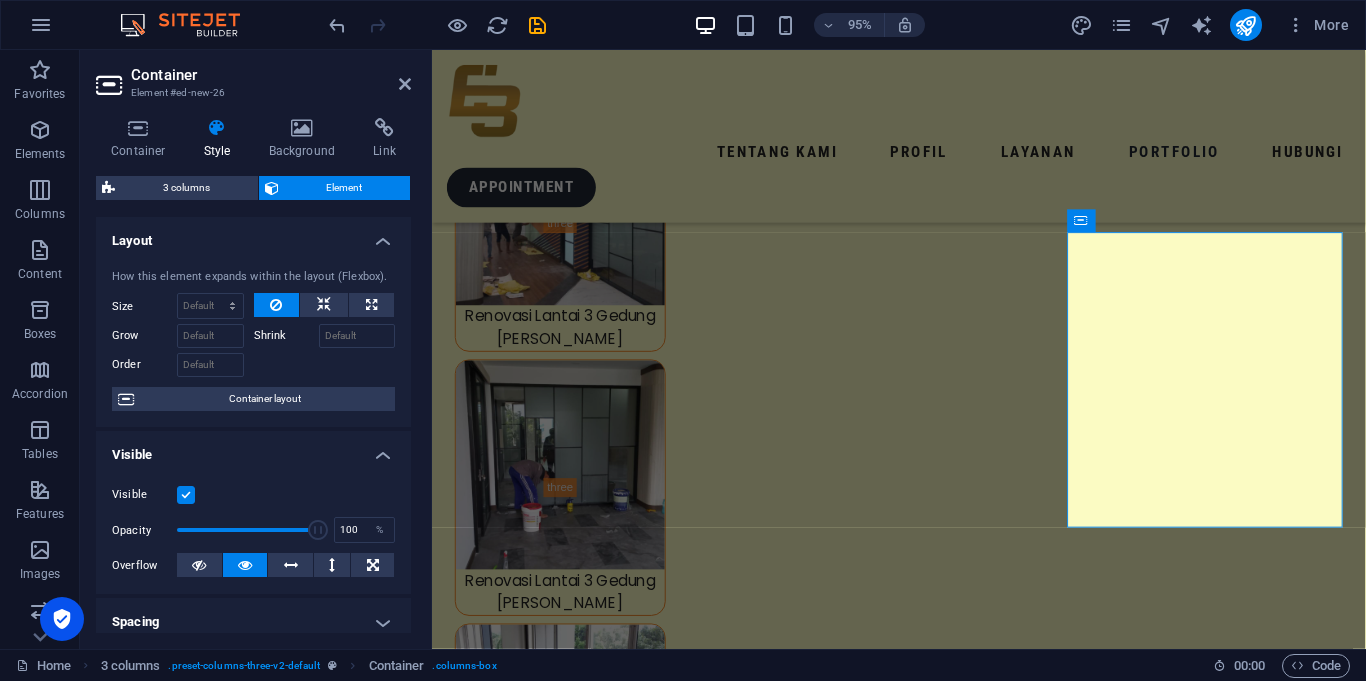 click at bounding box center (186, 495) 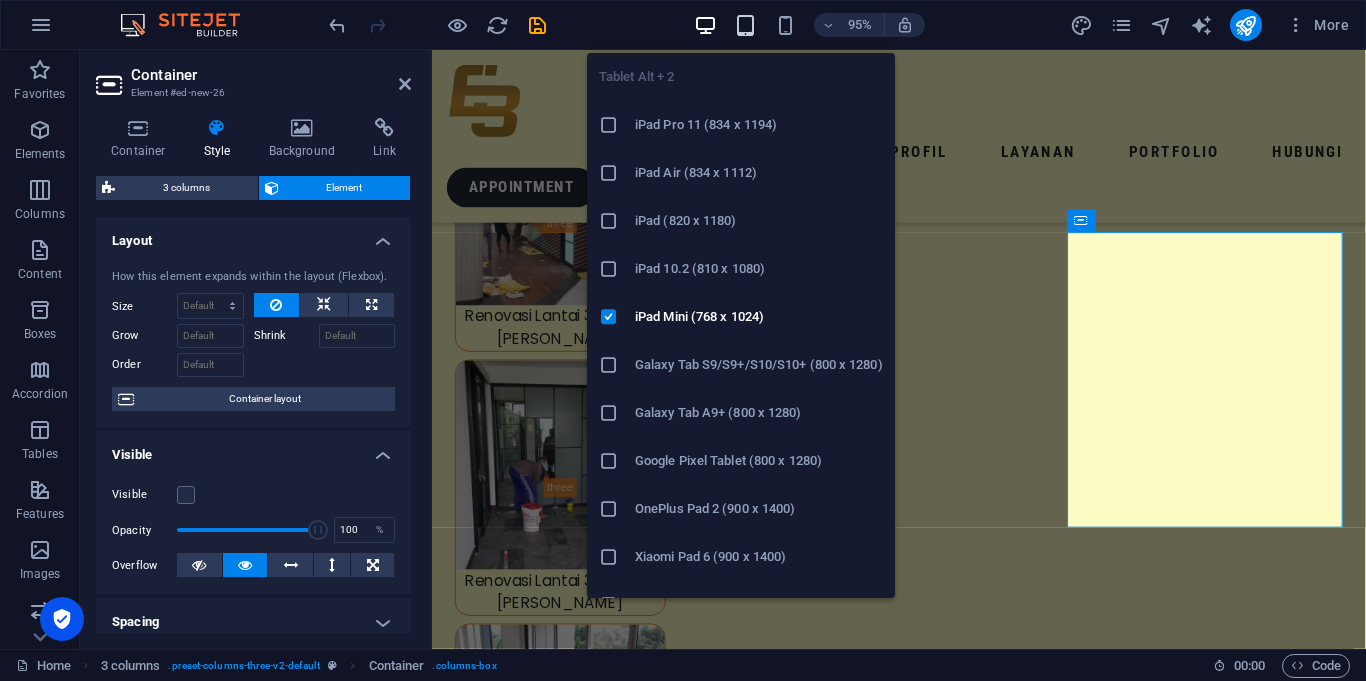 click at bounding box center [745, 25] 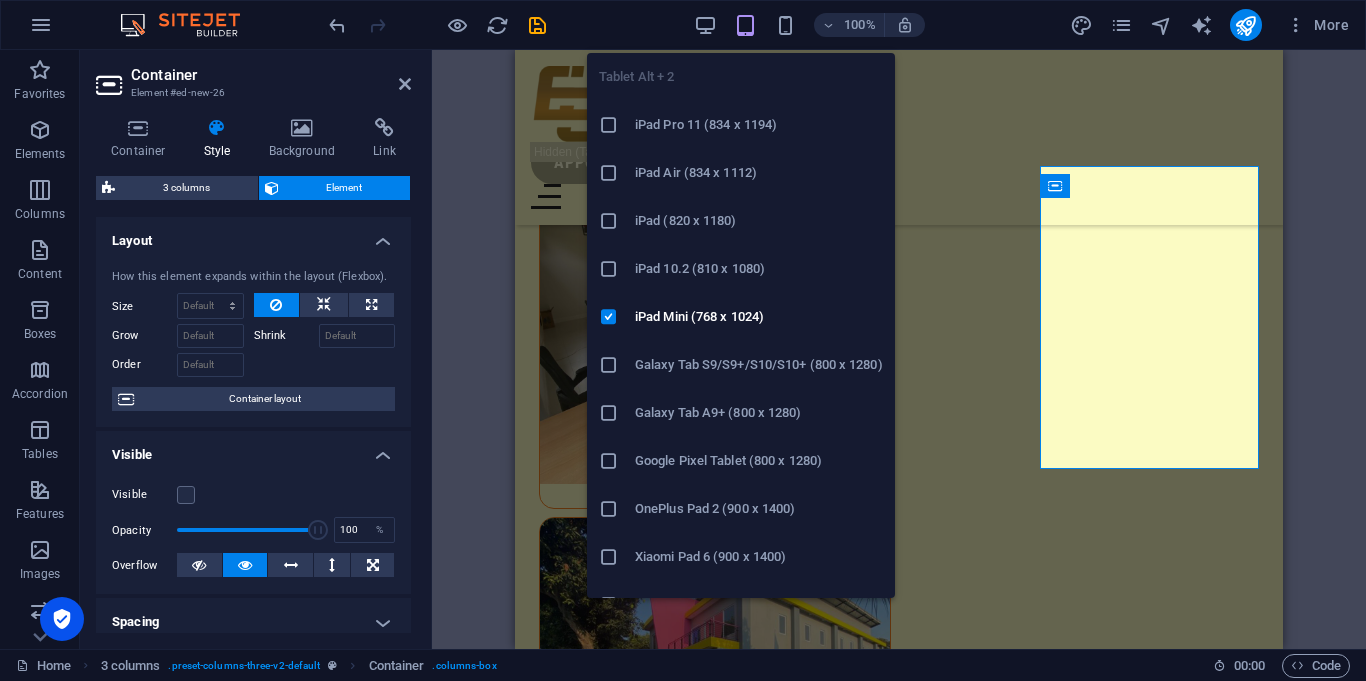 scroll, scrollTop: 18186, scrollLeft: 0, axis: vertical 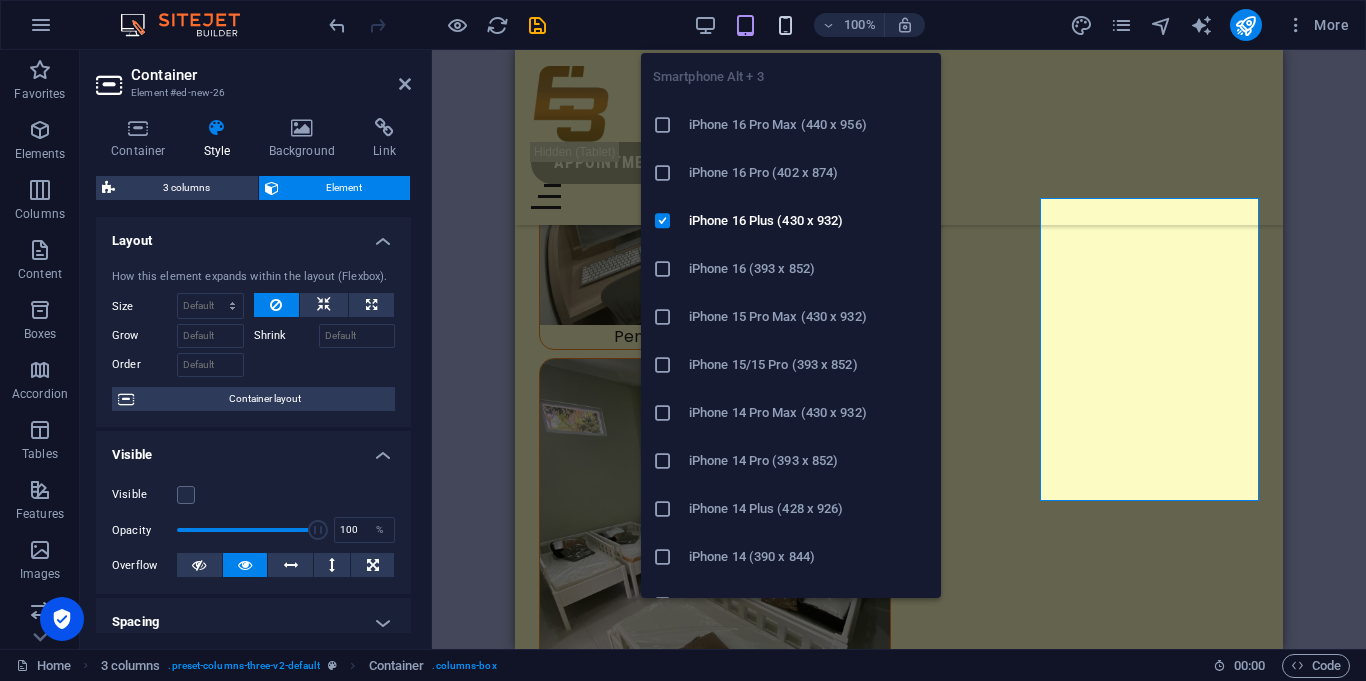 click at bounding box center [785, 25] 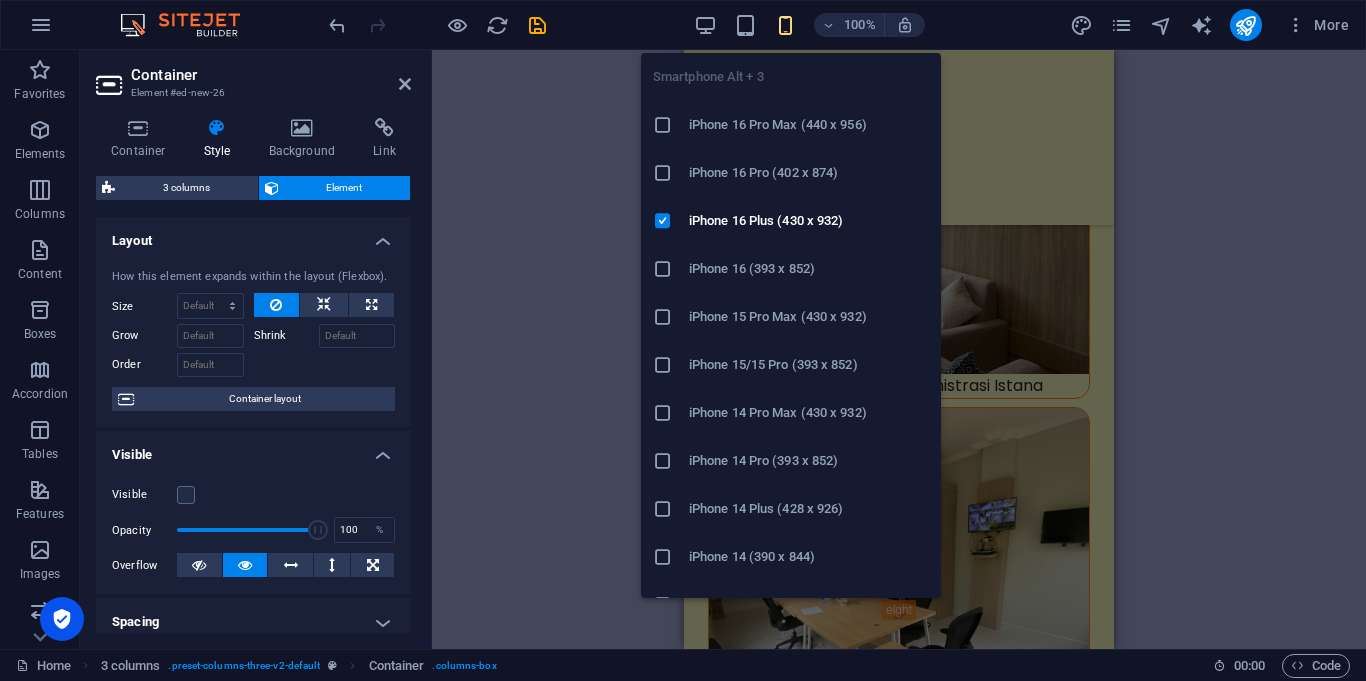 scroll, scrollTop: 34461, scrollLeft: 0, axis: vertical 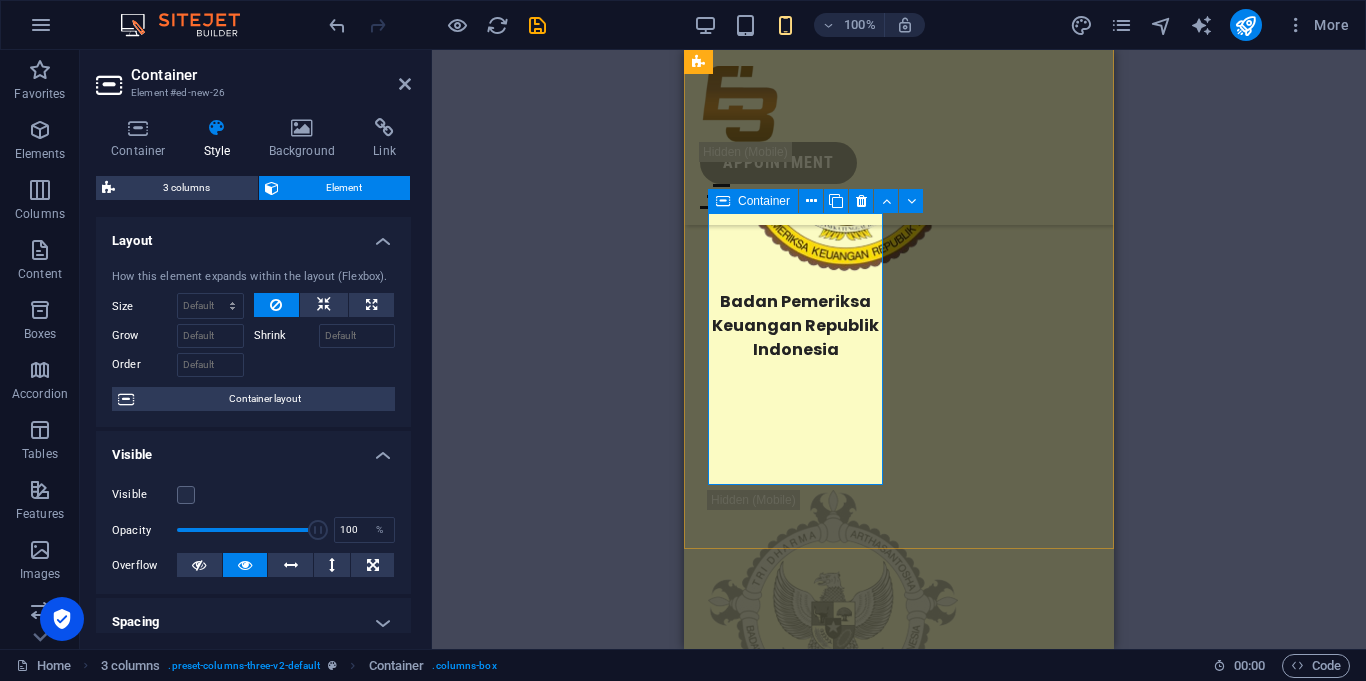 click at bounding box center (723, 201) 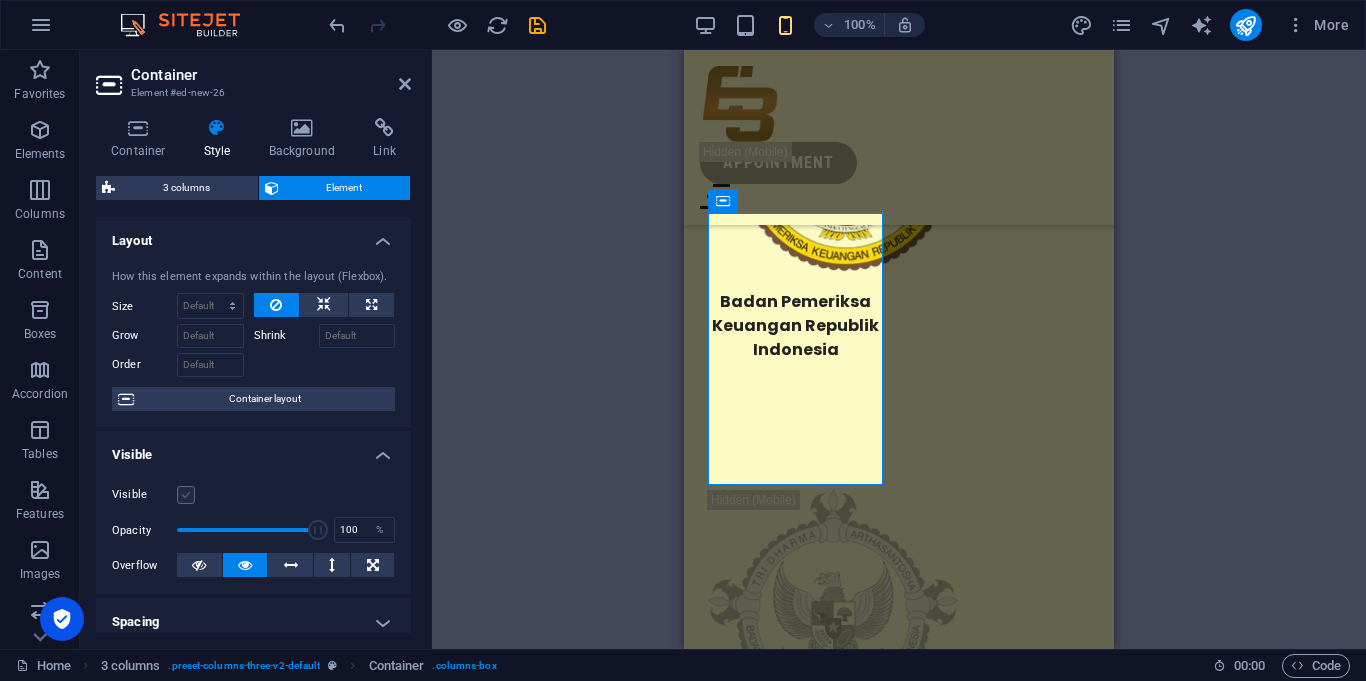 click at bounding box center [186, 495] 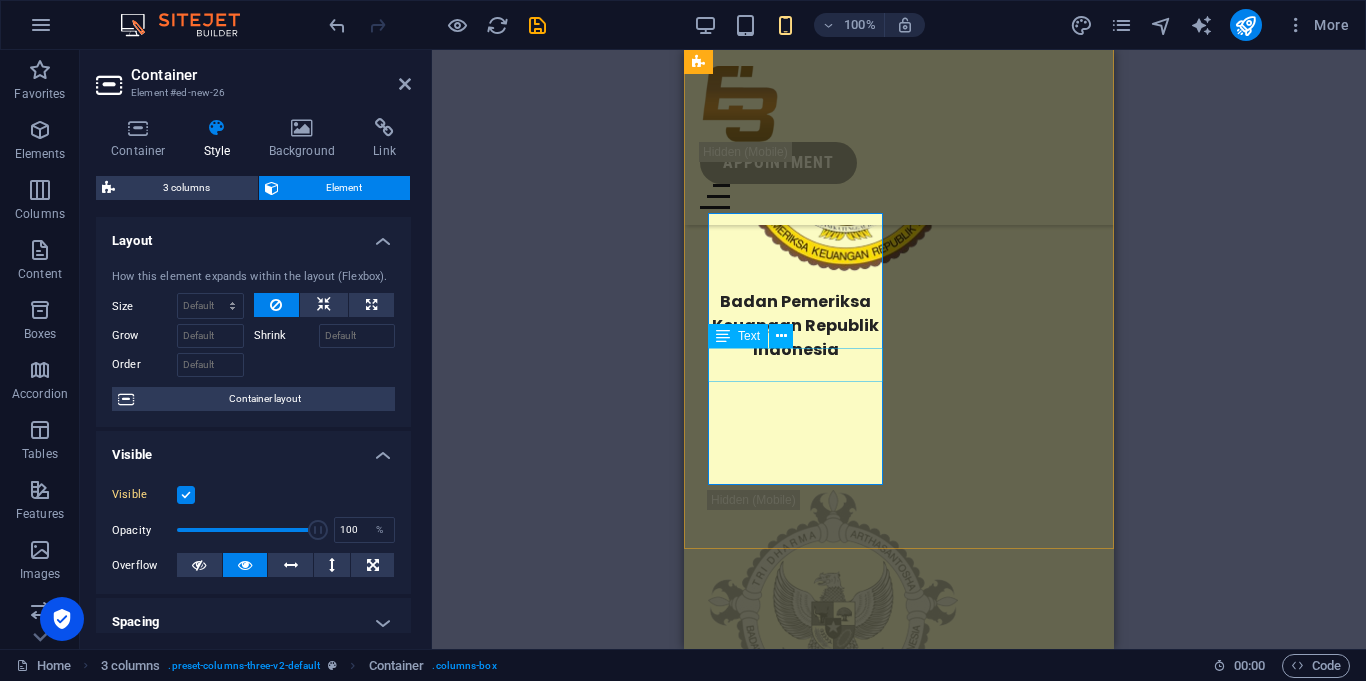 click on "Text" at bounding box center (738, 336) 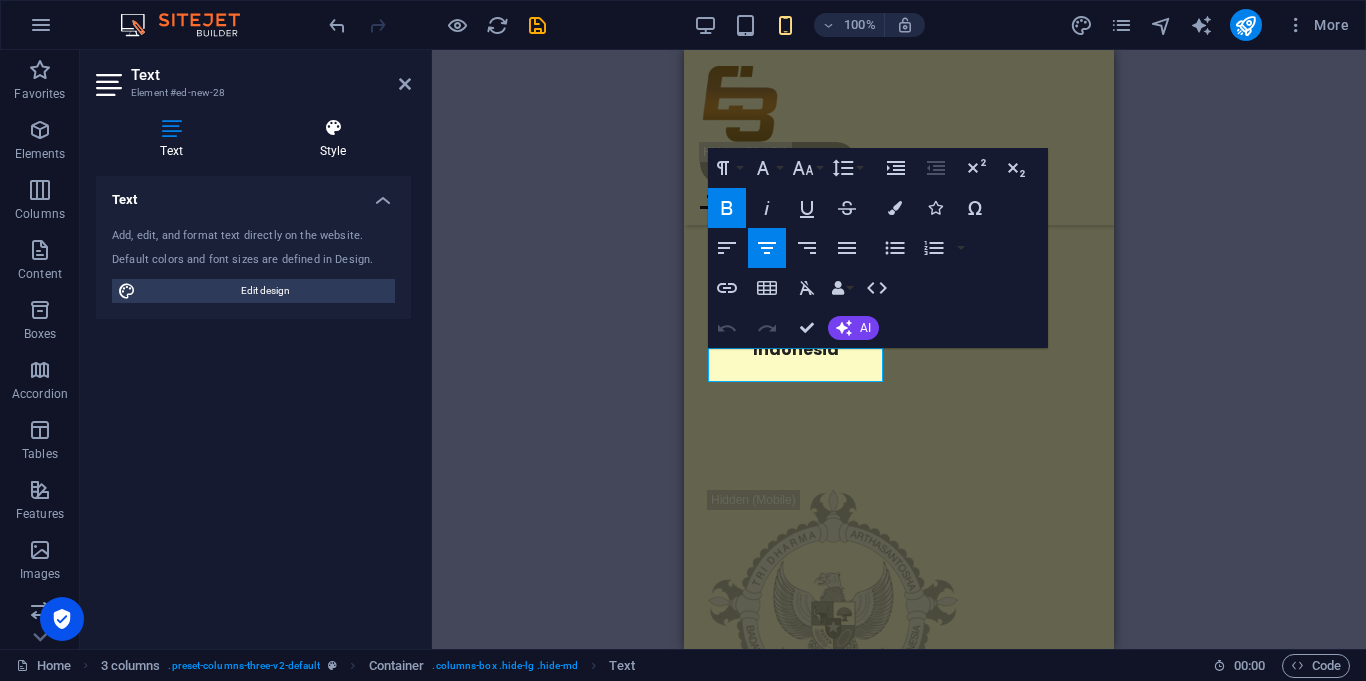 click on "Style" at bounding box center [333, 139] 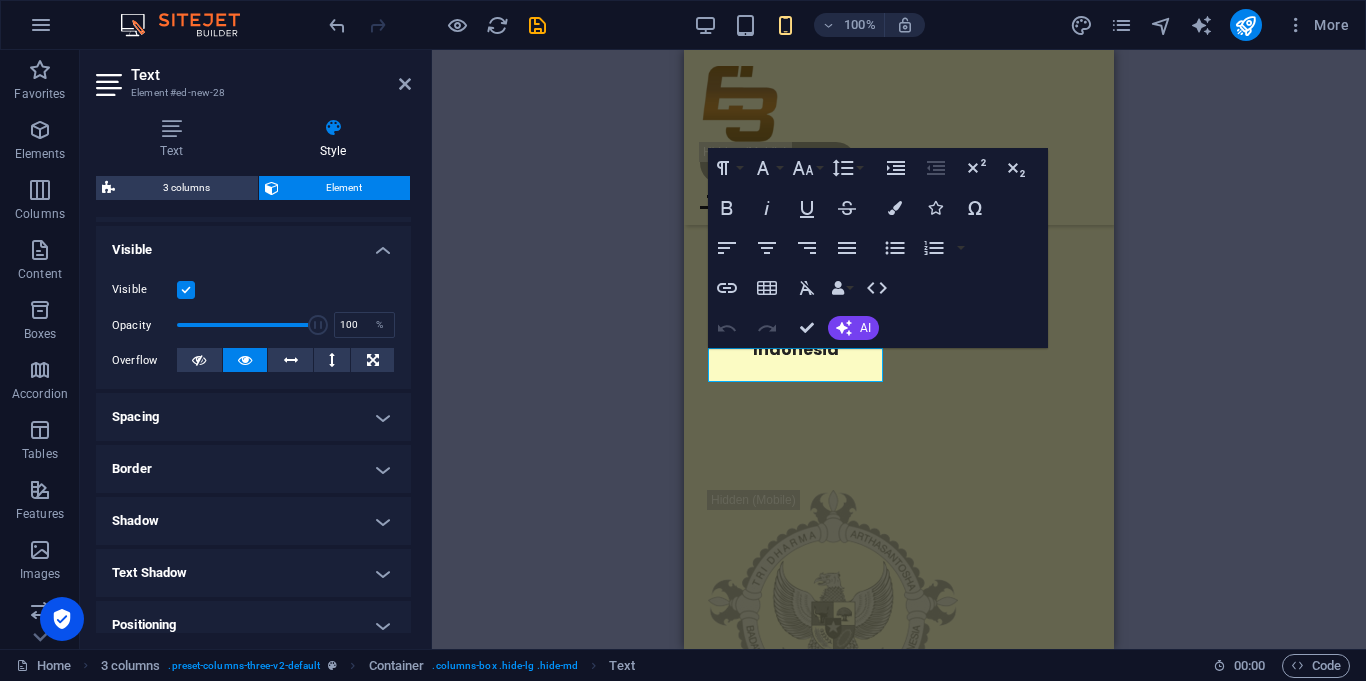 scroll, scrollTop: 211, scrollLeft: 0, axis: vertical 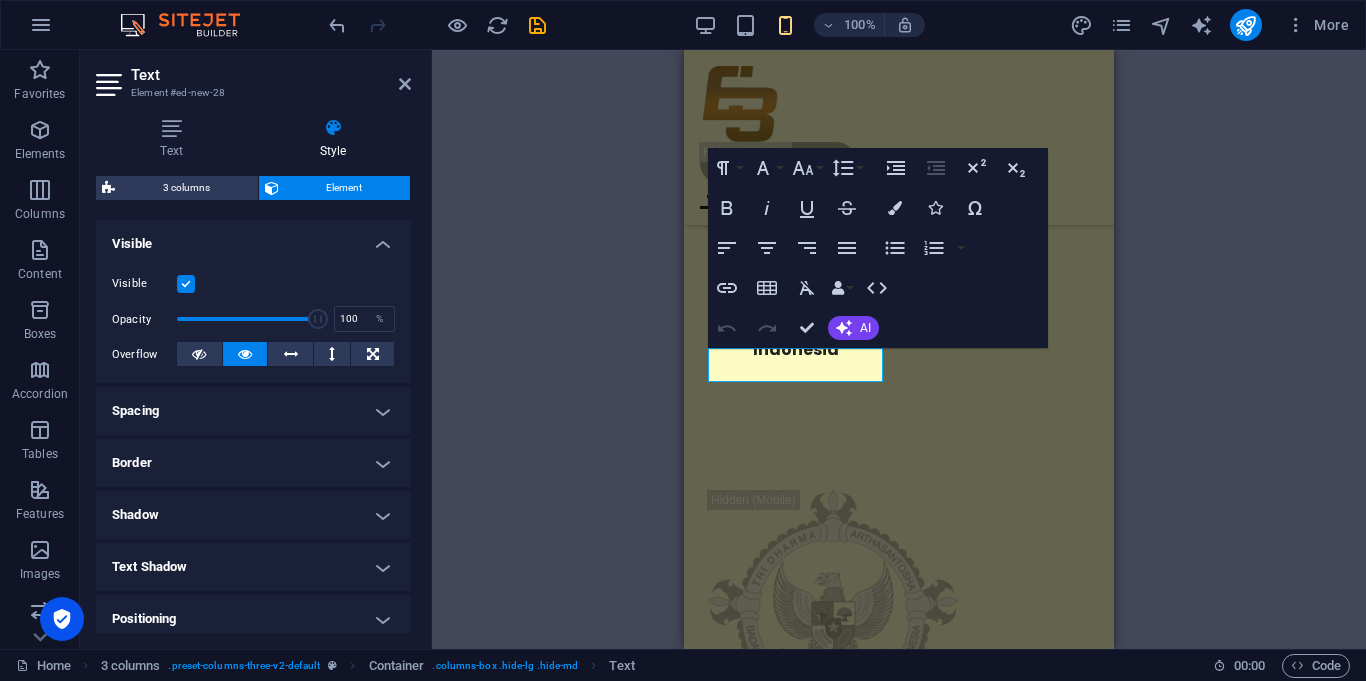 click on "Spacing" at bounding box center (253, 411) 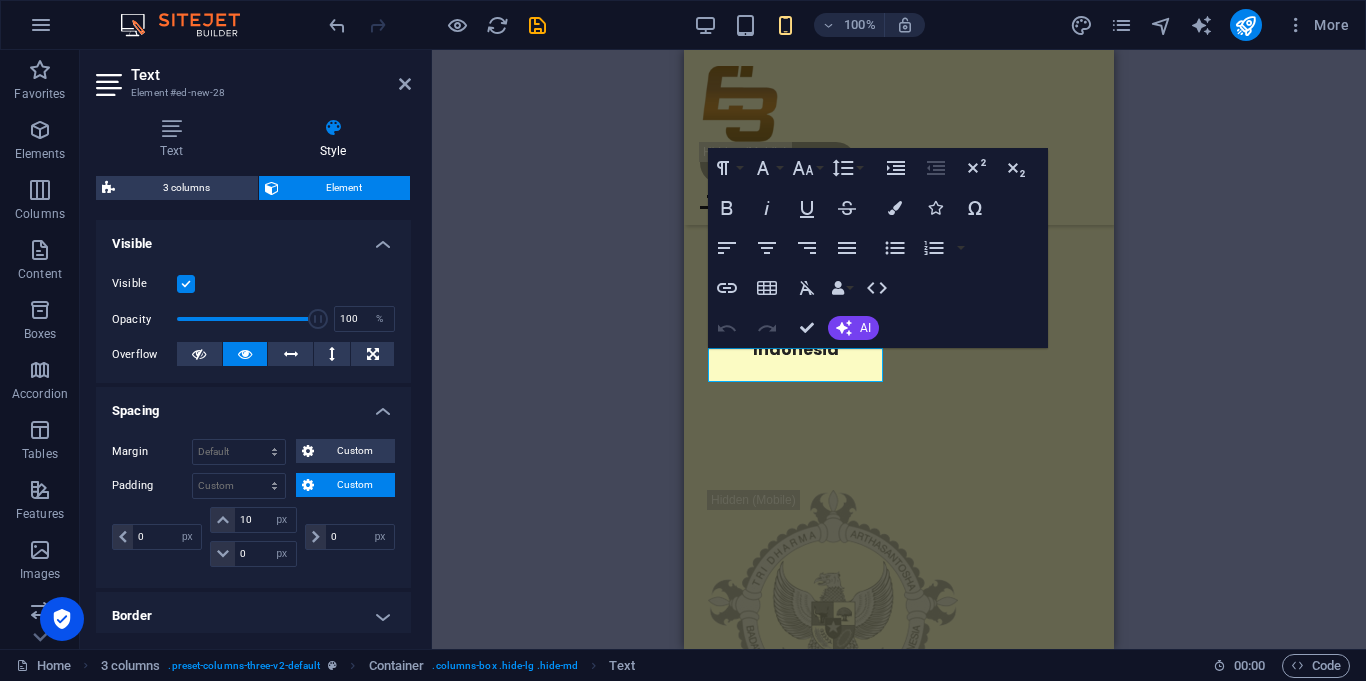 click on "Custom" at bounding box center [354, 485] 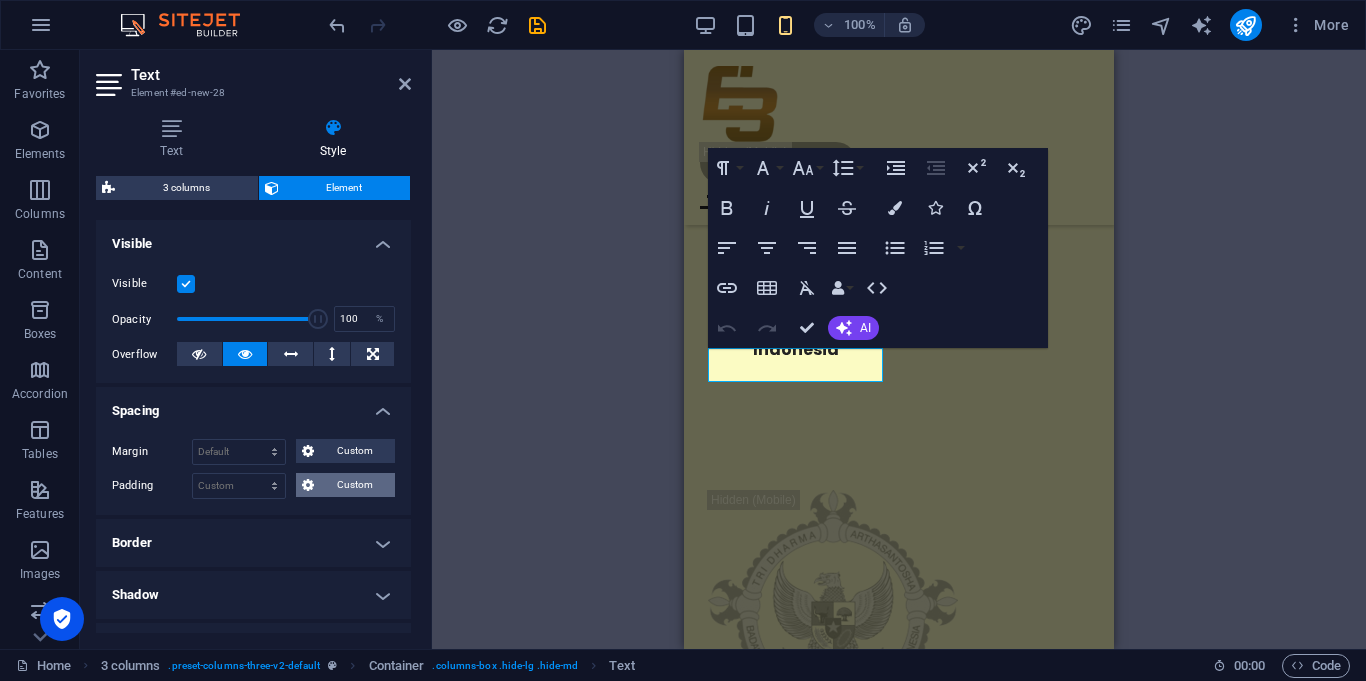 click on "Custom" at bounding box center [354, 485] 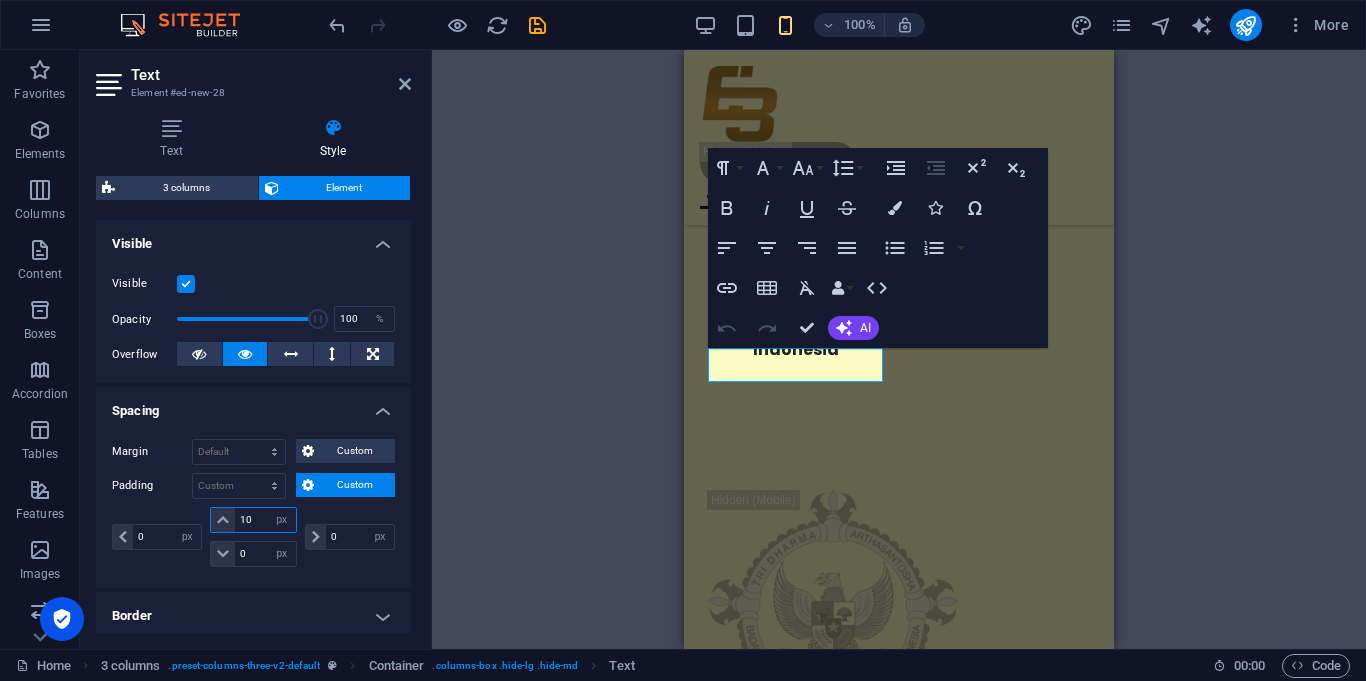 click on "10" at bounding box center [265, 520] 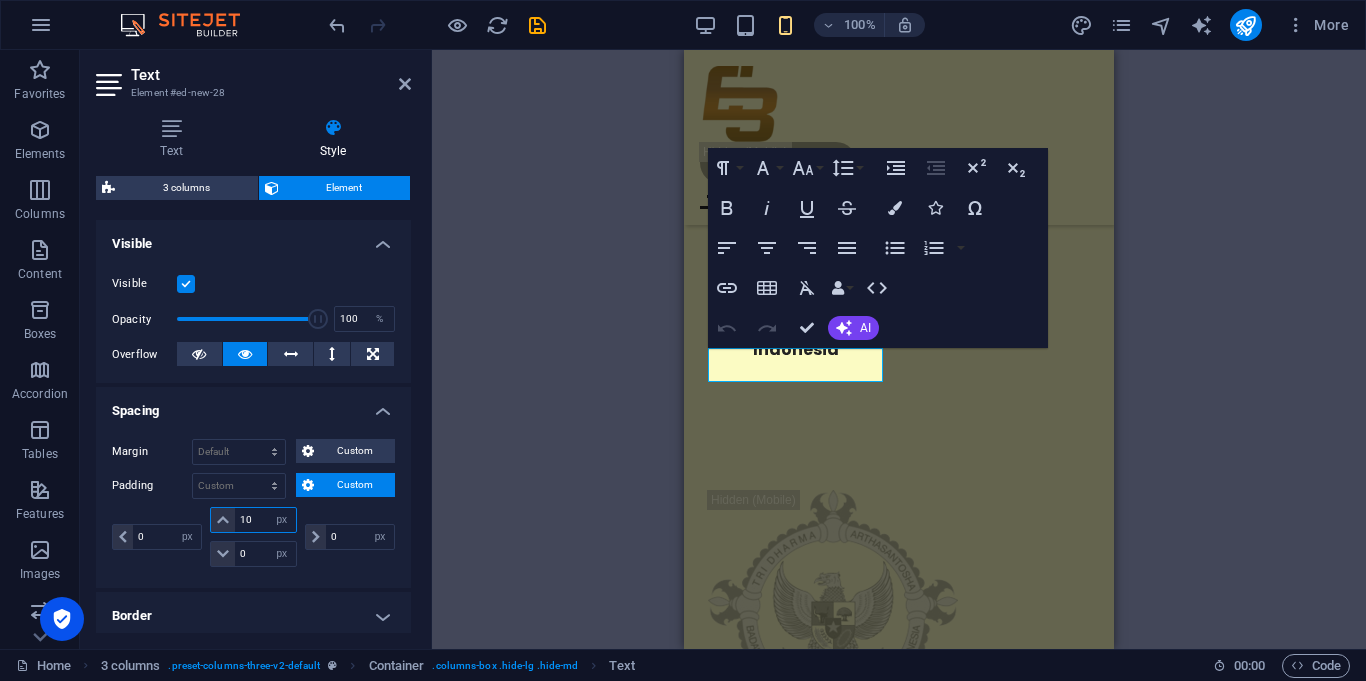 click on "10" at bounding box center [265, 520] 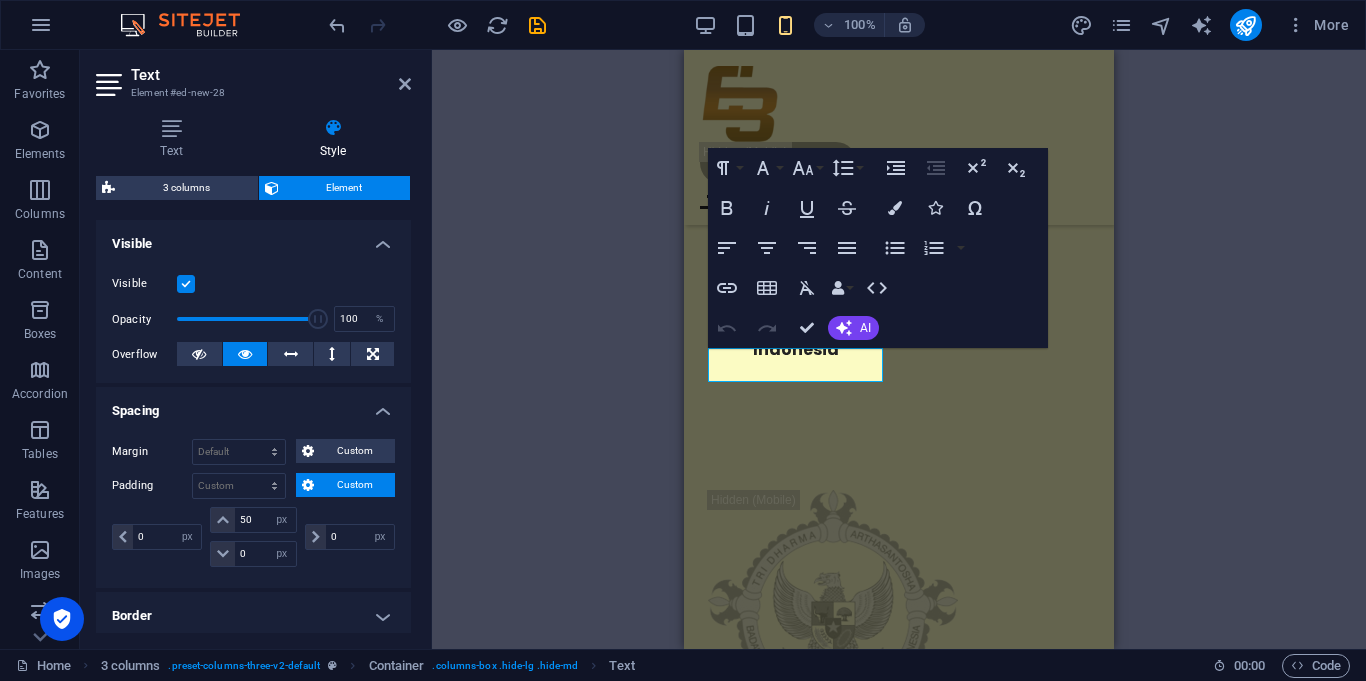 click on "Margin Default auto px % rem vw vh Custom Custom auto px % rem vw vh auto px % rem vw vh auto px % rem vw vh auto px % rem vw vh Padding Default px rem % vh vw Custom Custom 0 px rem % vh vw 50 px rem % vh vw 0 px rem % vh vw 0 px rem % vh vw" at bounding box center [253, 505] 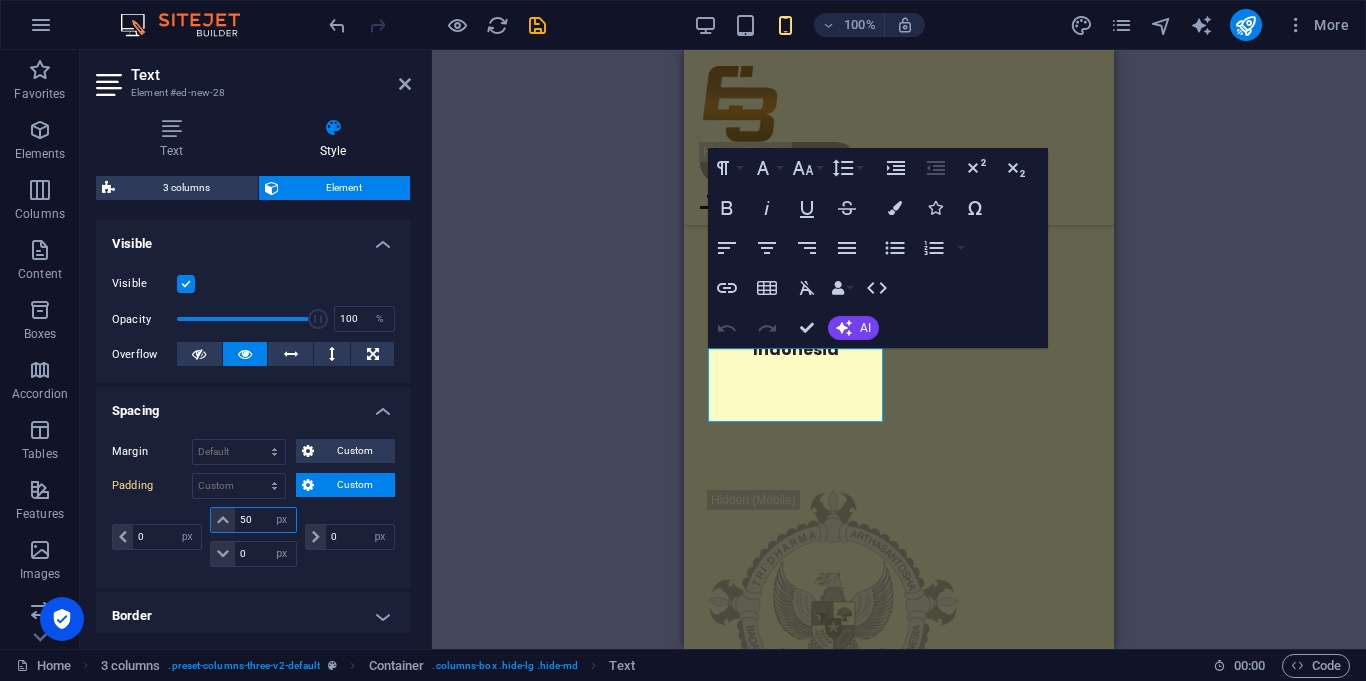 click on "50" at bounding box center (265, 520) 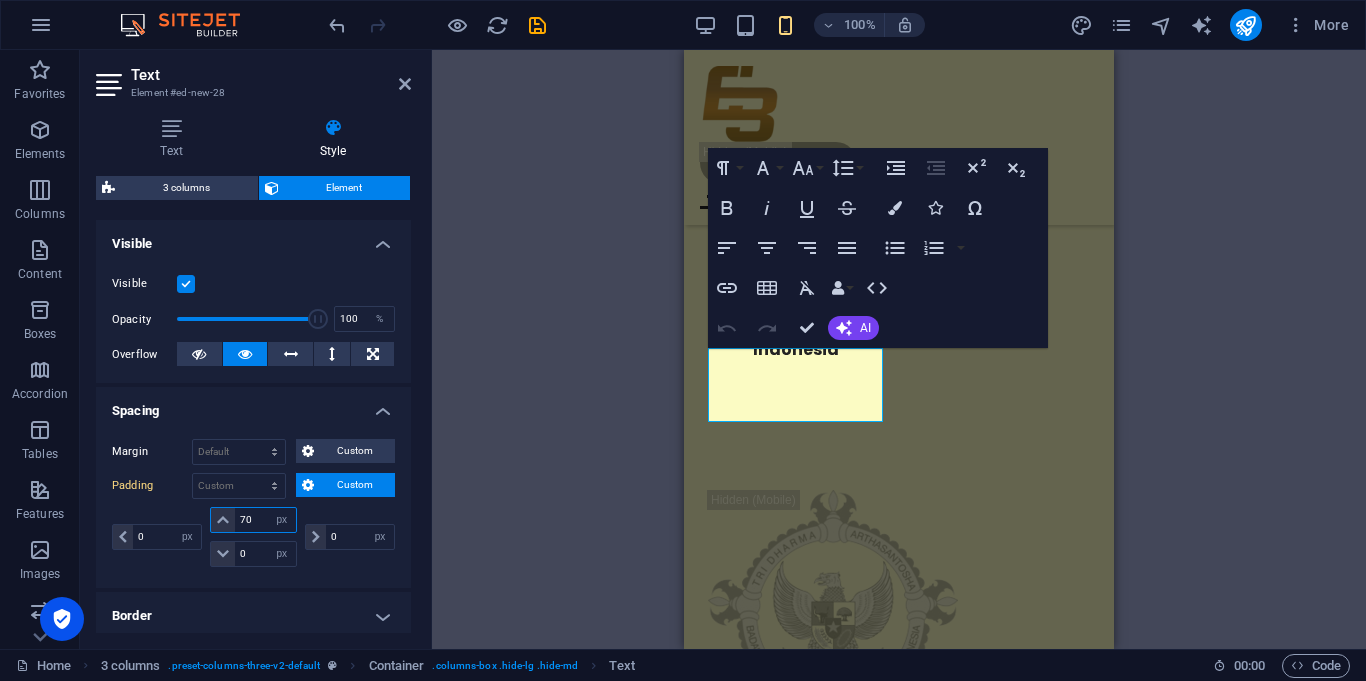 type on "70" 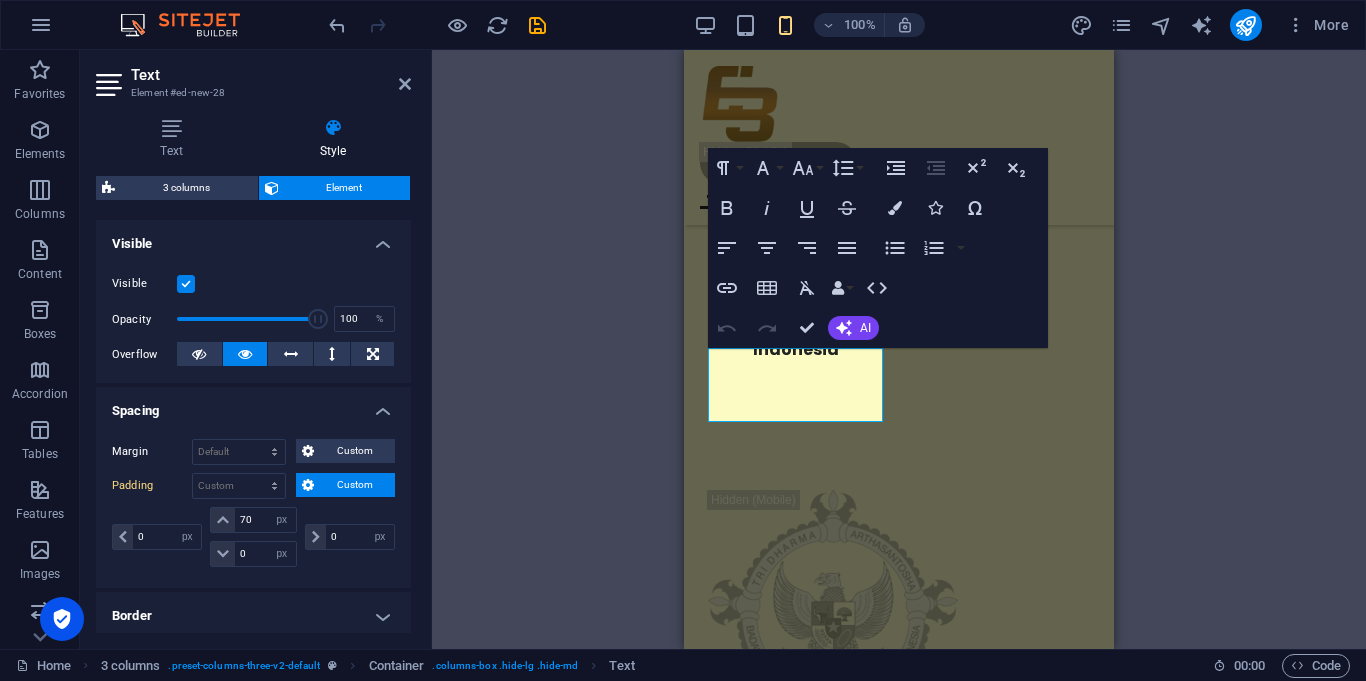 click on "Margin Default auto px % rem vw vh Custom Custom auto px % rem vw vh auto px % rem vw vh auto px % rem vw vh auto px % rem vw vh Padding Default px rem % vh vw Custom Custom 0 px rem % vh vw 70 px rem % vh vw 0 px rem % vh vw 0 px rem % vh vw" at bounding box center [253, 505] 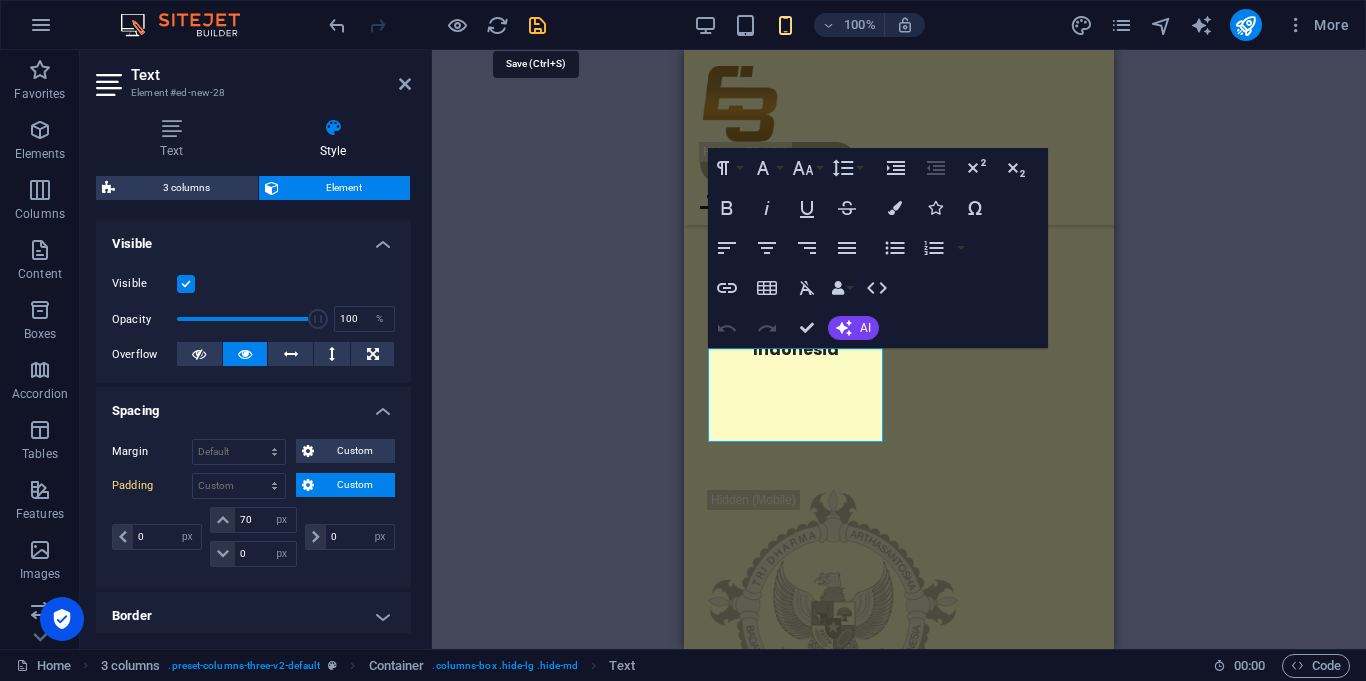 click at bounding box center (537, 25) 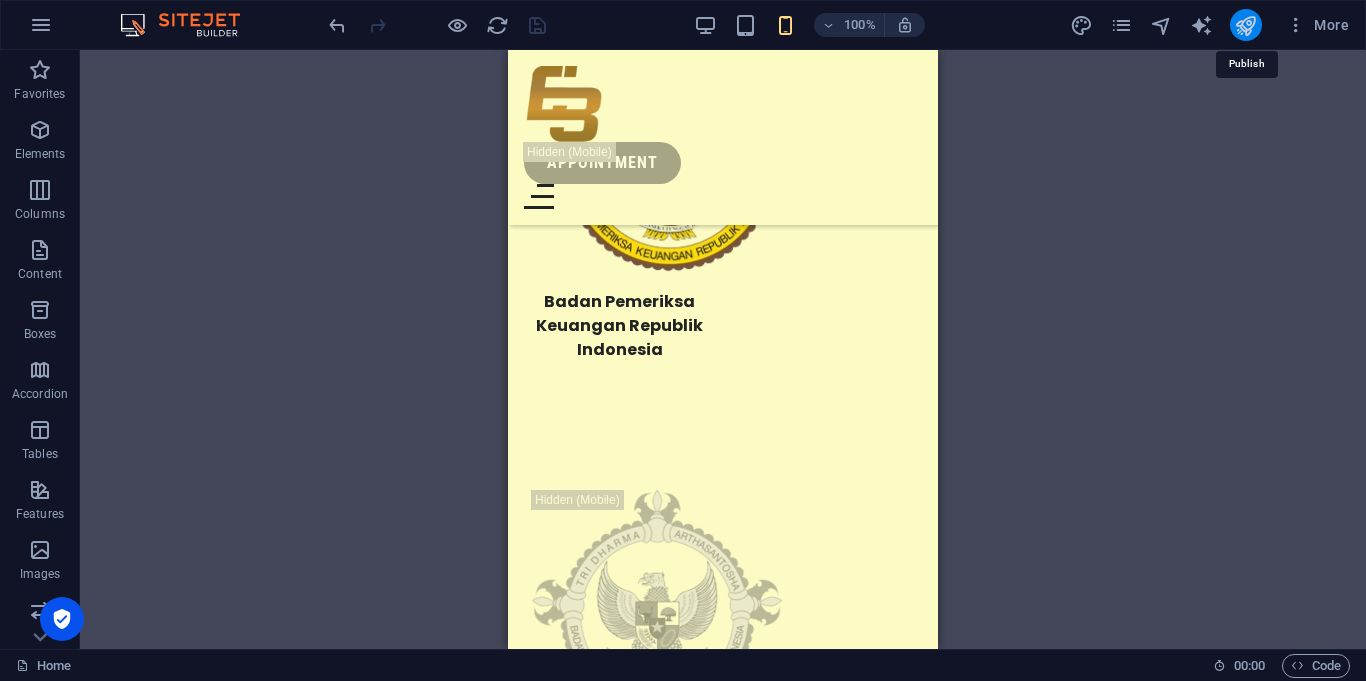 click at bounding box center (1245, 25) 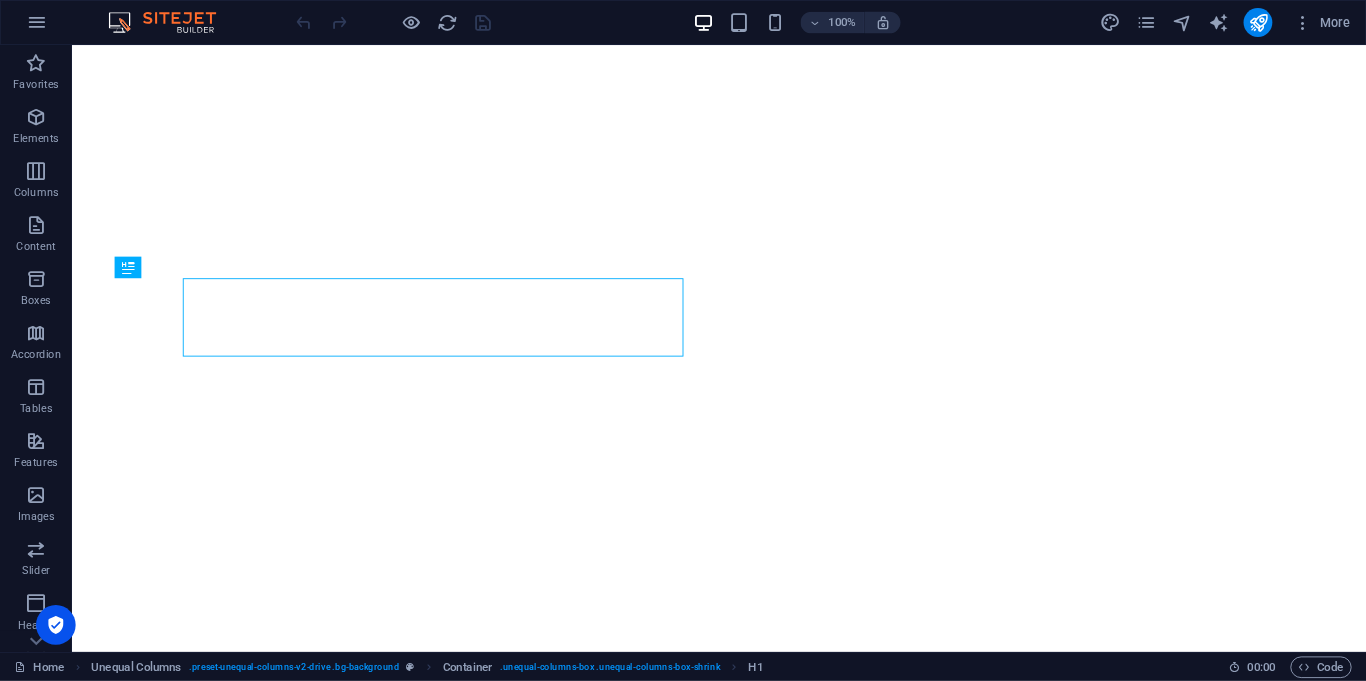 scroll, scrollTop: 0, scrollLeft: 0, axis: both 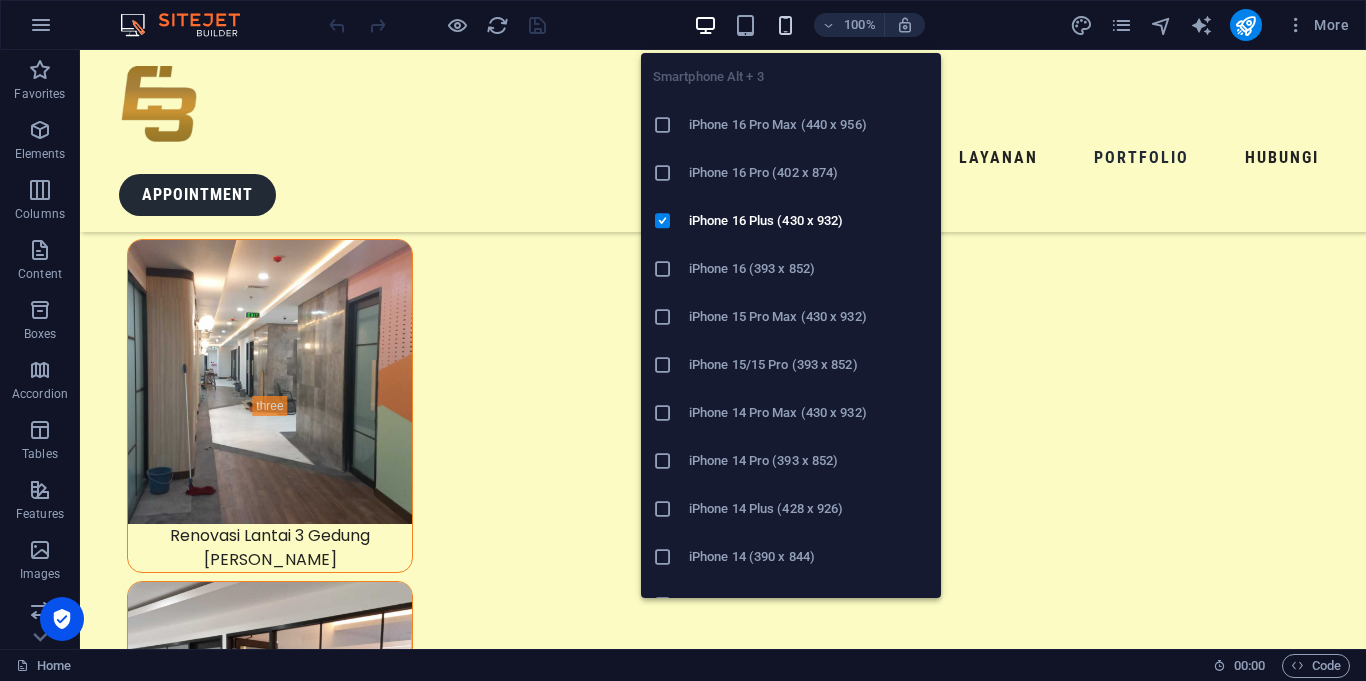 click at bounding box center [785, 25] 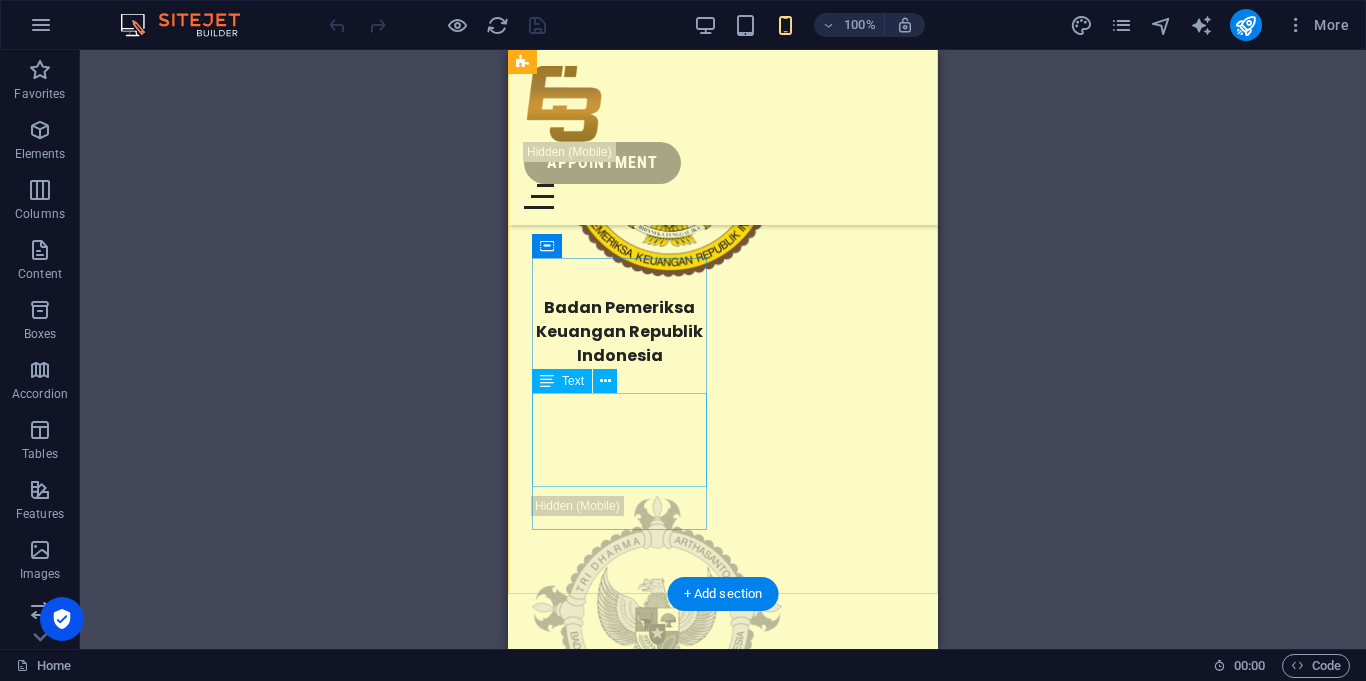 scroll, scrollTop: 34407, scrollLeft: 0, axis: vertical 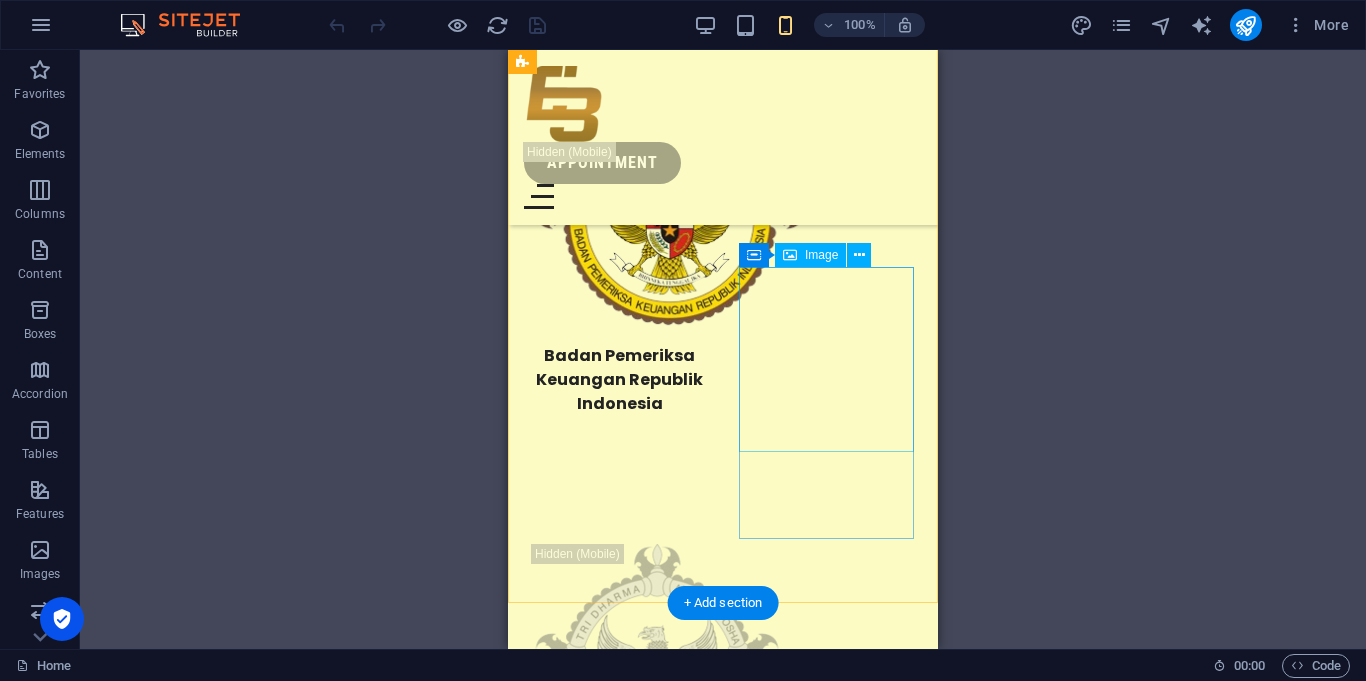 click at bounding box center (619, 1837) 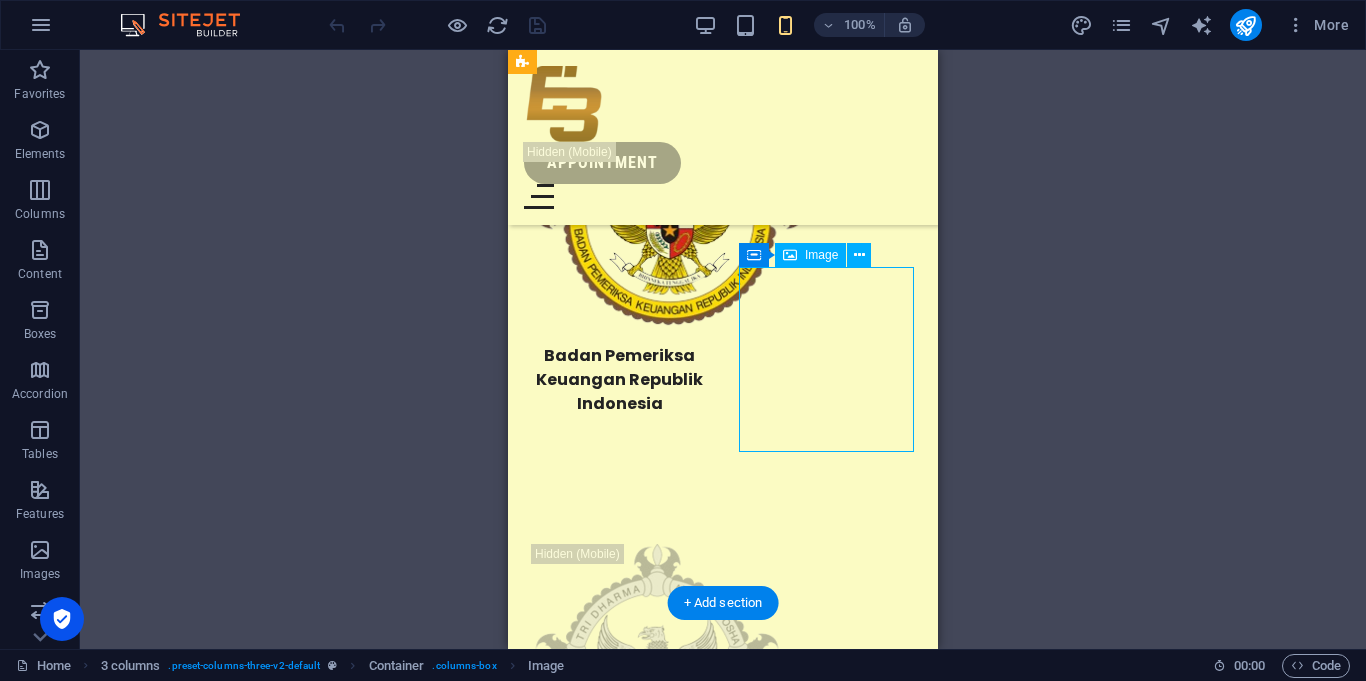 click at bounding box center [619, 1837] 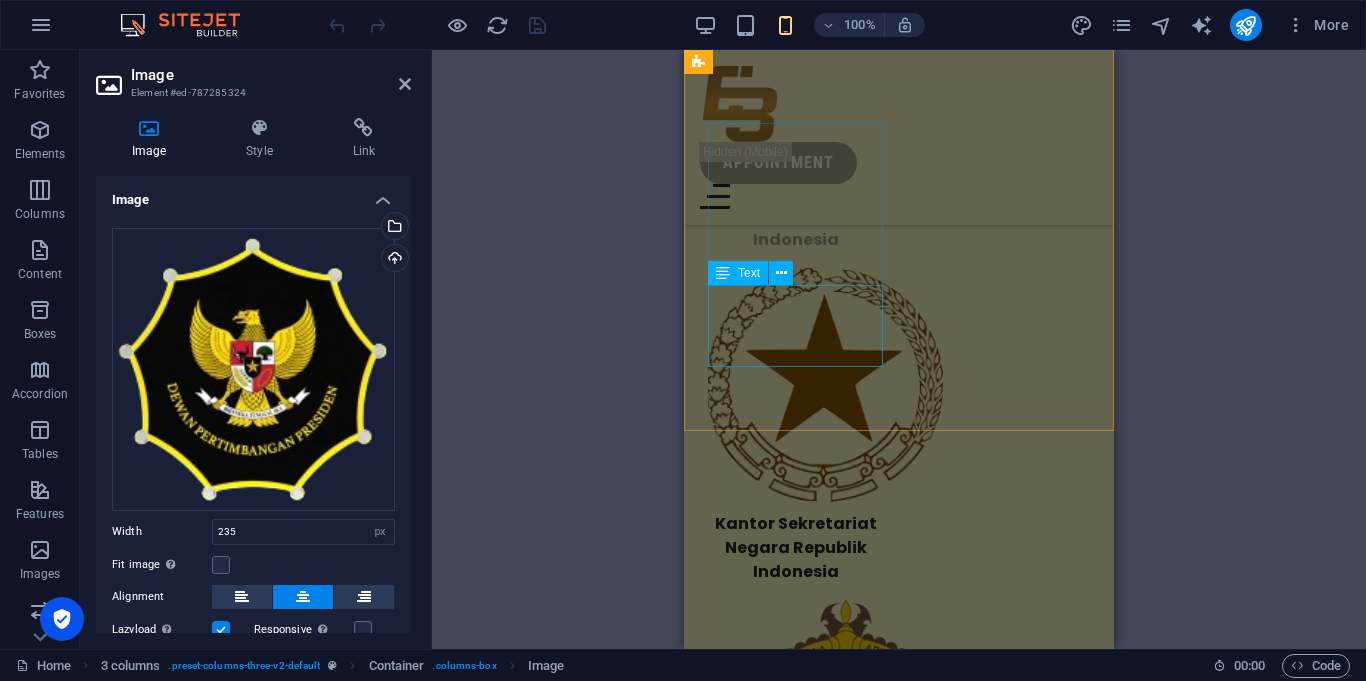 scroll, scrollTop: 33871, scrollLeft: 0, axis: vertical 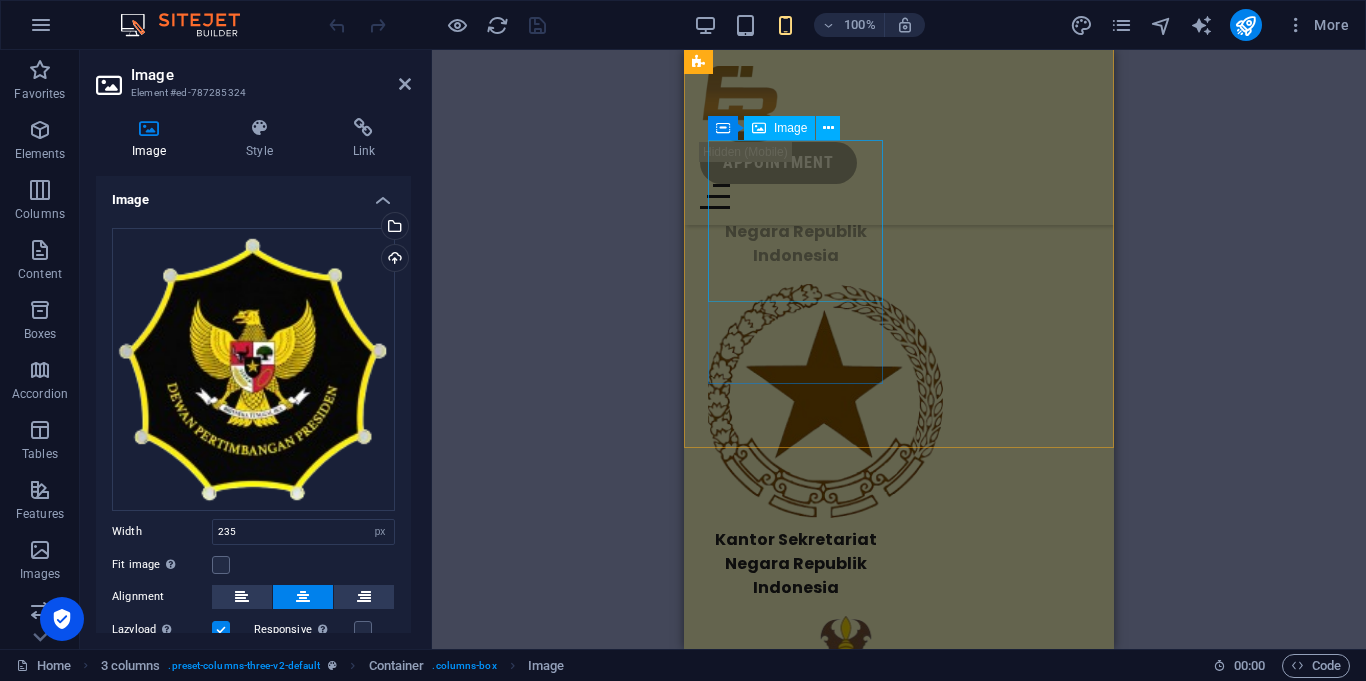 click at bounding box center (795, 743) 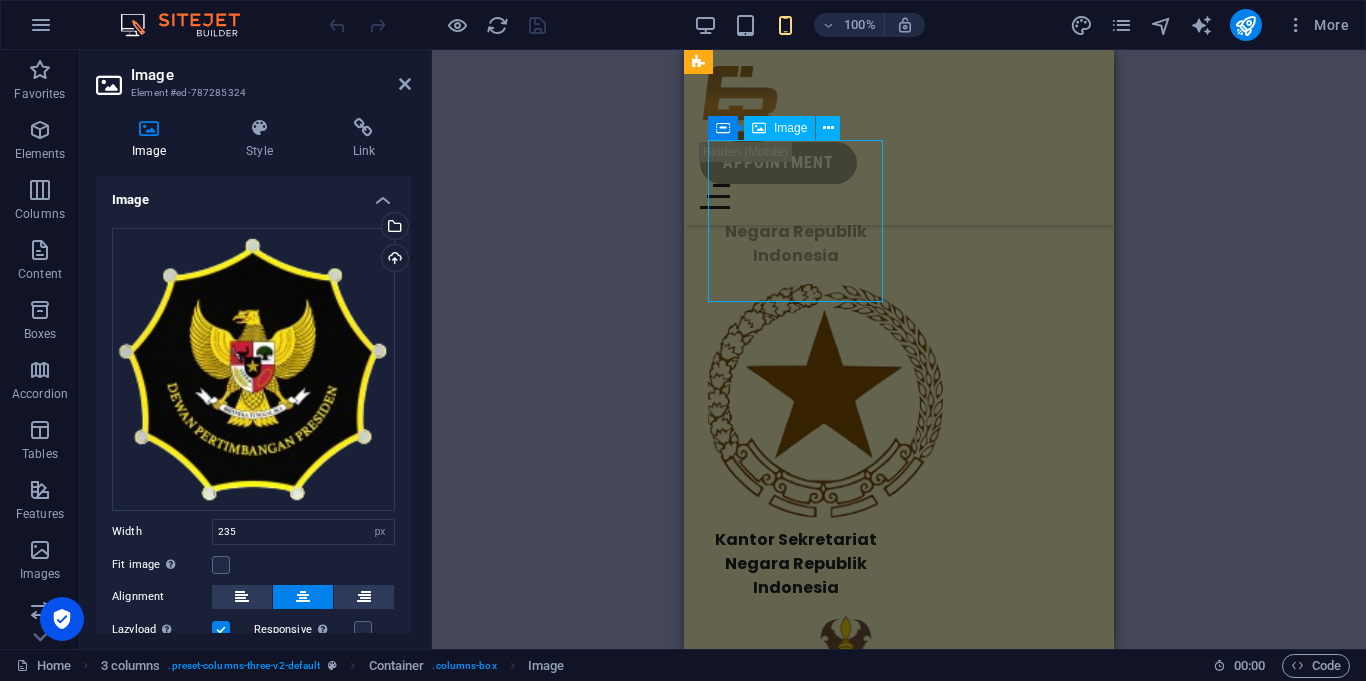click at bounding box center [795, 743] 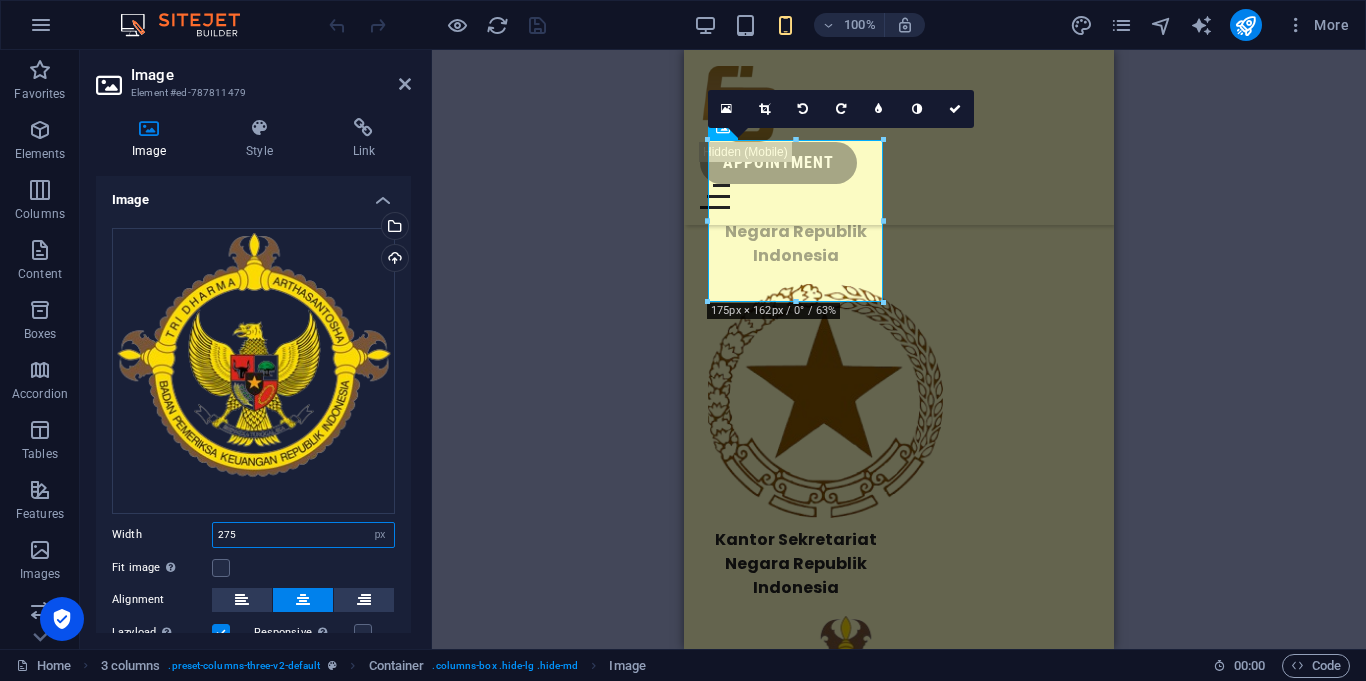 click on "275" at bounding box center [303, 535] 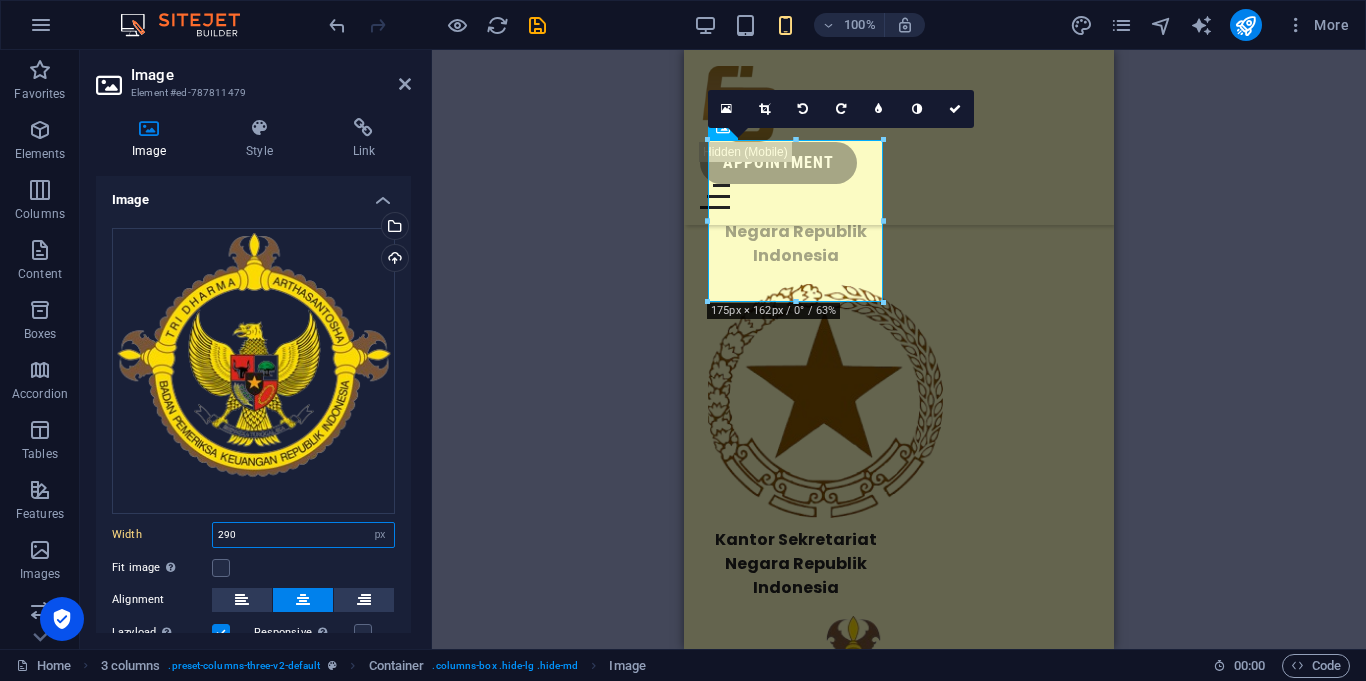 type on "290" 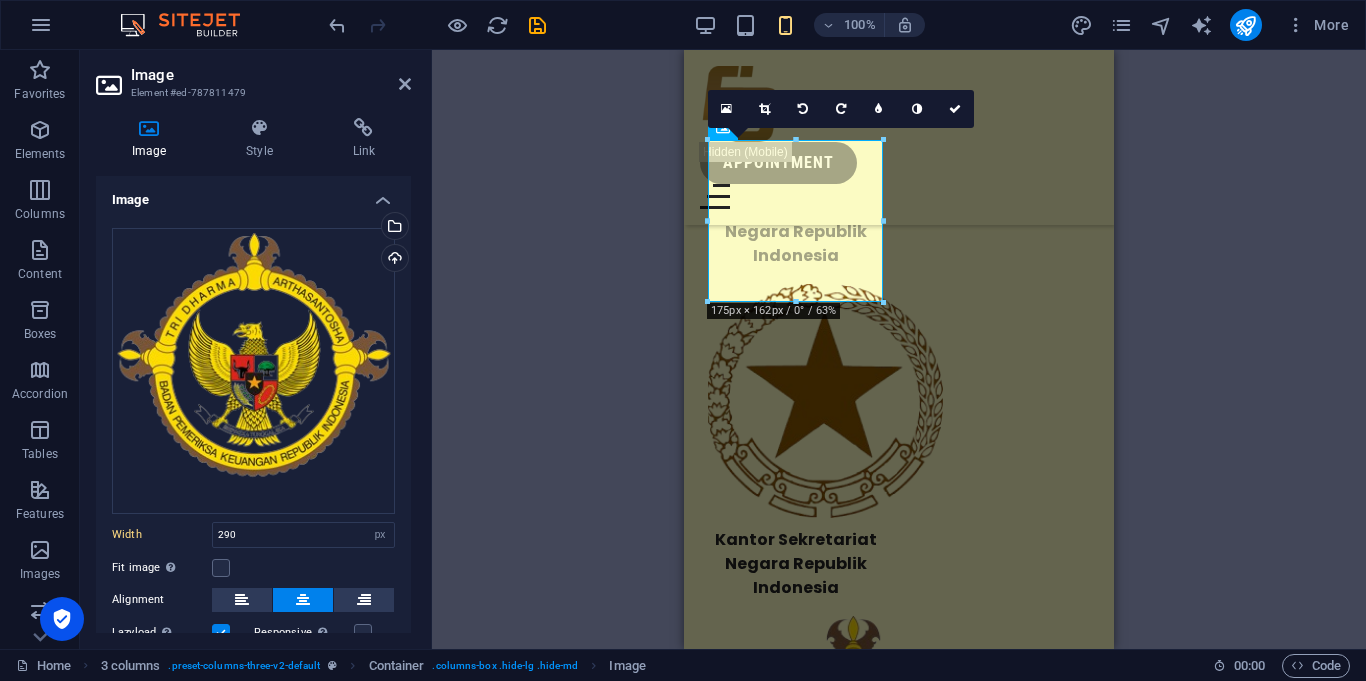 click on "Fit image Automatically fit image to a fixed width and height" at bounding box center [253, 568] 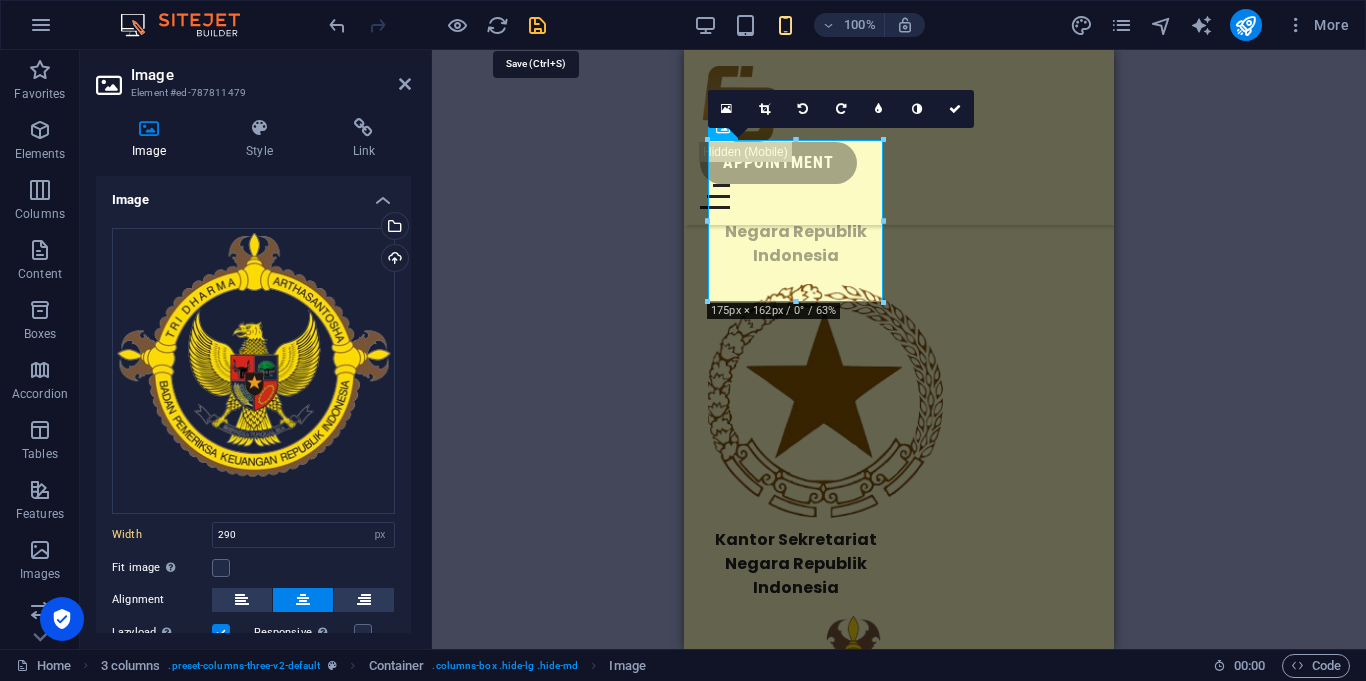 click at bounding box center [537, 25] 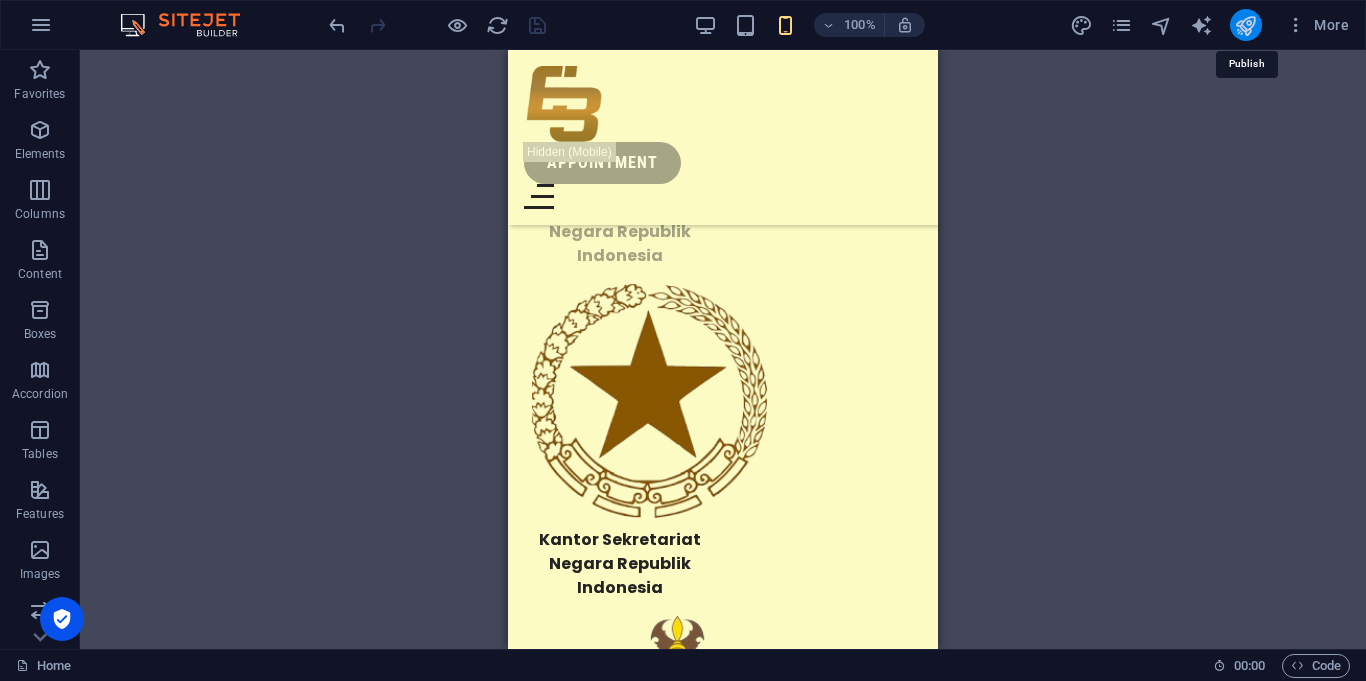 click at bounding box center [1245, 25] 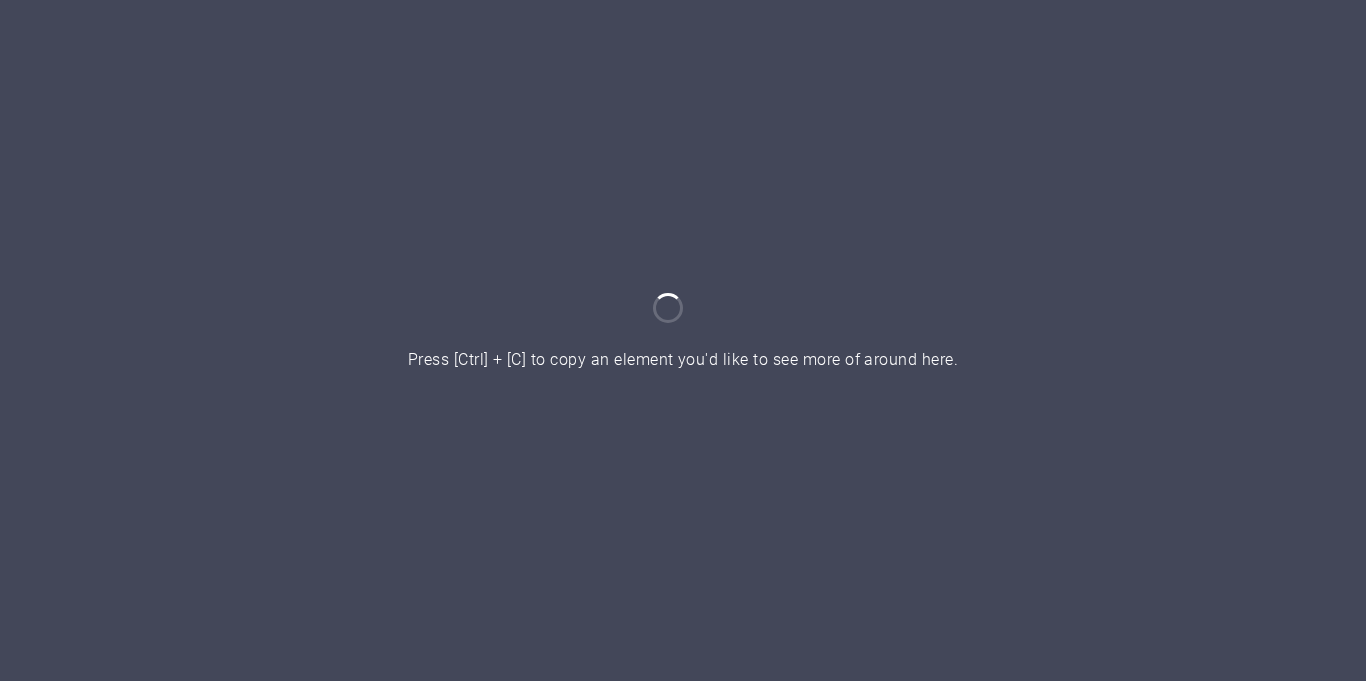 scroll, scrollTop: 0, scrollLeft: 0, axis: both 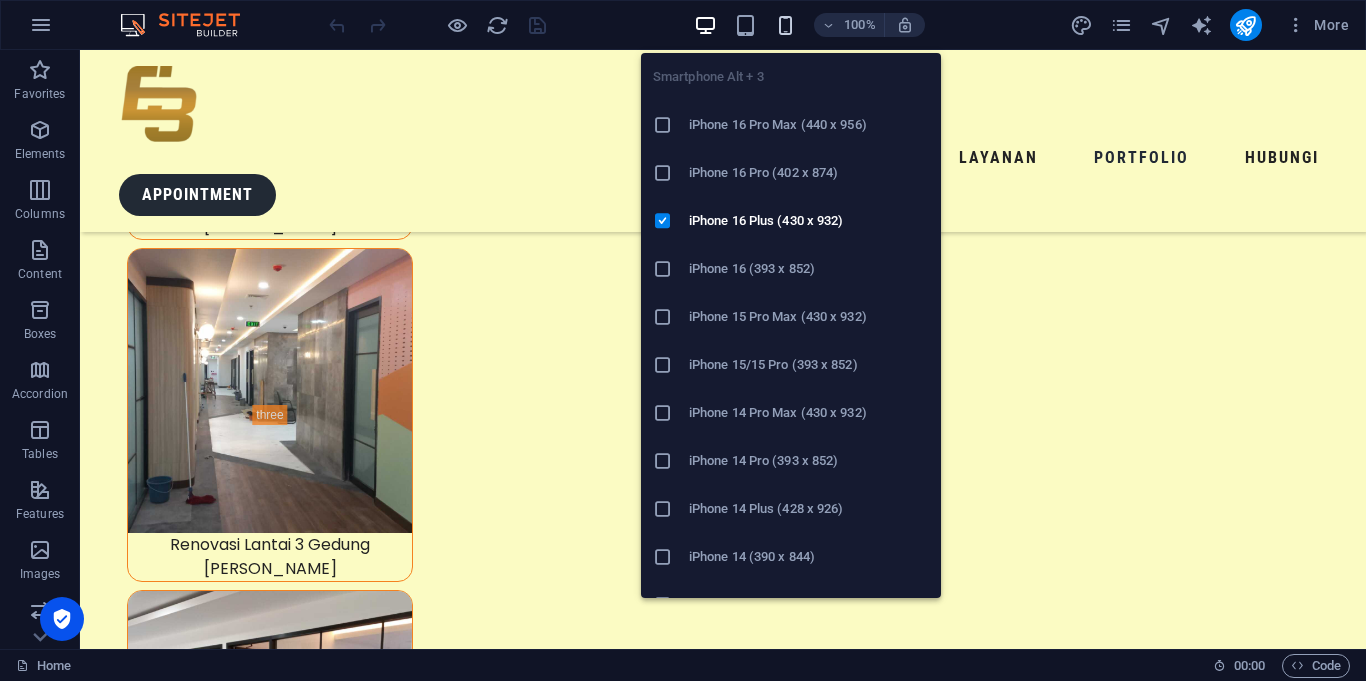 click at bounding box center (785, 25) 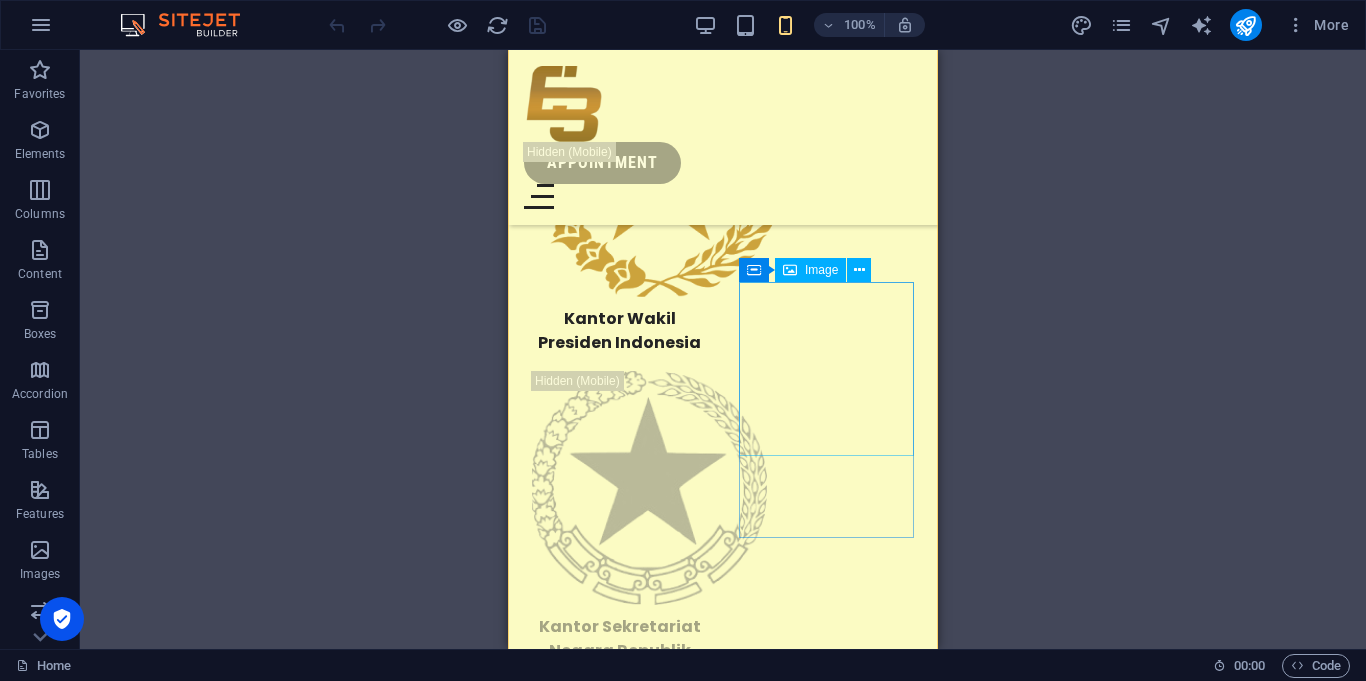 scroll, scrollTop: 33453, scrollLeft: 0, axis: vertical 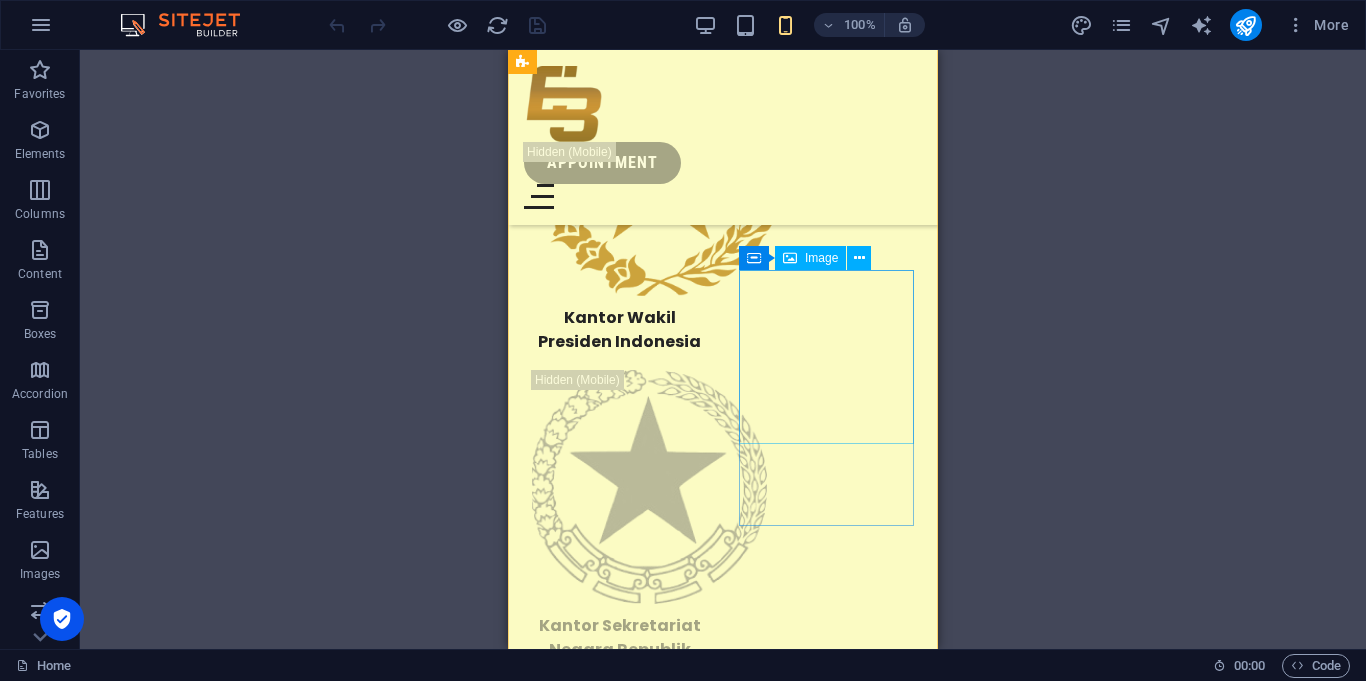 click at bounding box center [619, 819] 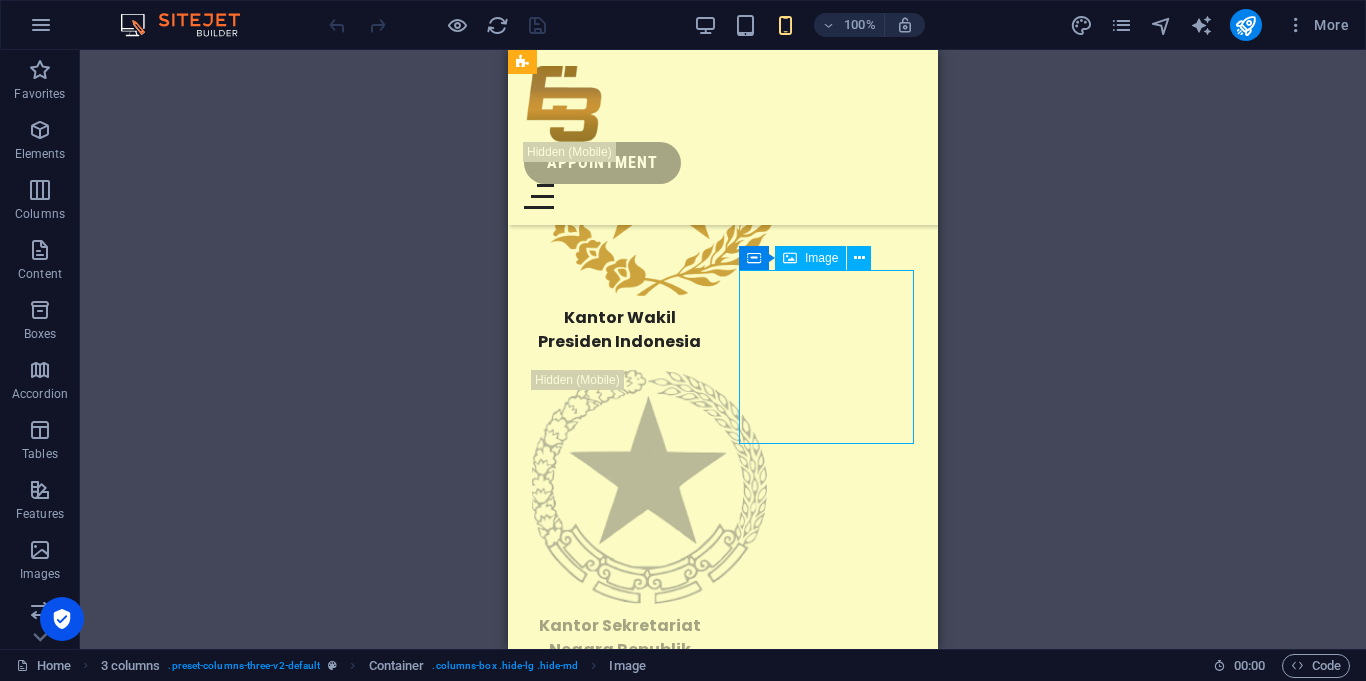click at bounding box center (619, 819) 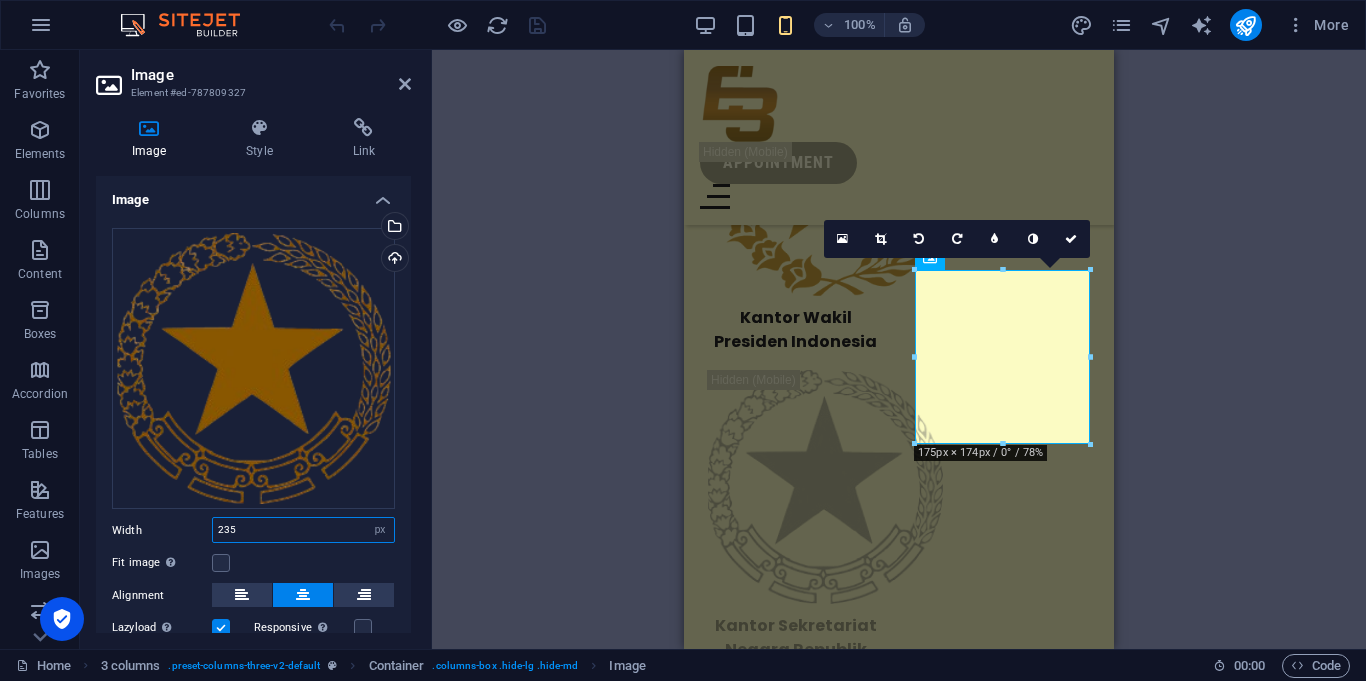 click on "235" at bounding box center (303, 530) 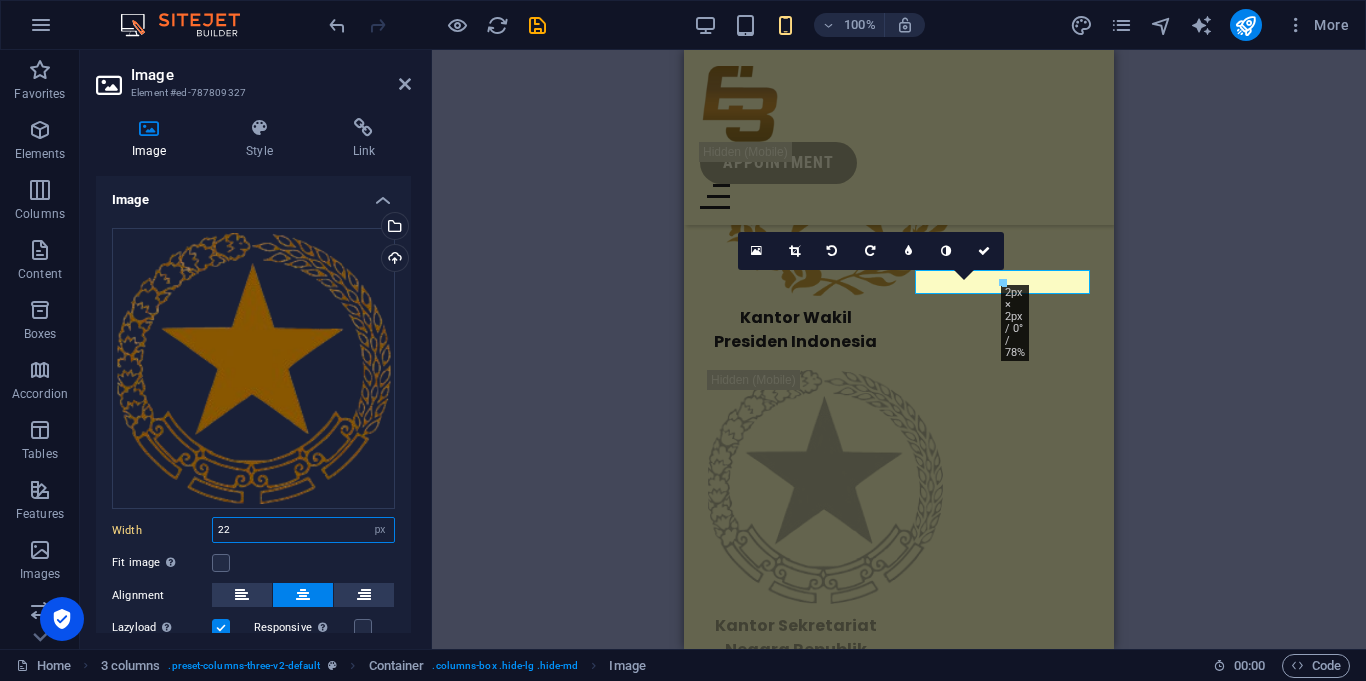 type on "225" 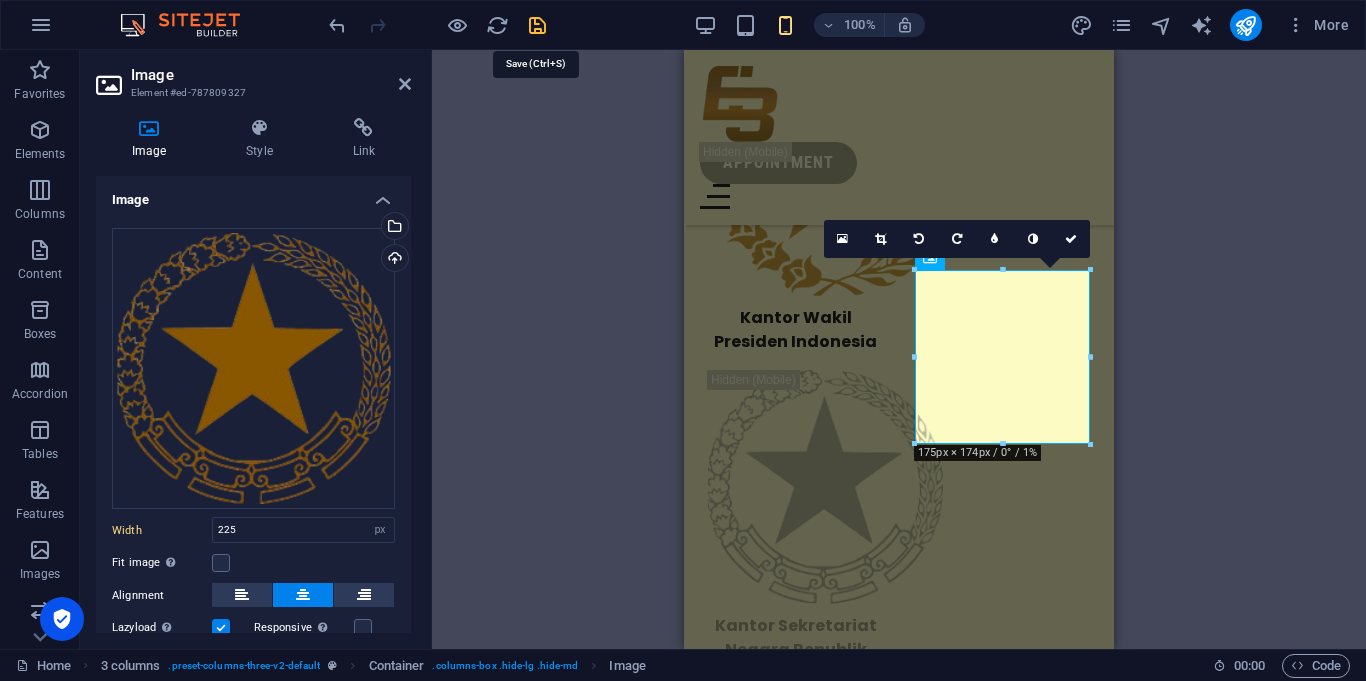 click at bounding box center [537, 25] 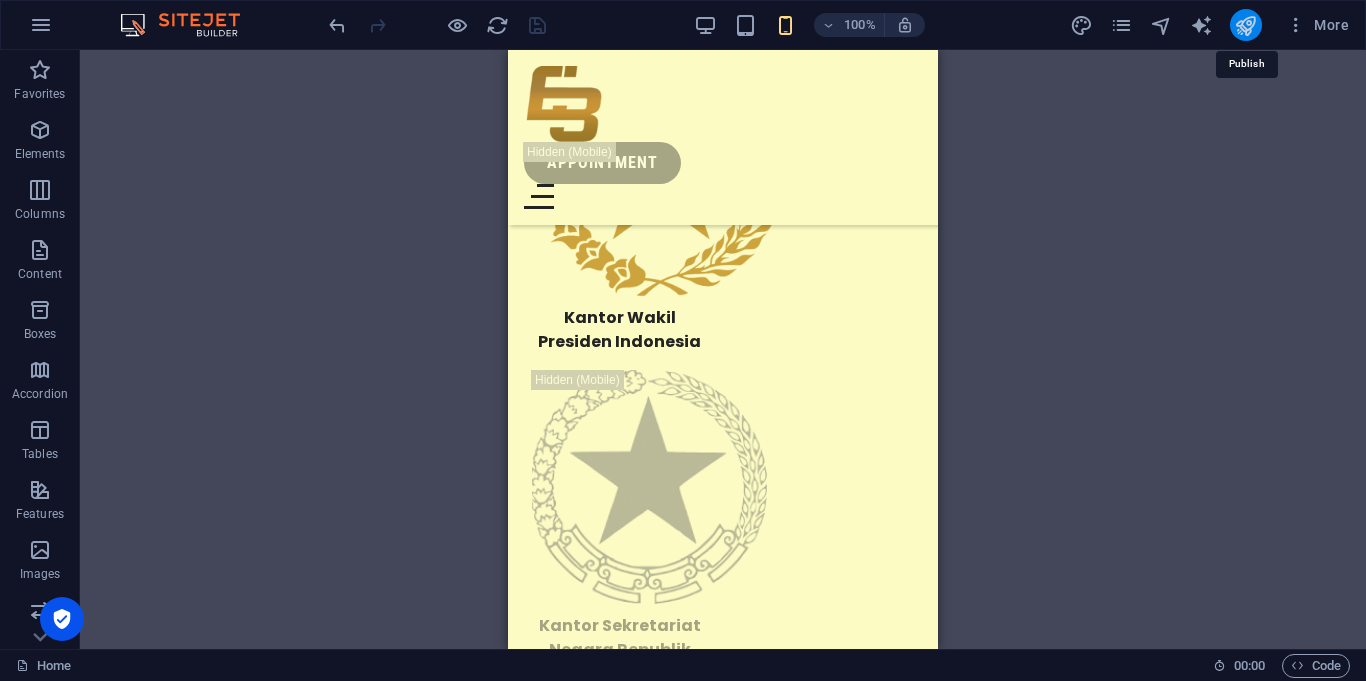 click at bounding box center (1245, 25) 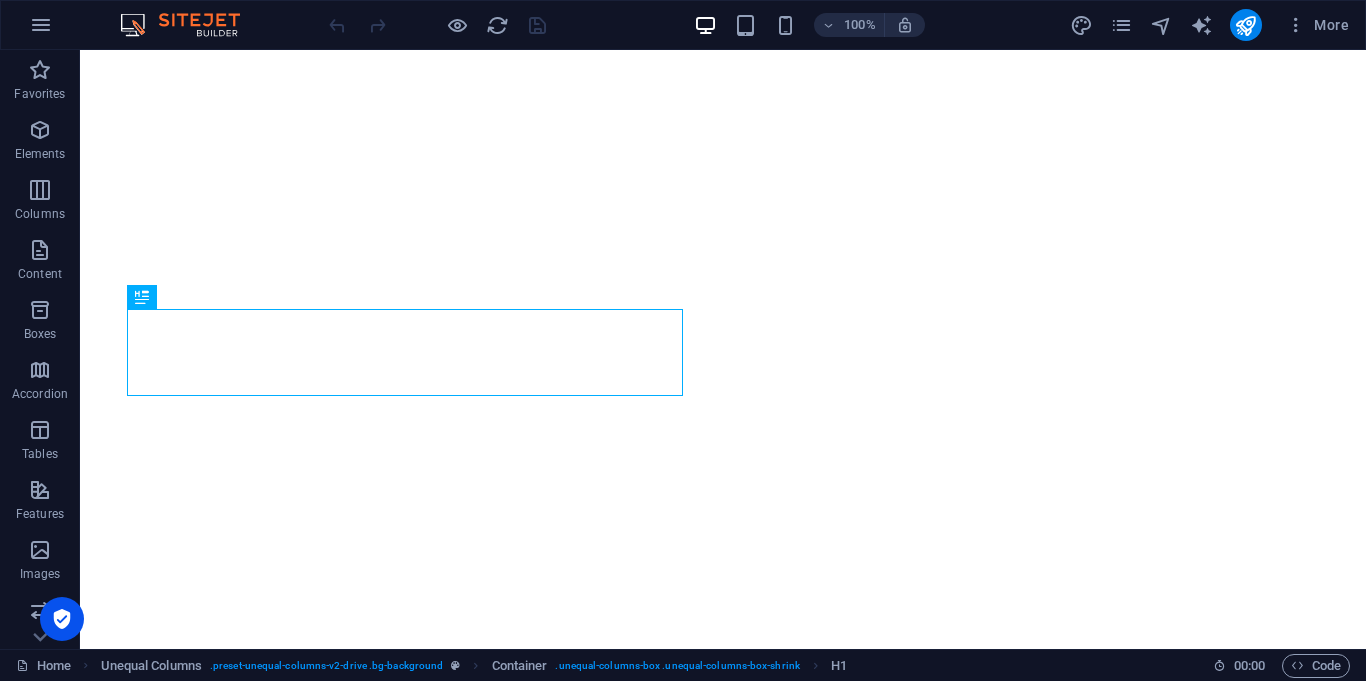 scroll, scrollTop: 0, scrollLeft: 0, axis: both 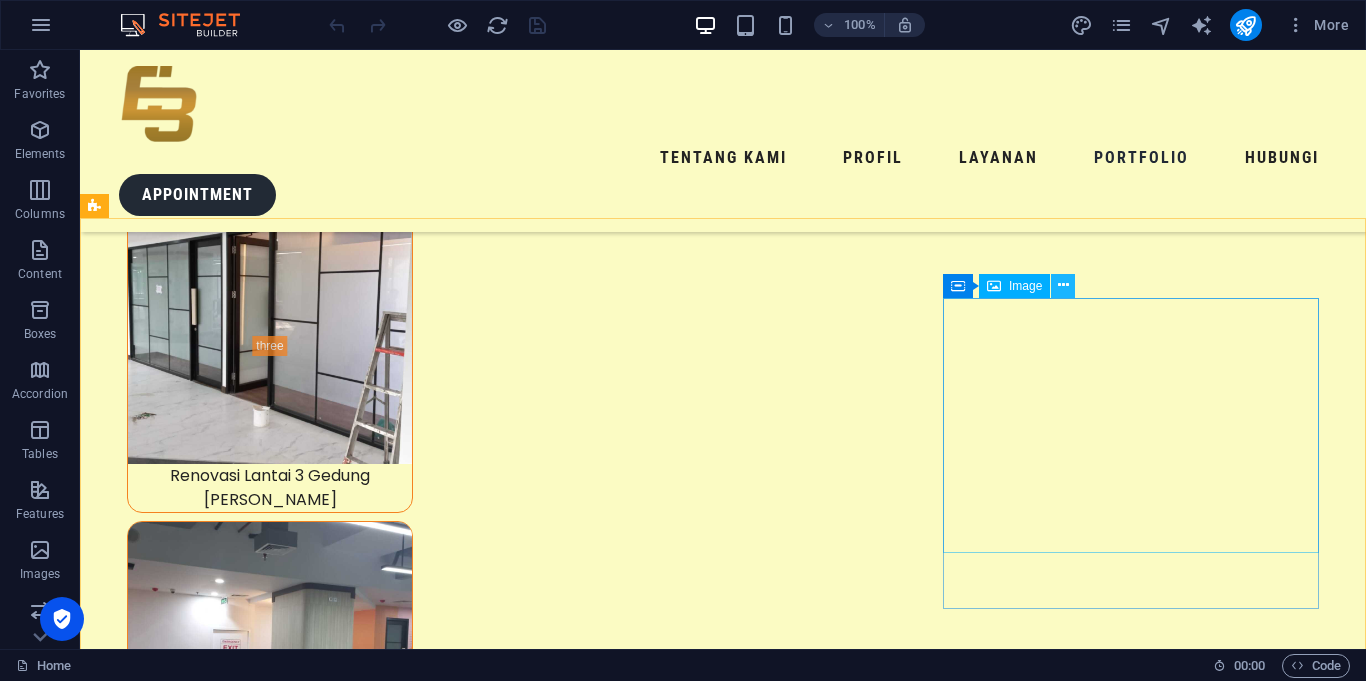 click at bounding box center (1063, 285) 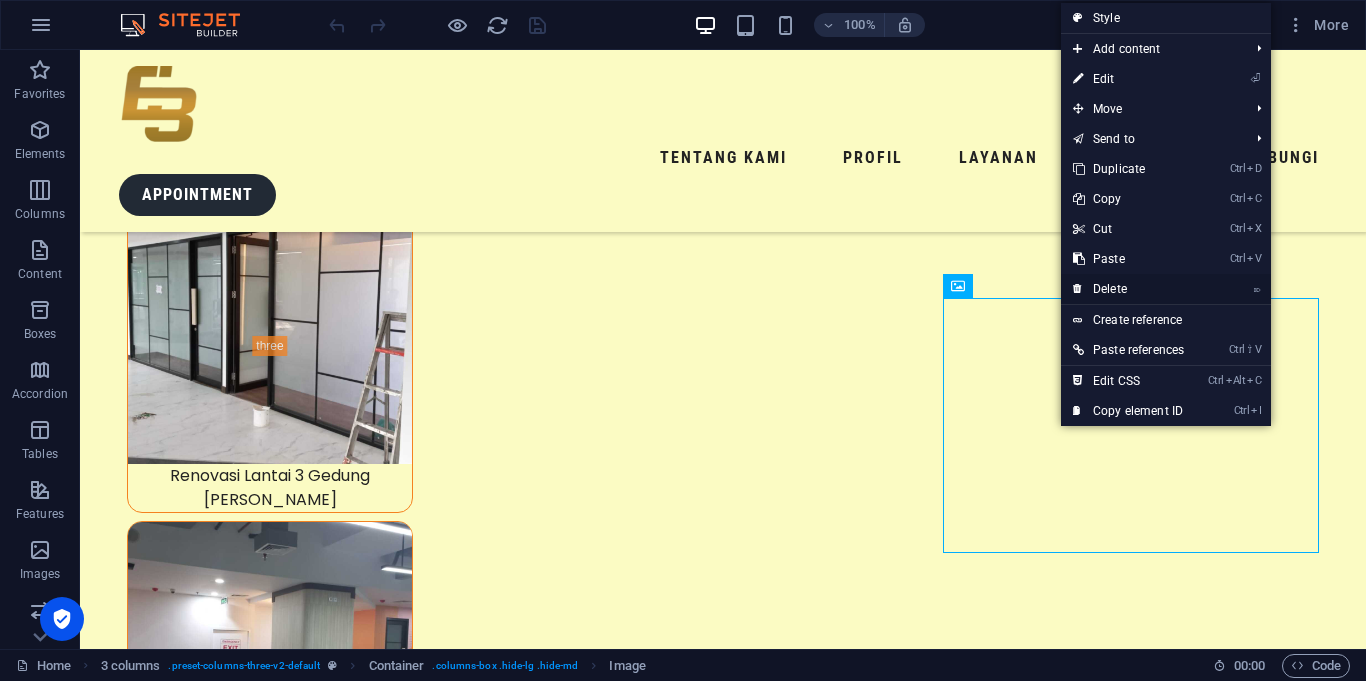 click on "⌦  Delete" at bounding box center (1128, 289) 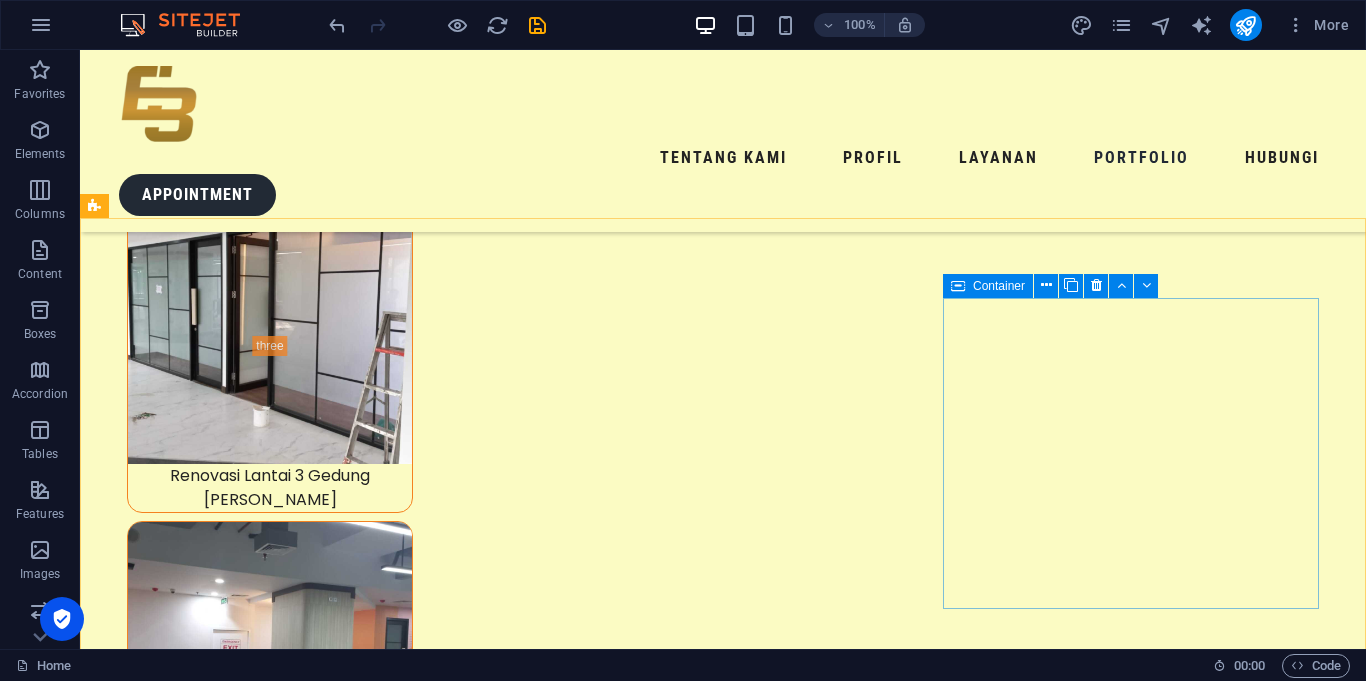 click at bounding box center [958, 286] 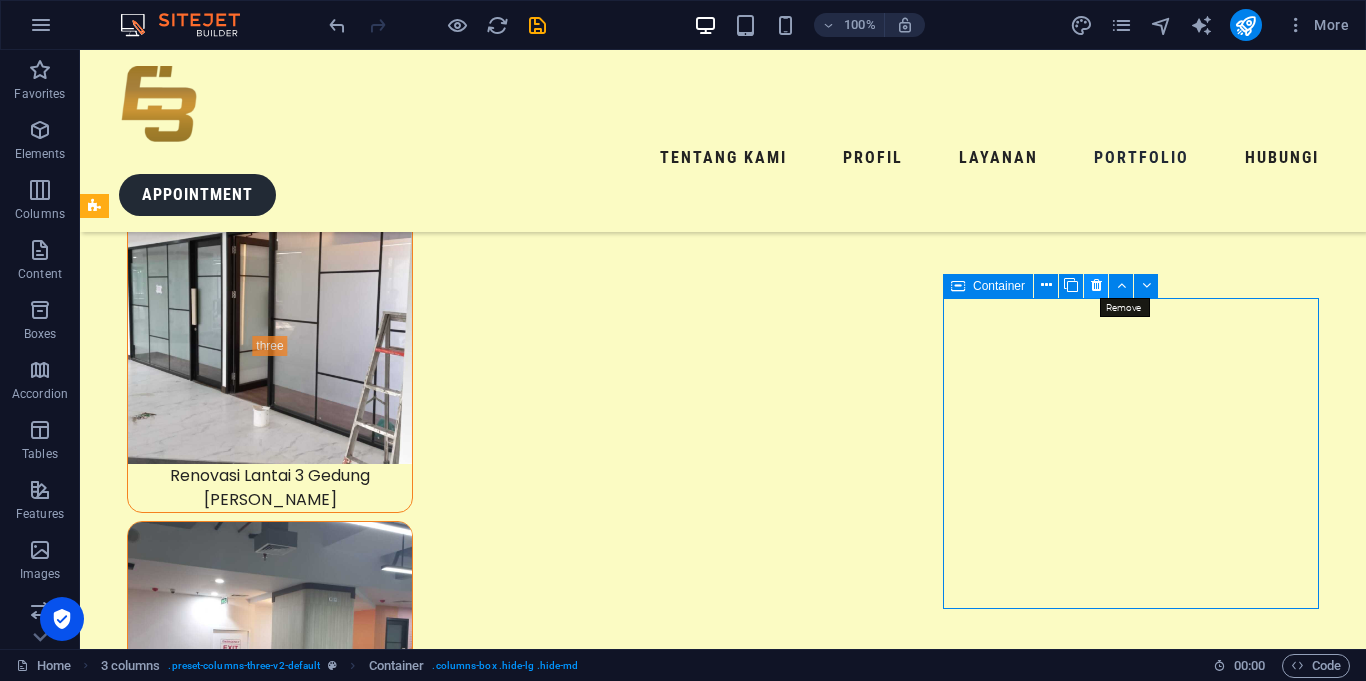 click at bounding box center (1096, 285) 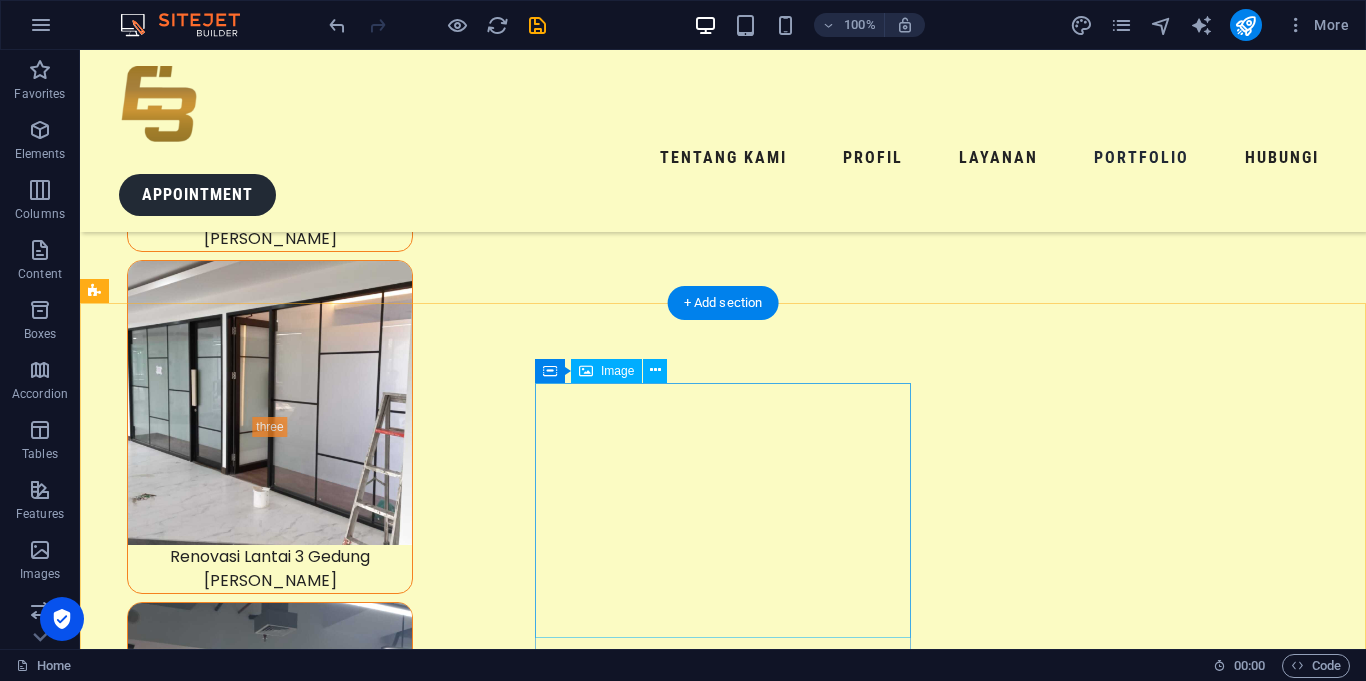 scroll, scrollTop: 9731, scrollLeft: 0, axis: vertical 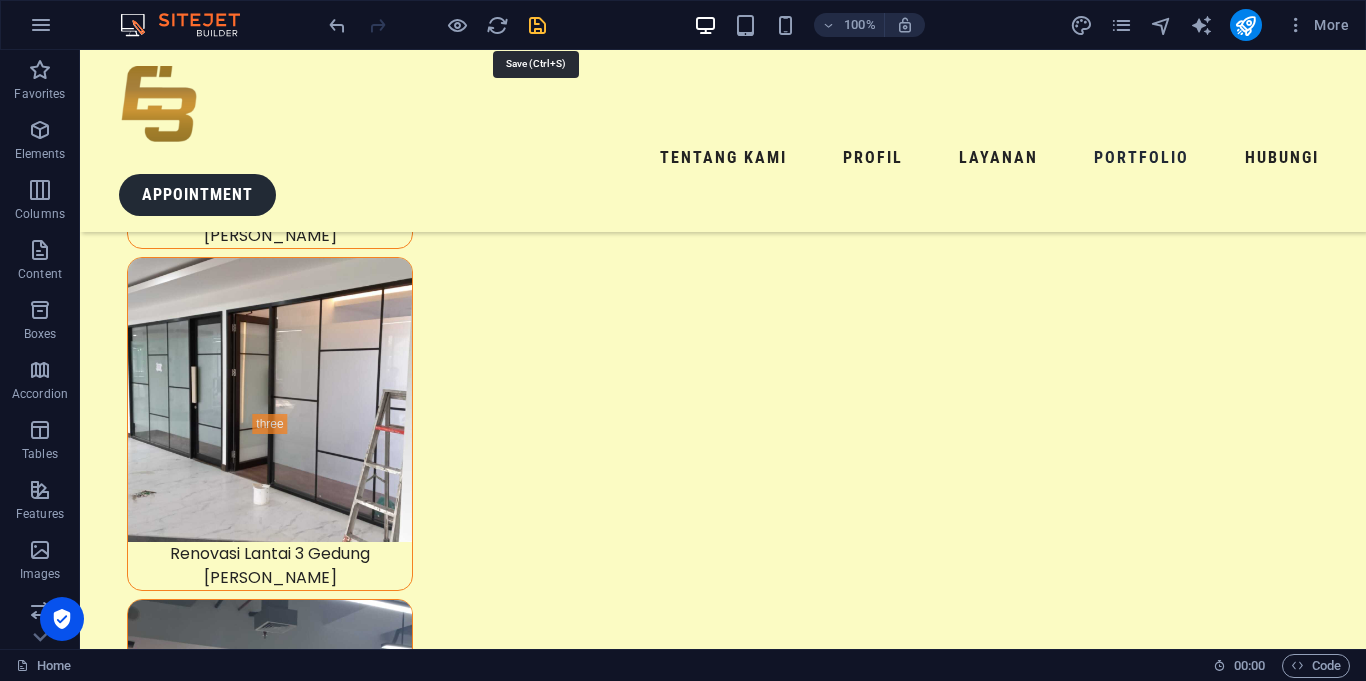click at bounding box center [537, 25] 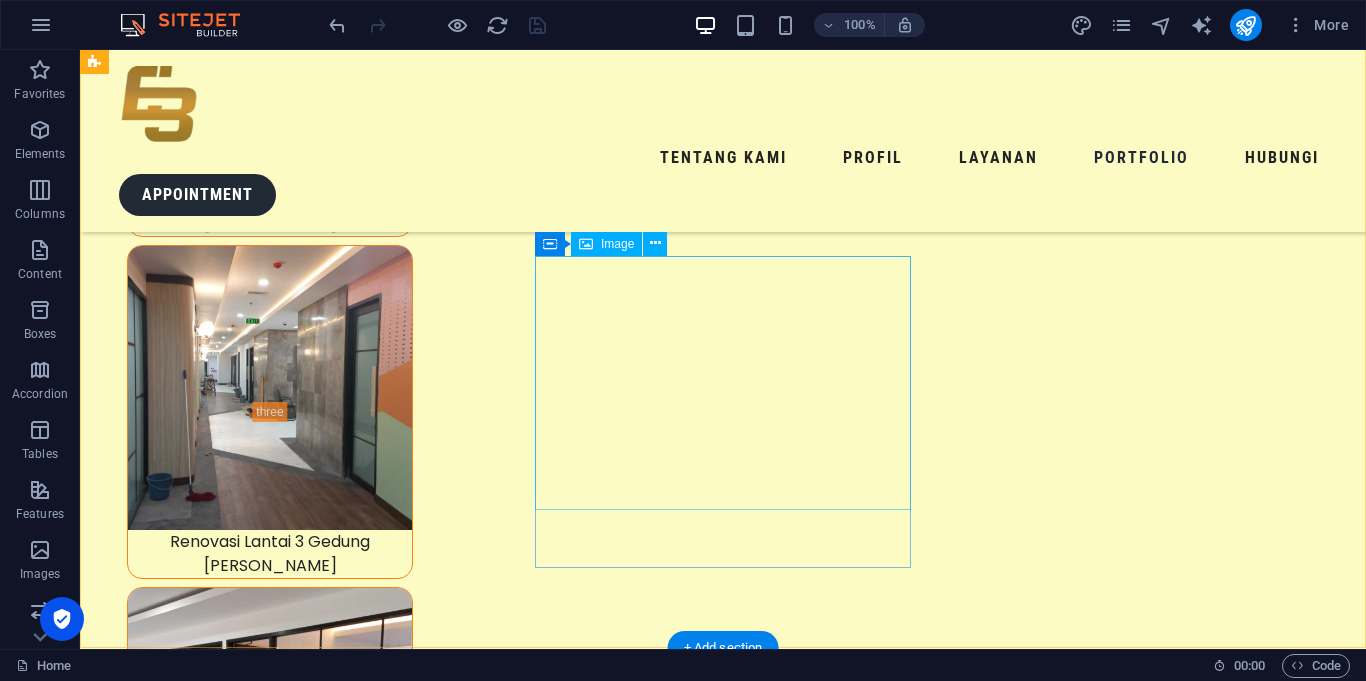 scroll, scrollTop: 9379, scrollLeft: 0, axis: vertical 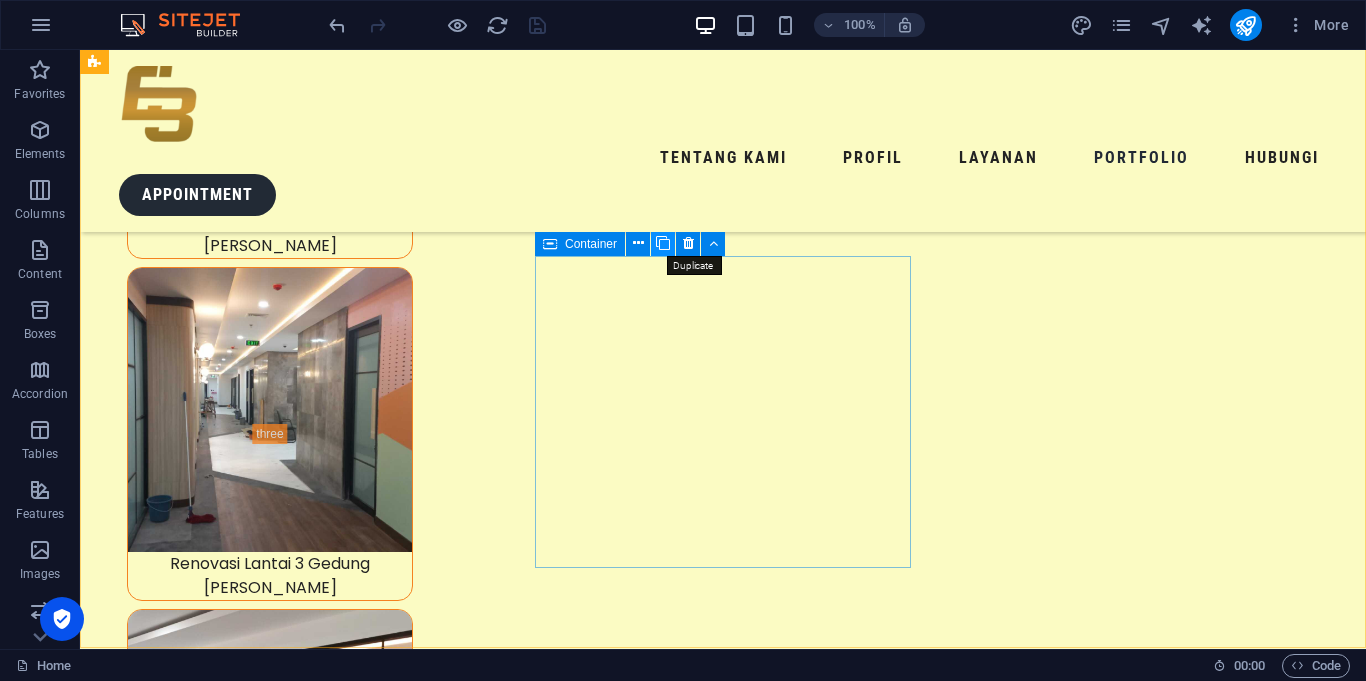 click at bounding box center (663, 243) 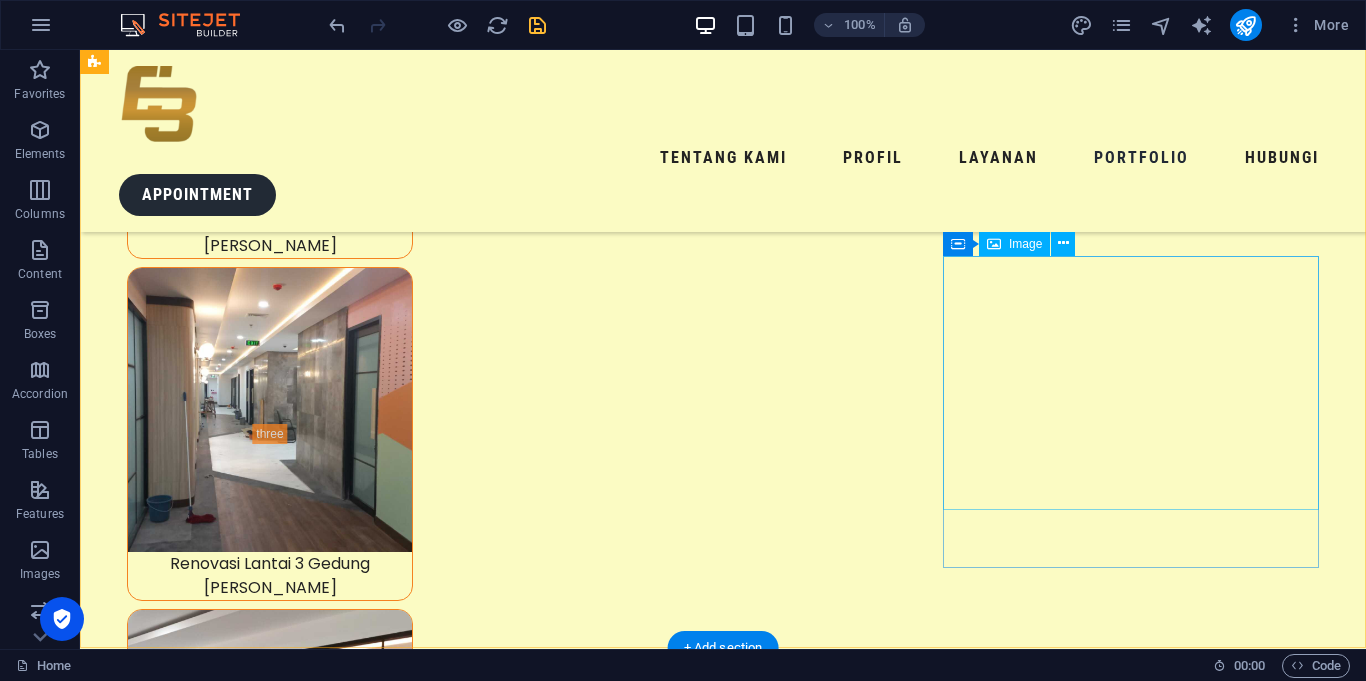 click at bounding box center (292, 20632) 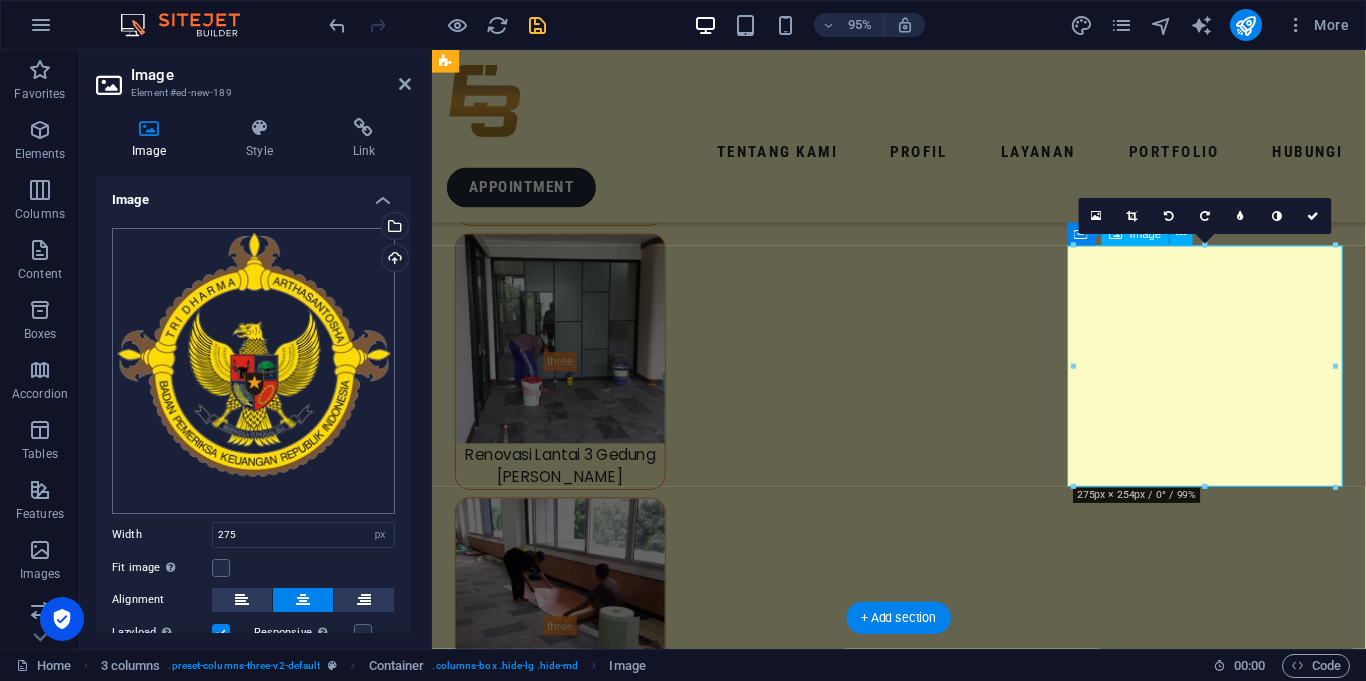 scroll, scrollTop: 8760, scrollLeft: 0, axis: vertical 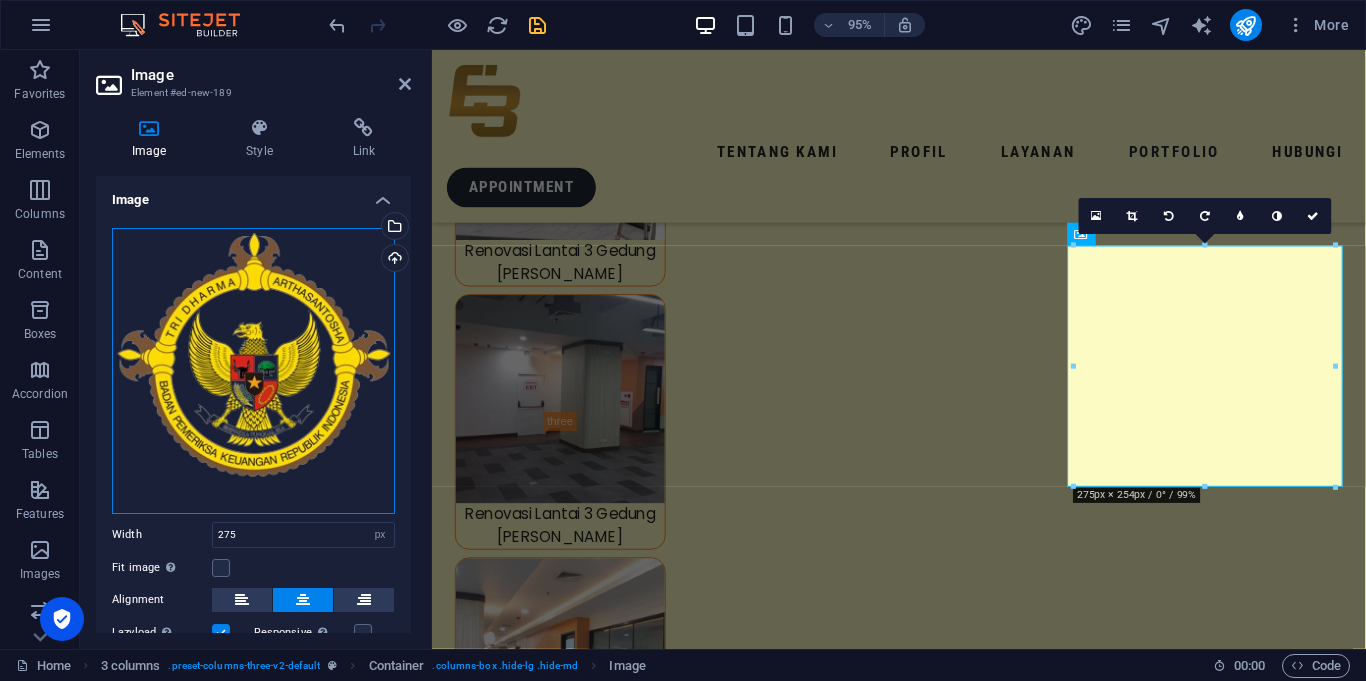 click on "Drag files here, click to choose files or select files from Files or our free stock photos & videos" at bounding box center [253, 371] 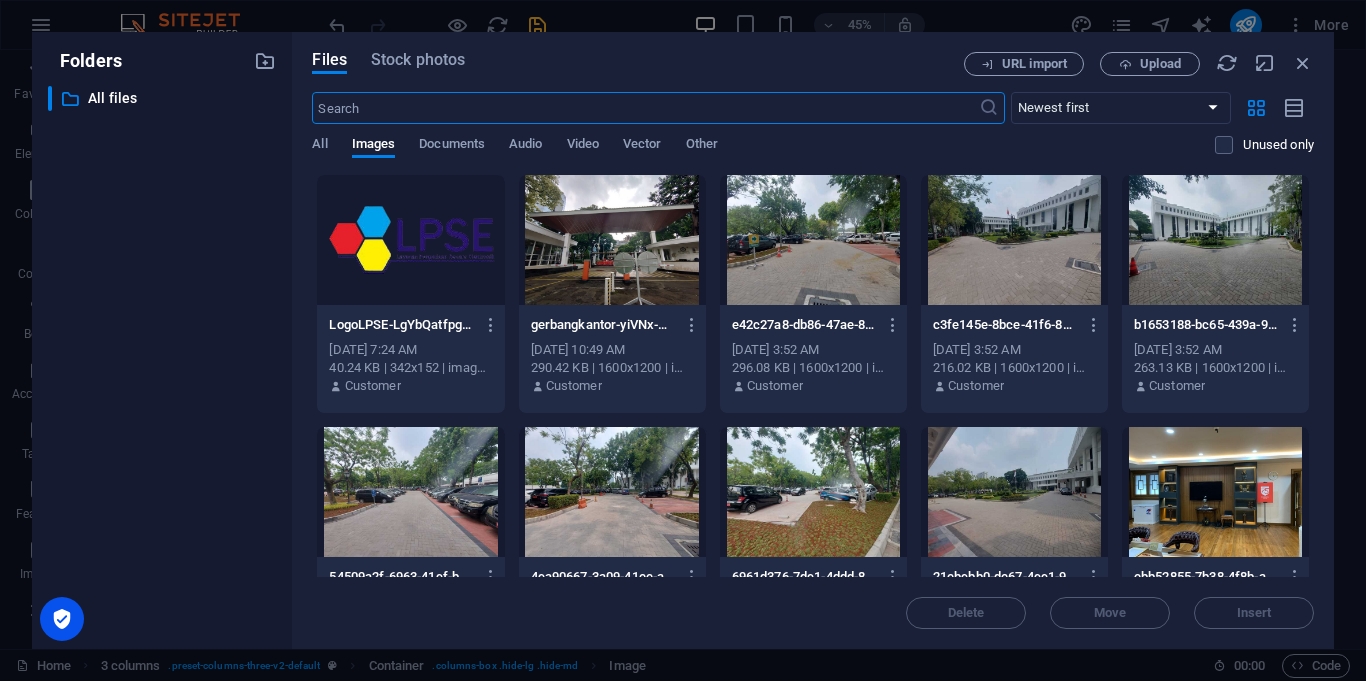 scroll, scrollTop: 8777, scrollLeft: 0, axis: vertical 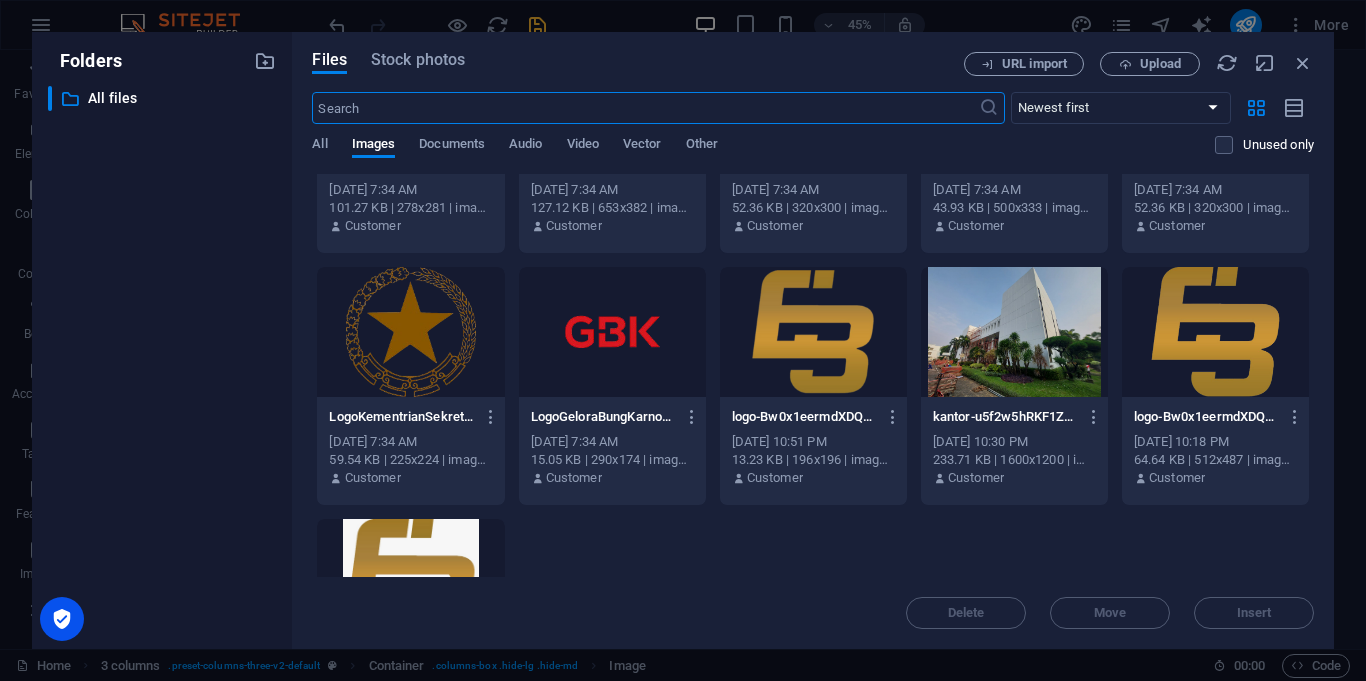 click at bounding box center (612, 332) 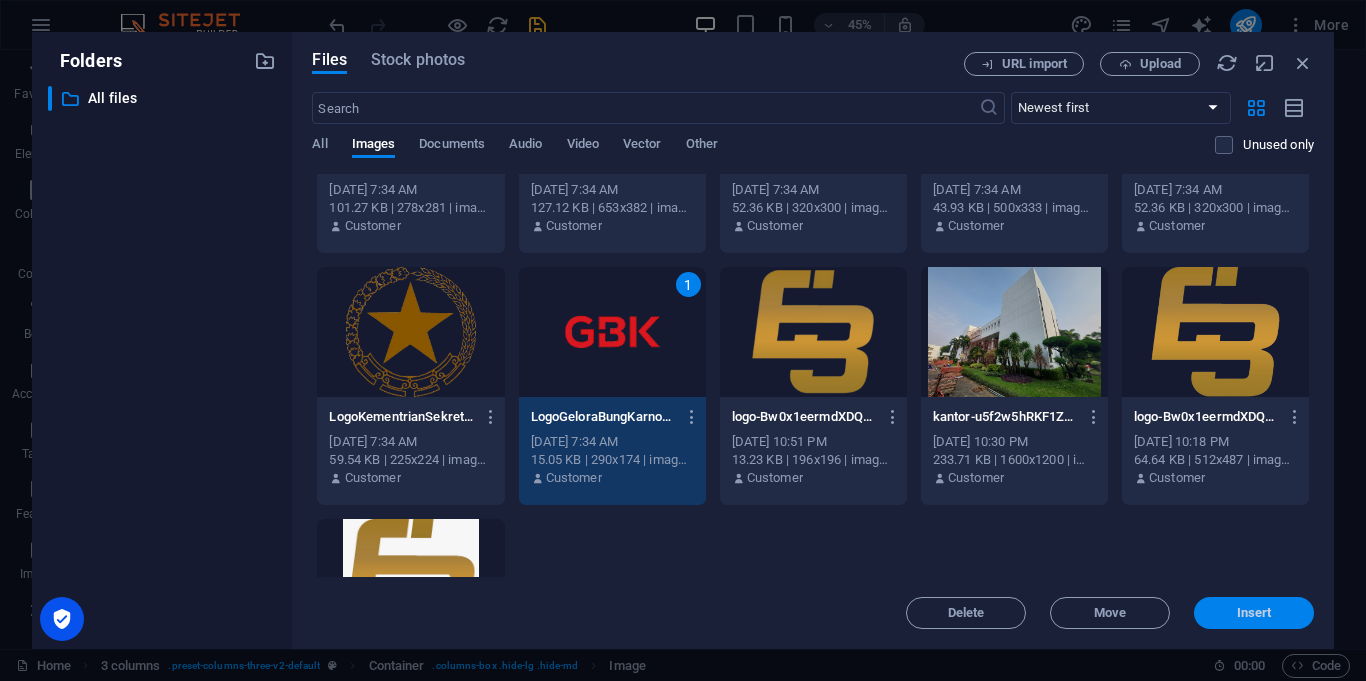 click on "Insert" at bounding box center [1254, 613] 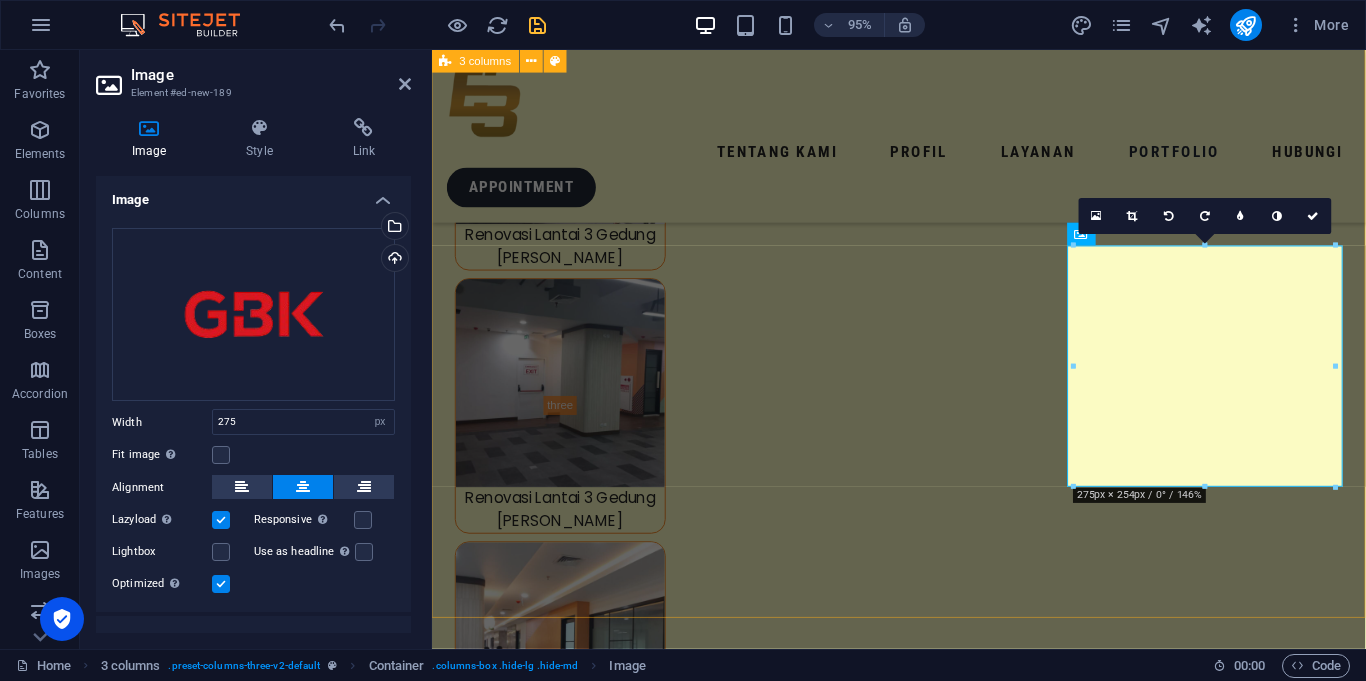 scroll, scrollTop: 8760, scrollLeft: 0, axis: vertical 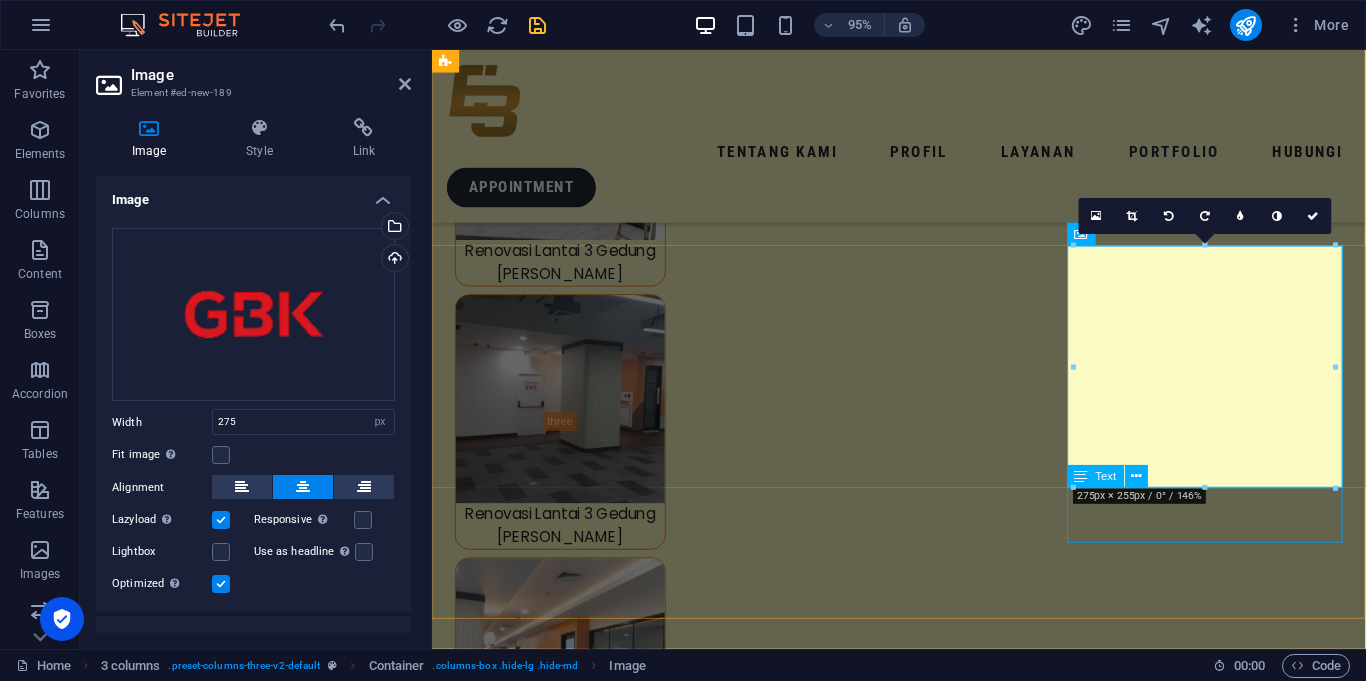 click on "Badan Pemeriksa Keuangan Republik Indonesia" at bounding box center (601, 16866) 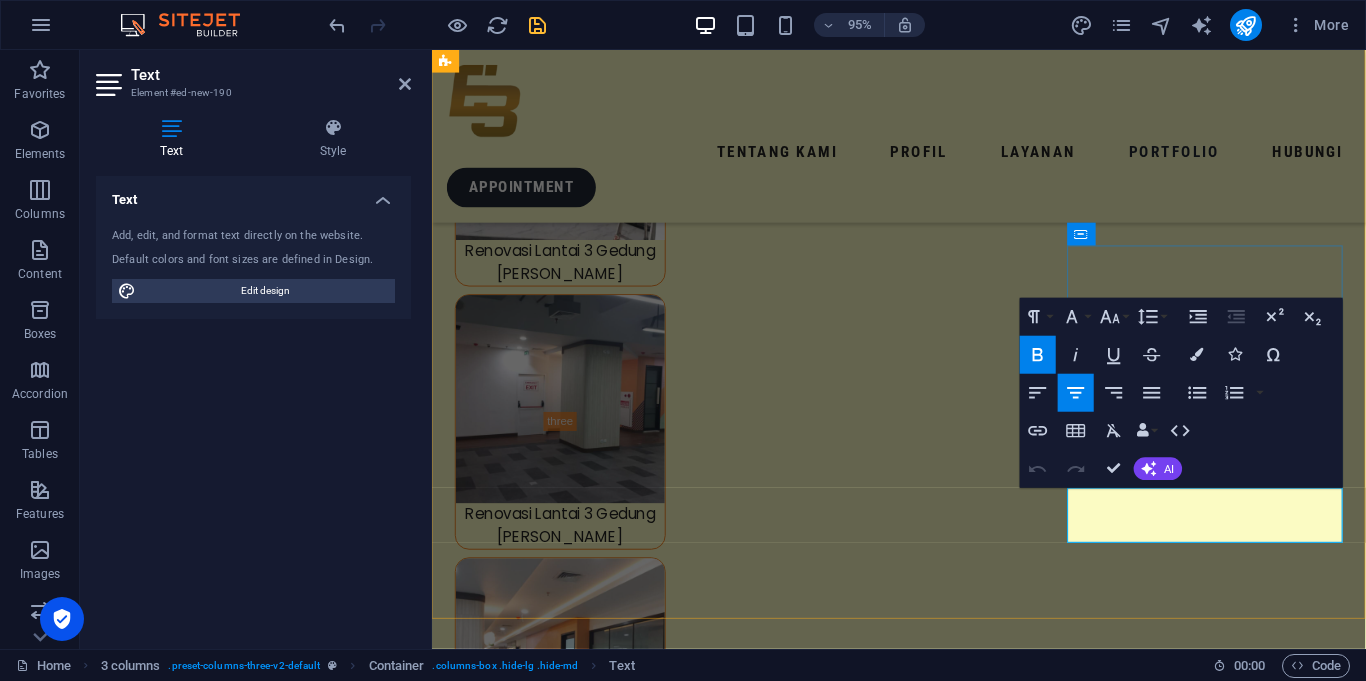 click on "Badan Pemeriksa Keuangan Republik Indonesia" at bounding box center [601, 16870] 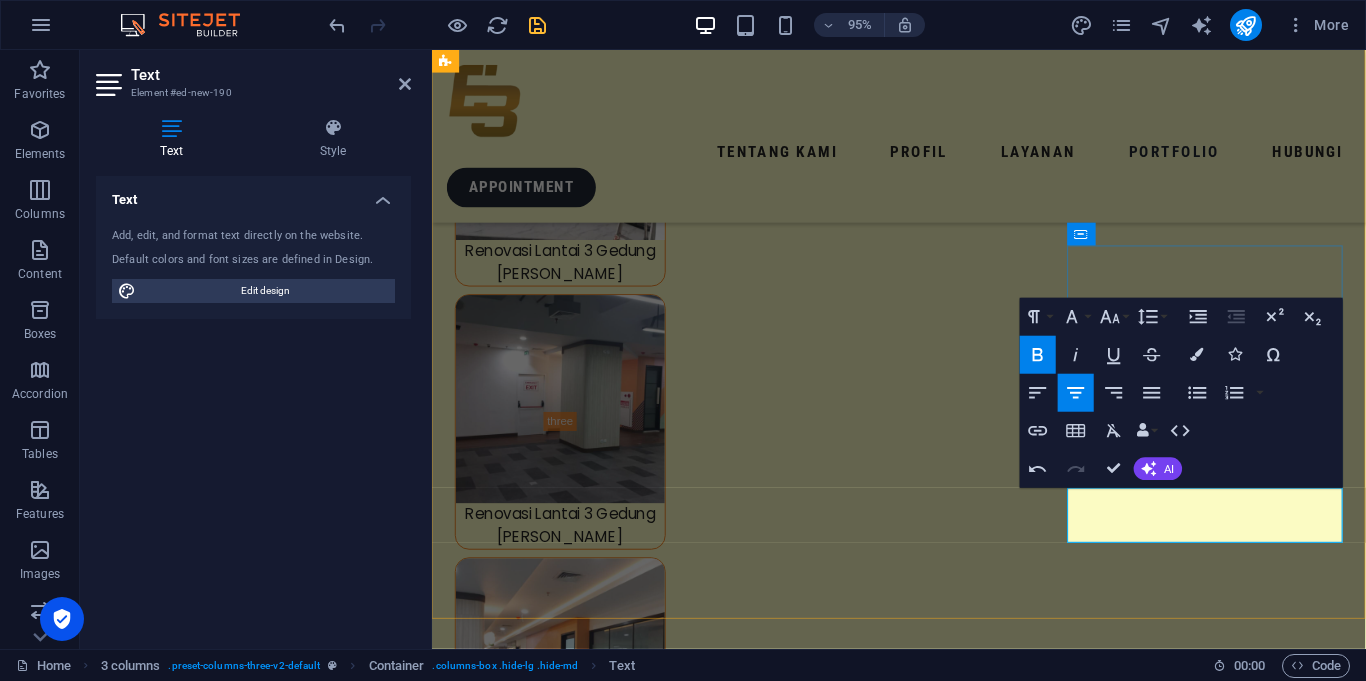 click on "Badan Gelora Bung Karno  Keuangan Republik Indonesia" at bounding box center [601, 16882] 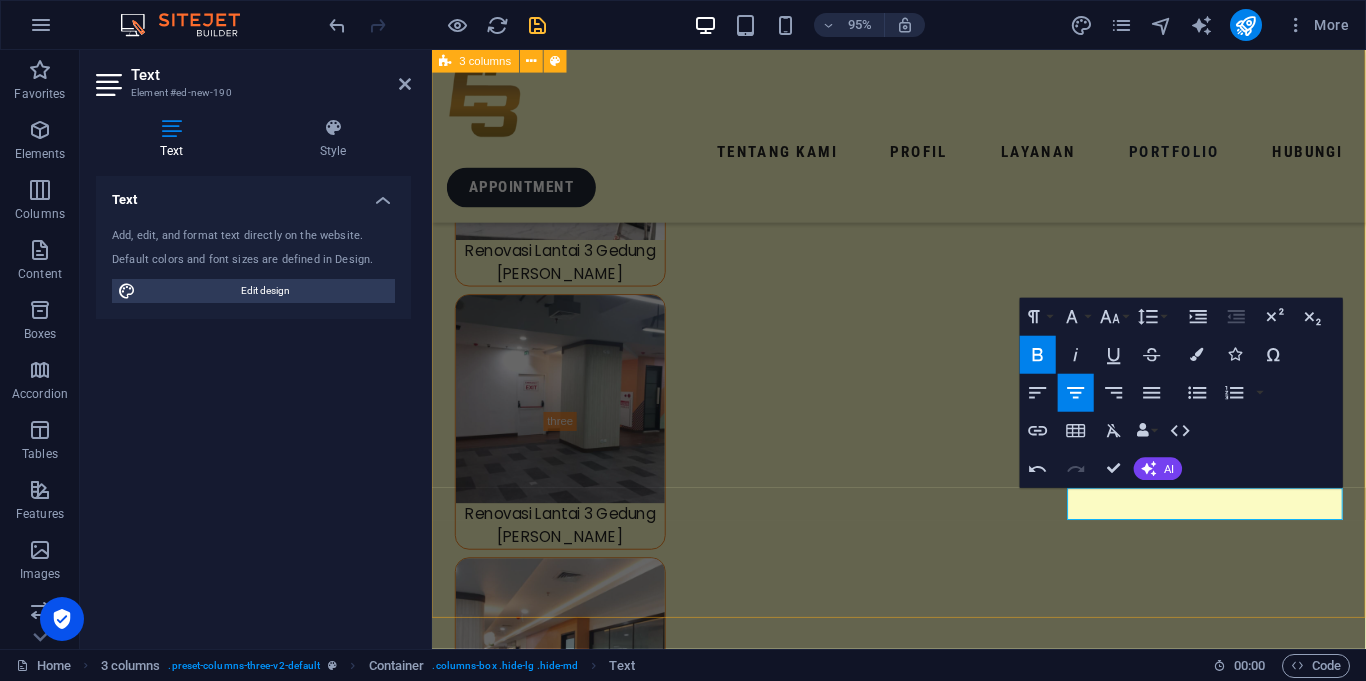 click on "Kantor Presiden Indonesia Kantor Wakil Presiden Indonesia Kantor Sekretariat Negara Republik Indonesia Kantor Sekretariat Negara Republik Indonesia Badan Pemeriksa Keuangan Republik Indonesia Gelora Bung Karno" at bounding box center (923, 15975) 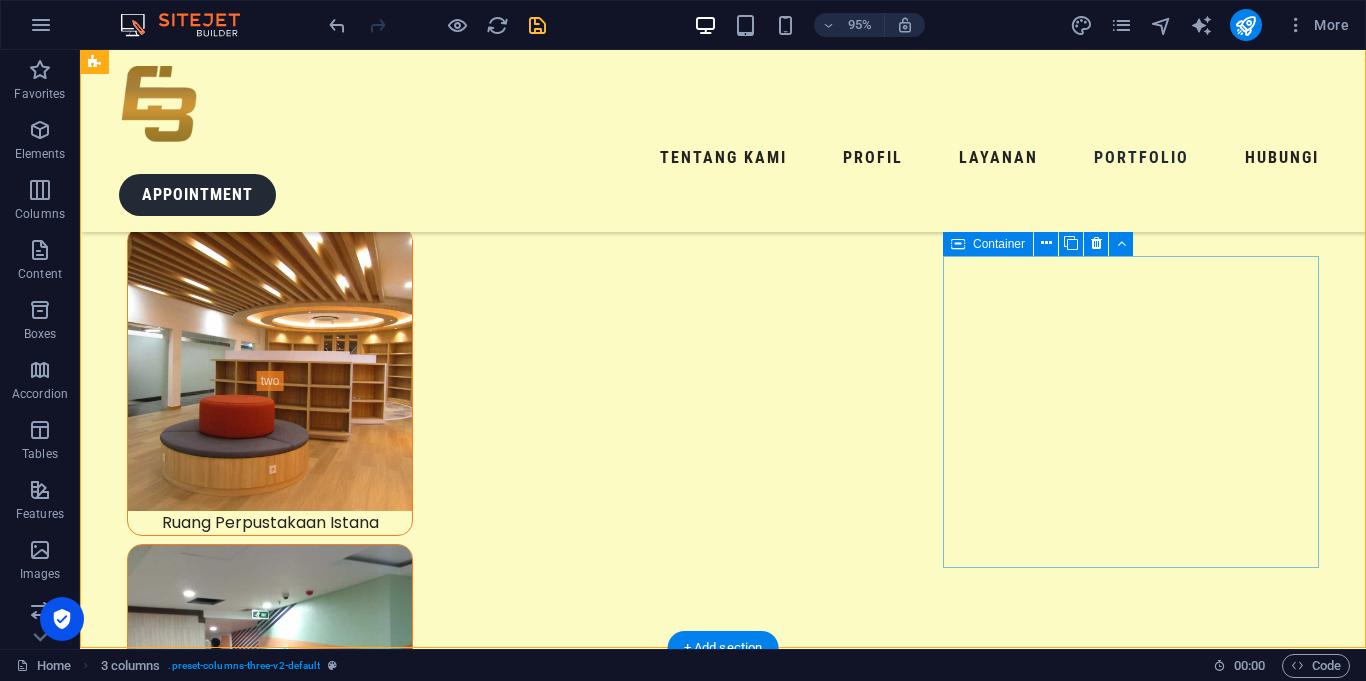 scroll, scrollTop: 9379, scrollLeft: 0, axis: vertical 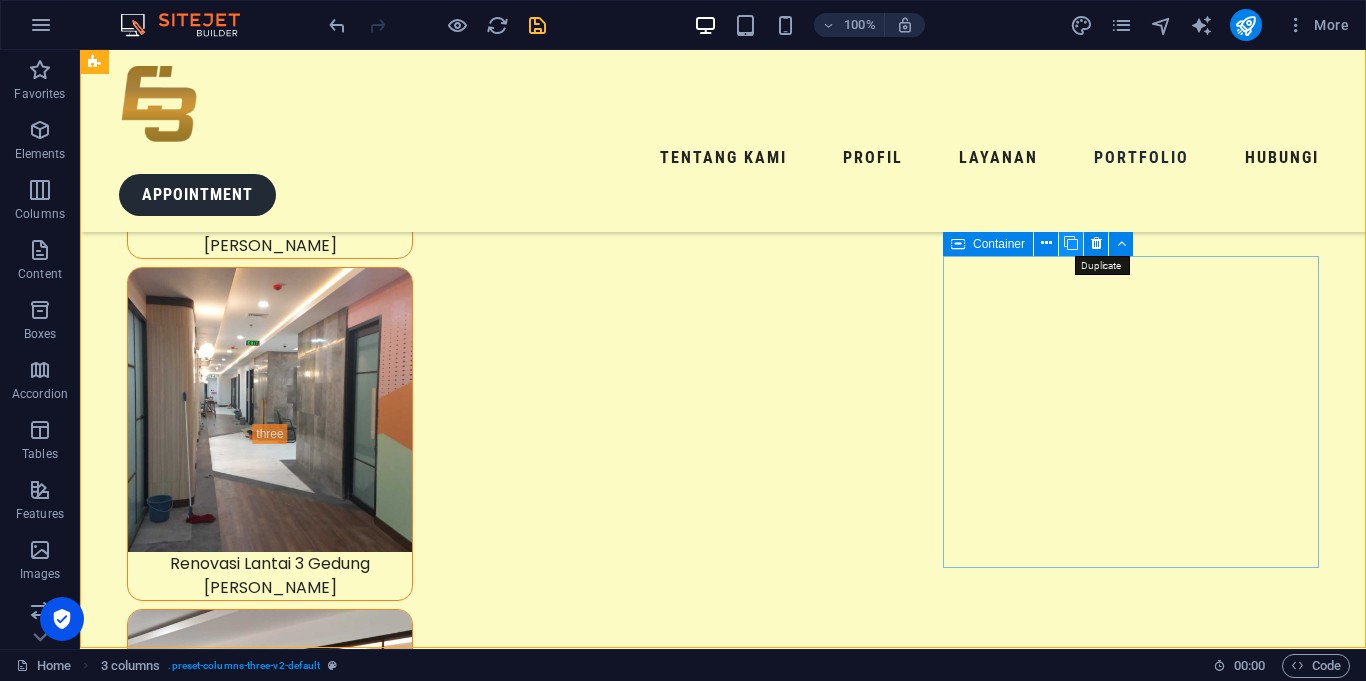 click at bounding box center [1071, 243] 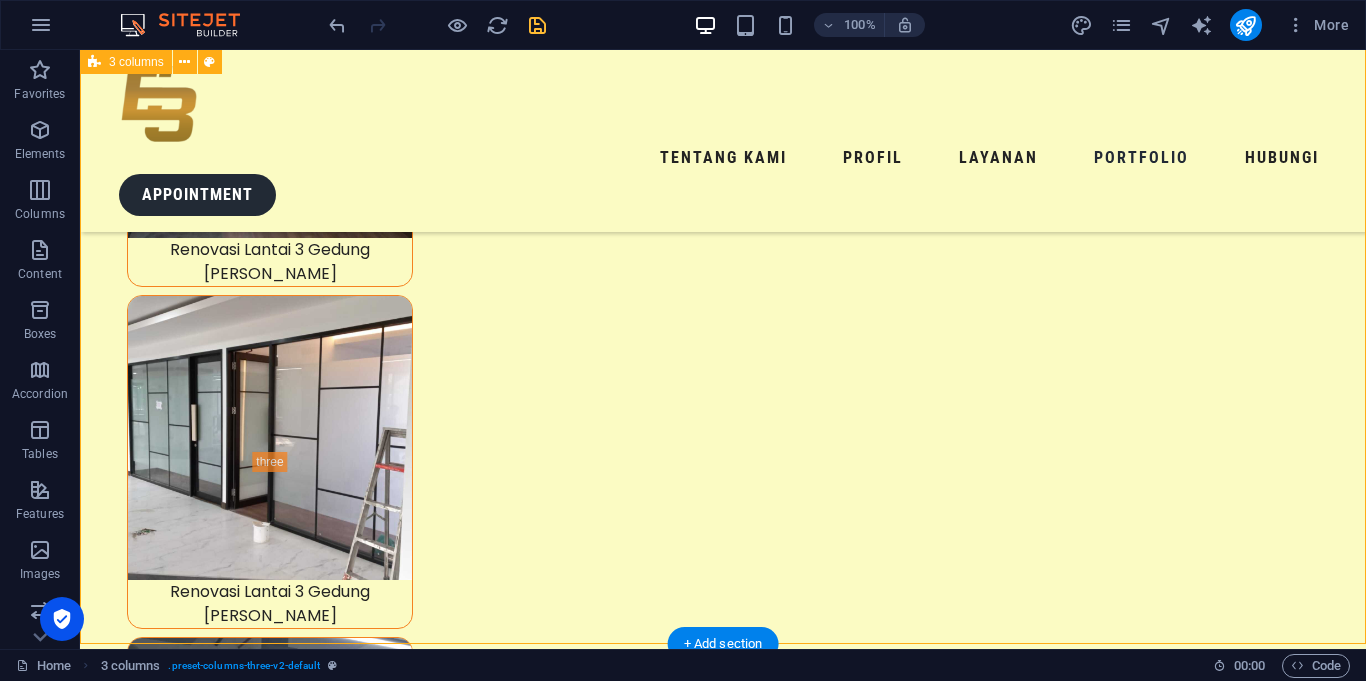 scroll, scrollTop: 9704, scrollLeft: 0, axis: vertical 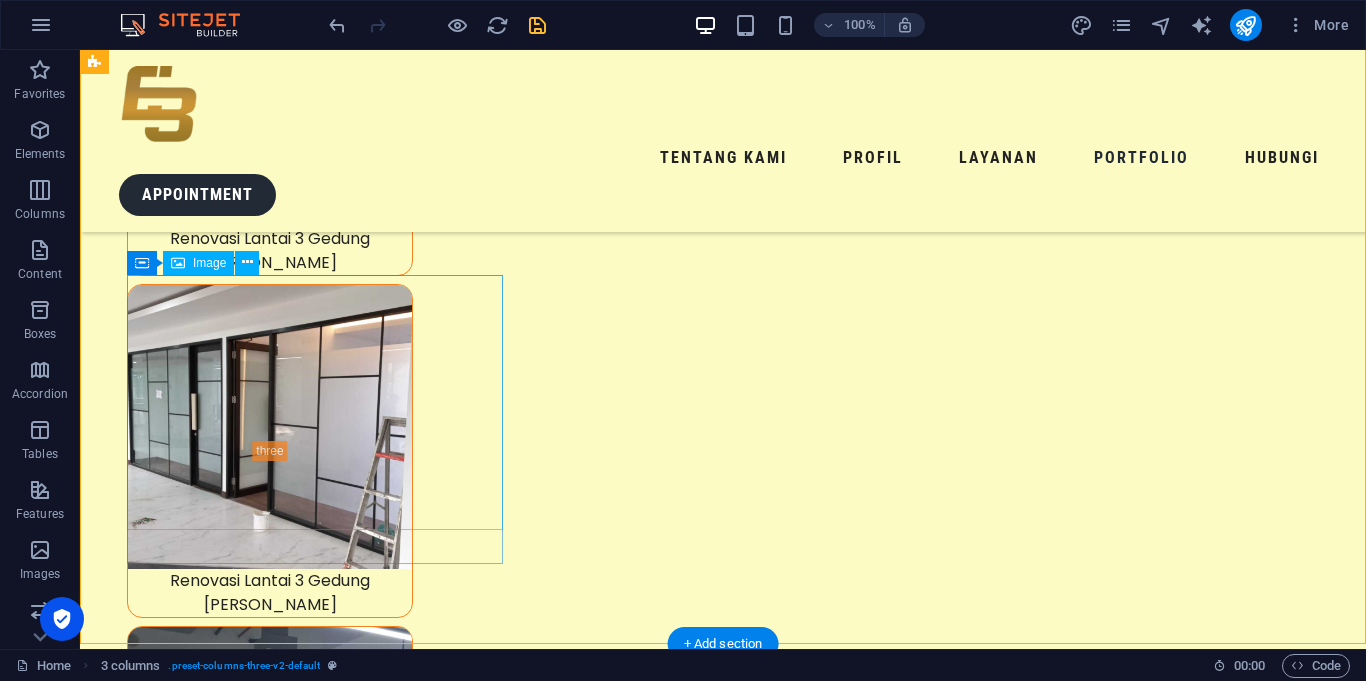 click at bounding box center (292, 20612) 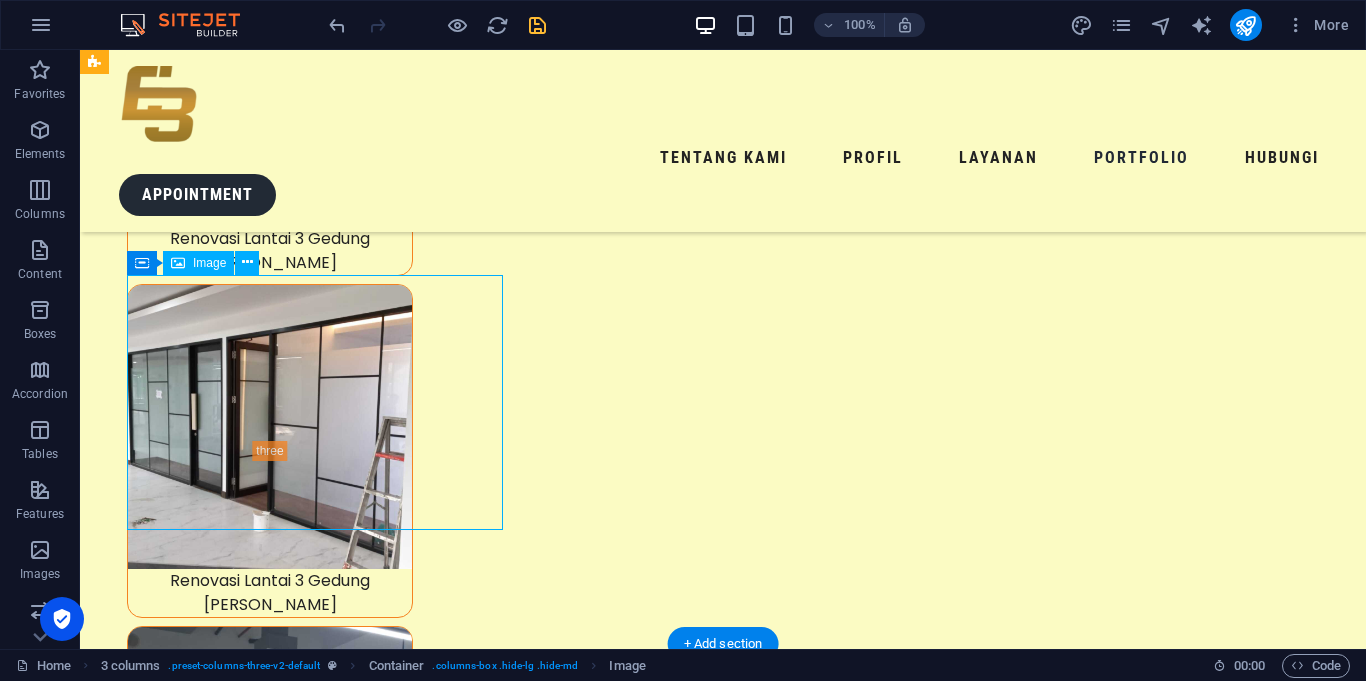 click at bounding box center (292, 20612) 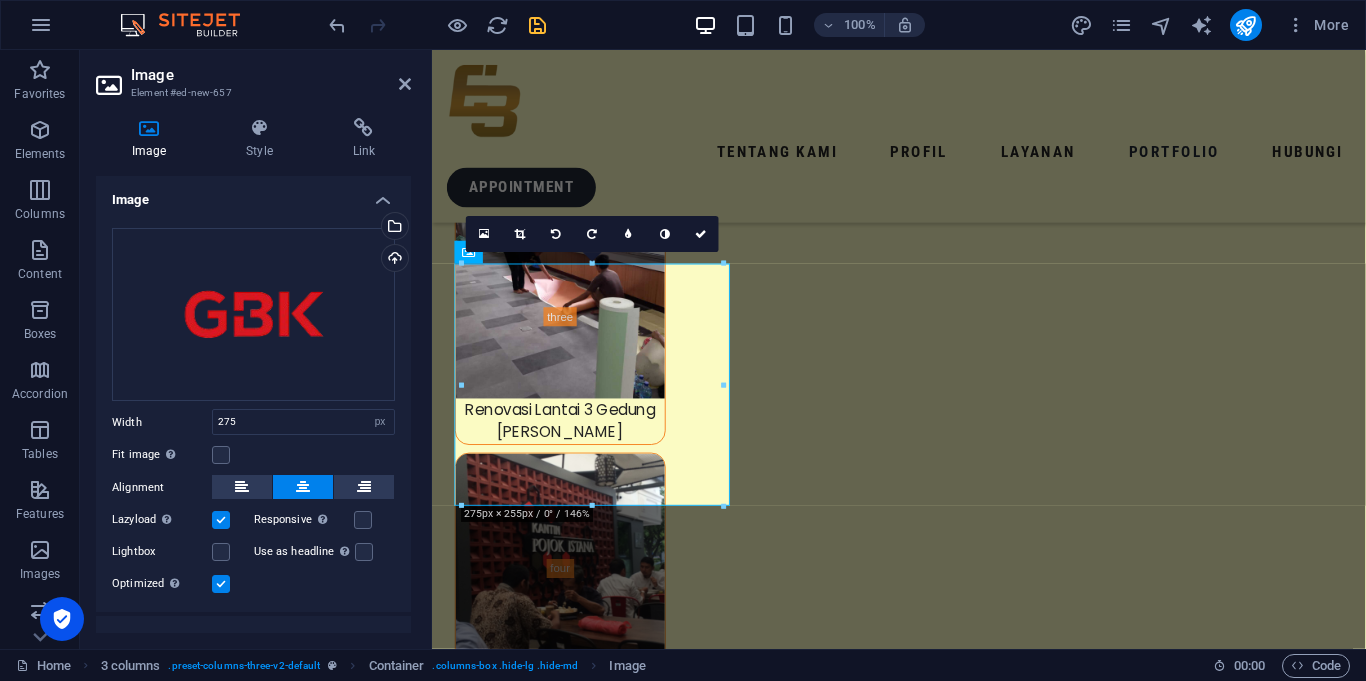 scroll, scrollTop: 9085, scrollLeft: 0, axis: vertical 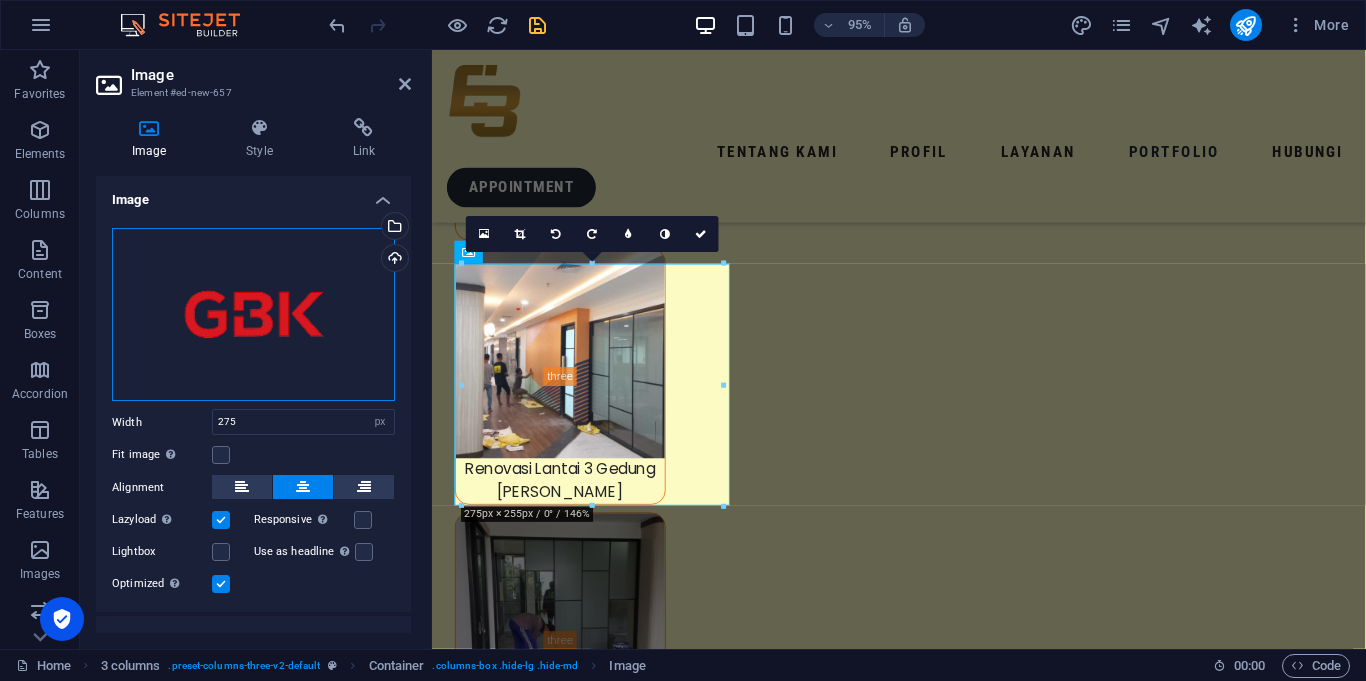 click on "Drag files here, click to choose files or select files from Files or our free stock photos & videos" at bounding box center (253, 315) 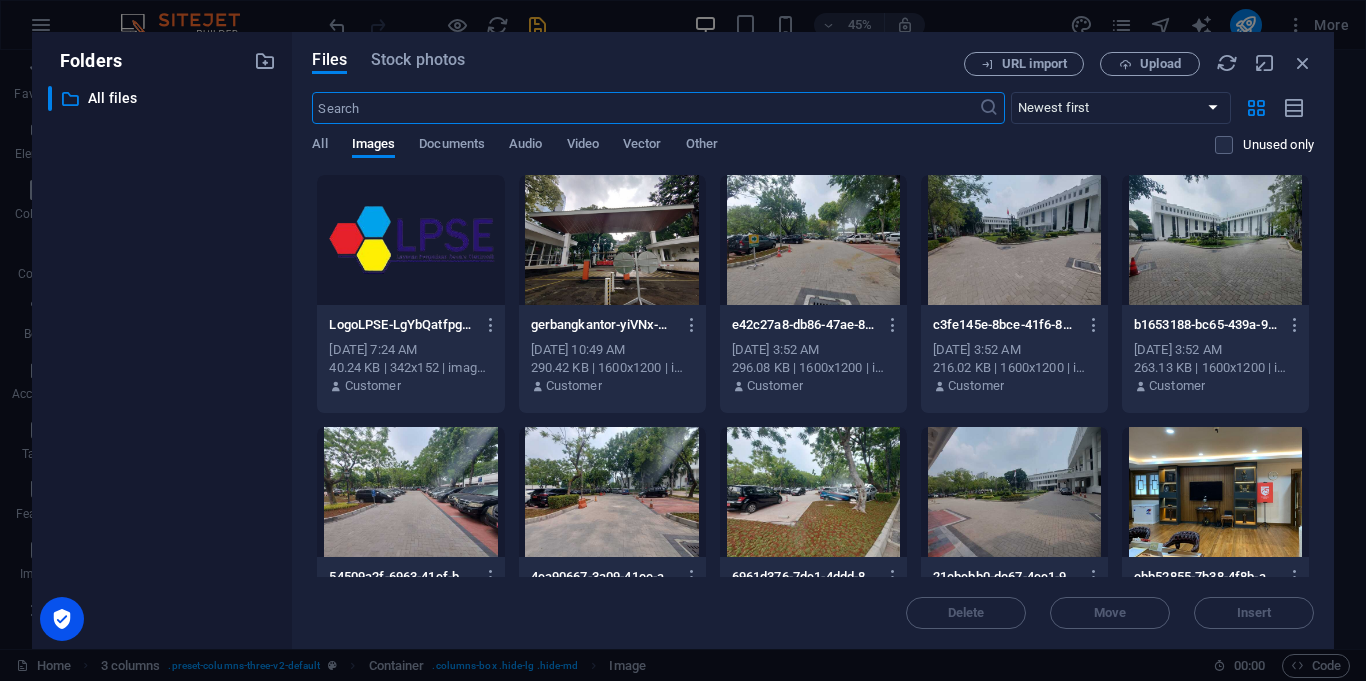 scroll, scrollTop: 9102, scrollLeft: 0, axis: vertical 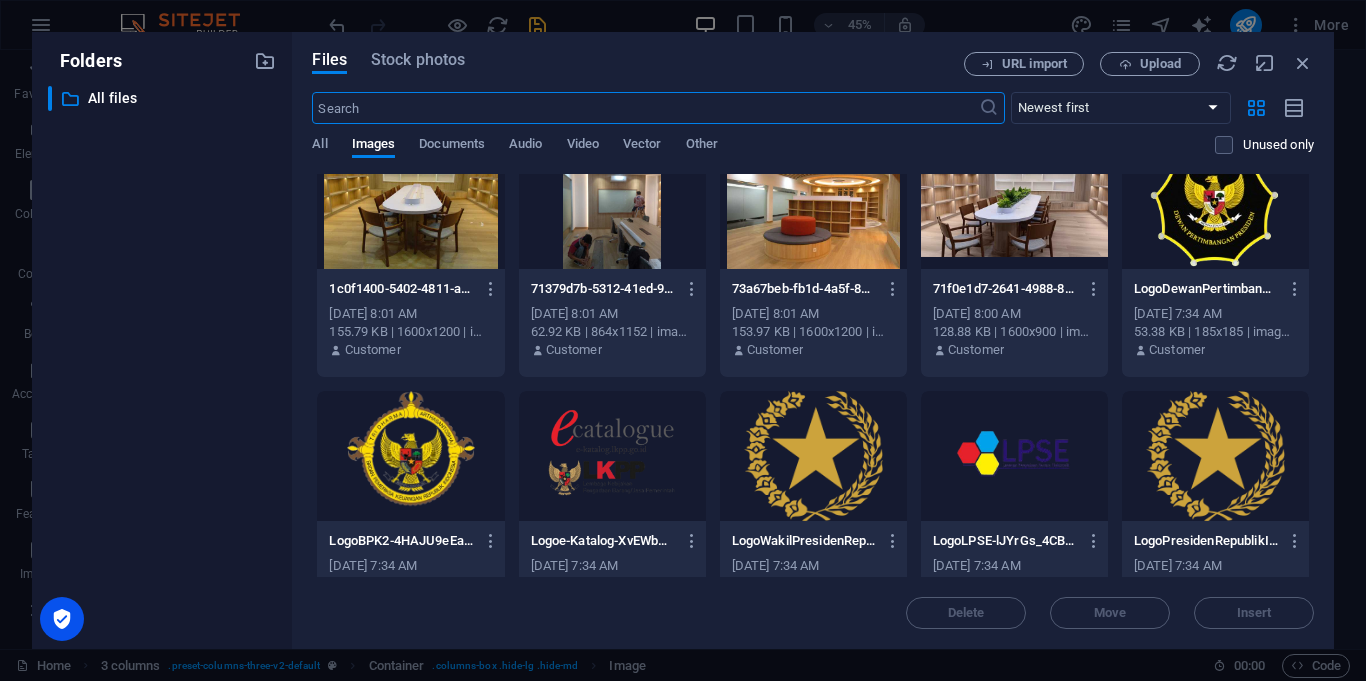 click at bounding box center (1215, 204) 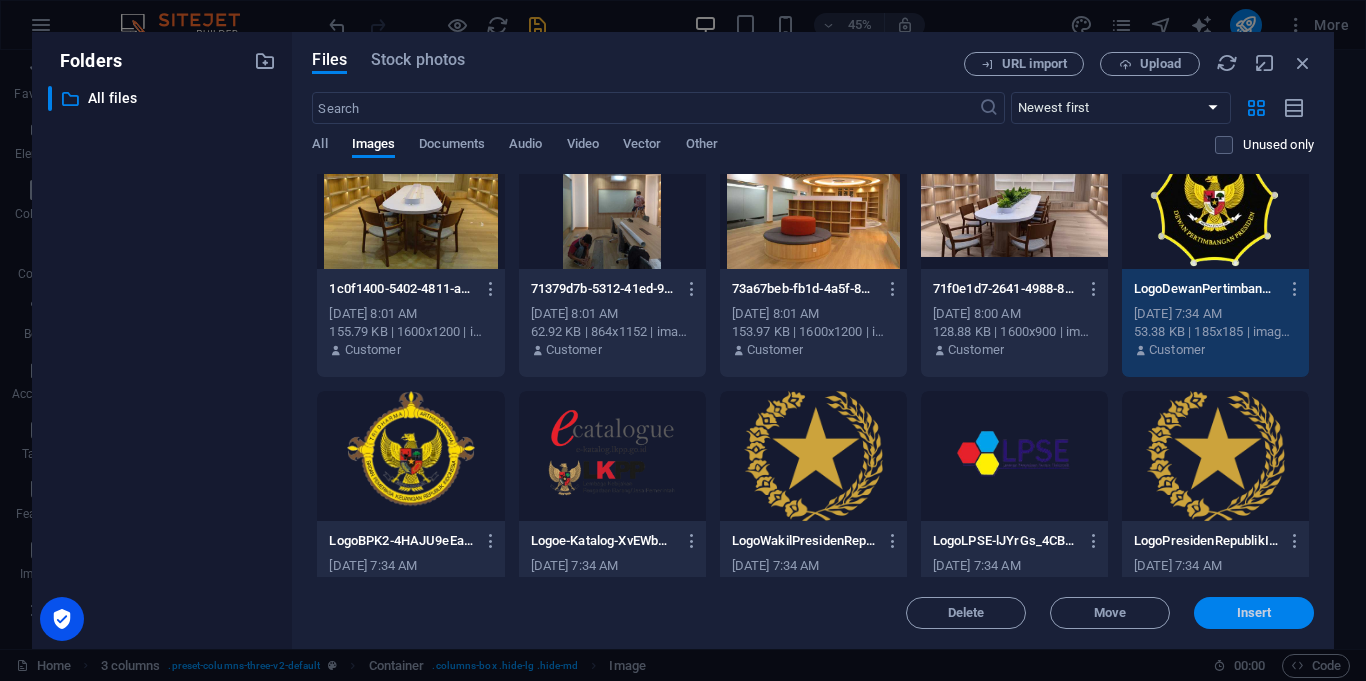 click on "Insert" at bounding box center [1254, 613] 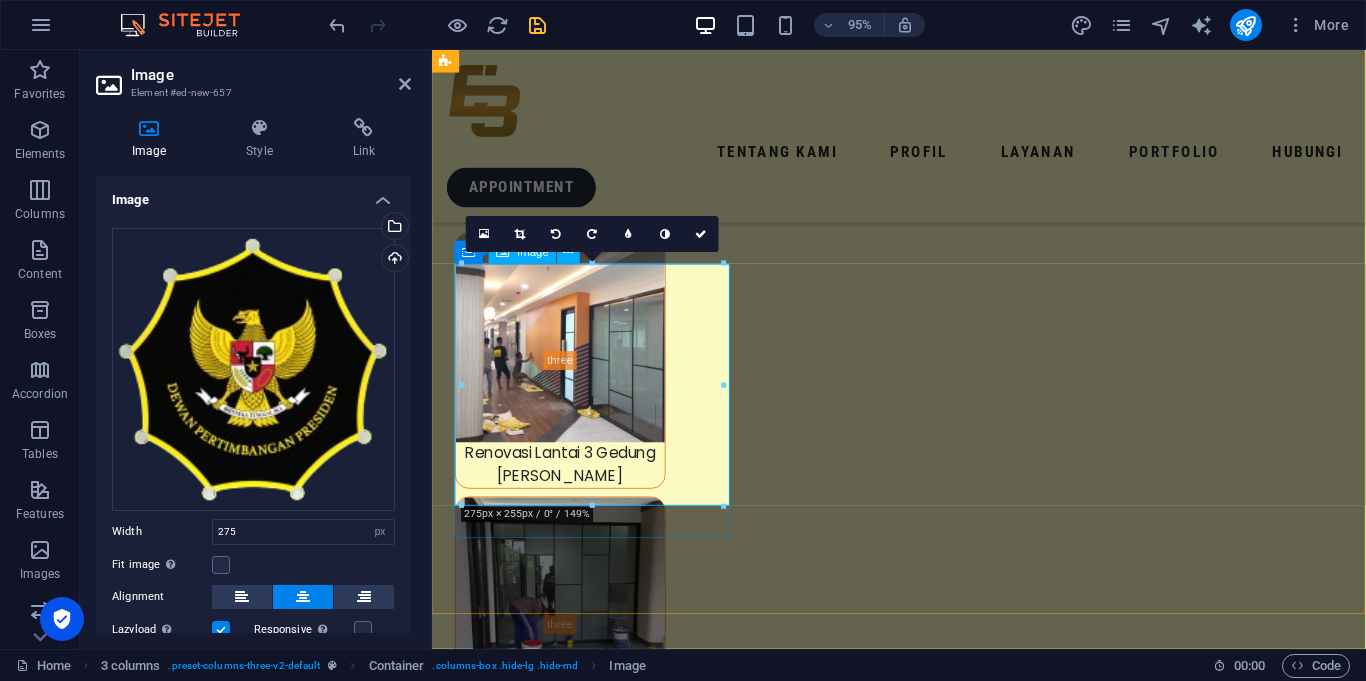scroll, scrollTop: 9085, scrollLeft: 0, axis: vertical 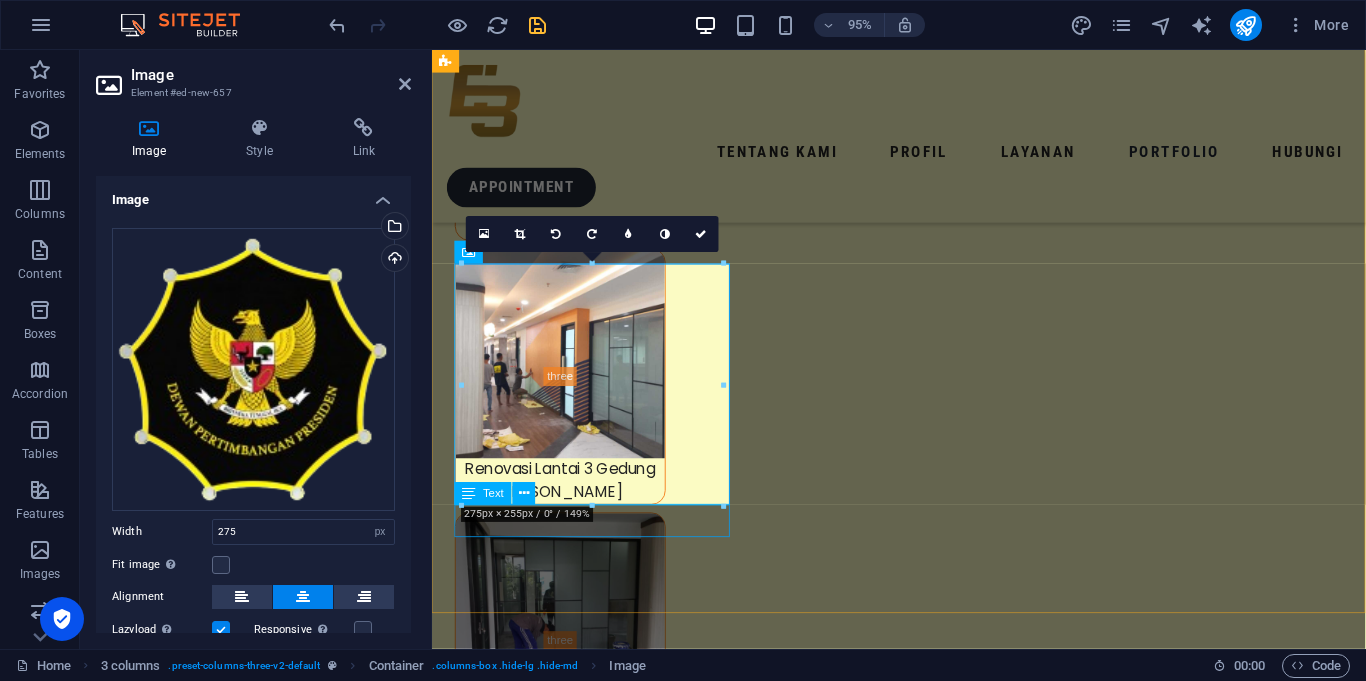 click on "Gelora Bung Karno" at bounding box center (601, 16834) 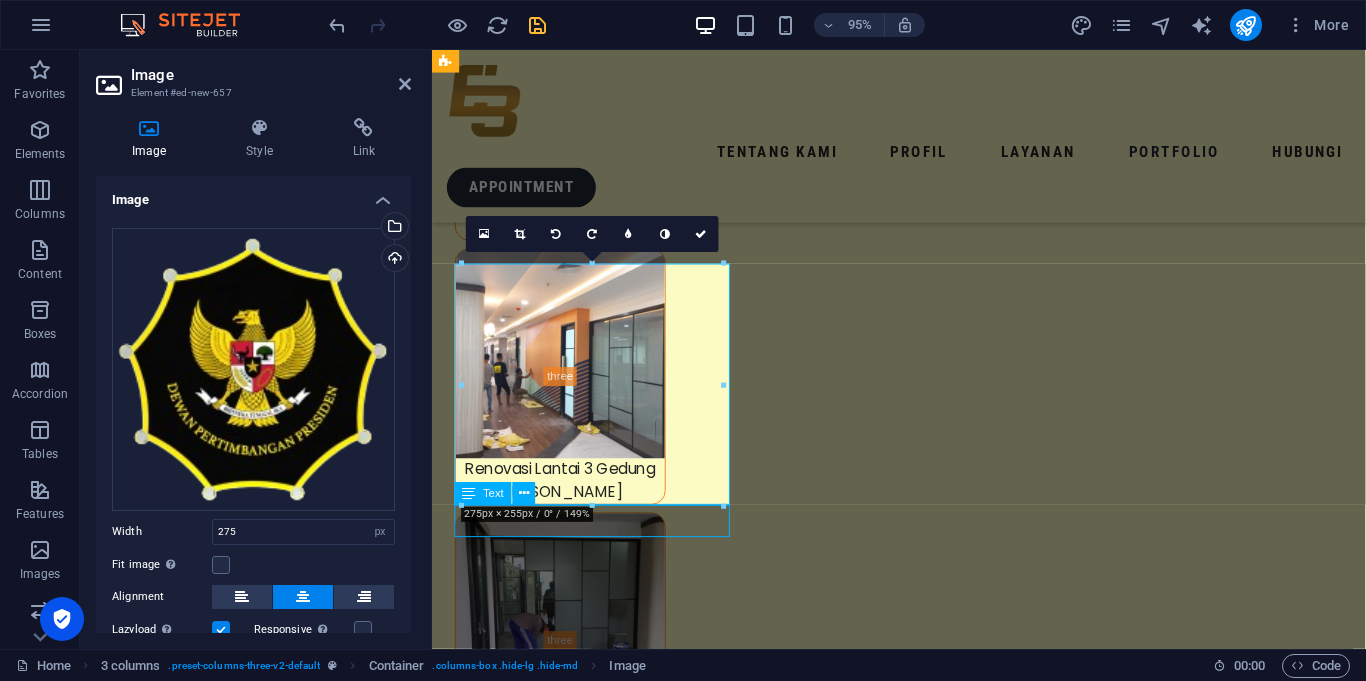 click on "Gelora Bung Karno" at bounding box center [601, 16834] 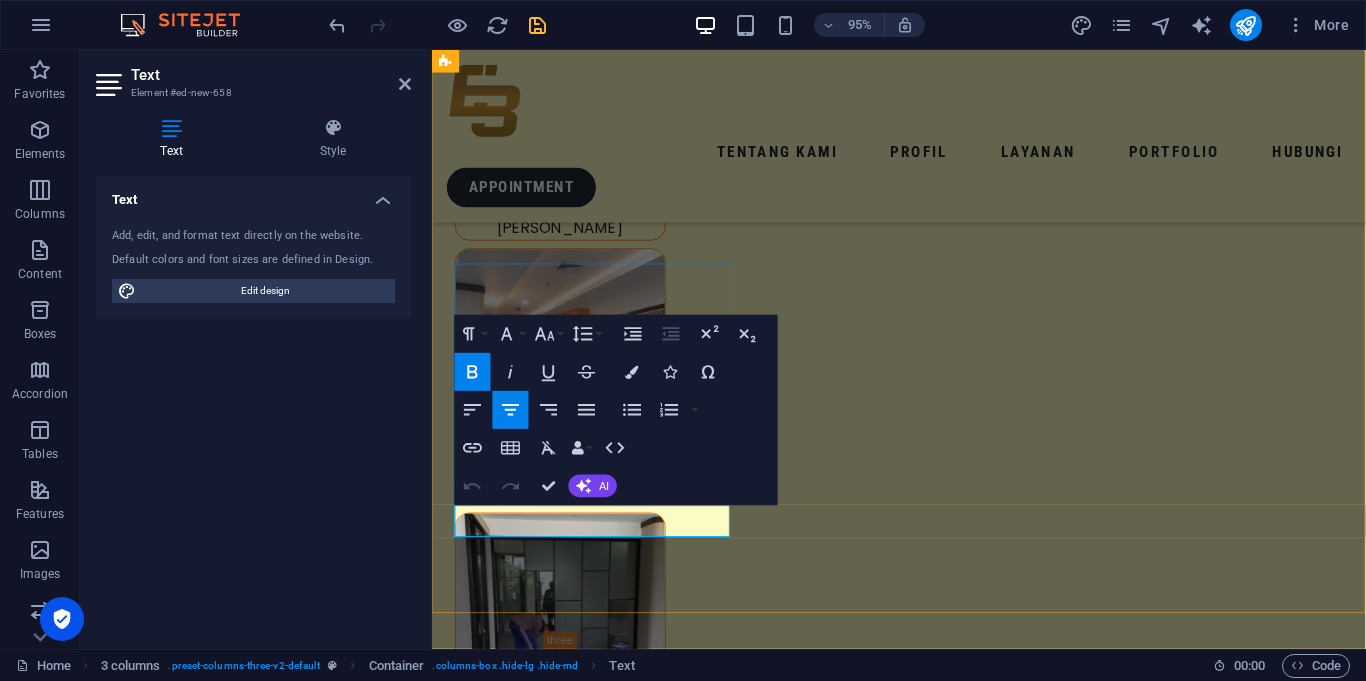 click on "Gelora Bung Karno" at bounding box center [601, 16838] 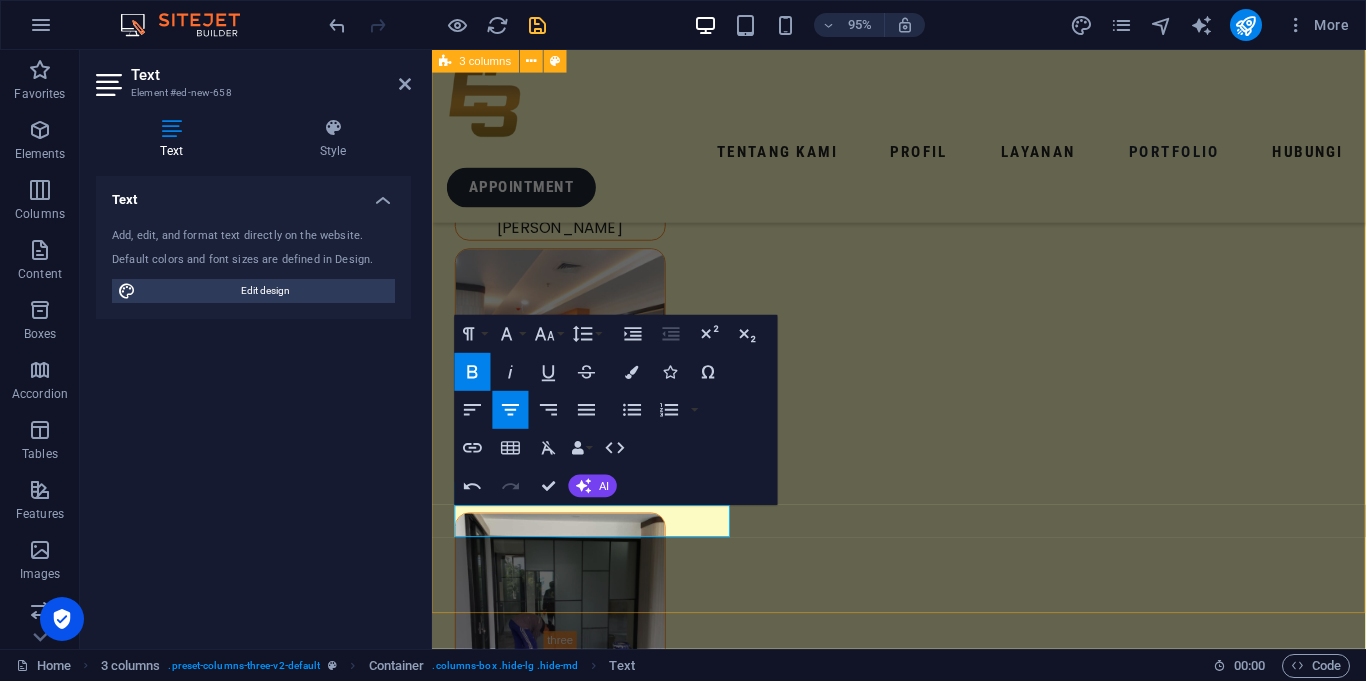 click on "Kantor Presiden Indonesia Kantor Wakil Presiden Indonesia Kantor Sekretariat Negara Republik Indonesia Kantor Sekretariat Negara Republik Indonesia Badan Pemeriksa Keuangan Republik Indonesia Gelora Bung Karno  Dewan Pertimbangan Presiden" at bounding box center (923, 15802) 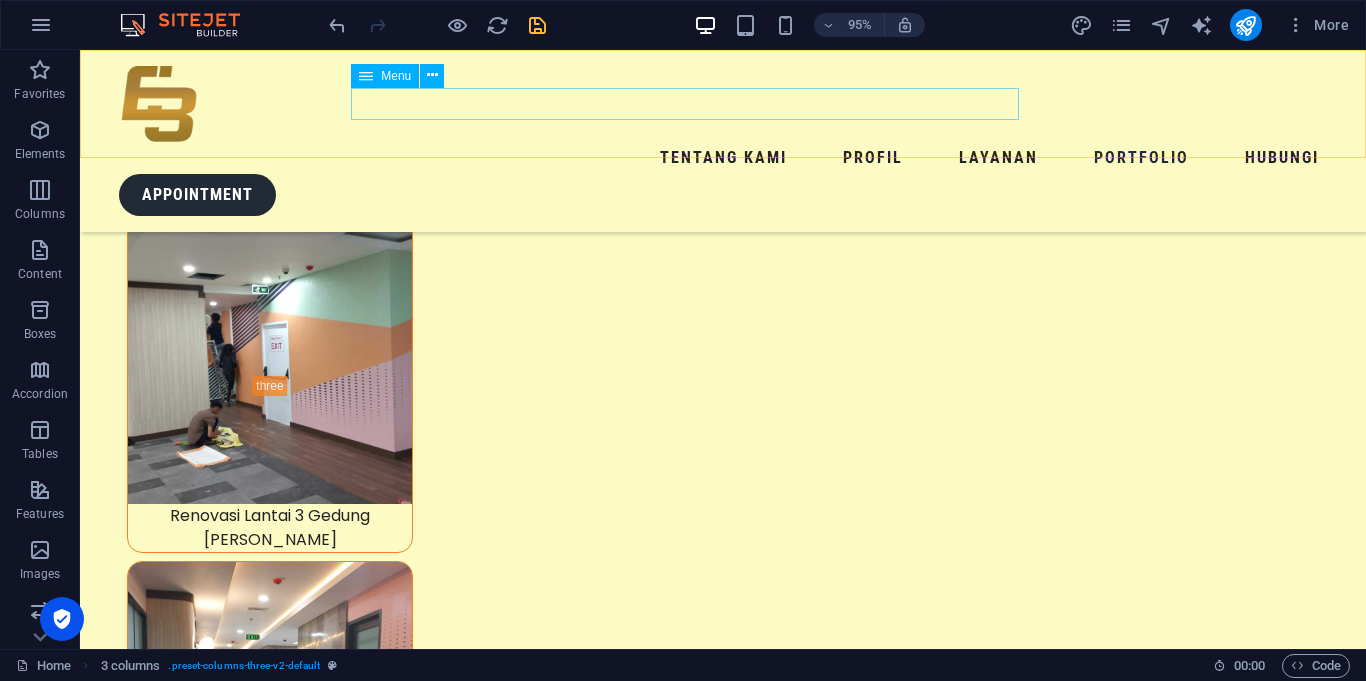 scroll, scrollTop: 9704, scrollLeft: 0, axis: vertical 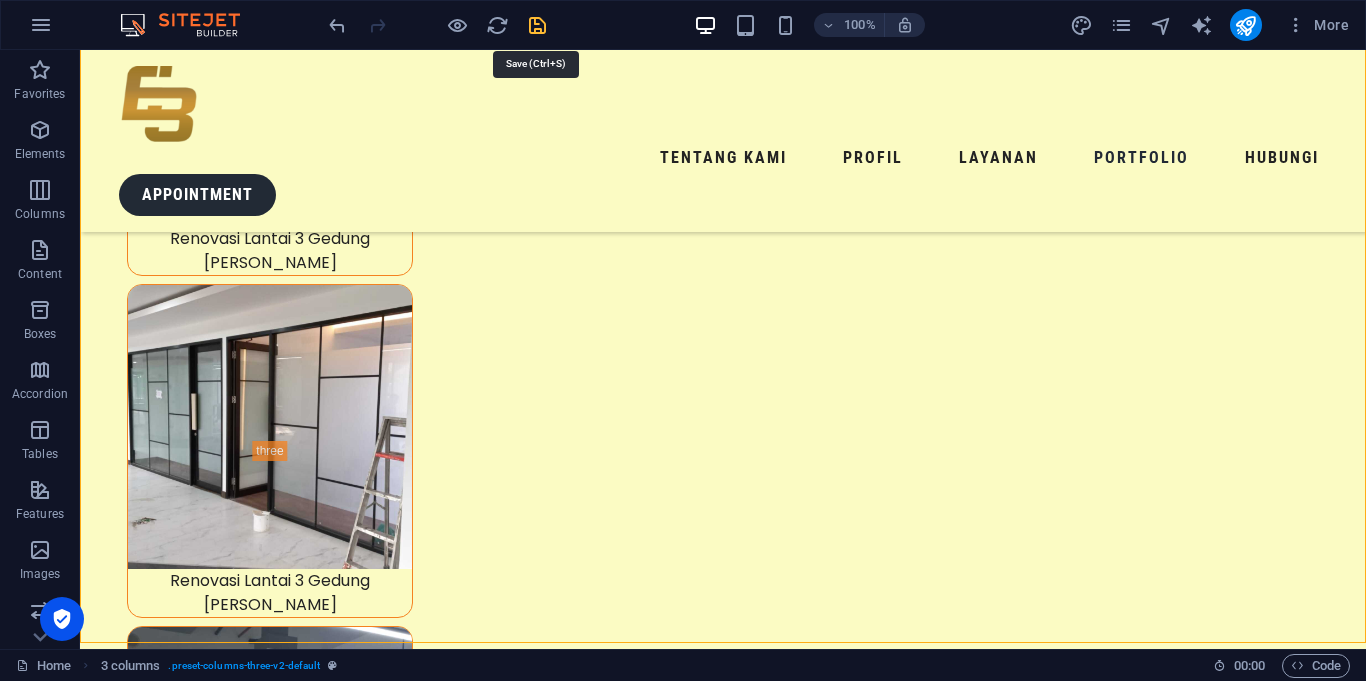 click at bounding box center (537, 25) 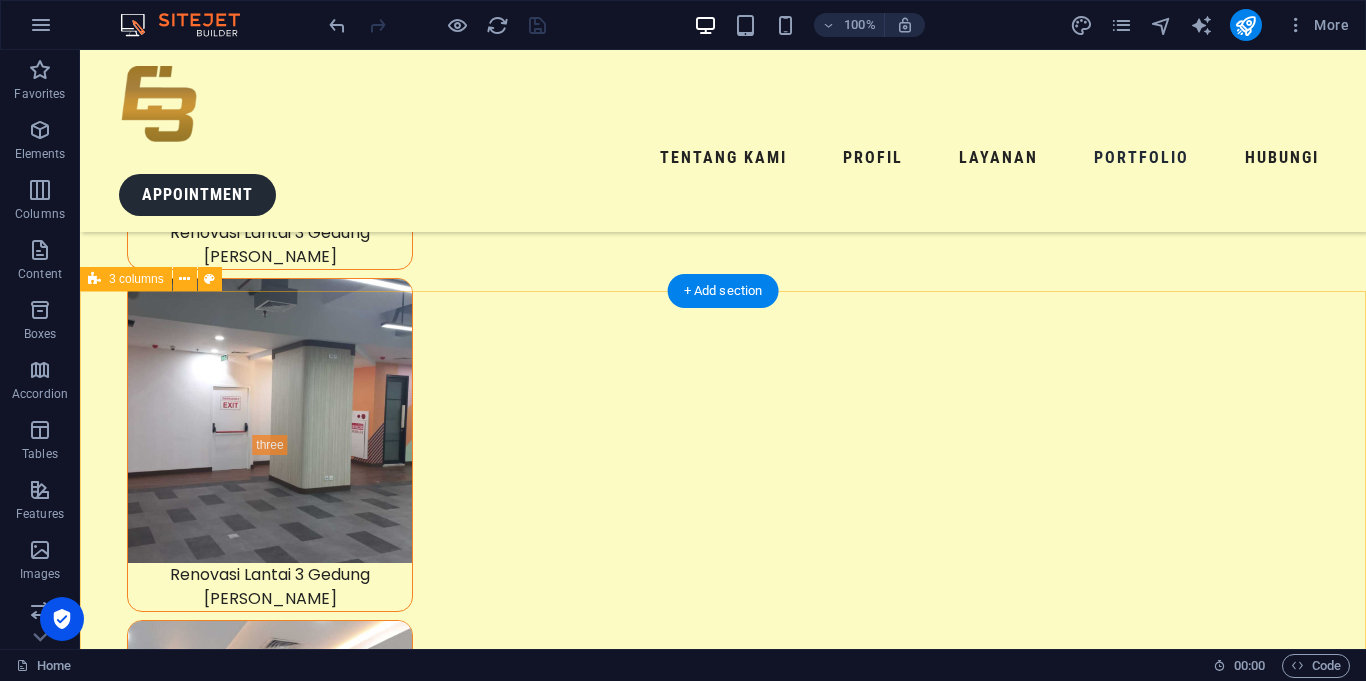 scroll, scrollTop: 10057, scrollLeft: 0, axis: vertical 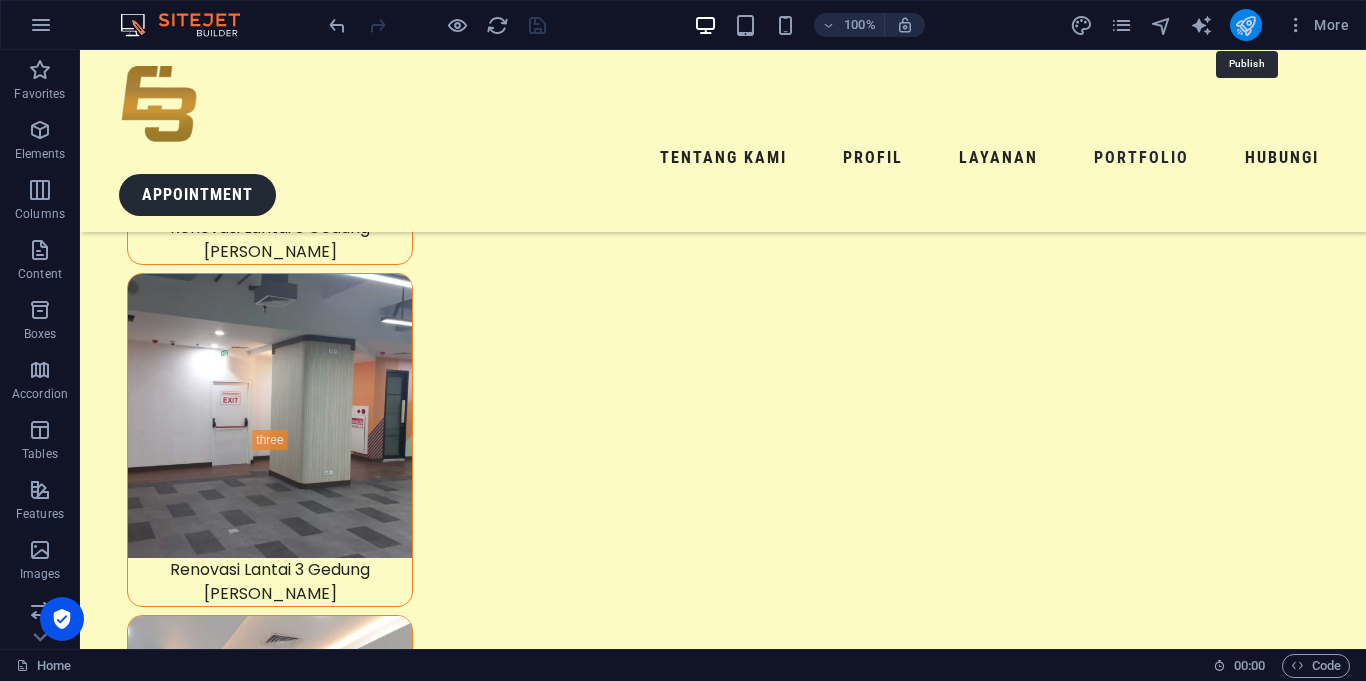 click at bounding box center [1245, 25] 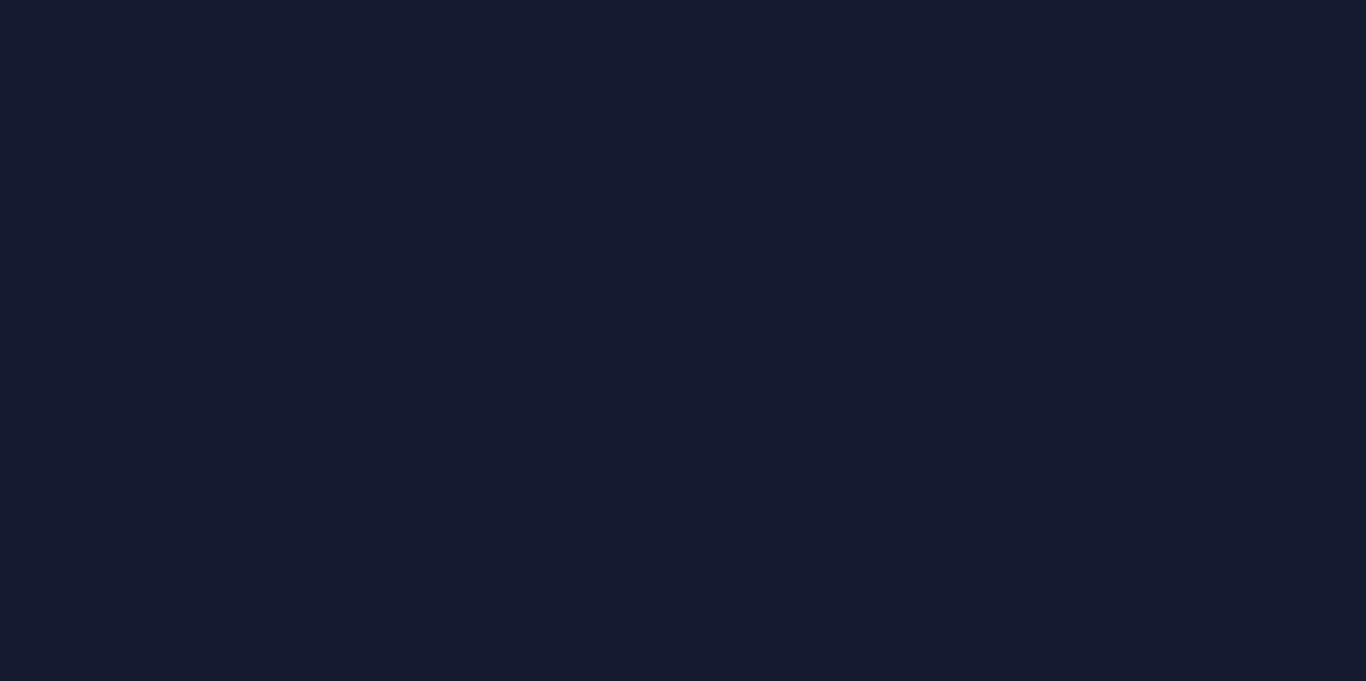 scroll, scrollTop: 0, scrollLeft: 0, axis: both 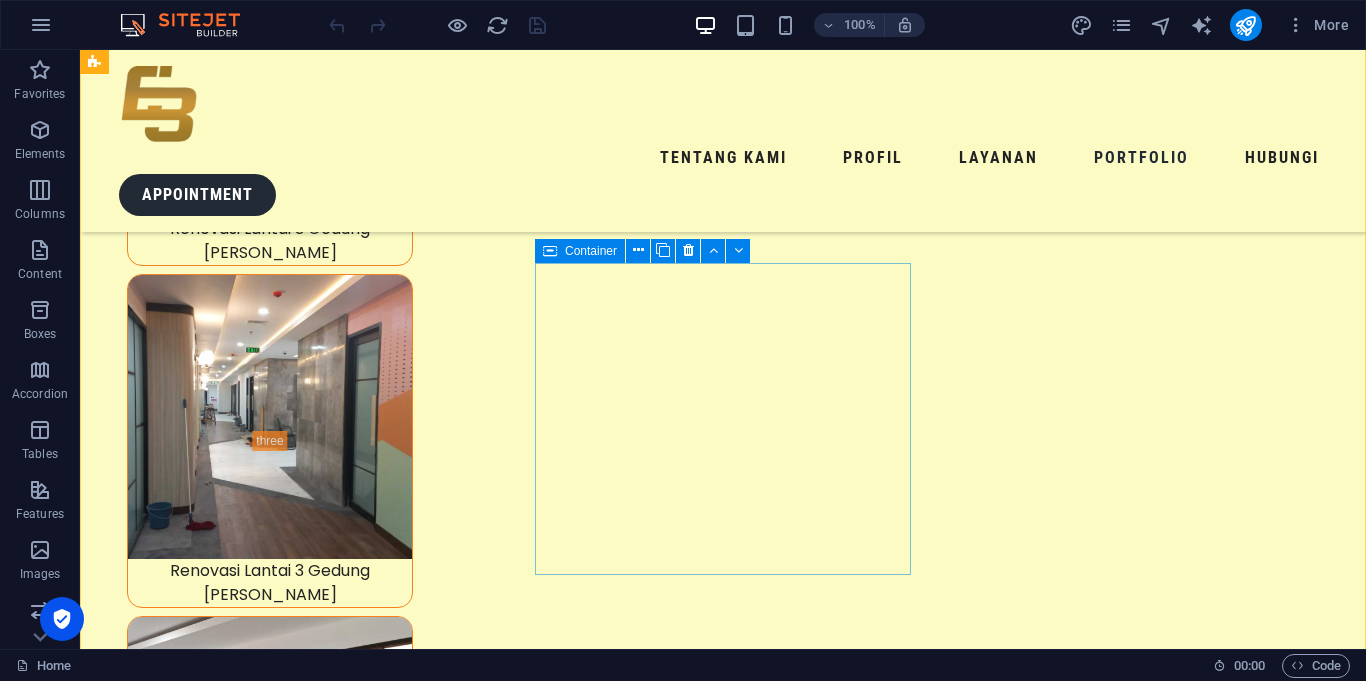 click on "Container" at bounding box center (580, 251) 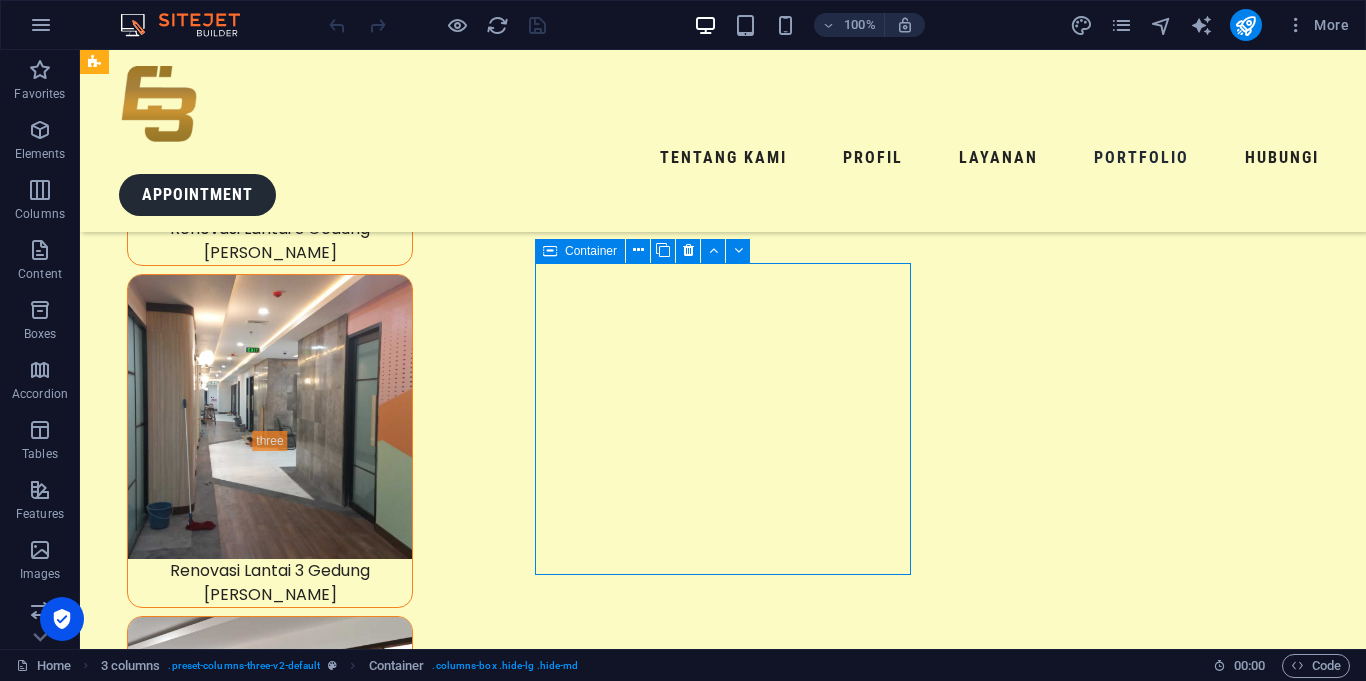 click on "Container" at bounding box center (591, 251) 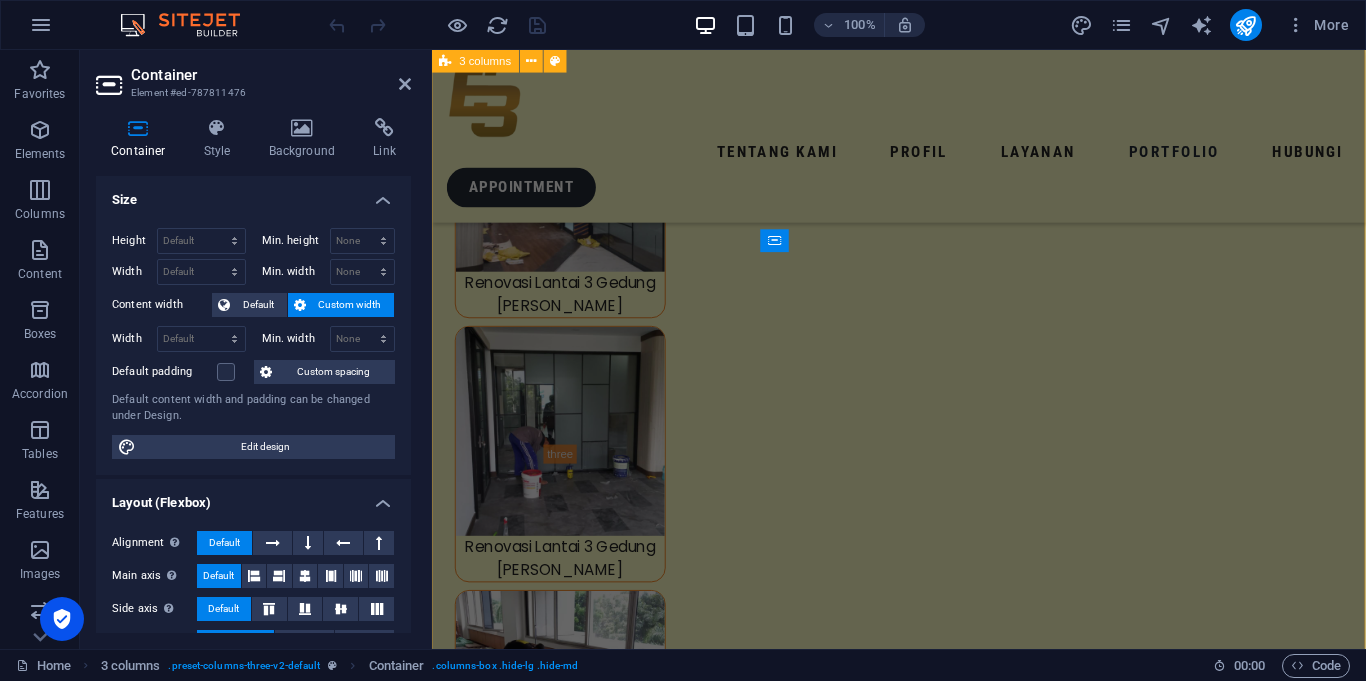 scroll, scrollTop: 8753, scrollLeft: 0, axis: vertical 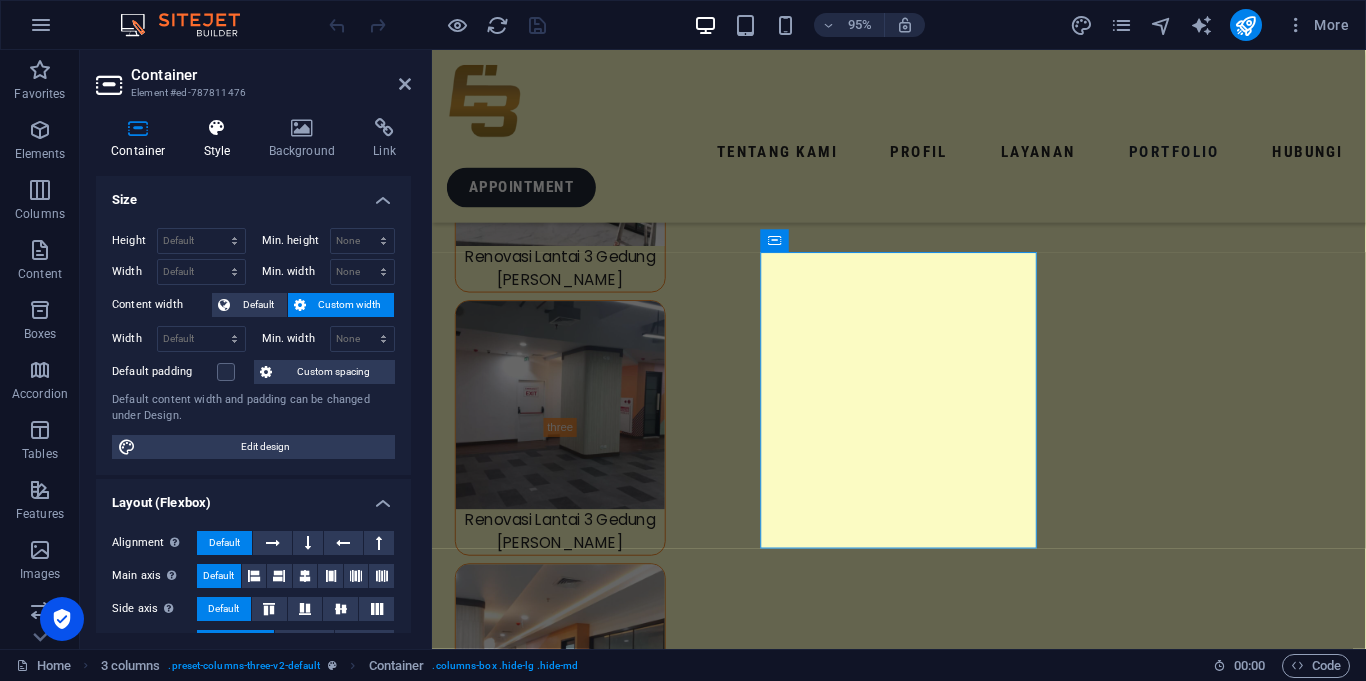 click at bounding box center (217, 128) 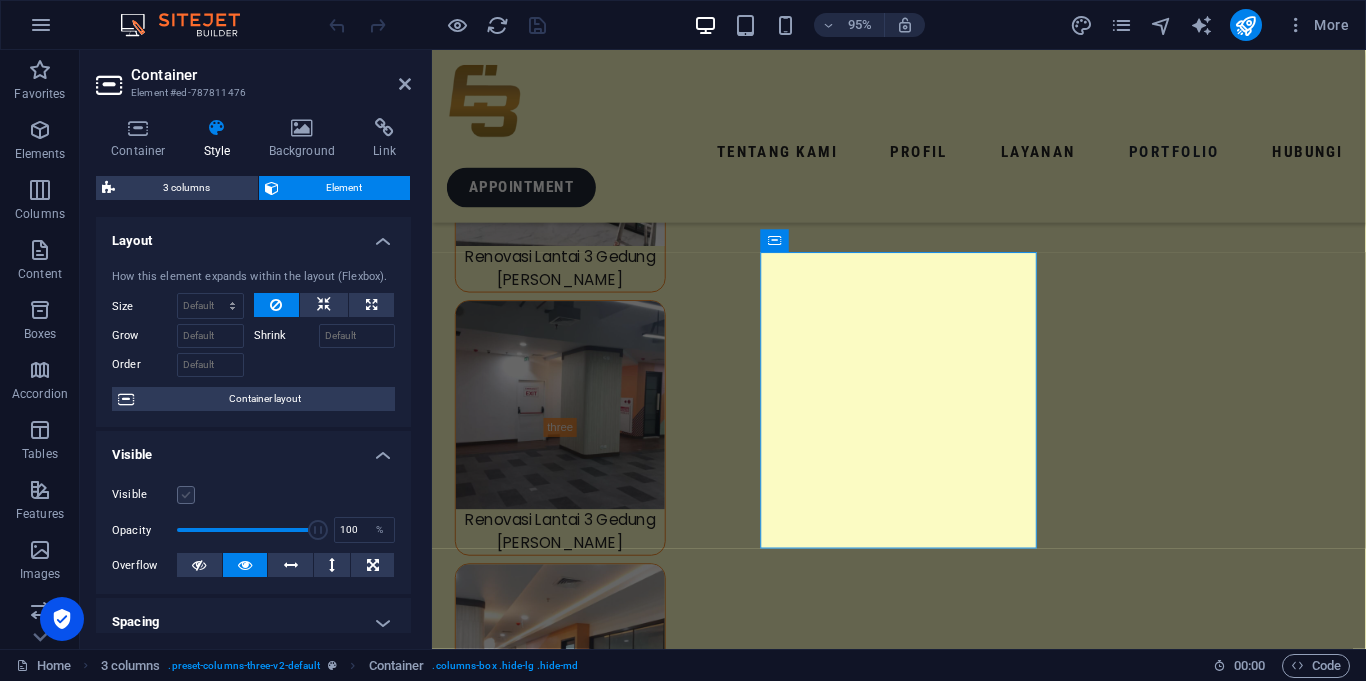 click at bounding box center [186, 495] 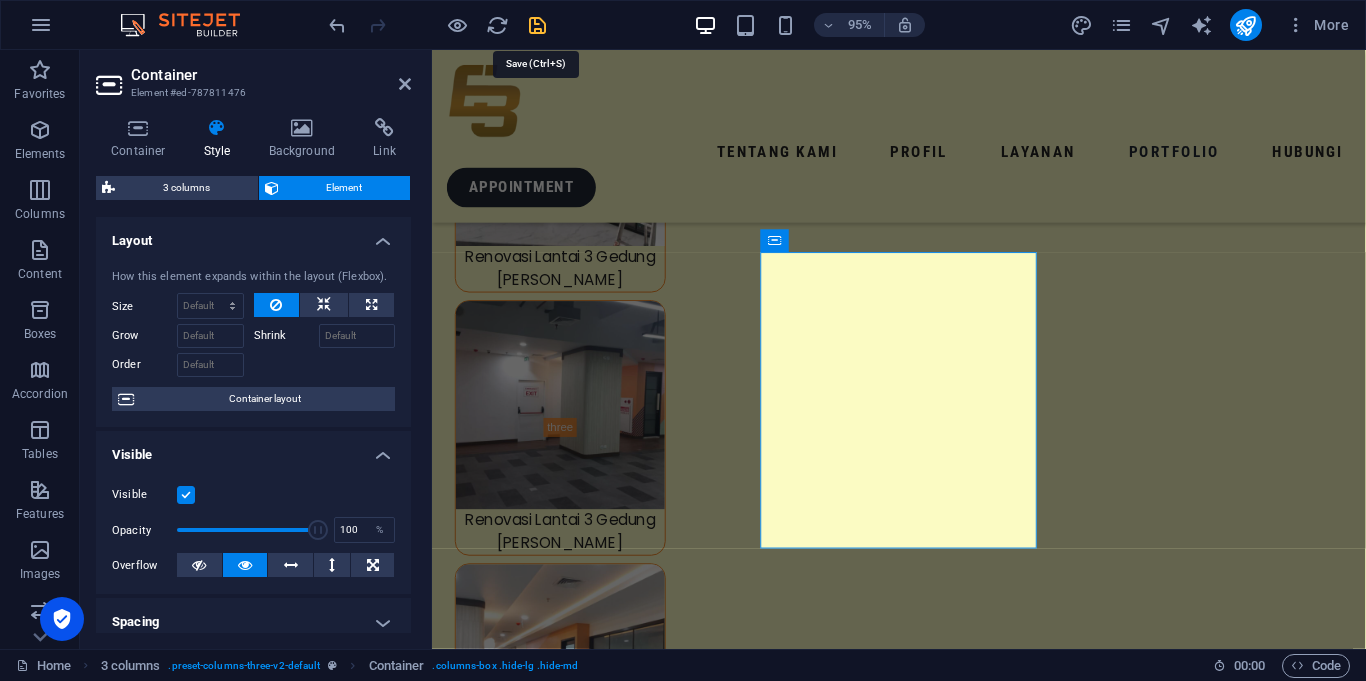 click at bounding box center (537, 25) 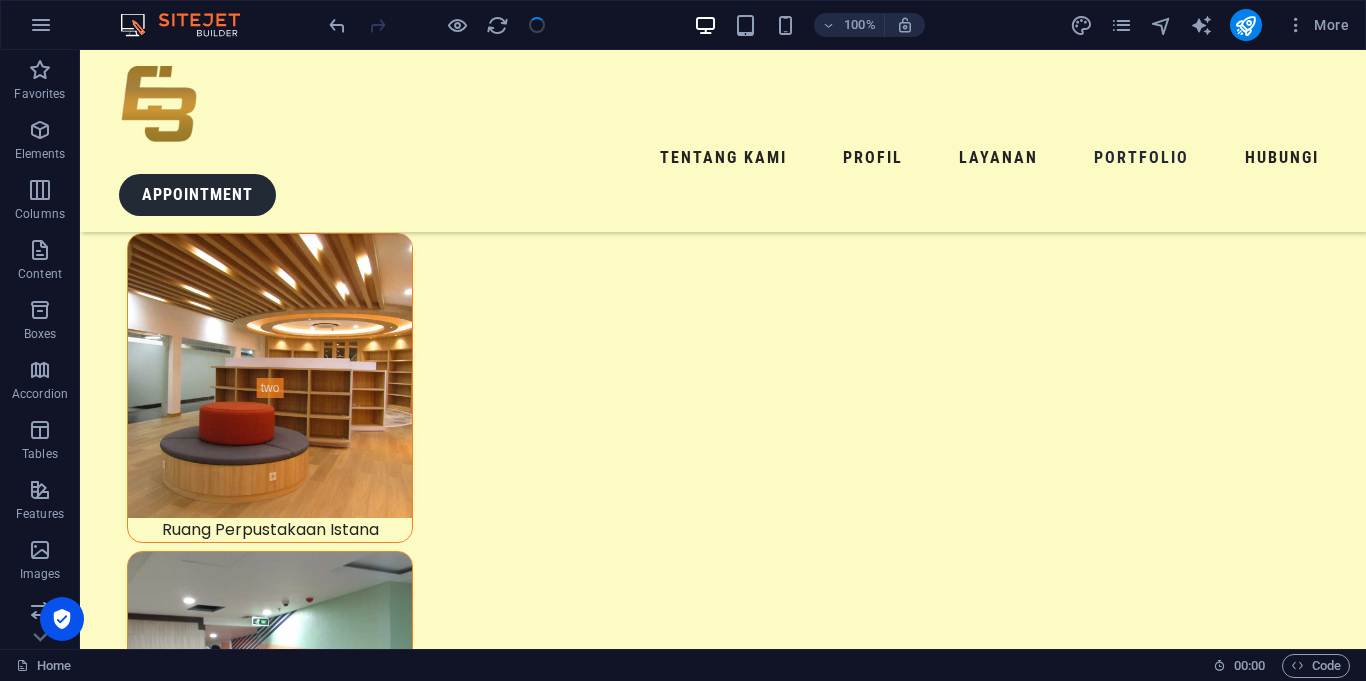 scroll, scrollTop: 9372, scrollLeft: 0, axis: vertical 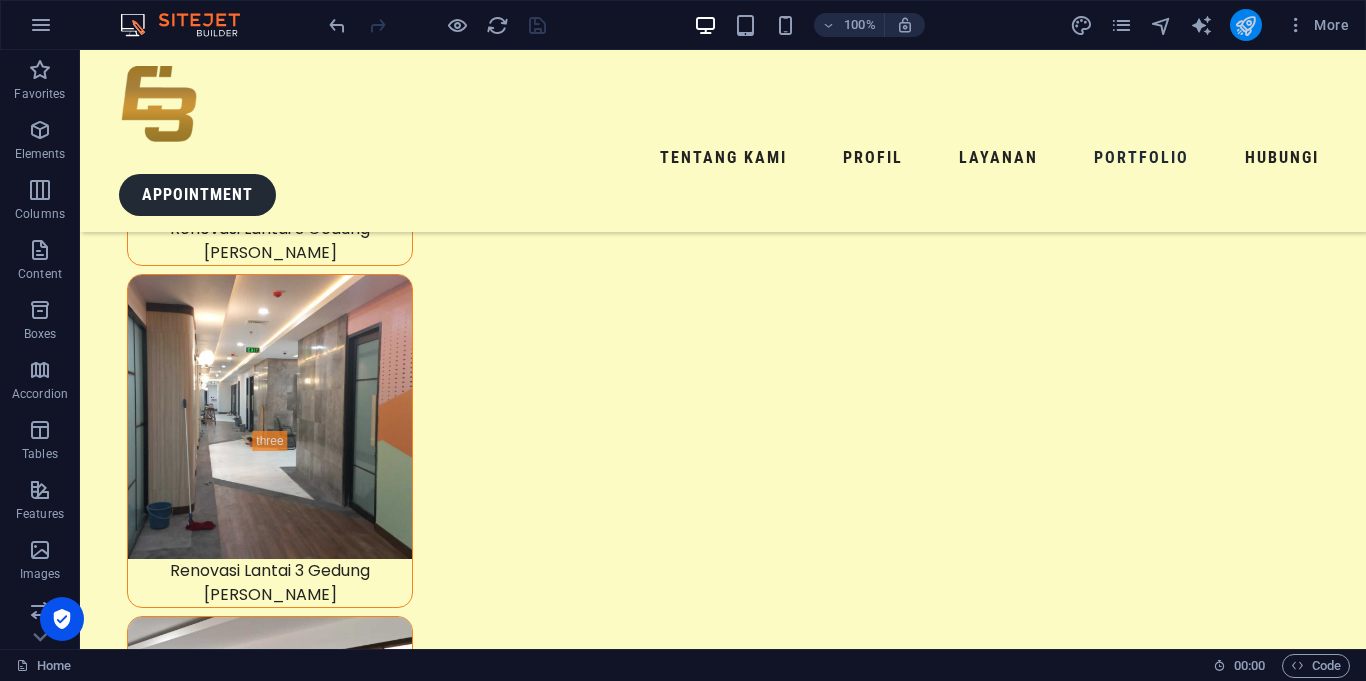 click at bounding box center (1246, 25) 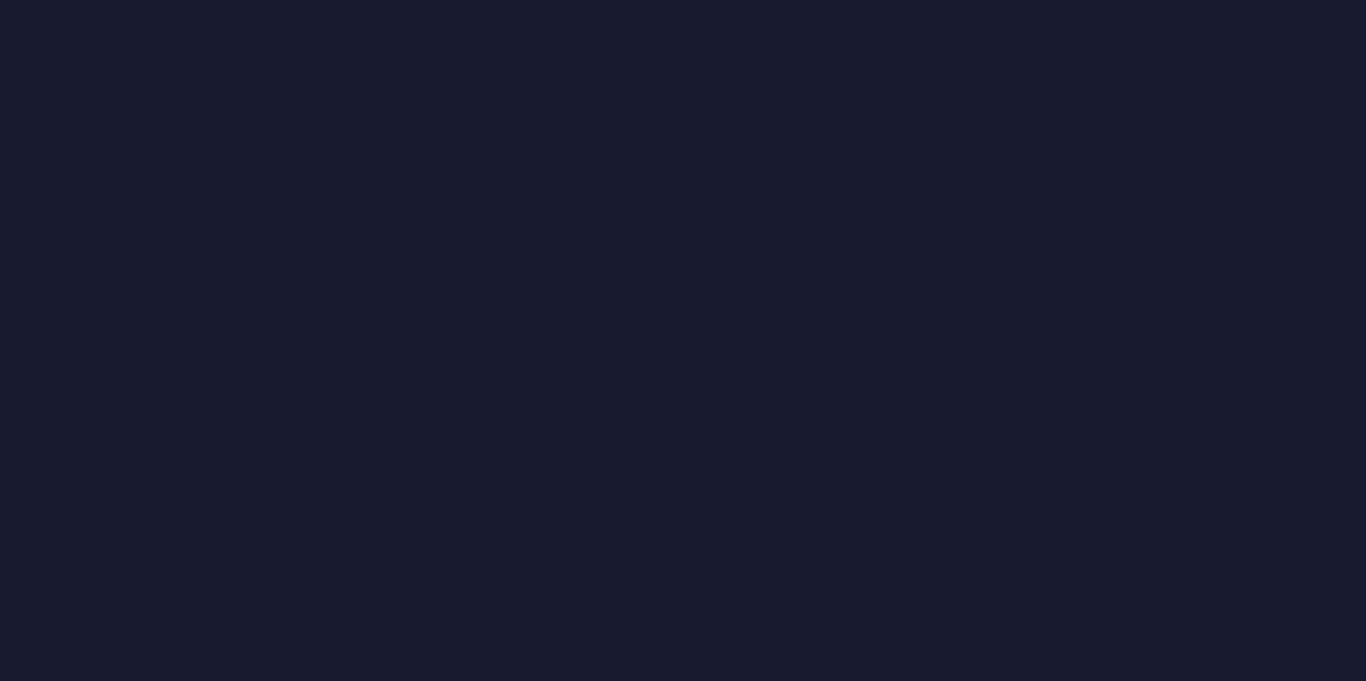scroll, scrollTop: 0, scrollLeft: 0, axis: both 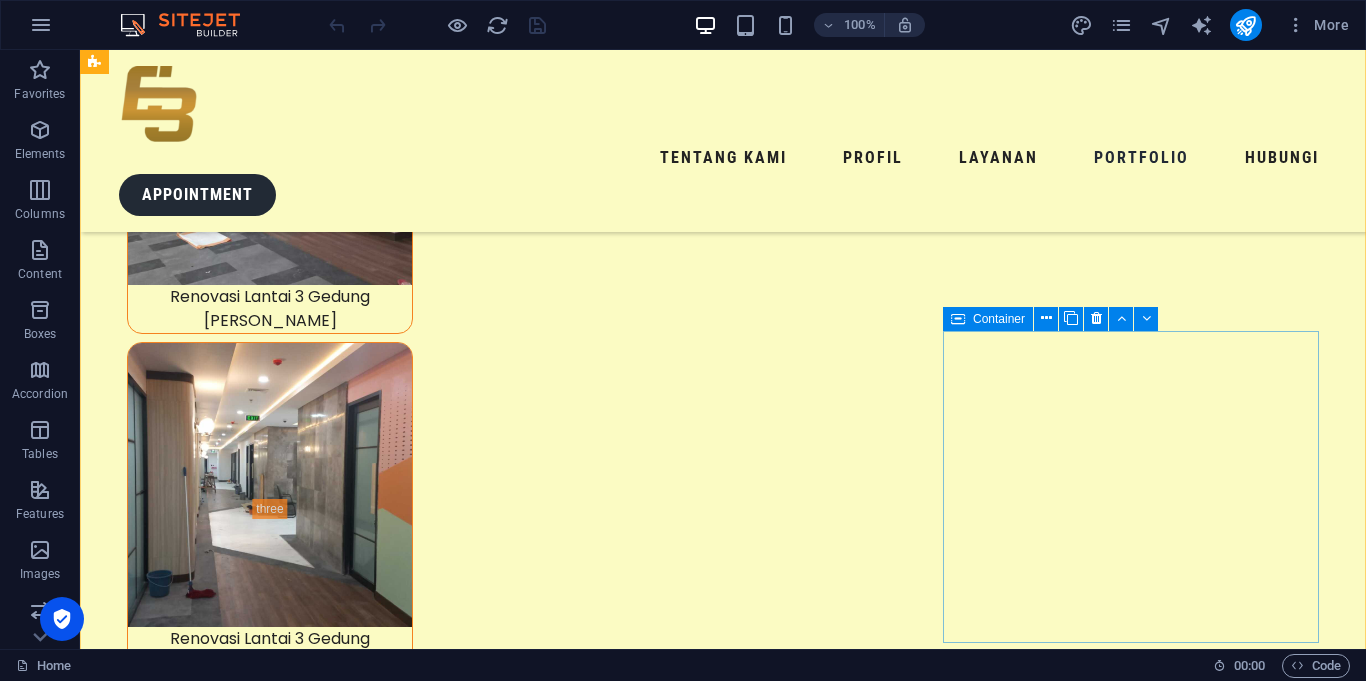 click on "Container" at bounding box center [999, 319] 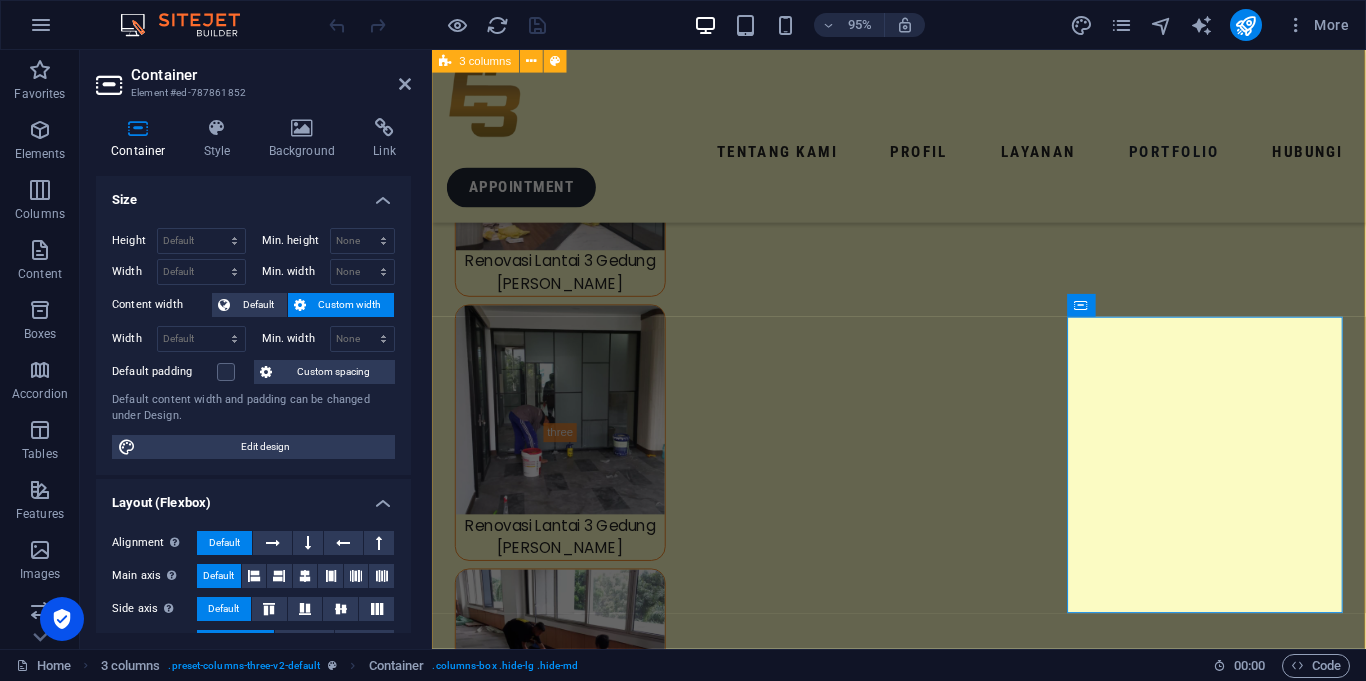 scroll, scrollTop: 8685, scrollLeft: 0, axis: vertical 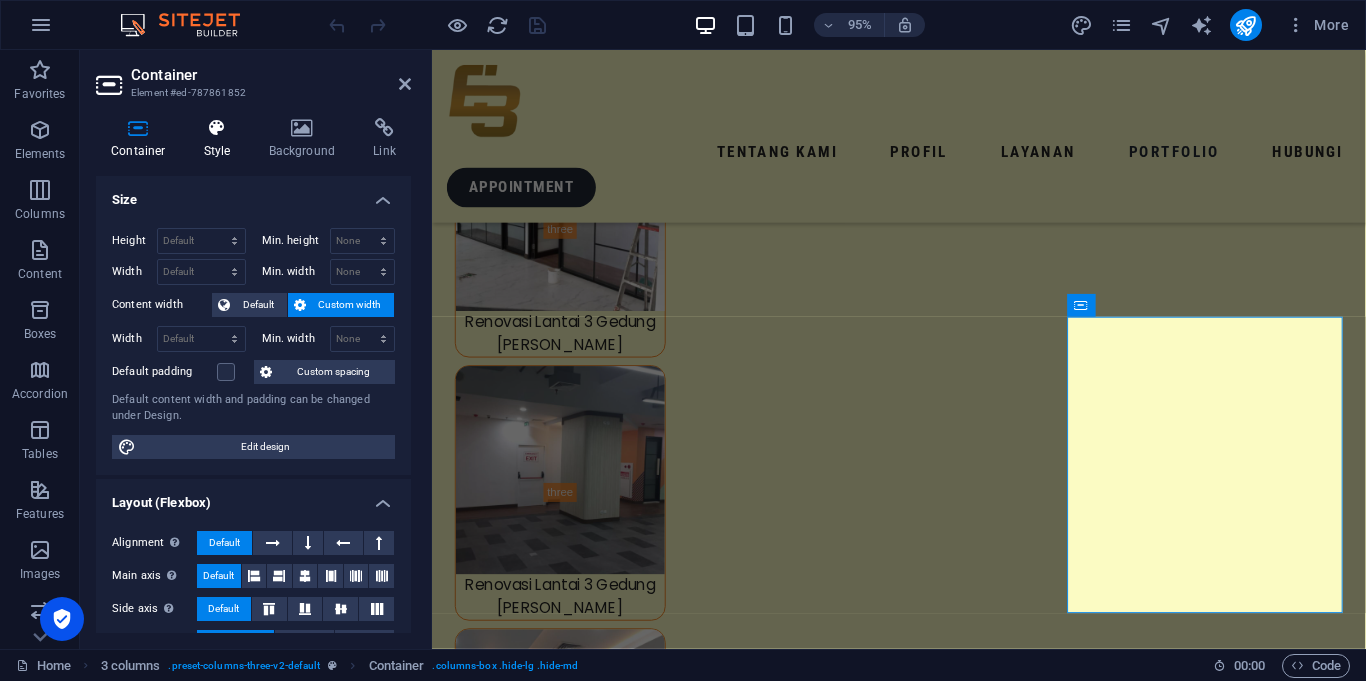 click at bounding box center (217, 128) 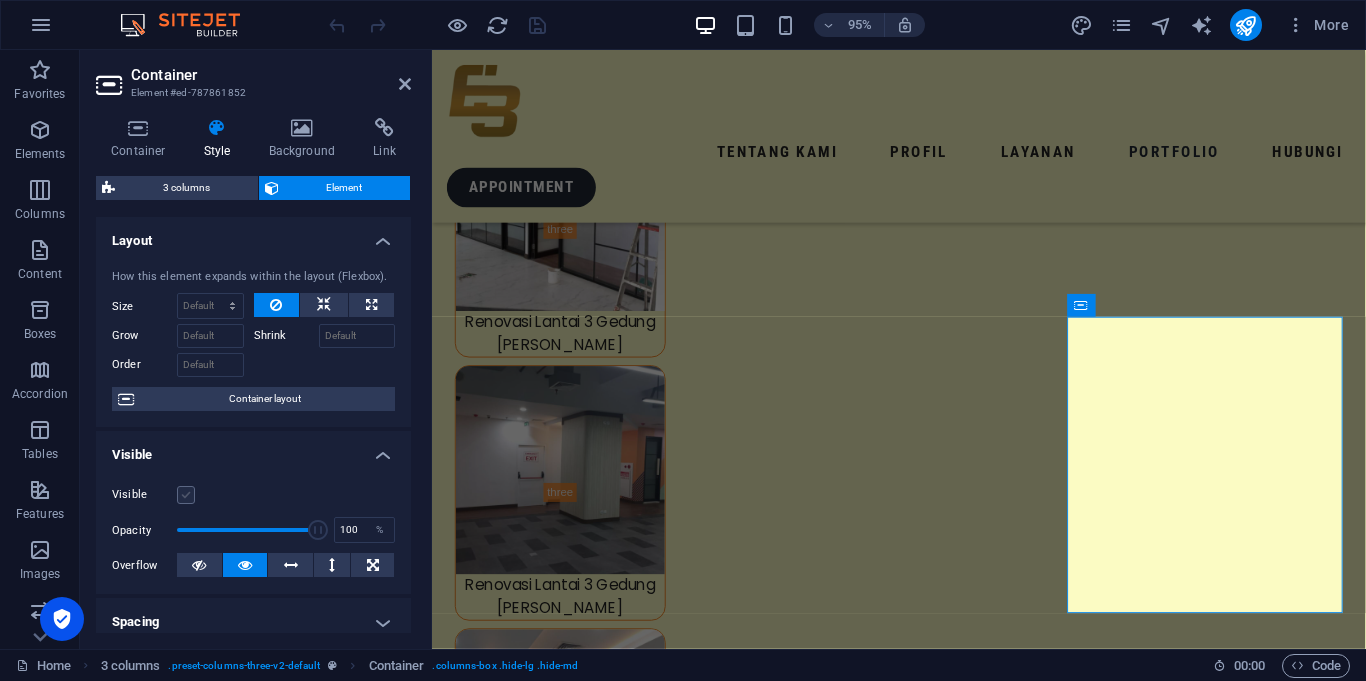 click at bounding box center (186, 495) 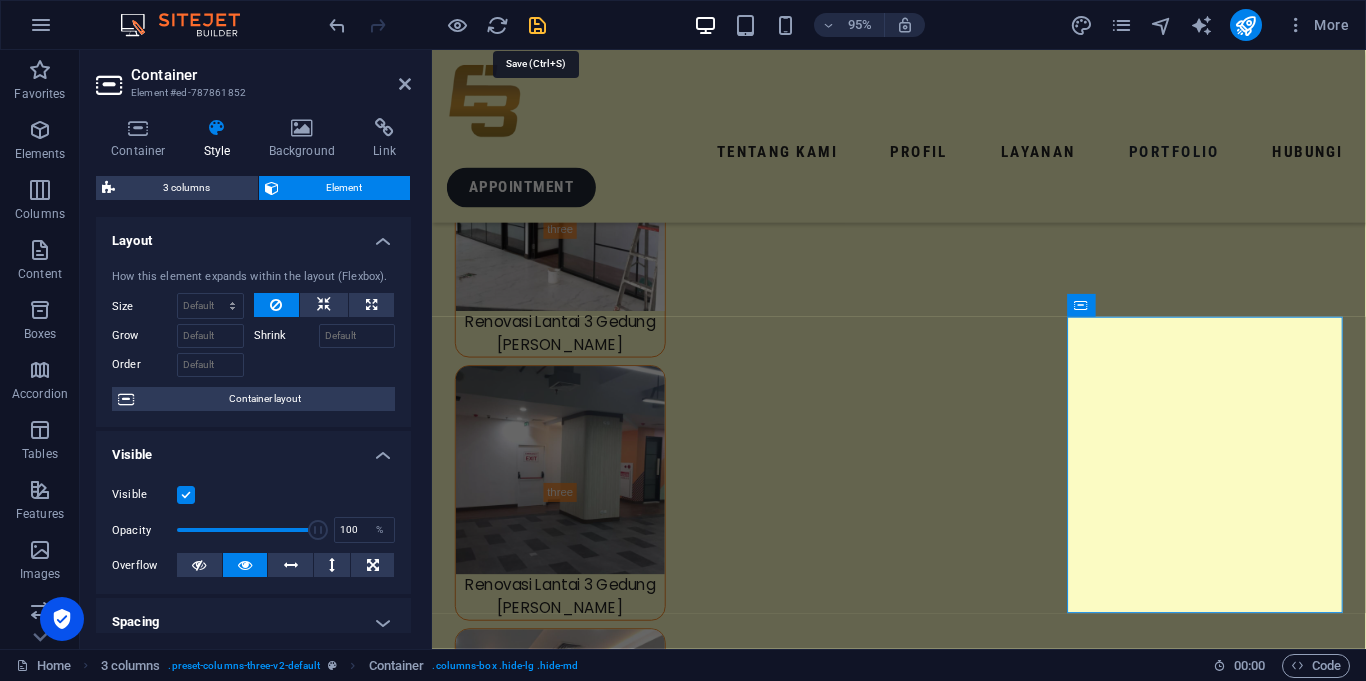 click at bounding box center (537, 25) 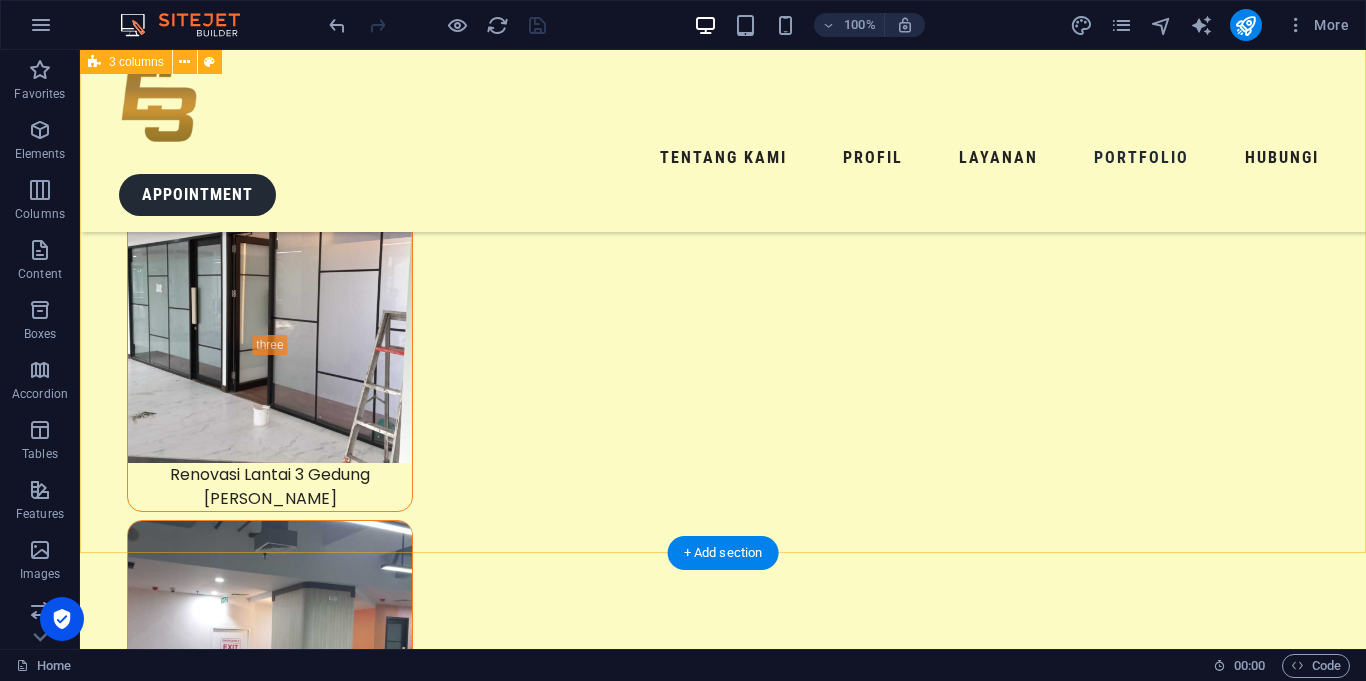 scroll, scrollTop: 9710, scrollLeft: 0, axis: vertical 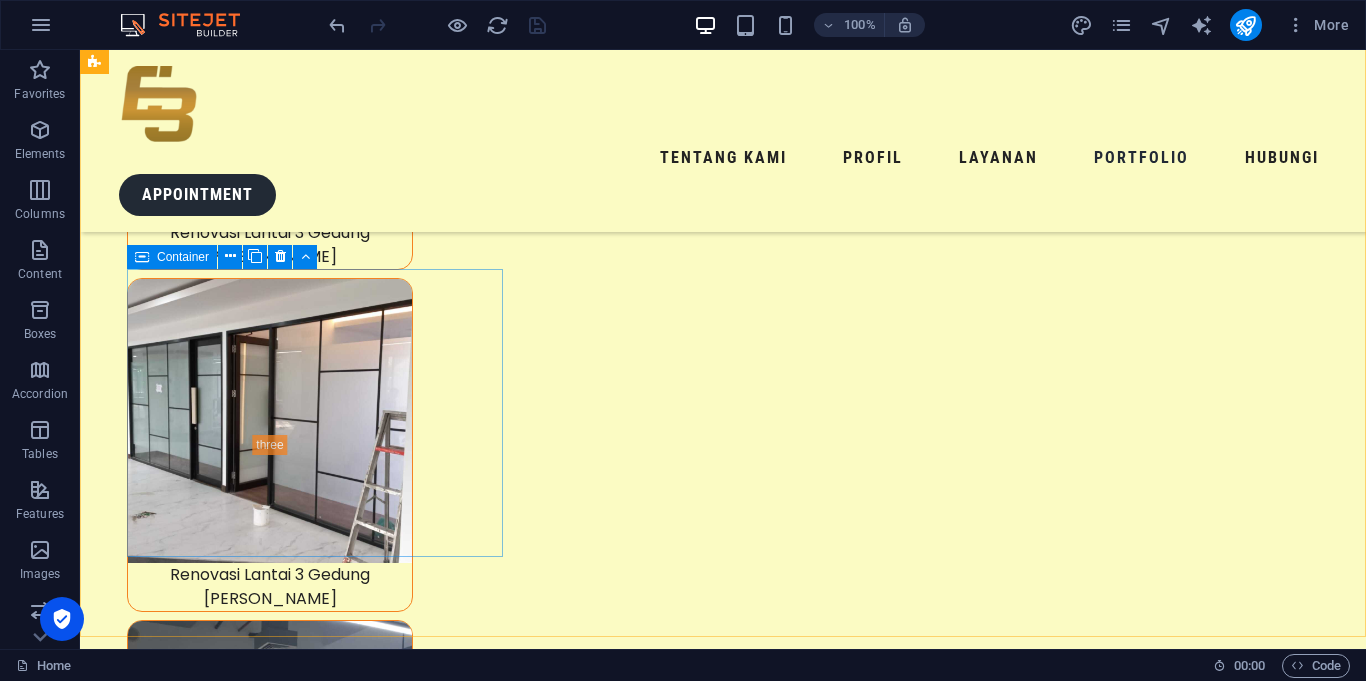 click at bounding box center [142, 257] 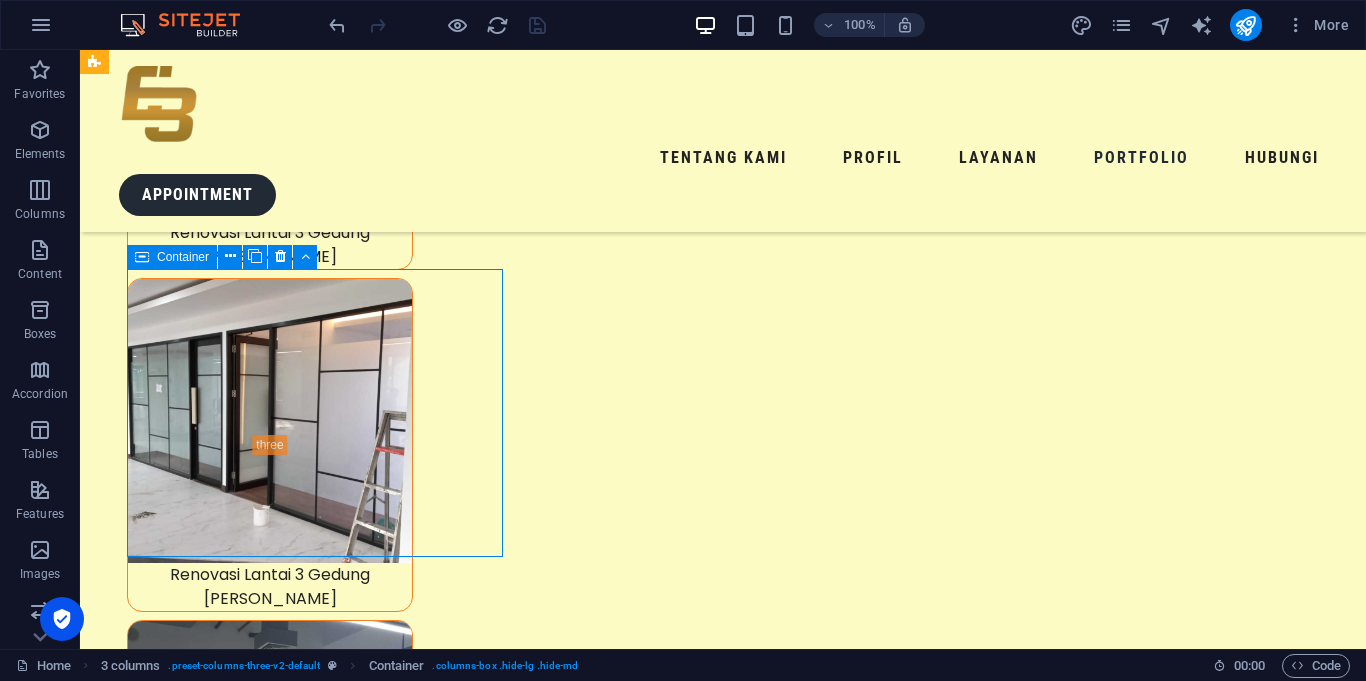 click at bounding box center (142, 257) 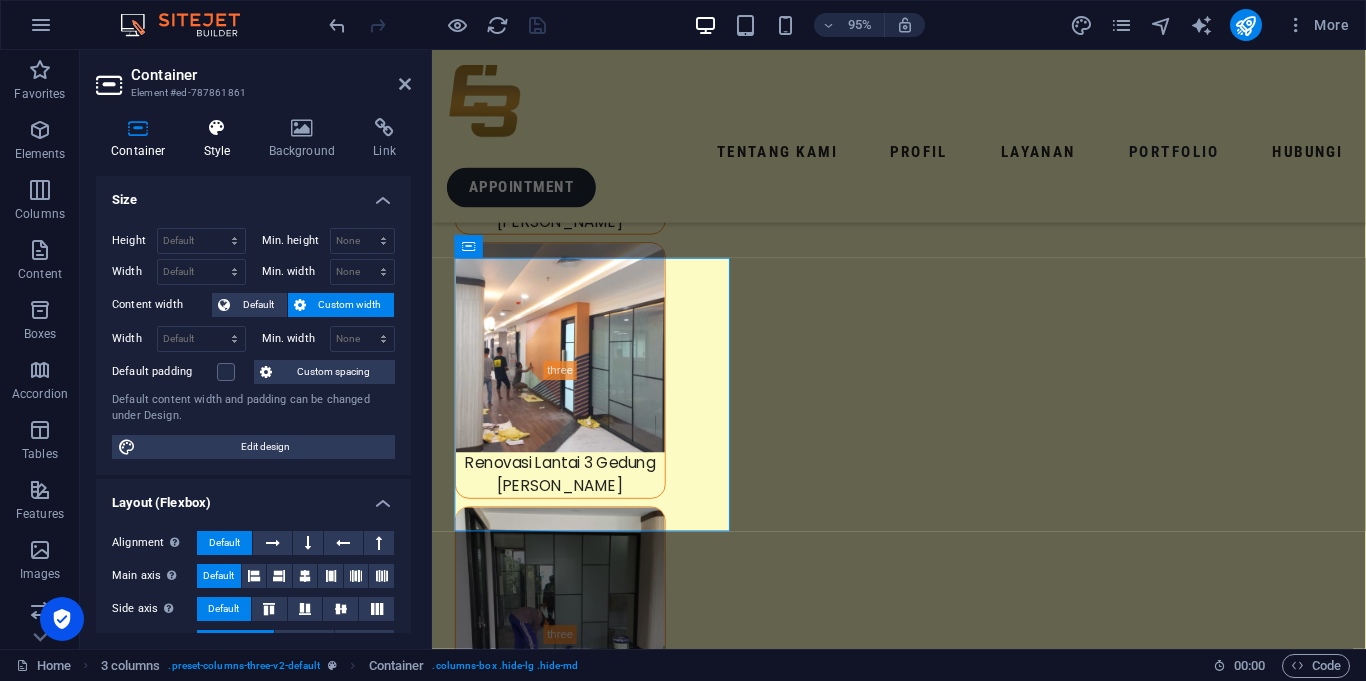 click on "Style" at bounding box center (221, 139) 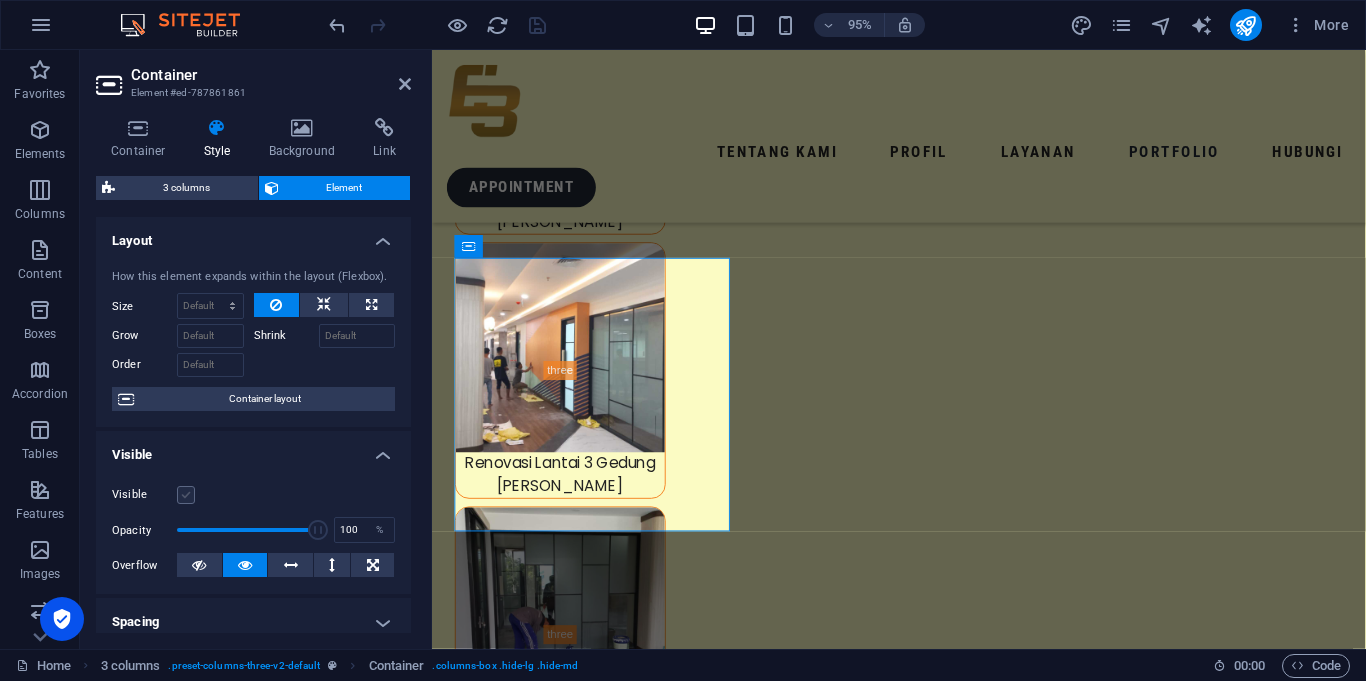 click at bounding box center [186, 495] 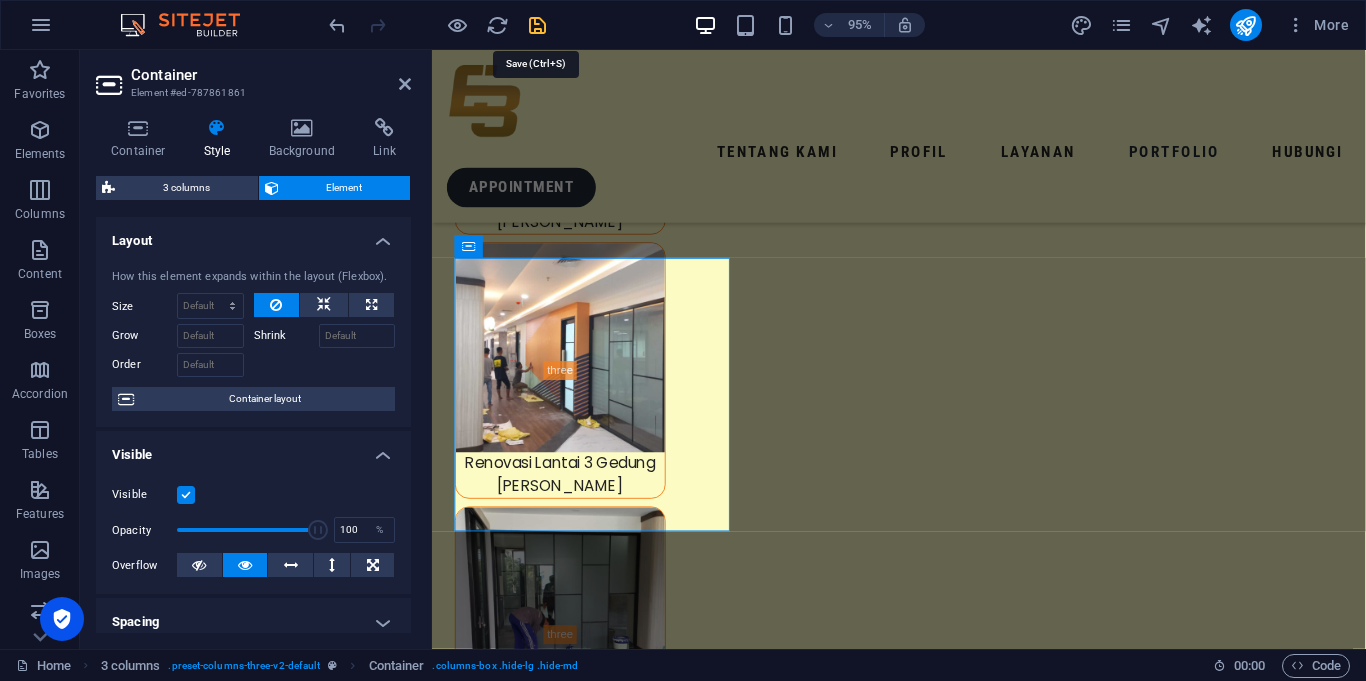 click at bounding box center (537, 25) 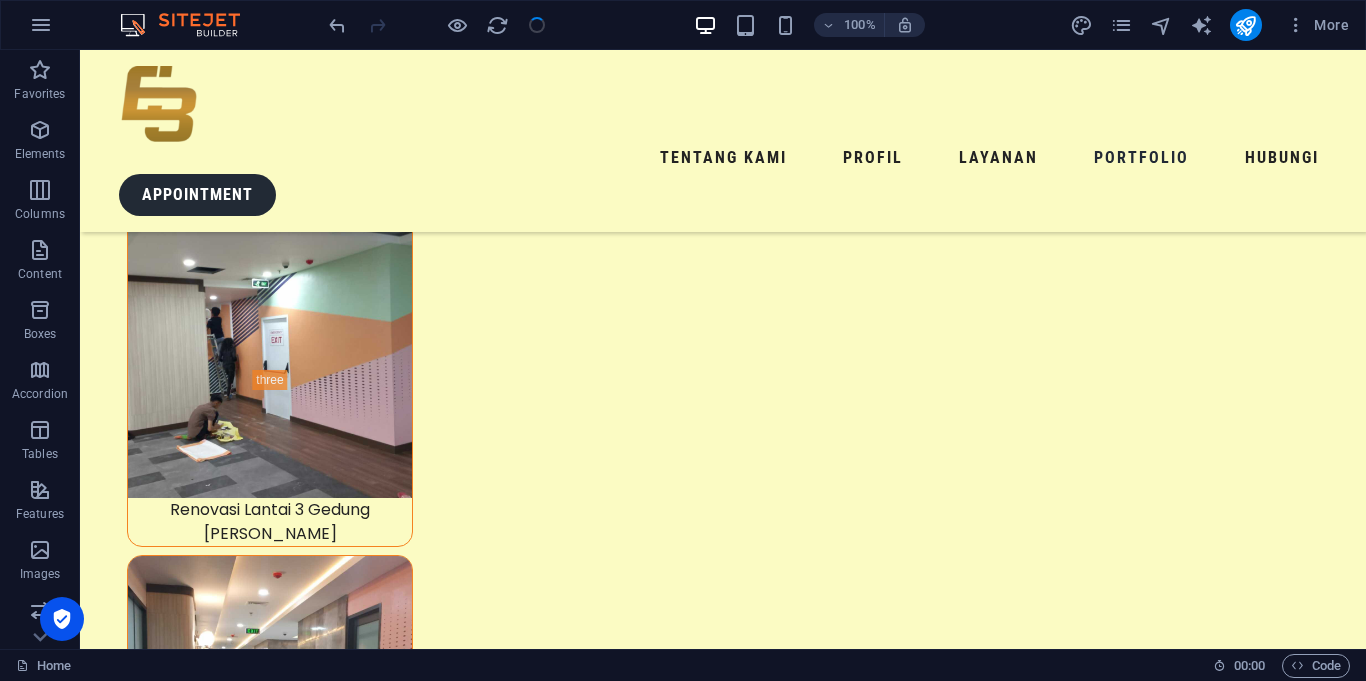 scroll, scrollTop: 9710, scrollLeft: 0, axis: vertical 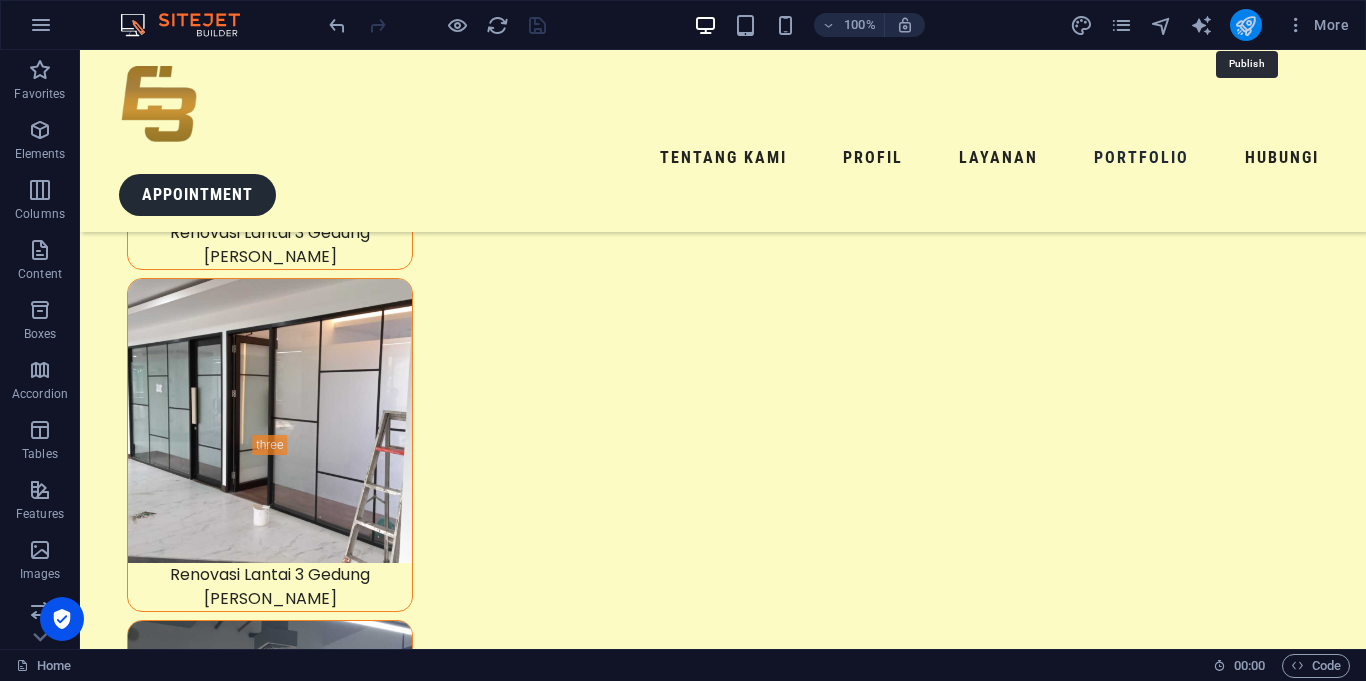 click at bounding box center (1245, 25) 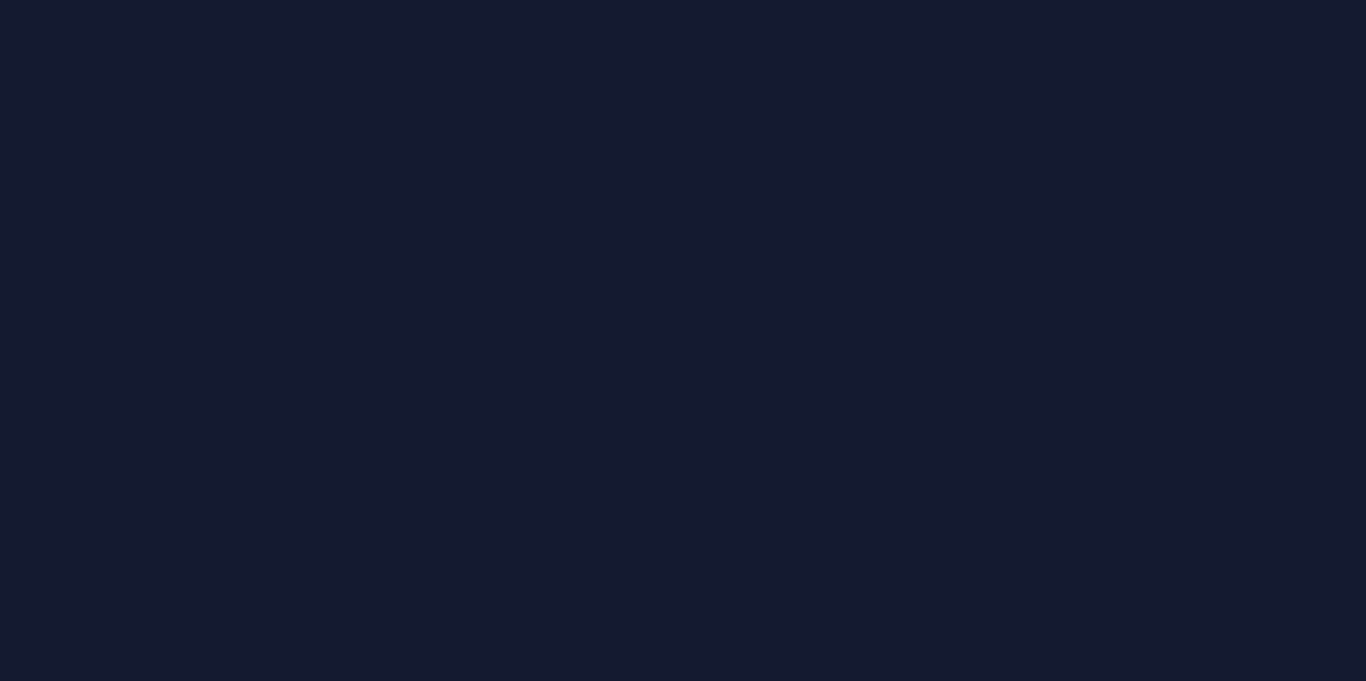 scroll, scrollTop: 0, scrollLeft: 0, axis: both 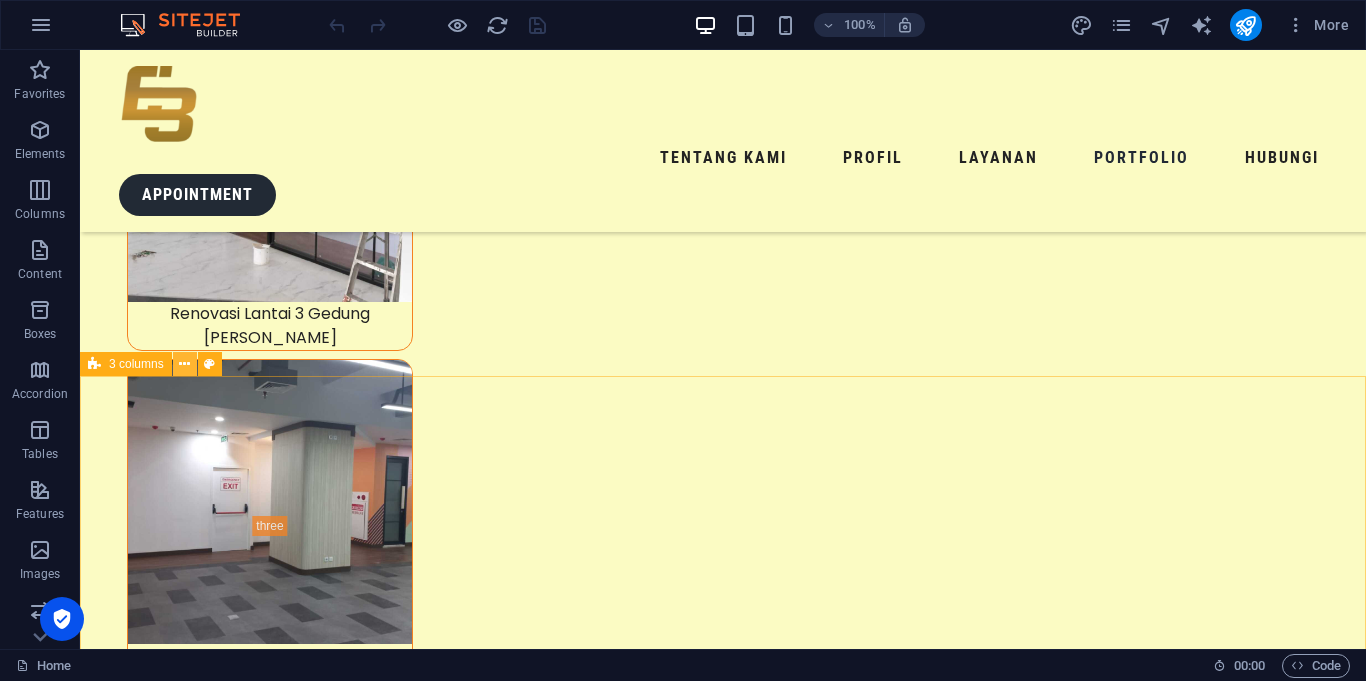 click at bounding box center [184, 364] 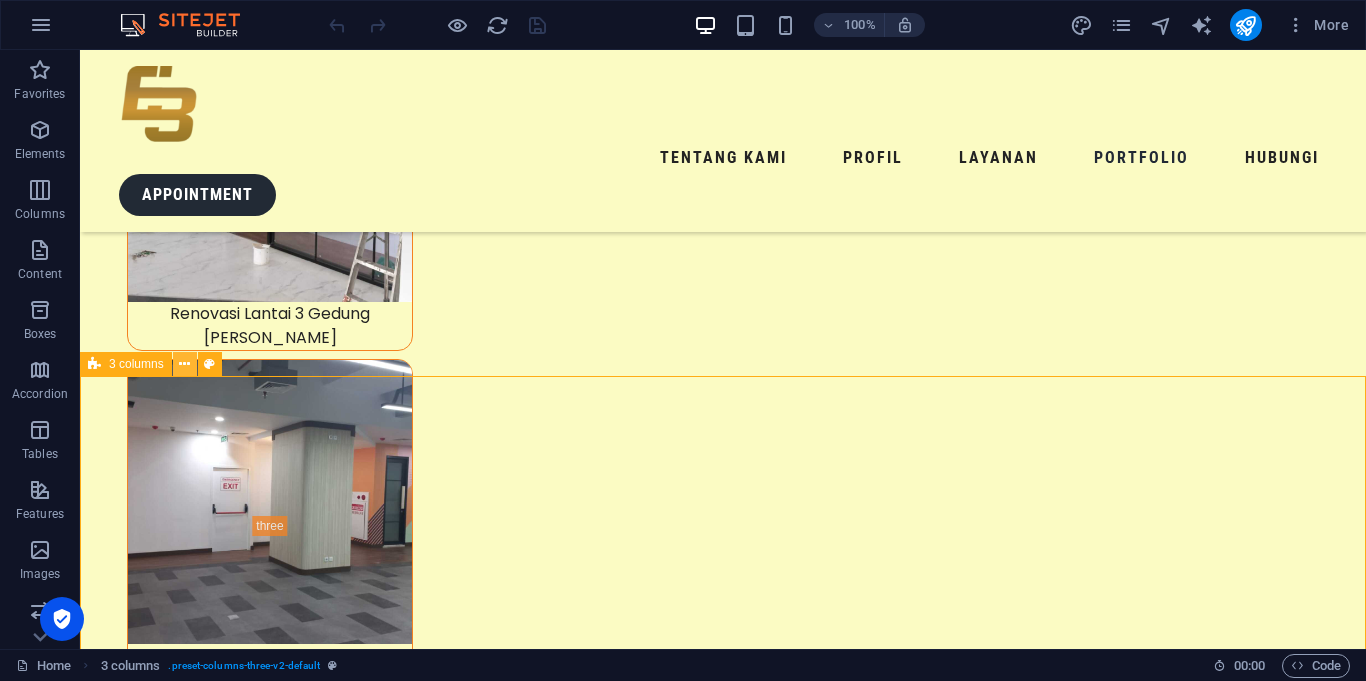 click at bounding box center (184, 364) 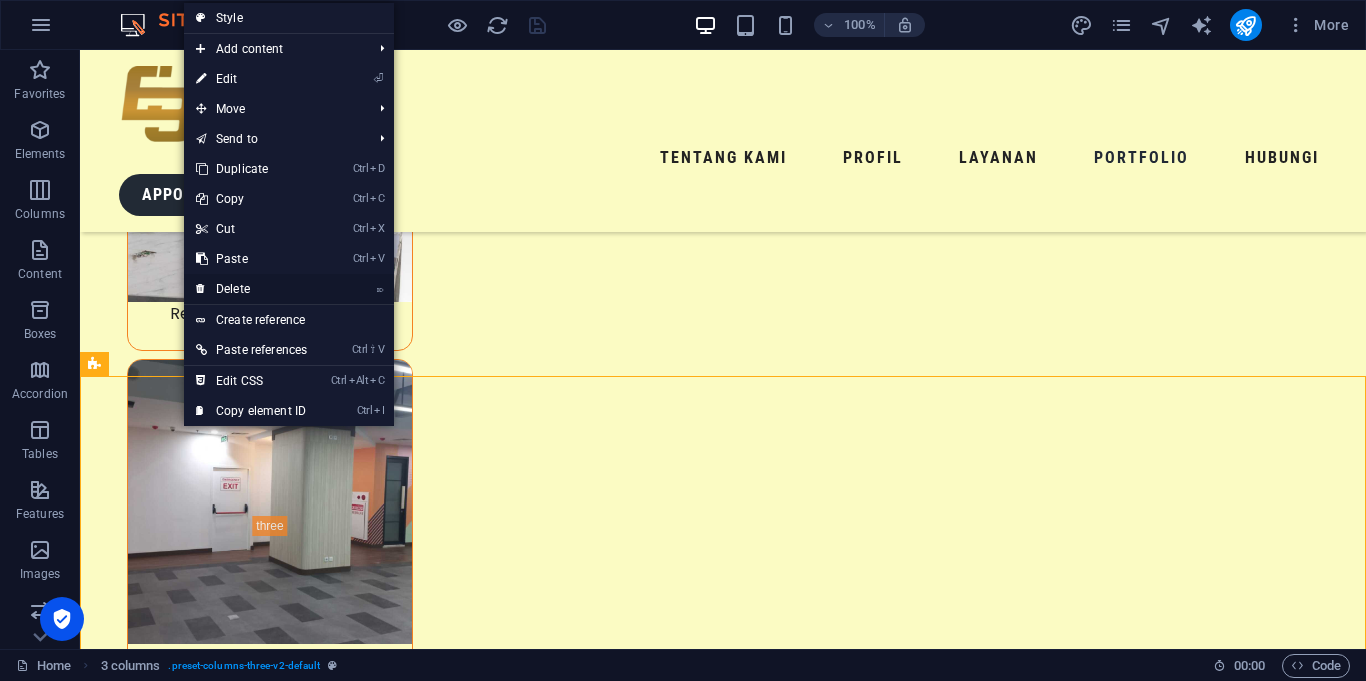 click on "⌦  Delete" at bounding box center [251, 289] 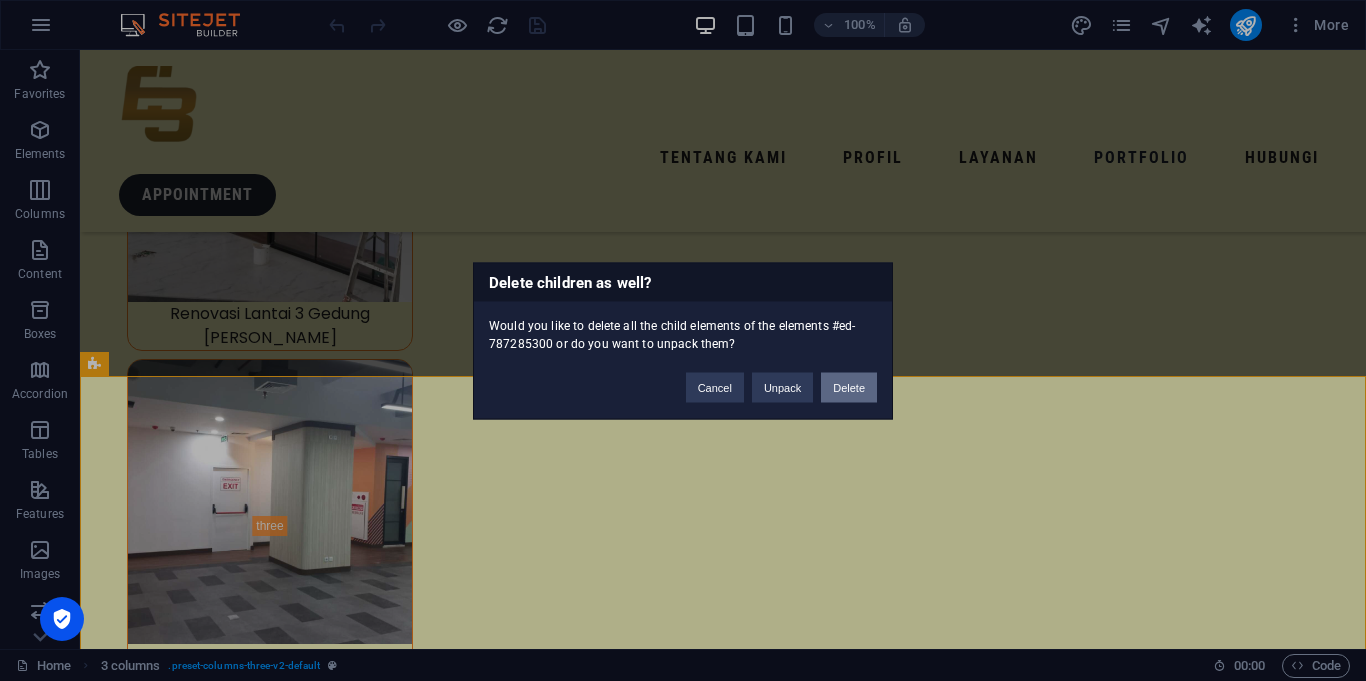 click on "Delete" at bounding box center [849, 387] 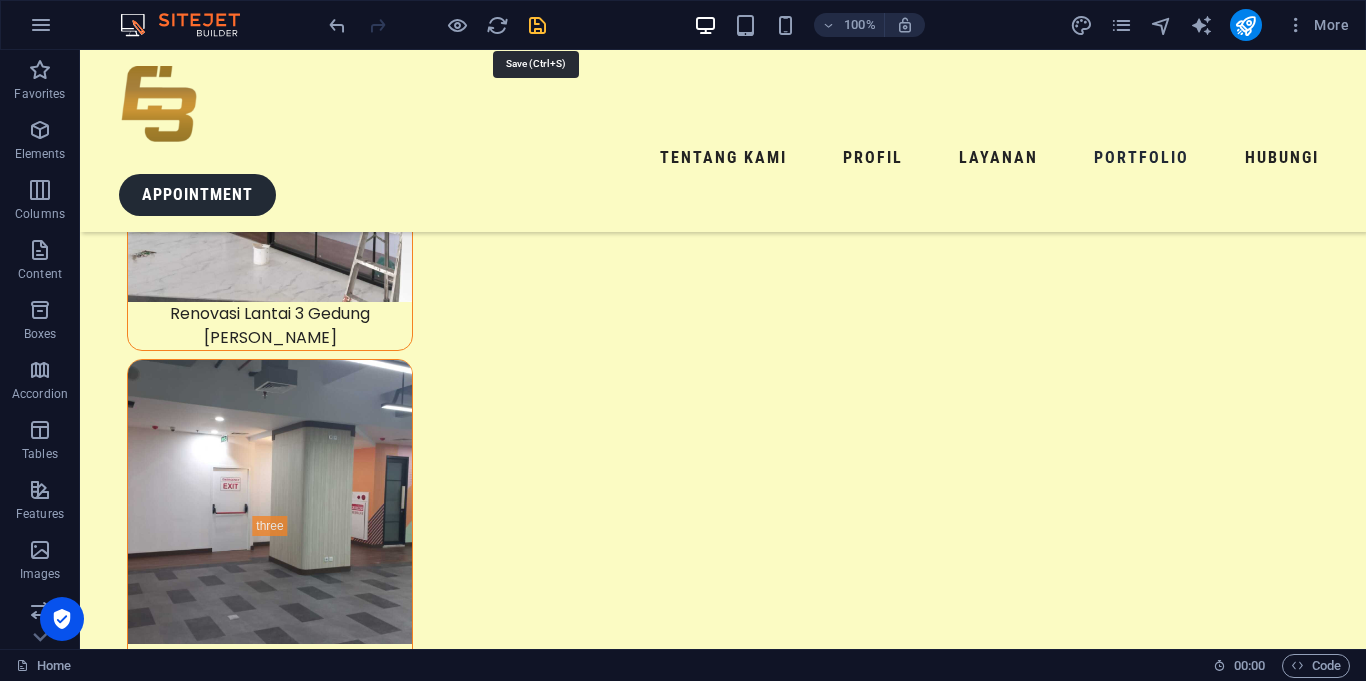 click at bounding box center (537, 25) 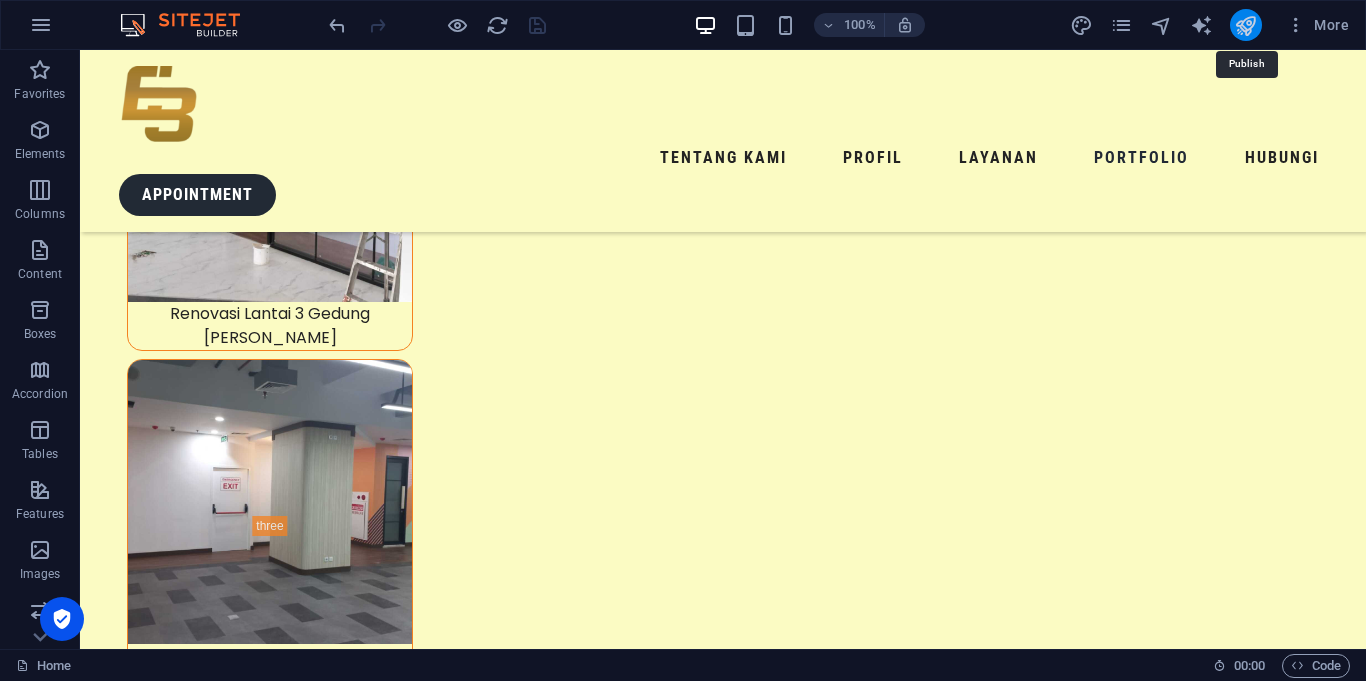 click at bounding box center [1245, 25] 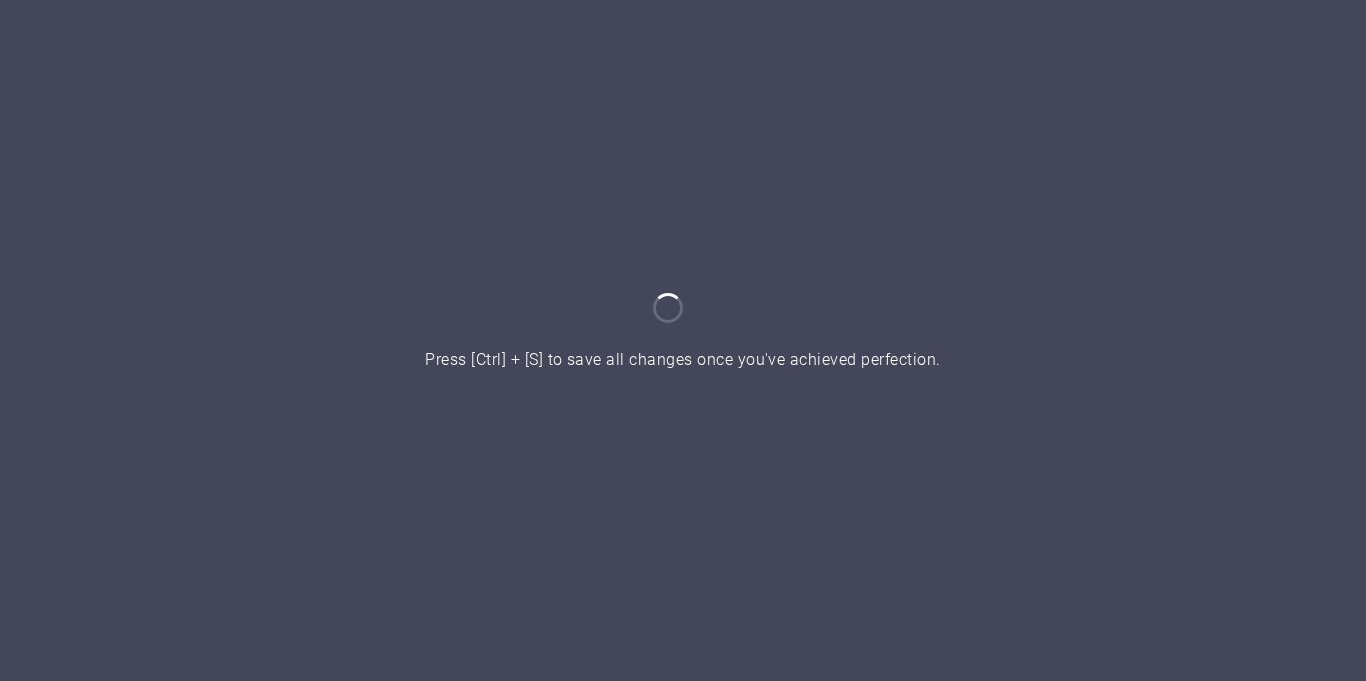 scroll, scrollTop: 0, scrollLeft: 0, axis: both 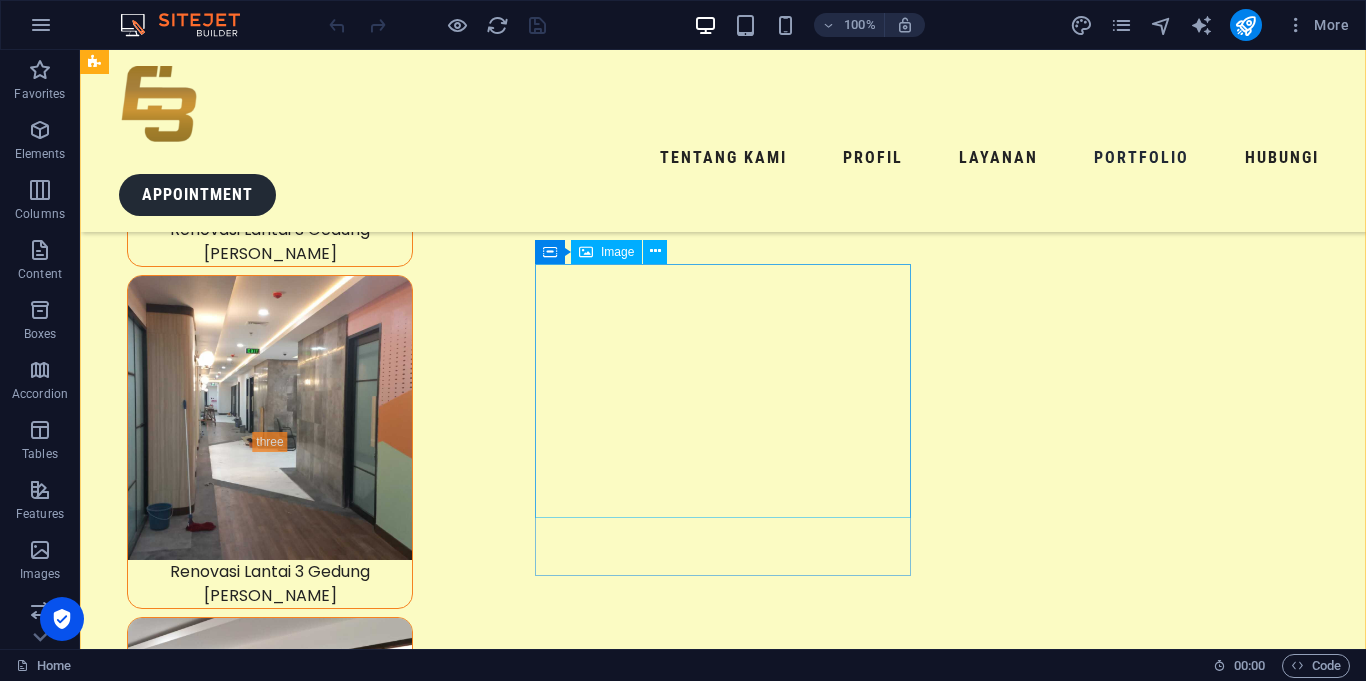 click at bounding box center (292, 20311) 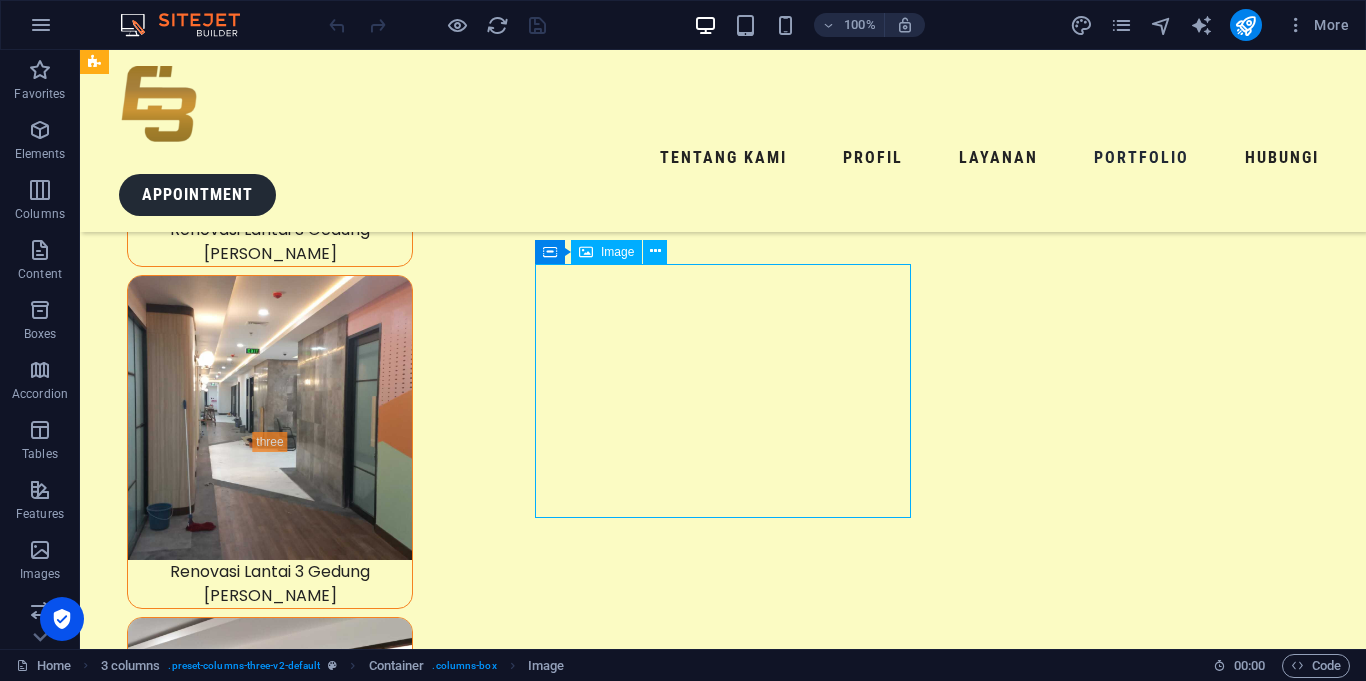click at bounding box center (292, 20311) 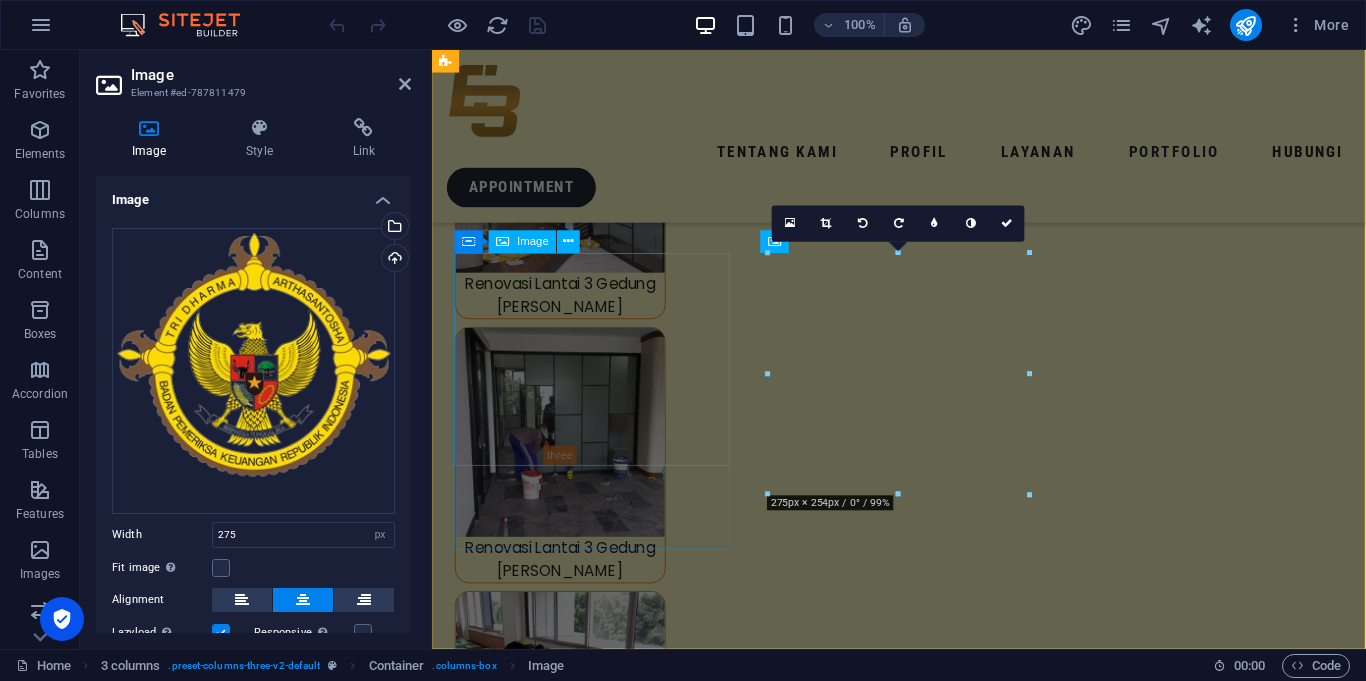 scroll, scrollTop: 8752, scrollLeft: 0, axis: vertical 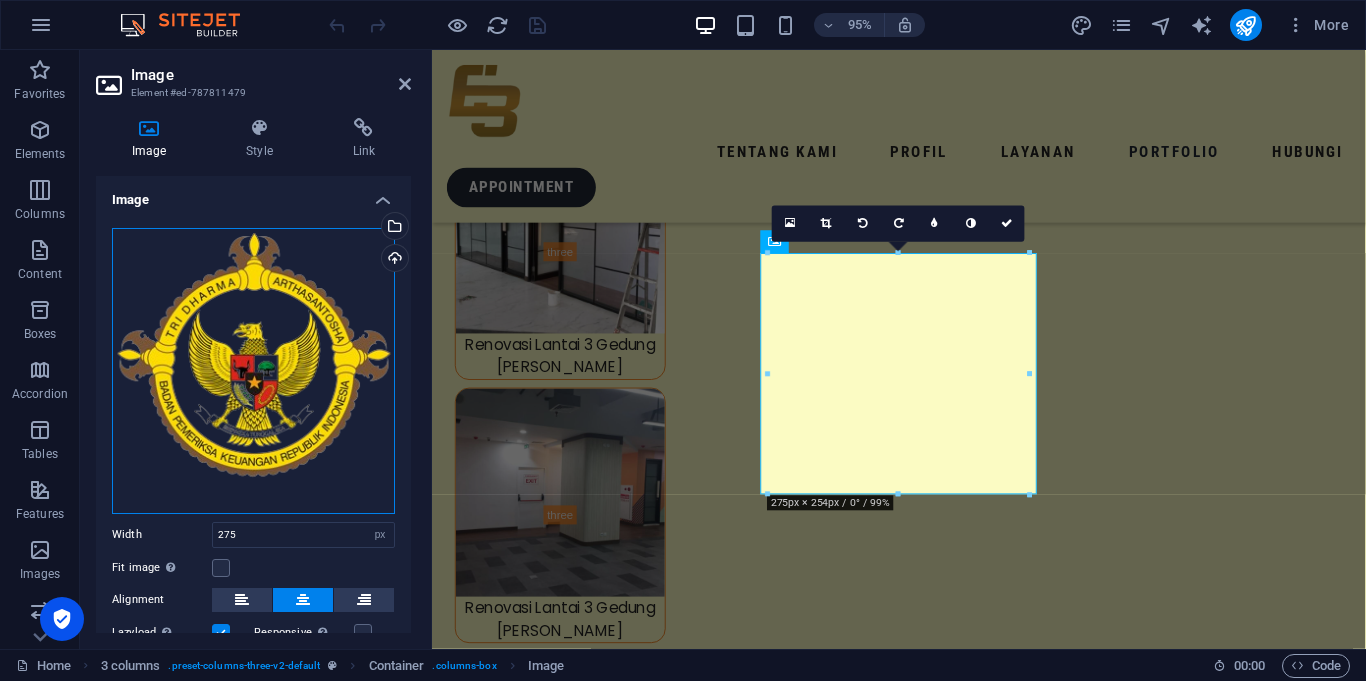 click on "Drag files here, click to choose files or select files from Files or our free stock photos & videos" at bounding box center (253, 371) 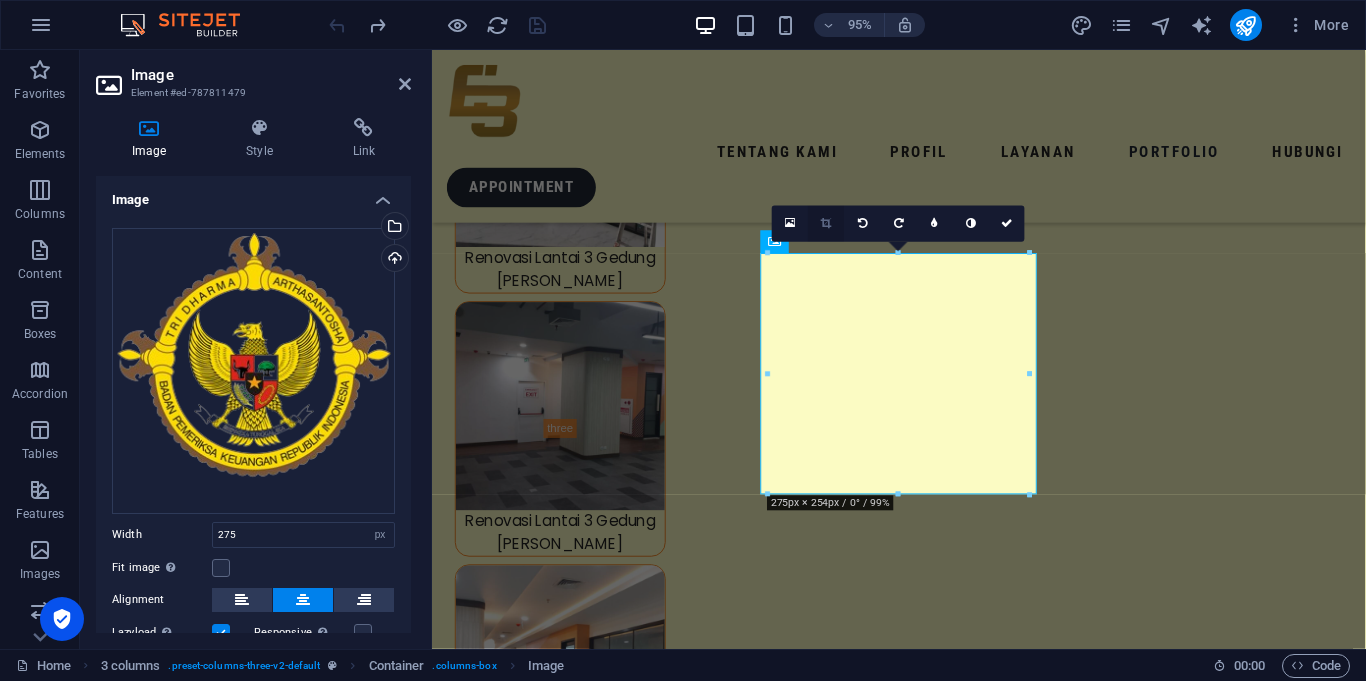 click at bounding box center [826, 223] 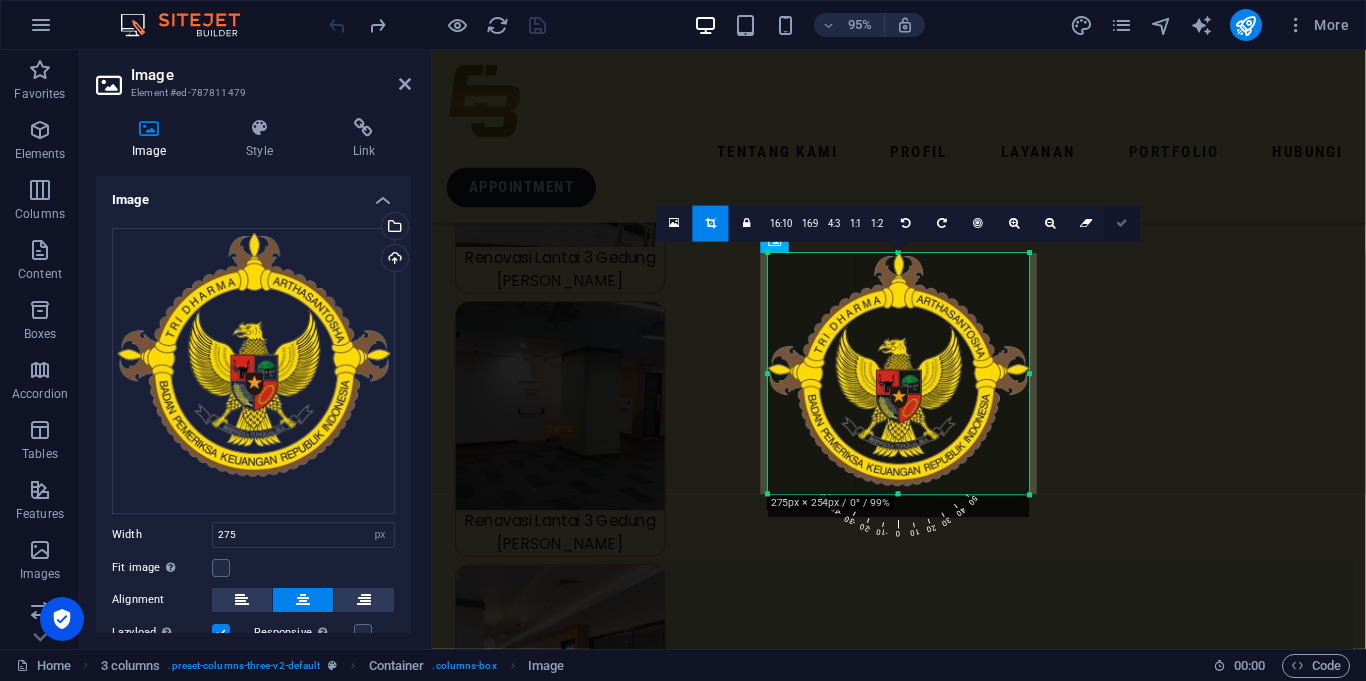 click at bounding box center [1123, 223] 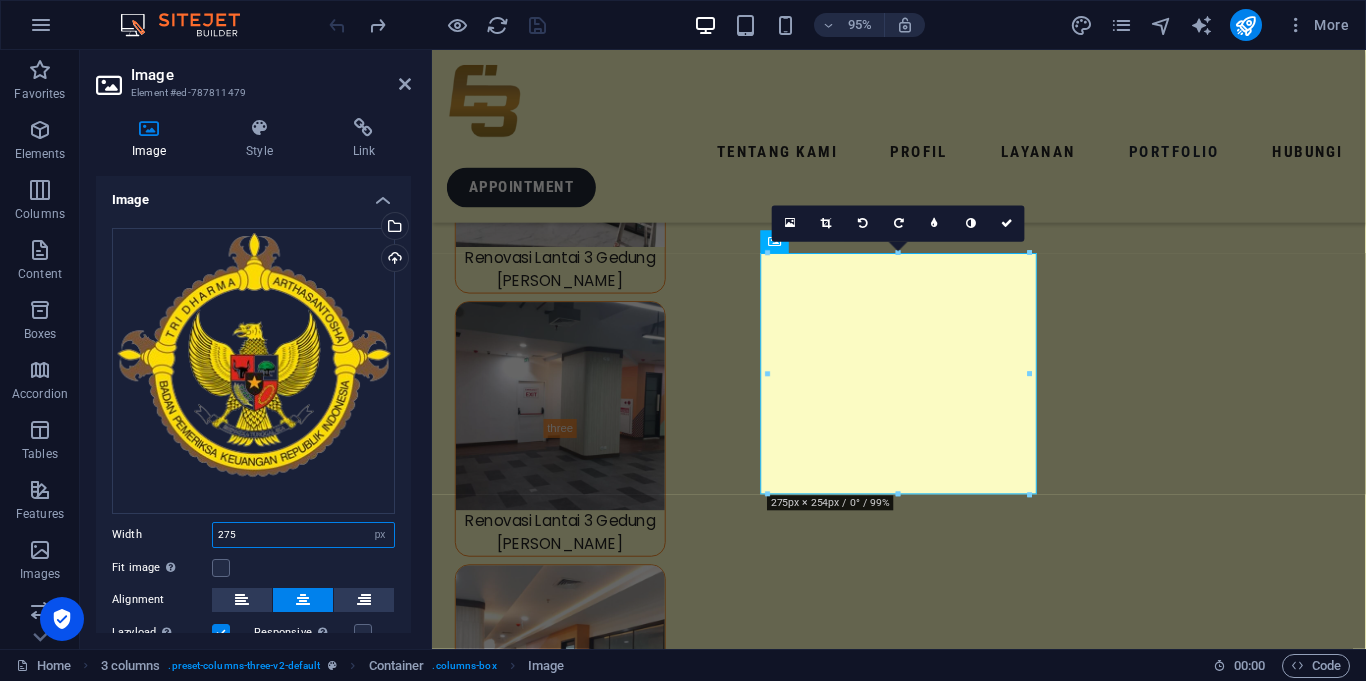 click on "275" at bounding box center (303, 535) 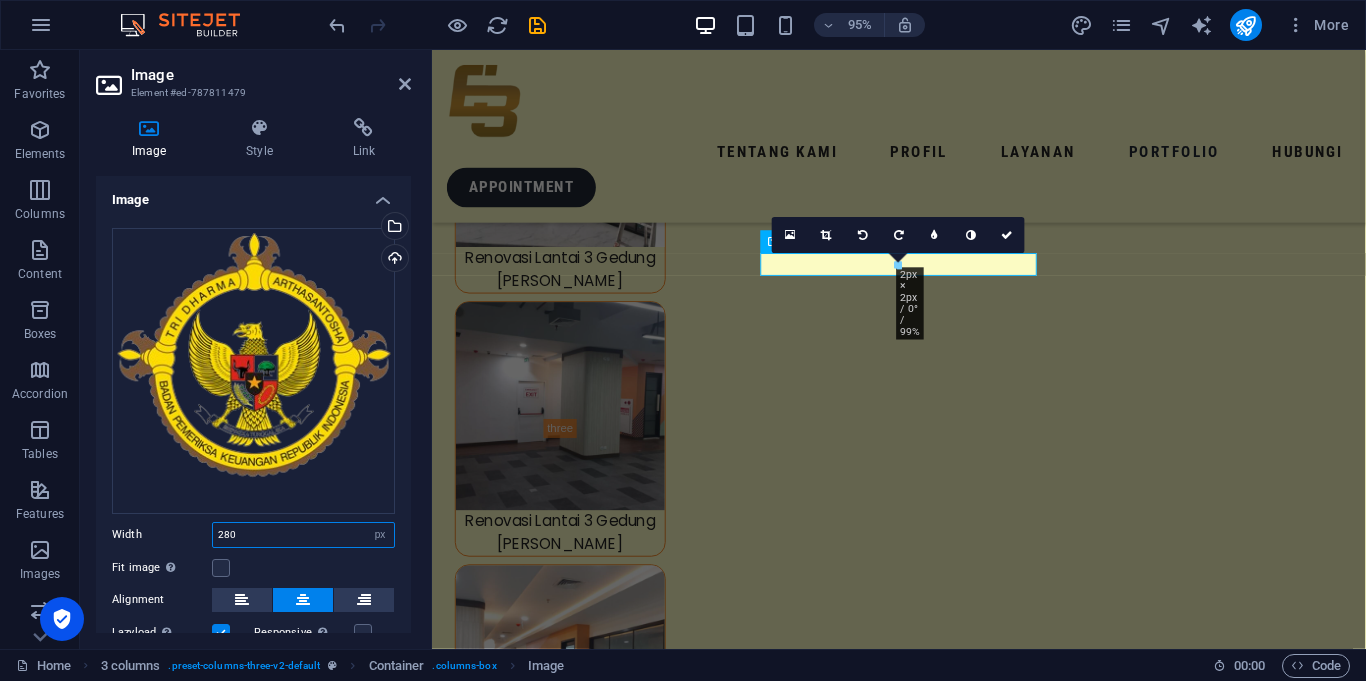 type on "280" 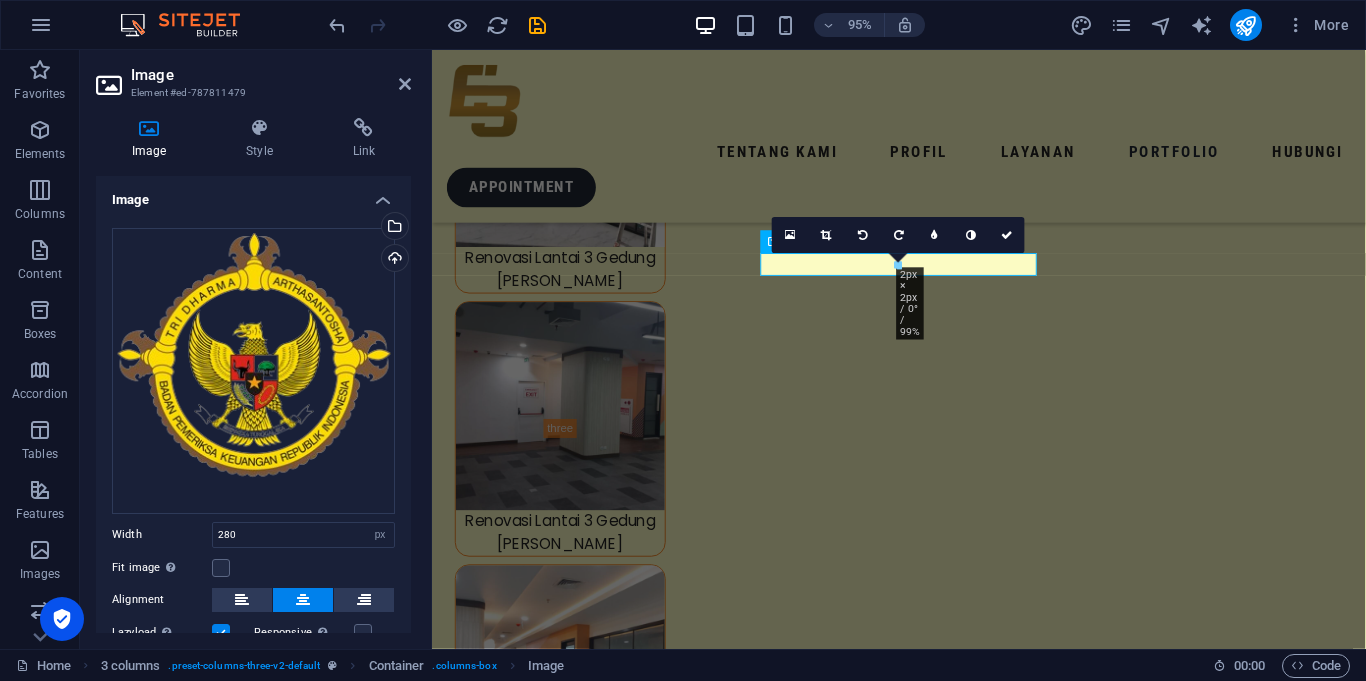click on "Fit image Automatically fit image to a fixed width and height" at bounding box center (253, 568) 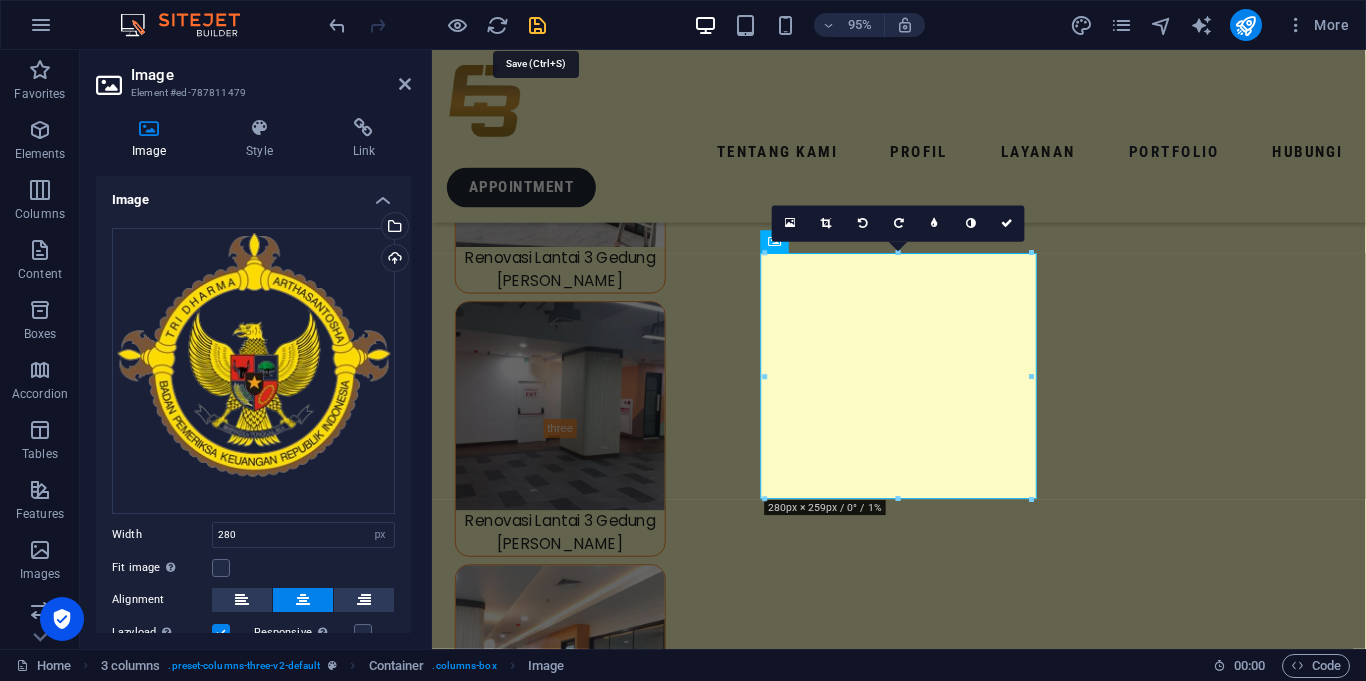 click at bounding box center (537, 25) 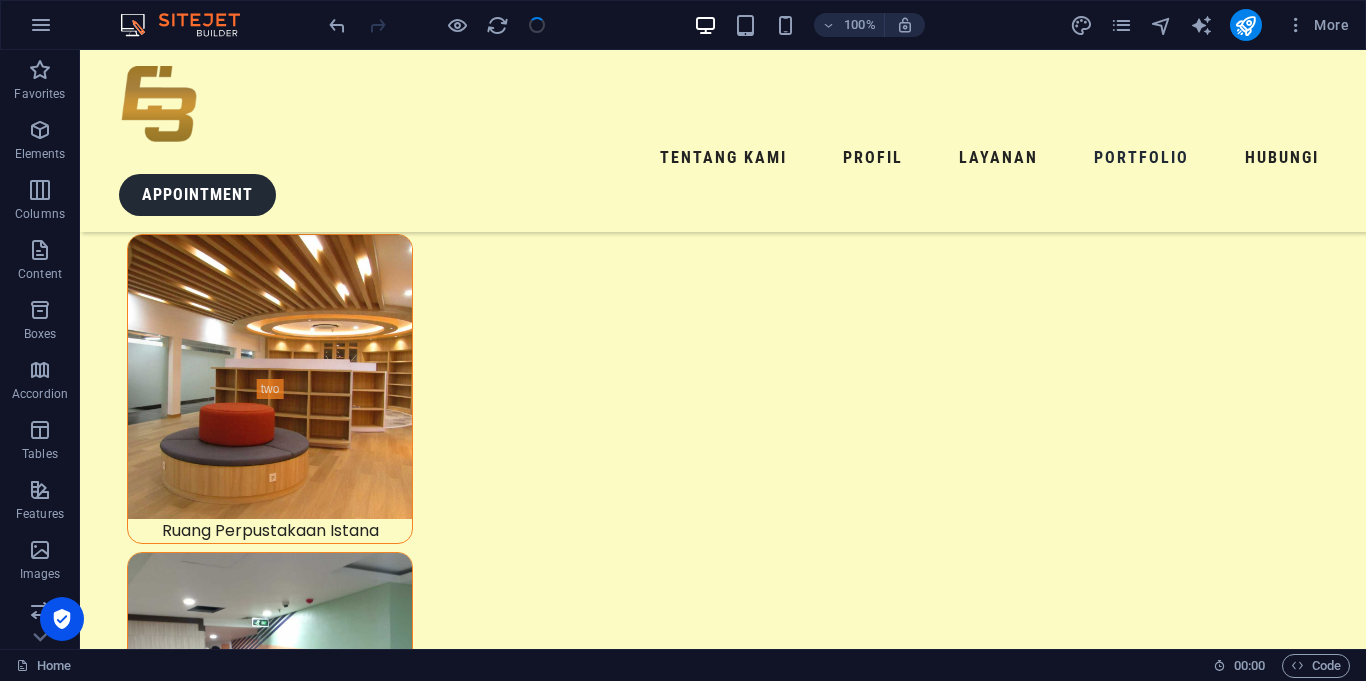 scroll, scrollTop: 9371, scrollLeft: 0, axis: vertical 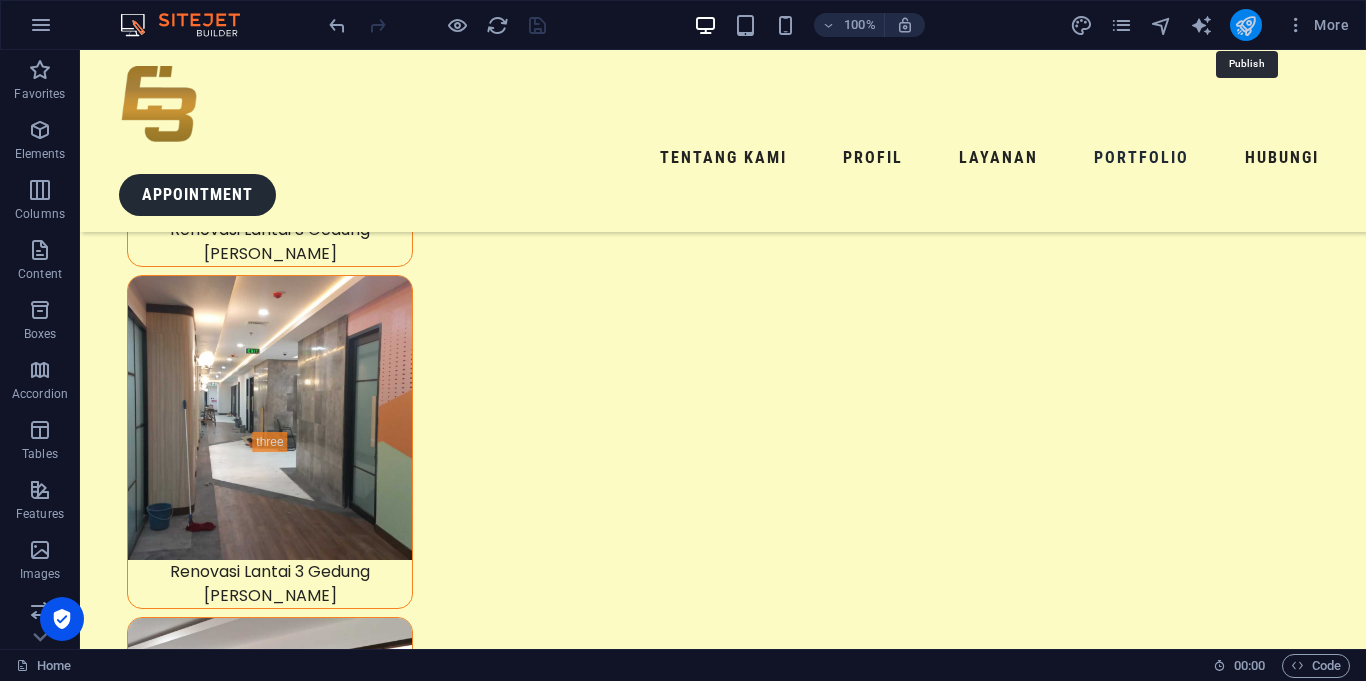 click at bounding box center (1245, 25) 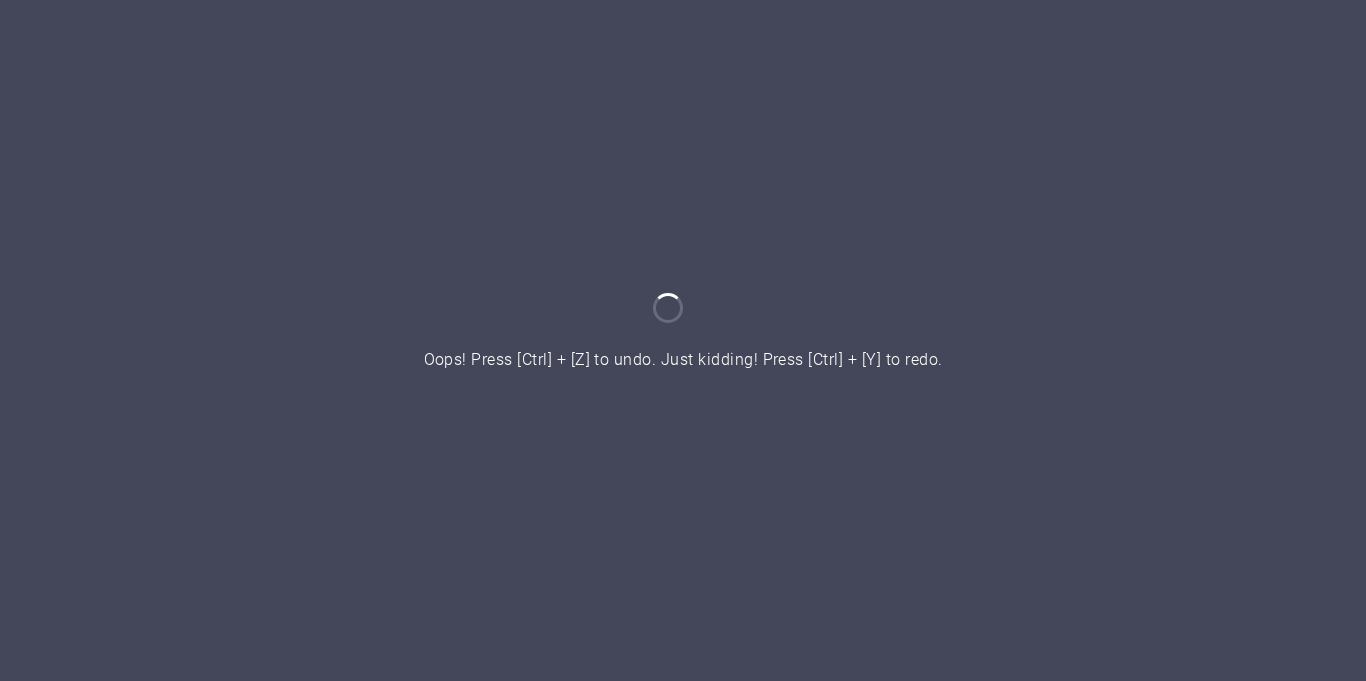 scroll, scrollTop: 0, scrollLeft: 0, axis: both 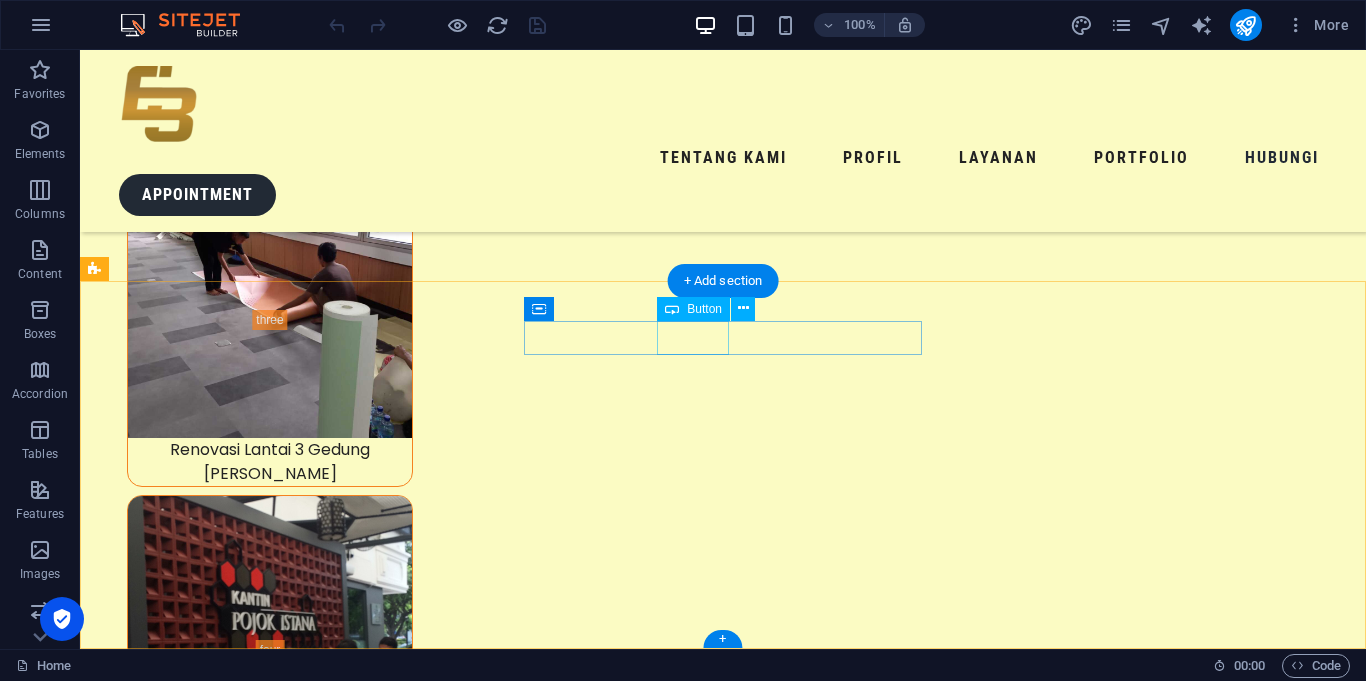 click on "profil" at bounding box center (302, 21439) 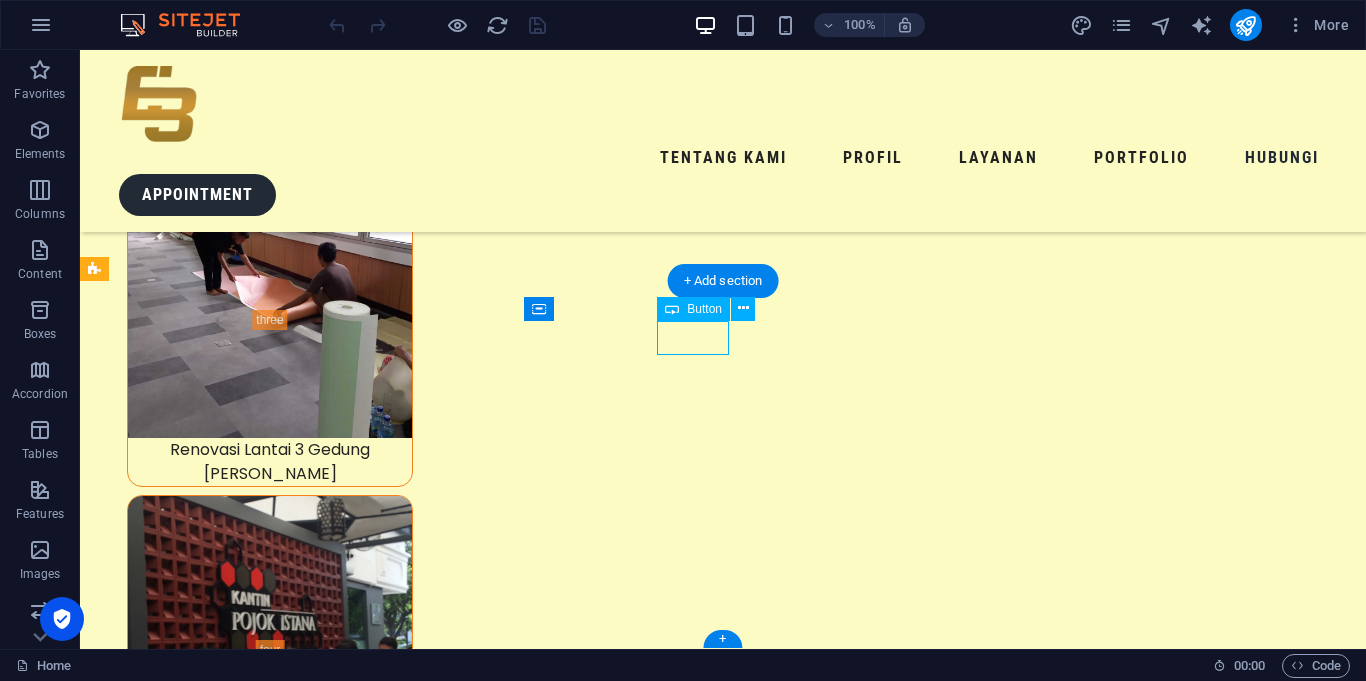 click on "profil" at bounding box center (302, 21439) 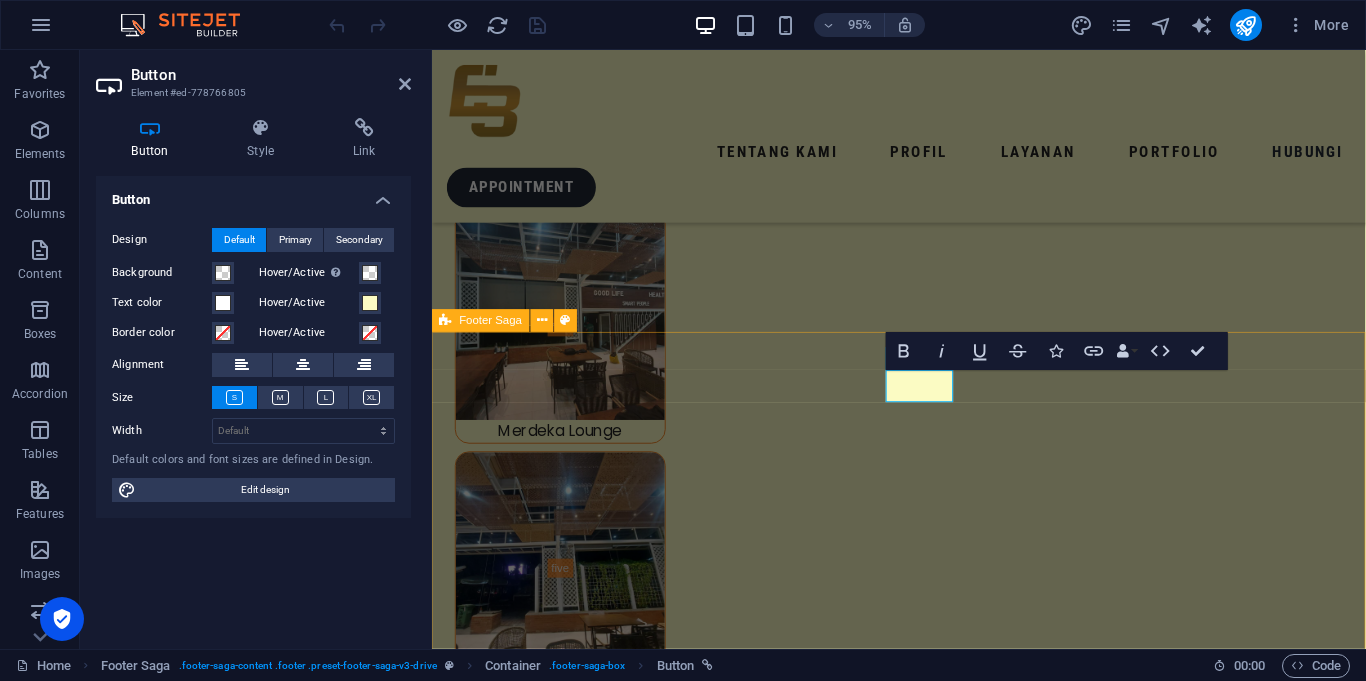 scroll, scrollTop: 10587, scrollLeft: 0, axis: vertical 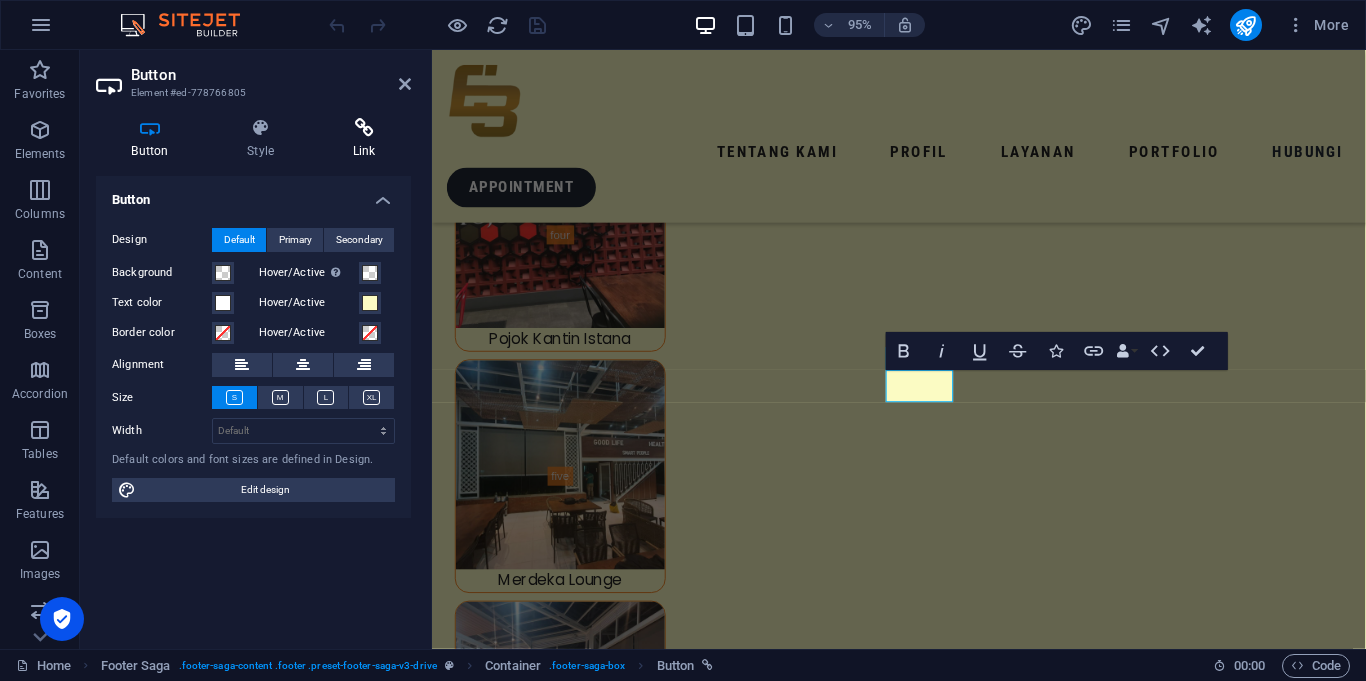 click at bounding box center (364, 128) 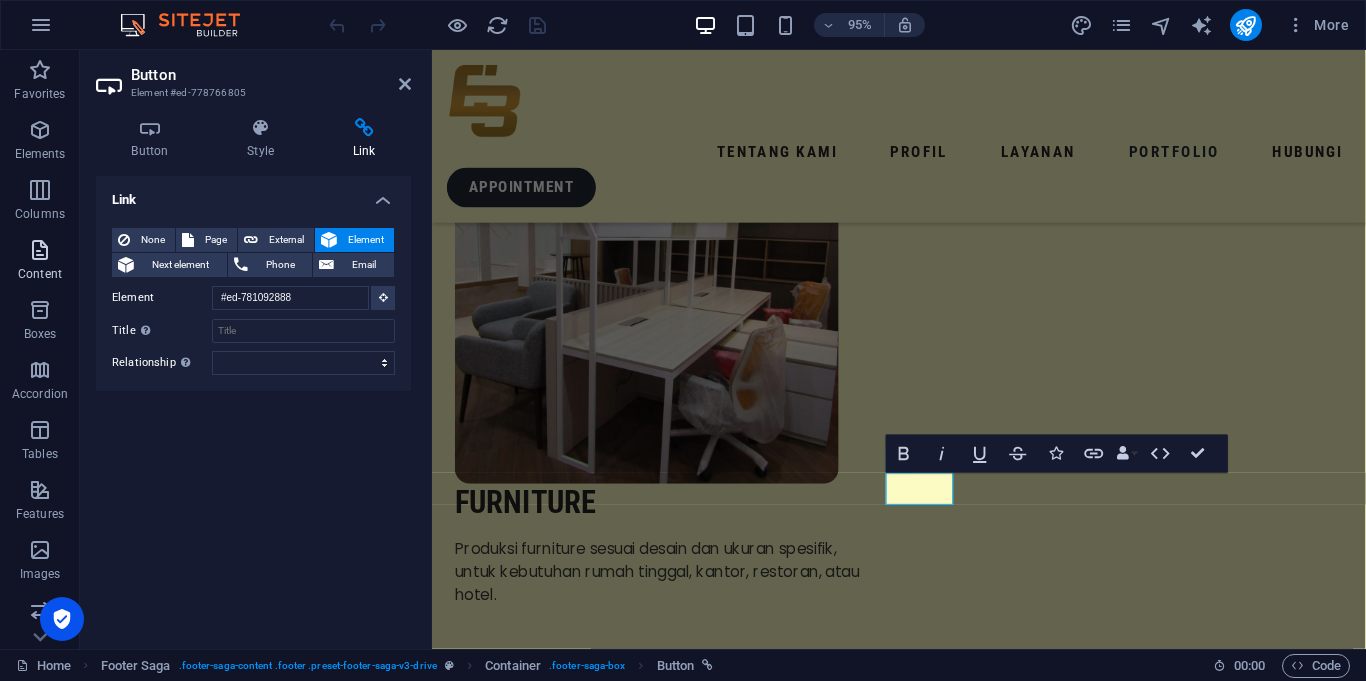 scroll, scrollTop: 10479, scrollLeft: 0, axis: vertical 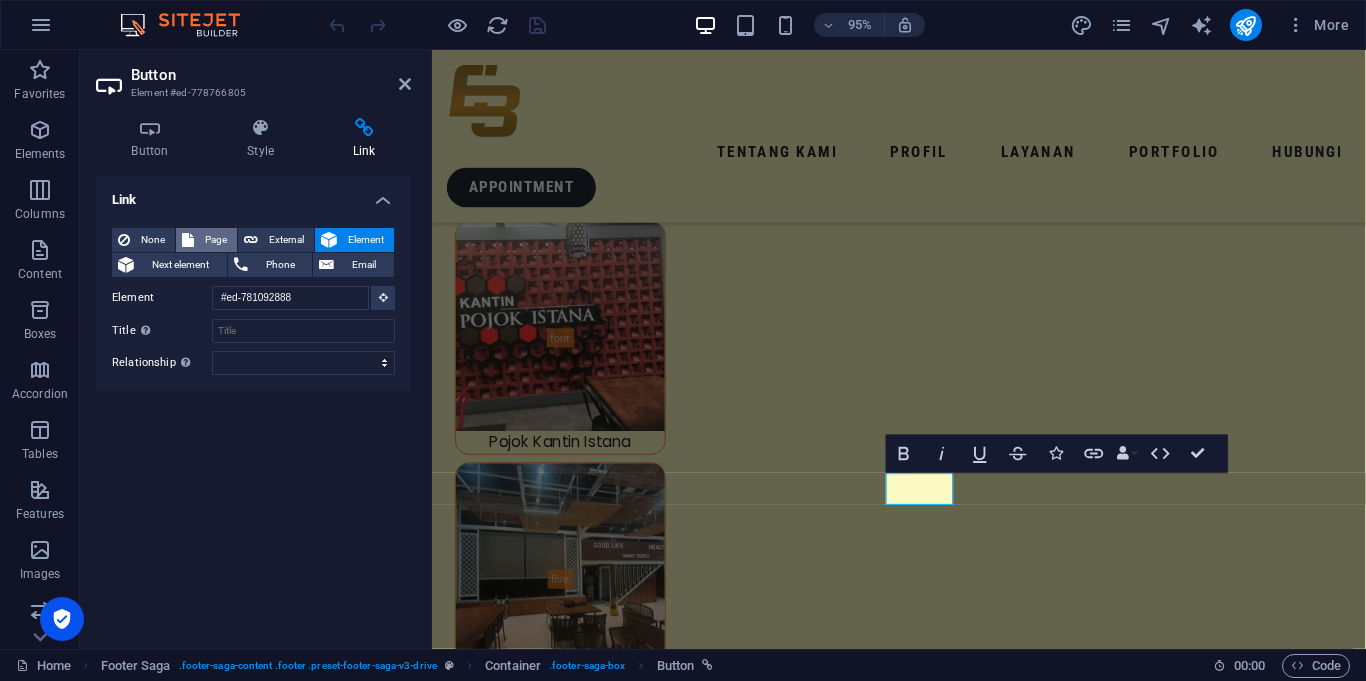 click on "Page" at bounding box center (215, 240) 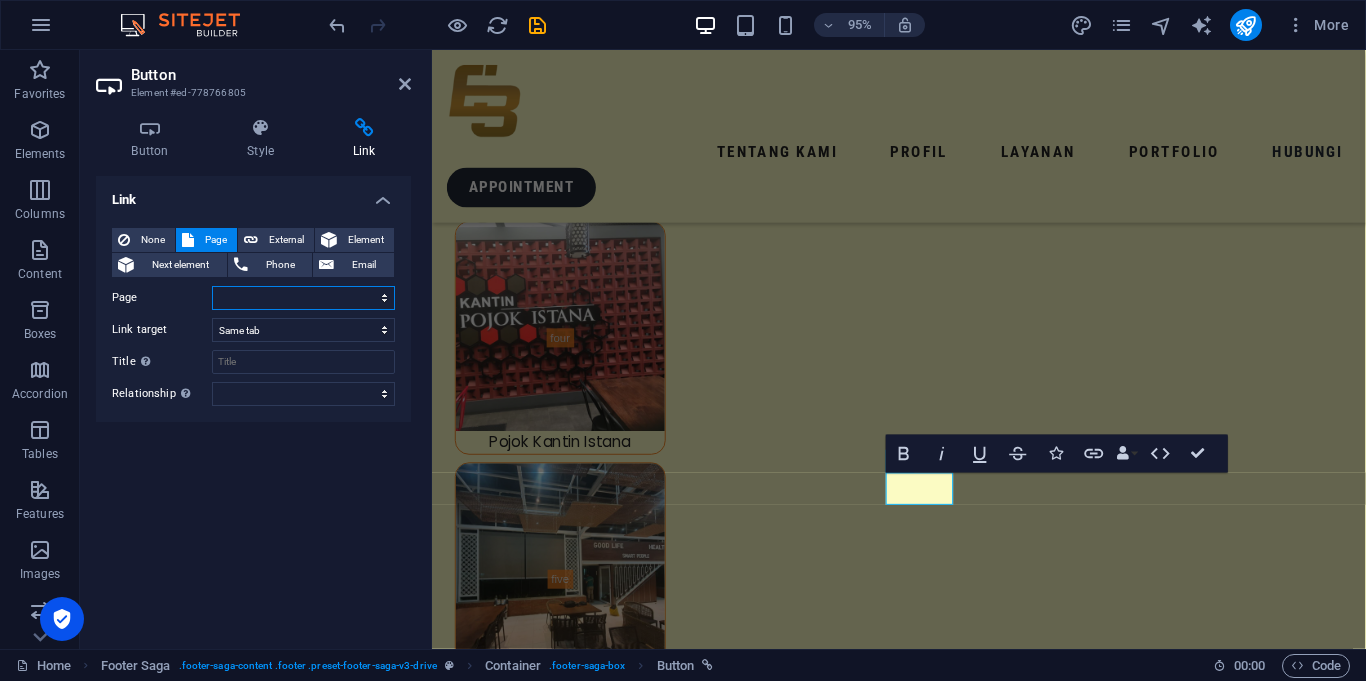 click on "Home Legal Notice Privacy Profil" at bounding box center (303, 298) 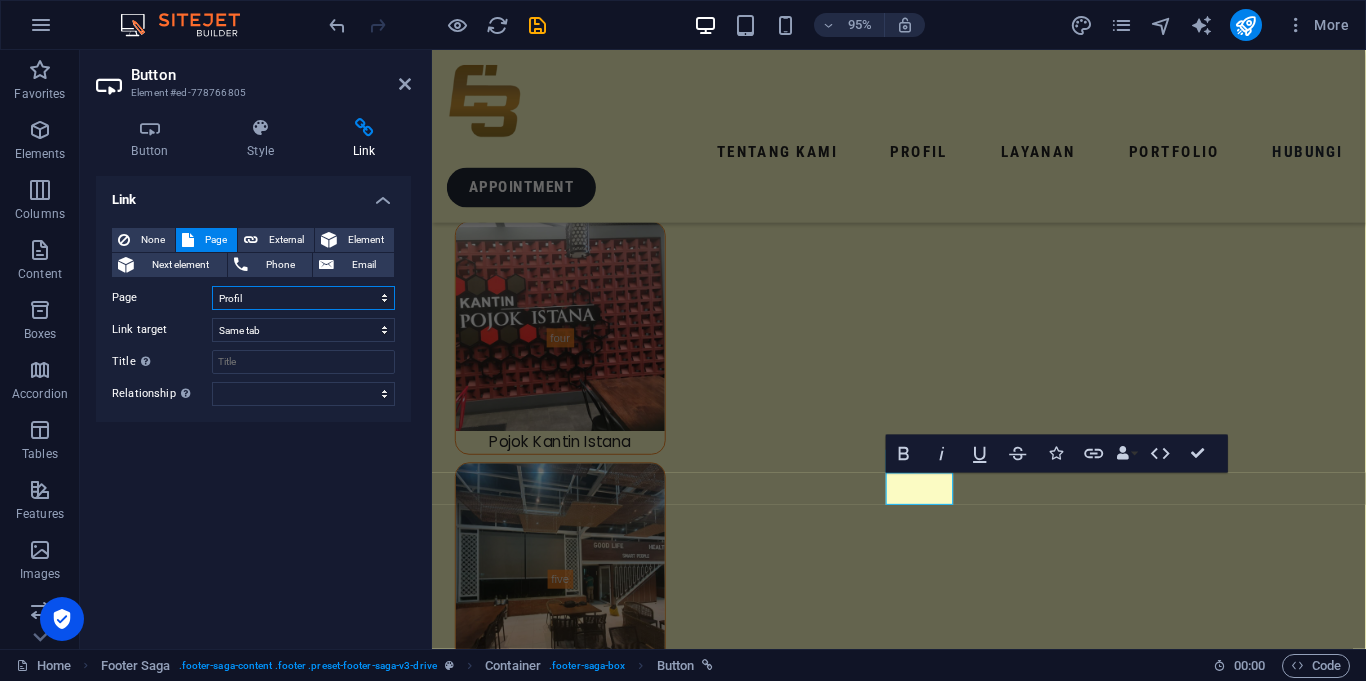 click on "Home Legal Notice Privacy Profil" at bounding box center (303, 298) 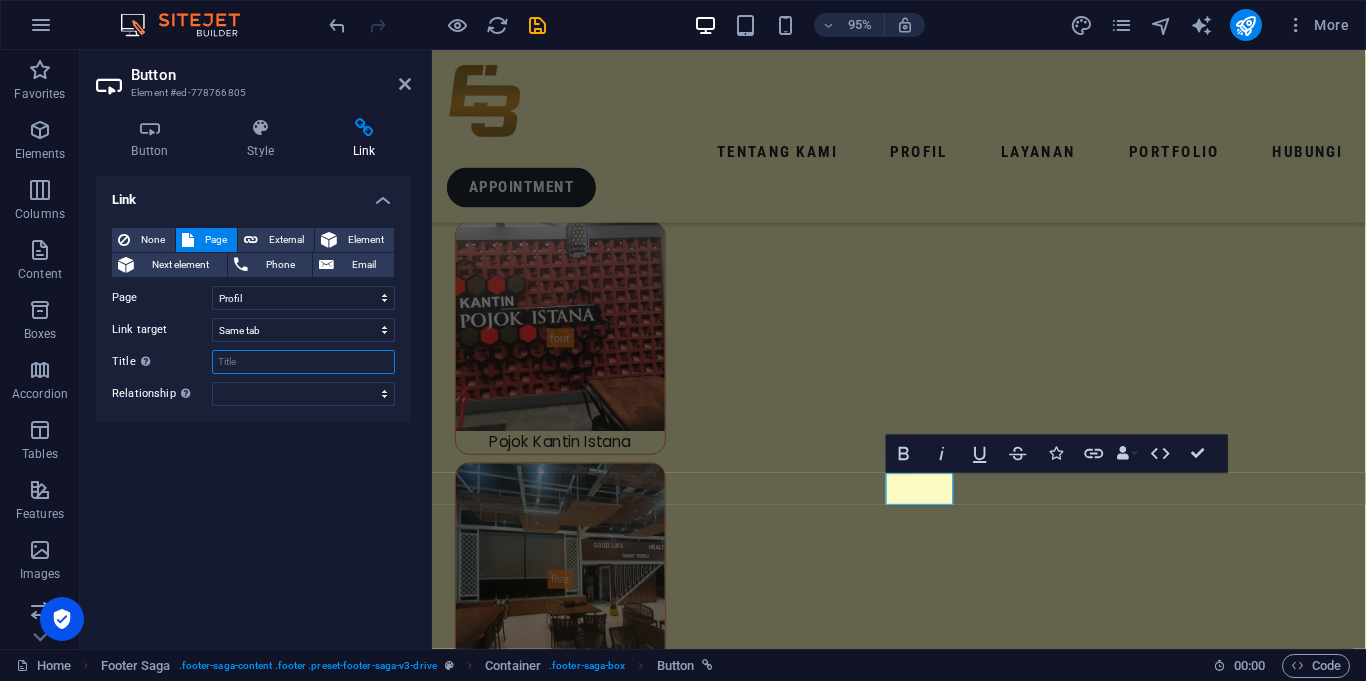 click on "Title Additional link description, should not be the same as the link text. The title is most often shown as a tooltip text when the mouse moves over the element. Leave empty if uncertain." at bounding box center [303, 362] 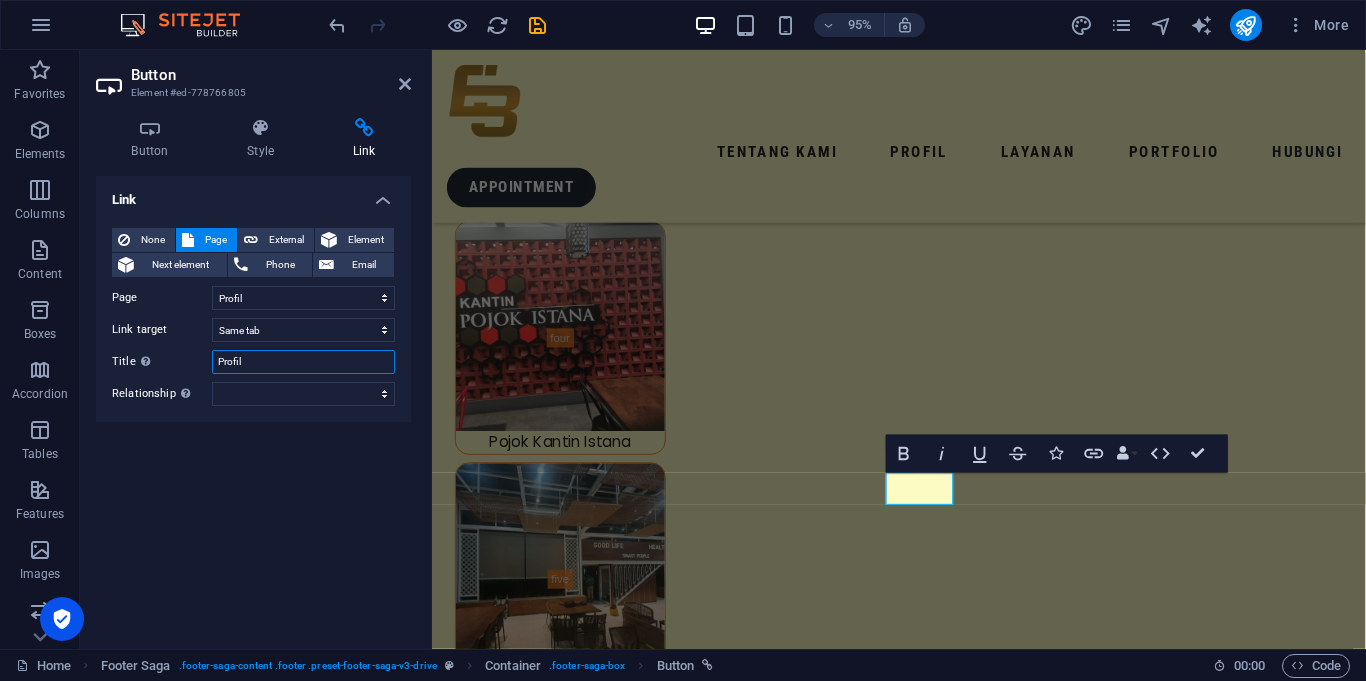 type on "Profil" 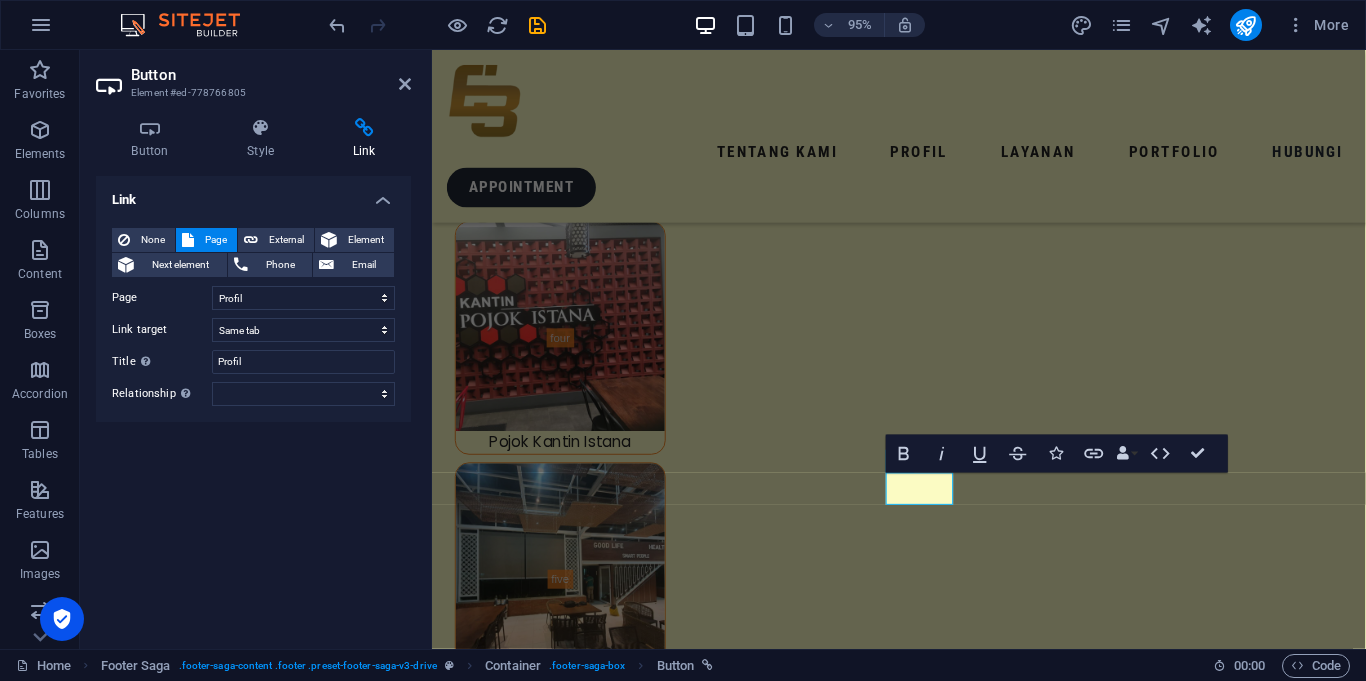 click on "Link None Page External Element Next element Phone Email Page Home Legal Notice Privacy Profil Element #ed-781092888
URL Phone Email Link target New tab Same tab Overlay Title Additional link description, should not be the same as the link text. The title is most often shown as a tooltip text when the mouse moves over the element. Leave empty if uncertain. Profil Relationship Sets the  relationship of this link to the link target . For example, the value "nofollow" instructs search engines not to follow the link. Can be left empty. alternate author bookmark external help license next nofollow noreferrer noopener prev search tag" at bounding box center [253, 404] 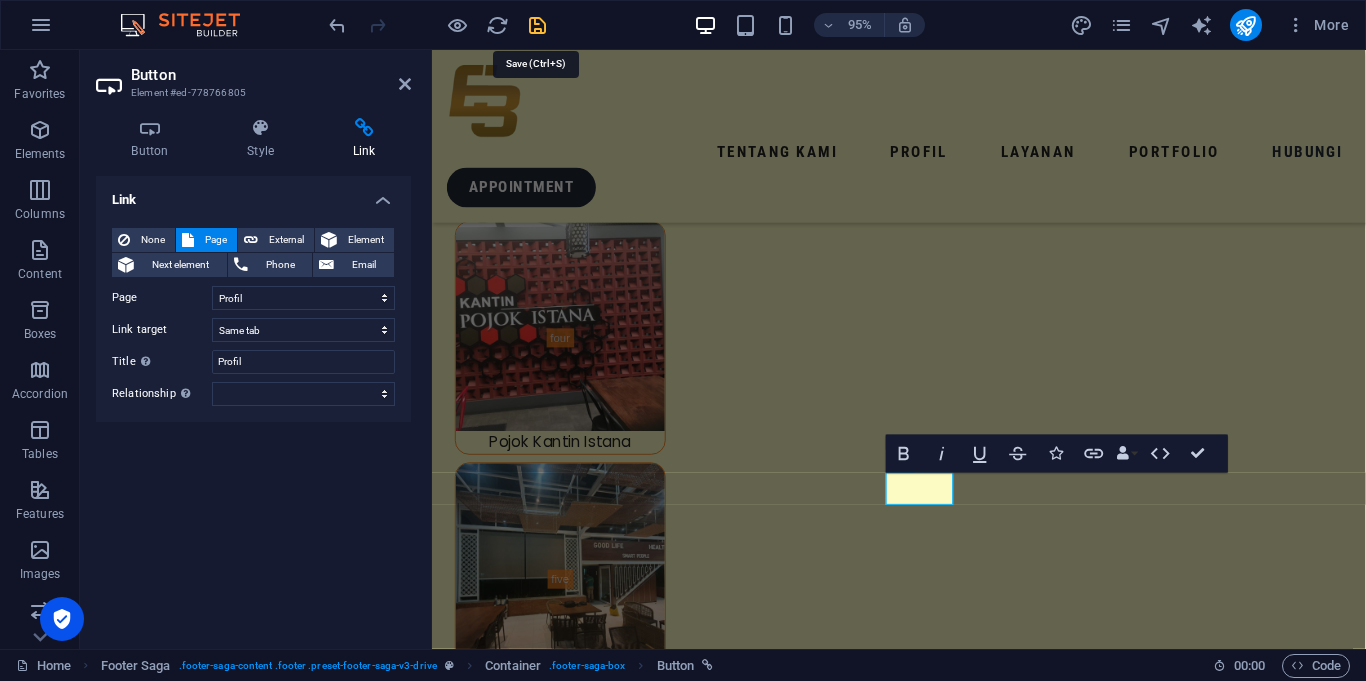 click at bounding box center [537, 25] 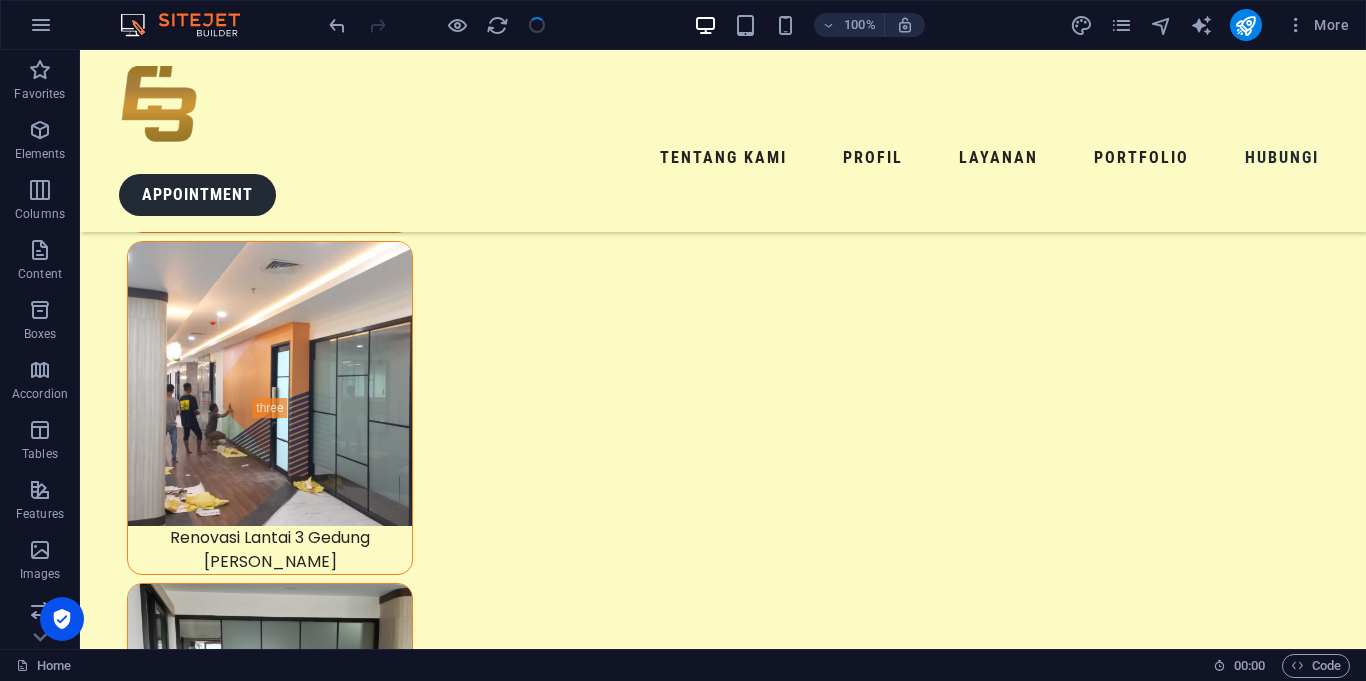 scroll, scrollTop: 11098, scrollLeft: 0, axis: vertical 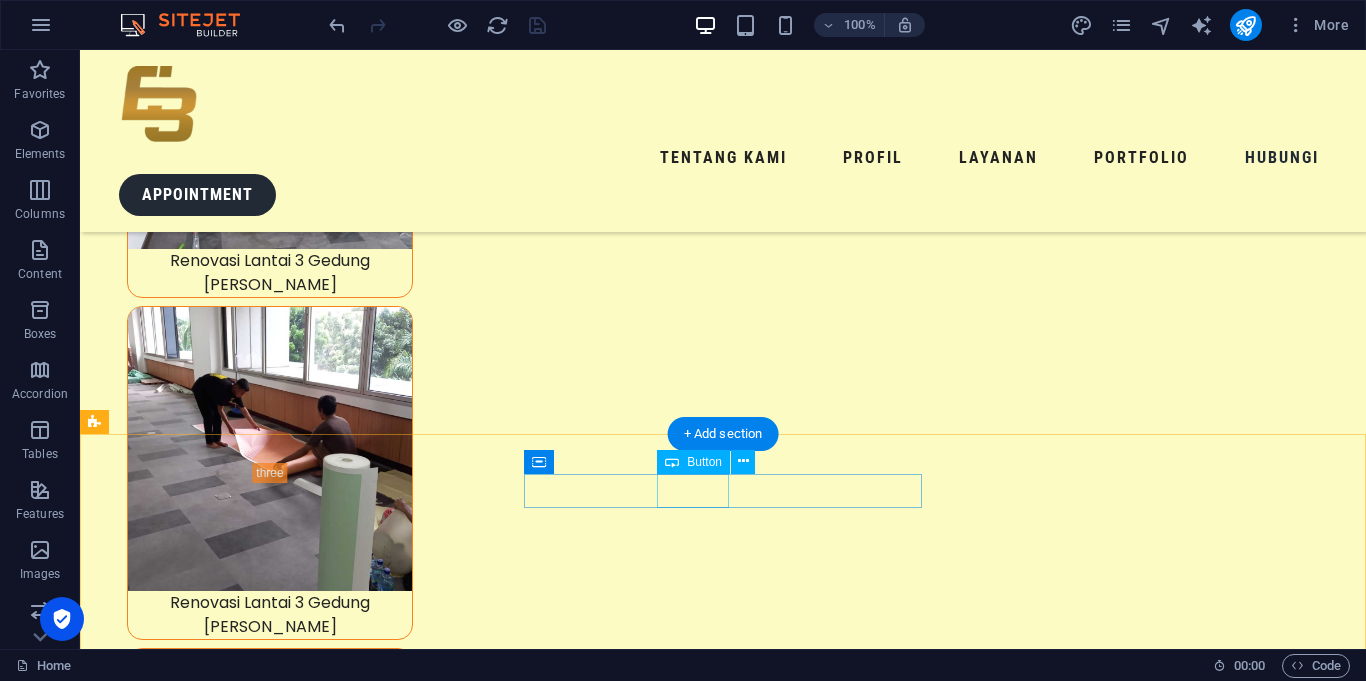 click on "profil" at bounding box center [302, 21592] 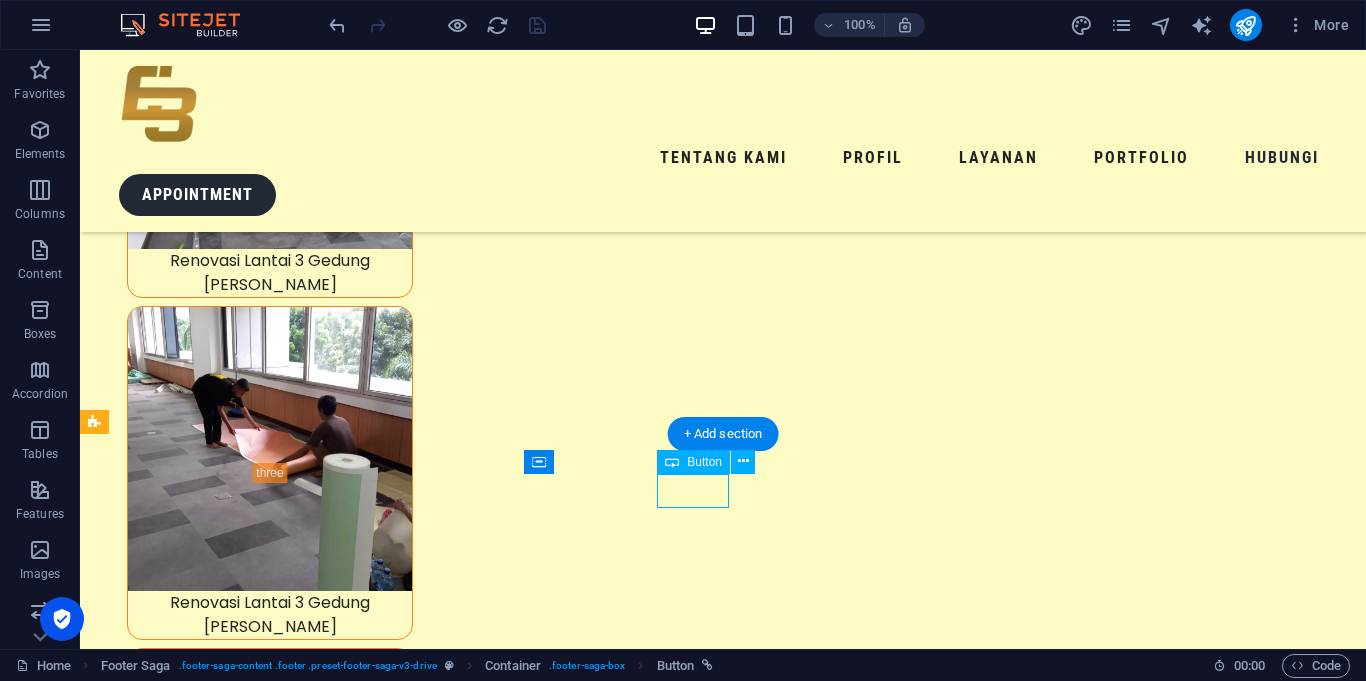 click on "profil" at bounding box center (302, 21592) 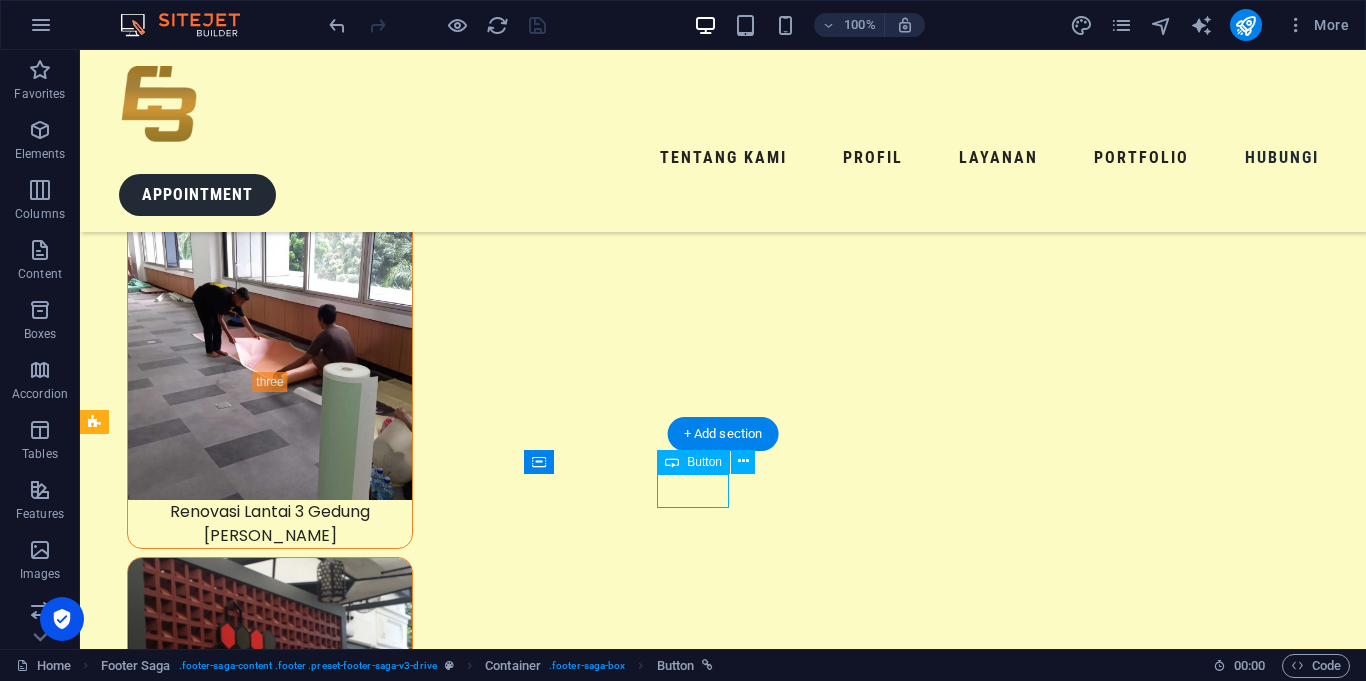select on "3" 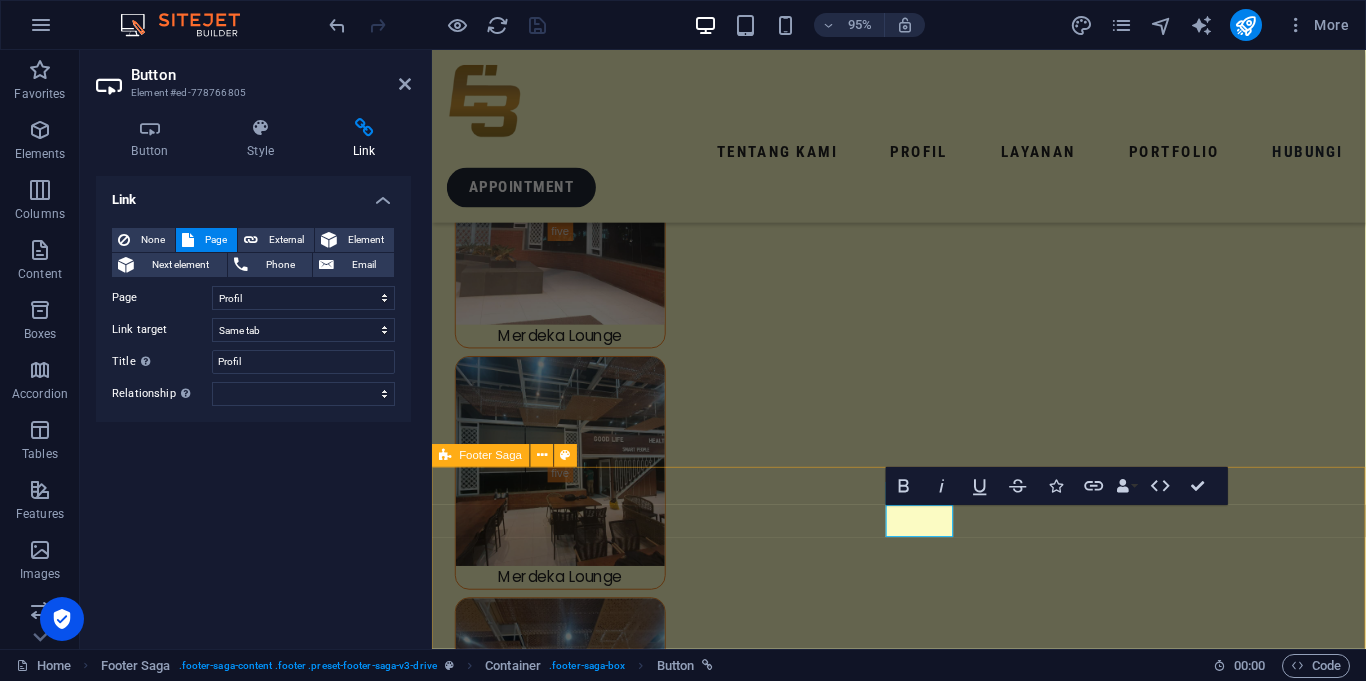scroll, scrollTop: 10445, scrollLeft: 0, axis: vertical 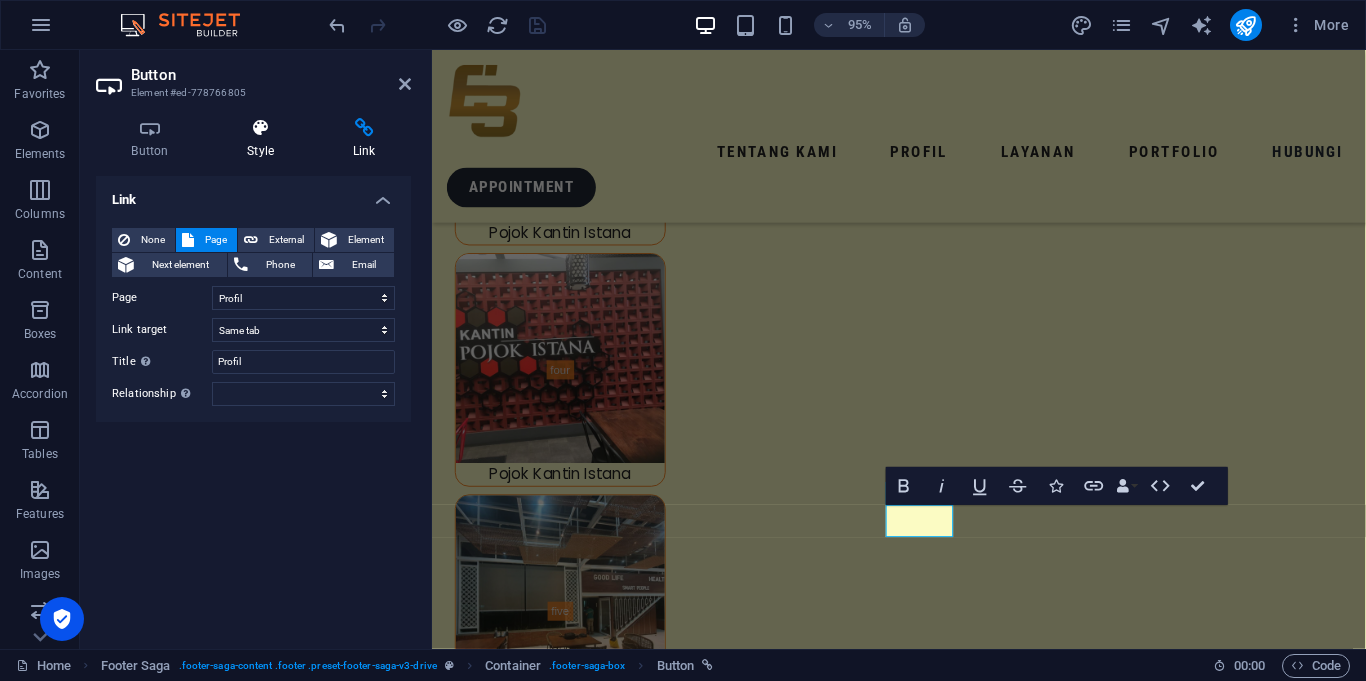 click on "Style" at bounding box center [265, 139] 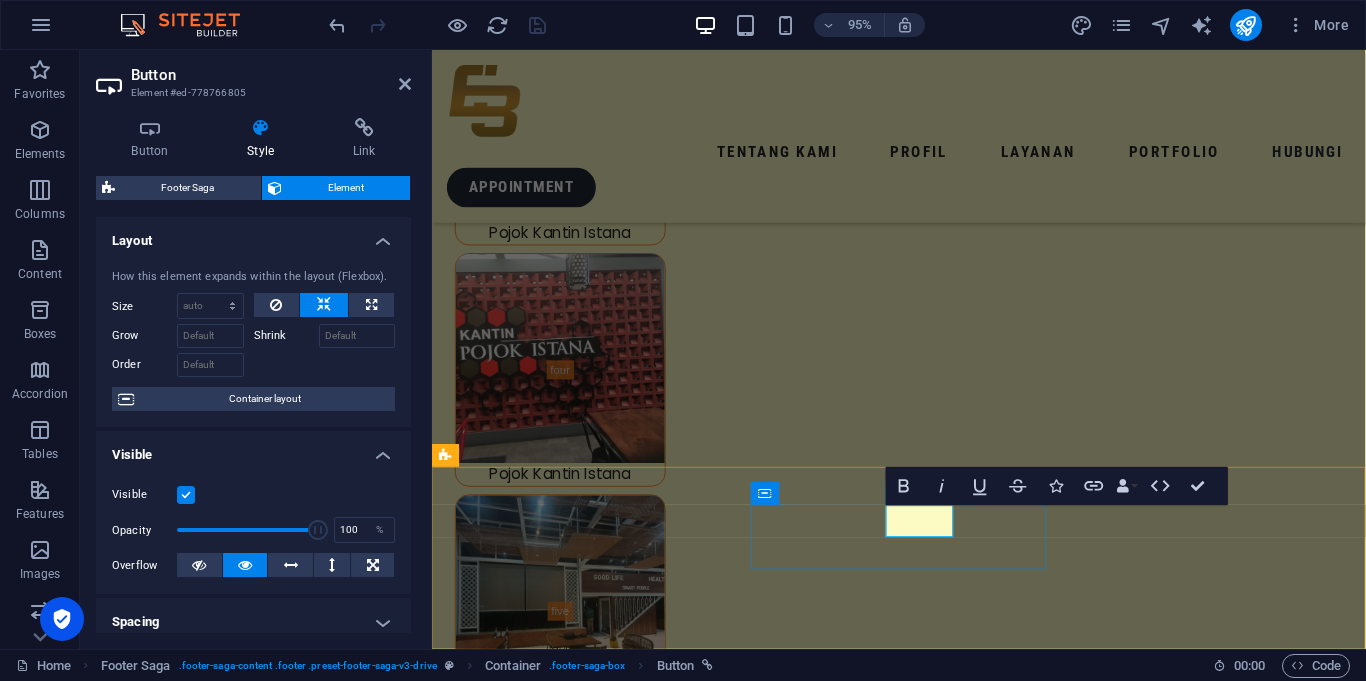 click on "profil" at bounding box center [492, 17818] 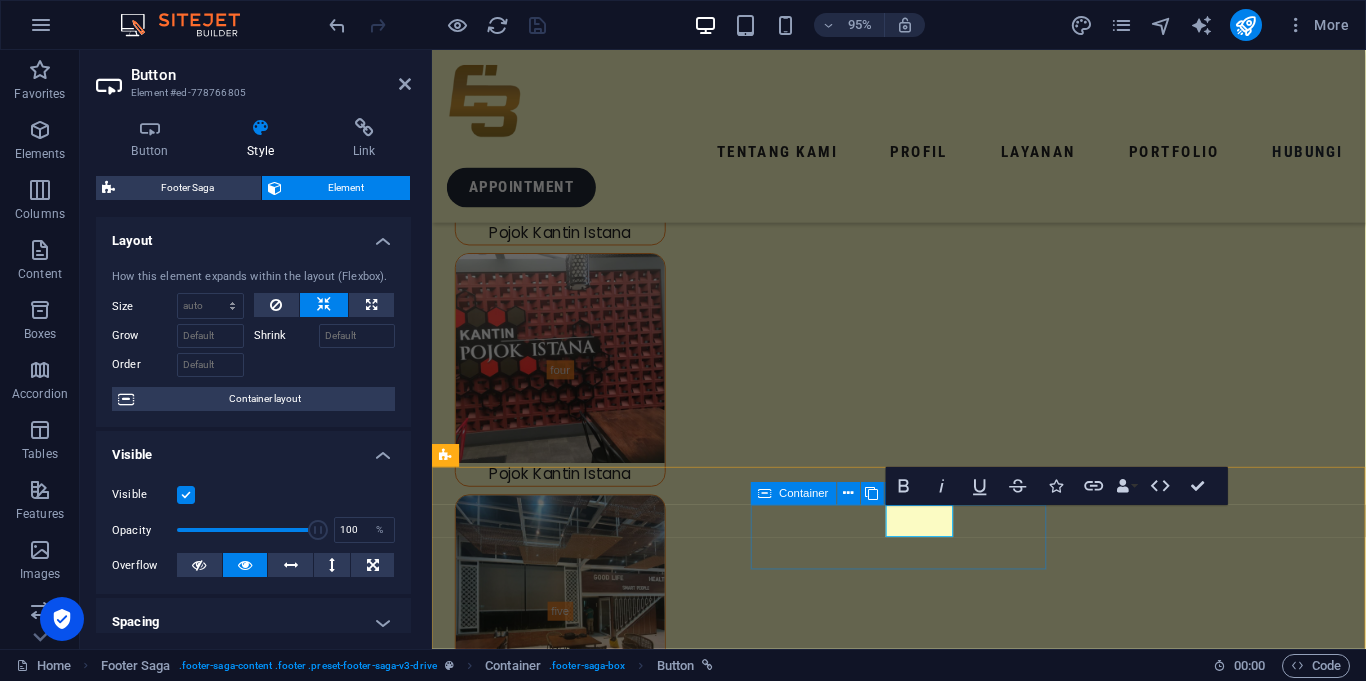 click on "tentang kami profil LAYANAN portfolio" at bounding box center (612, 17835) 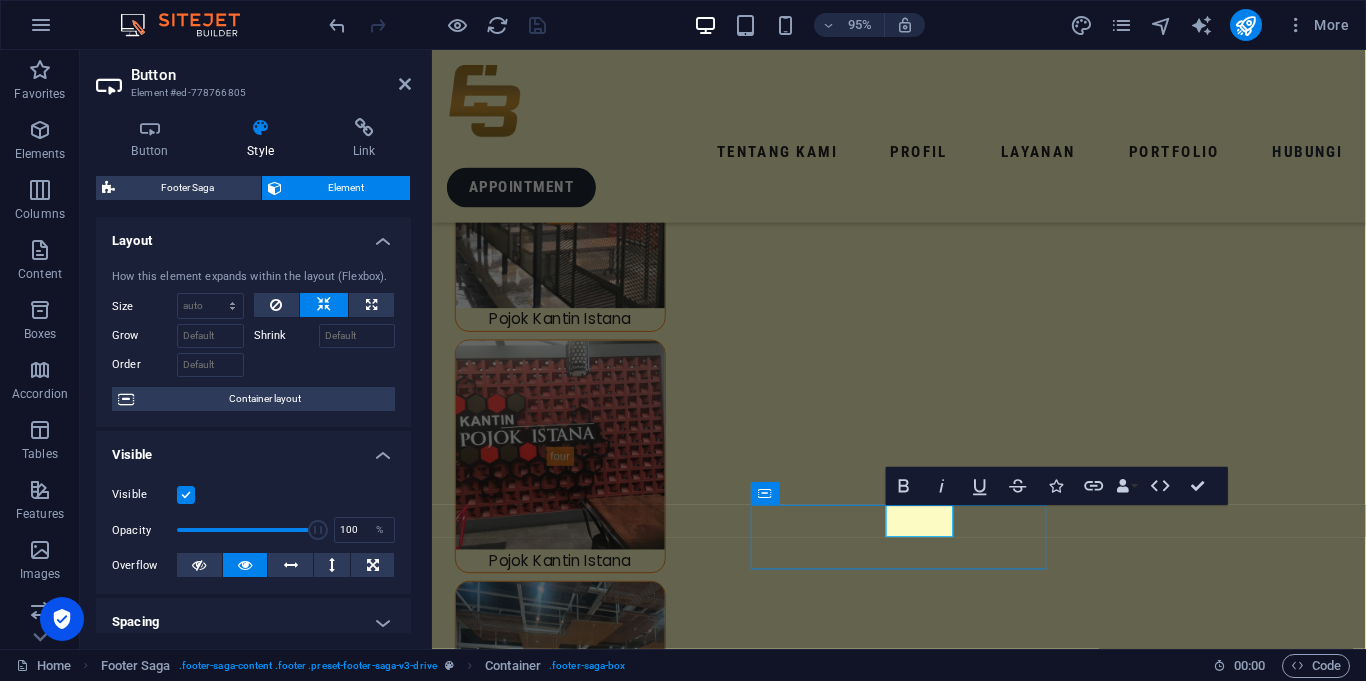scroll, scrollTop: 11064, scrollLeft: 0, axis: vertical 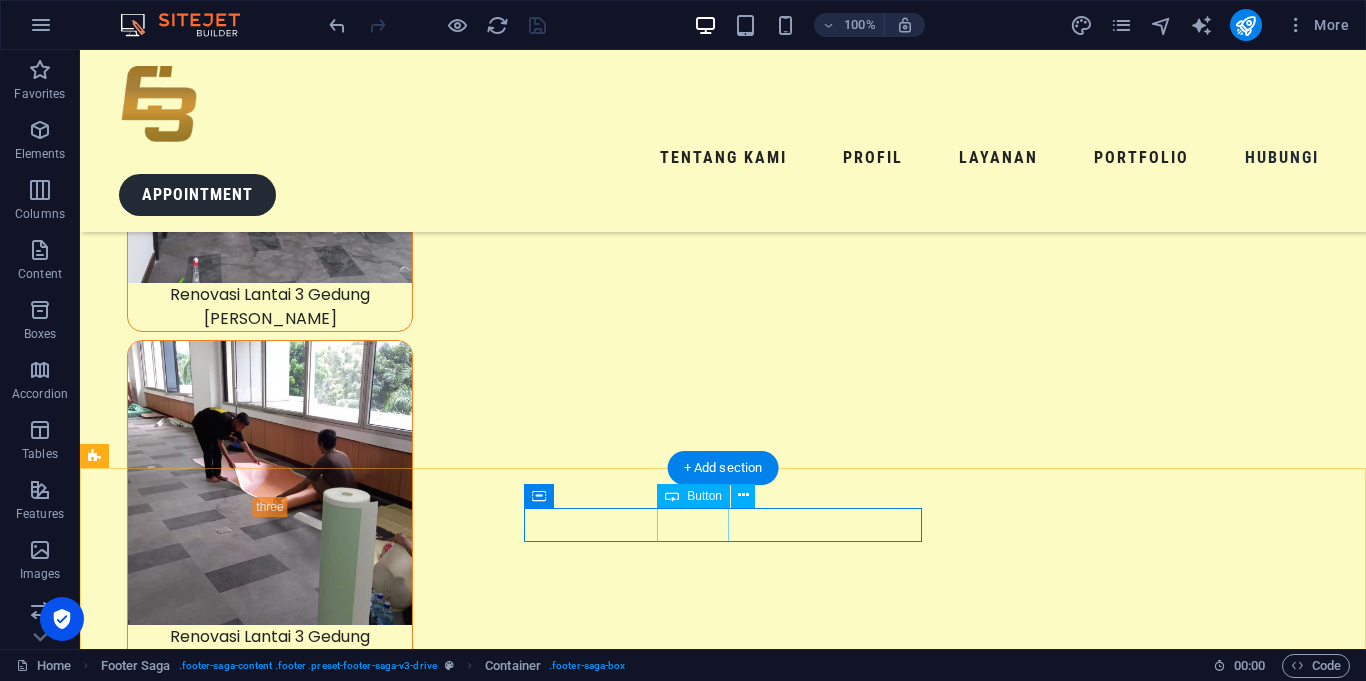 click on "profil" at bounding box center [302, 21626] 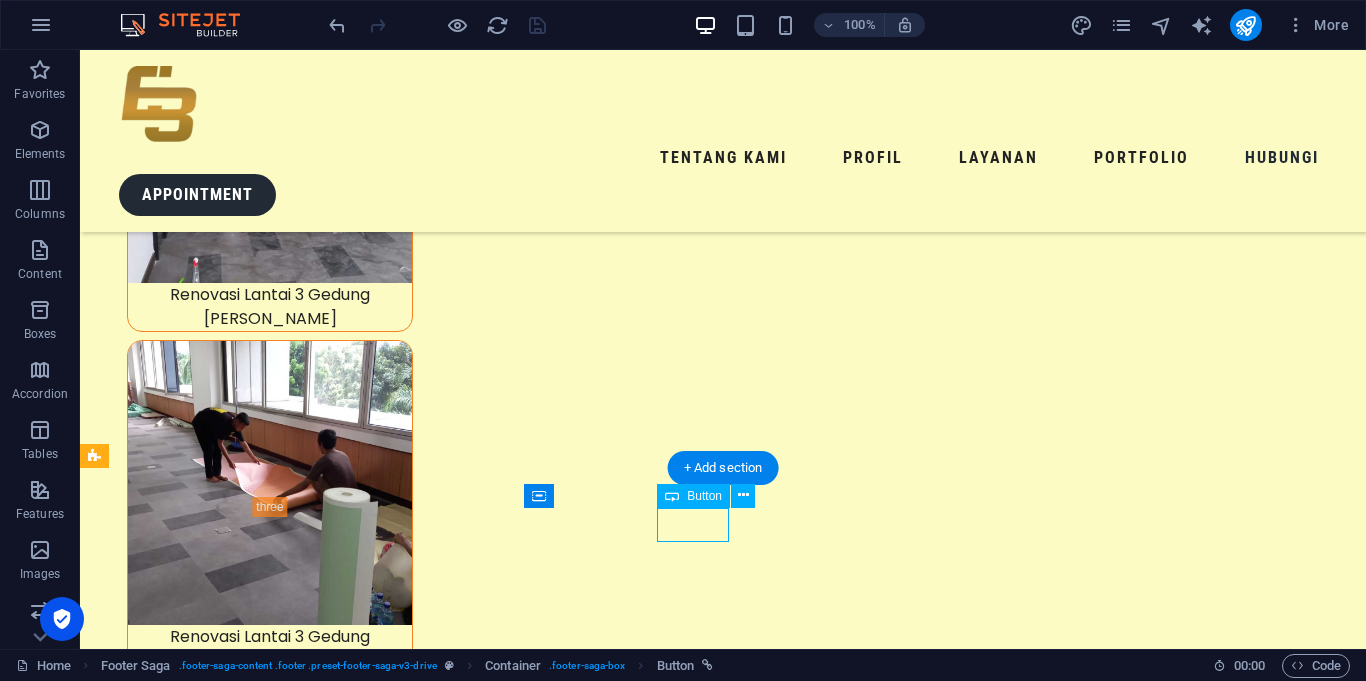 click on "profil" at bounding box center (302, 21626) 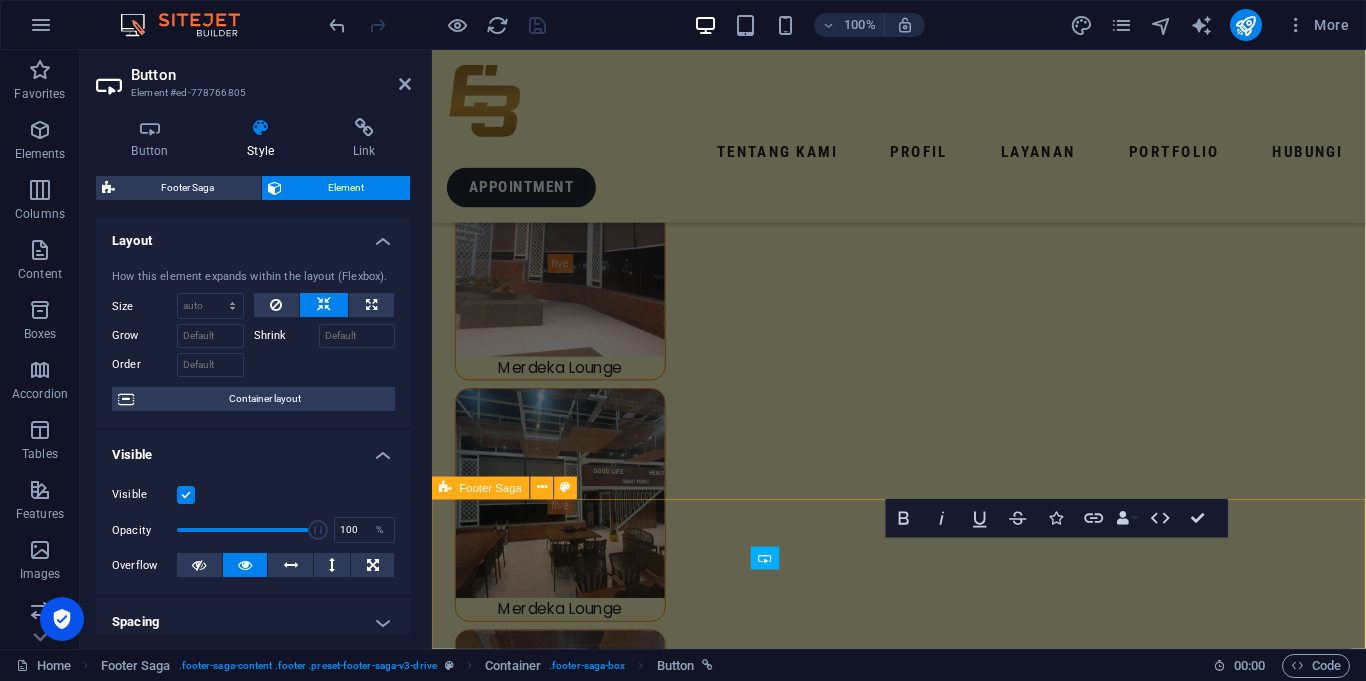 scroll, scrollTop: 10411, scrollLeft: 0, axis: vertical 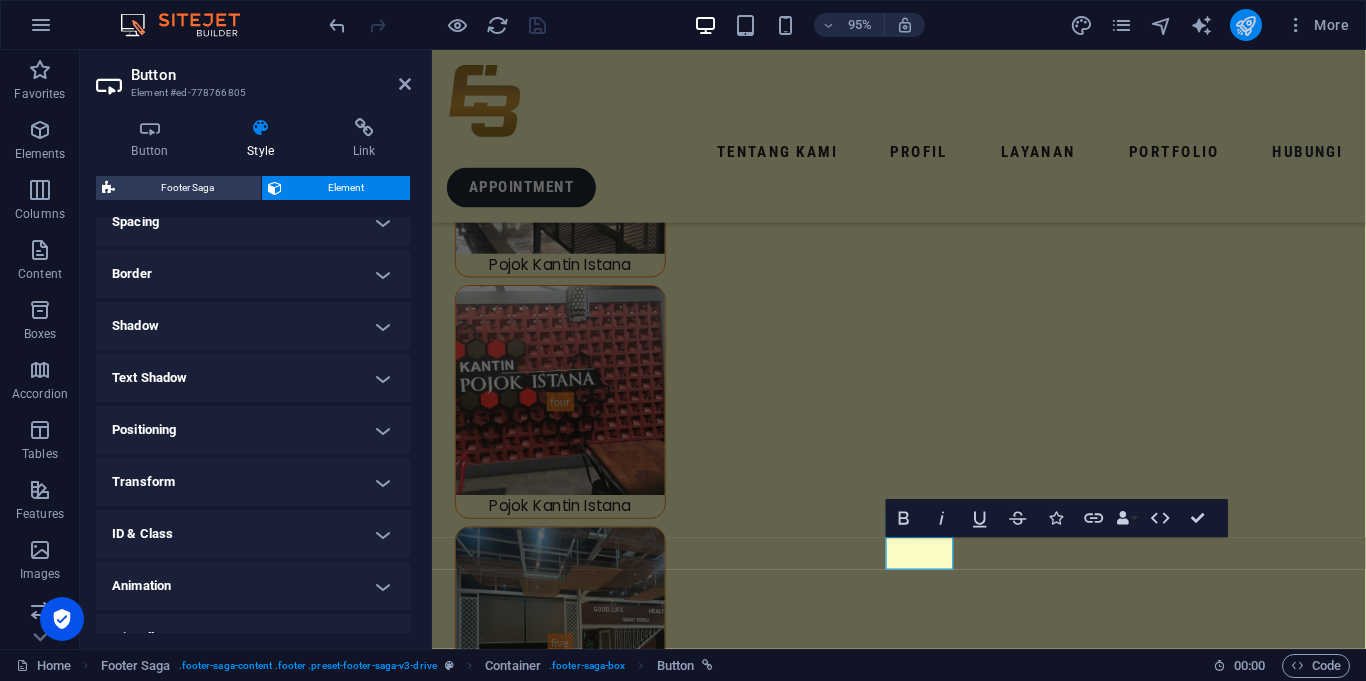 click at bounding box center (1246, 25) 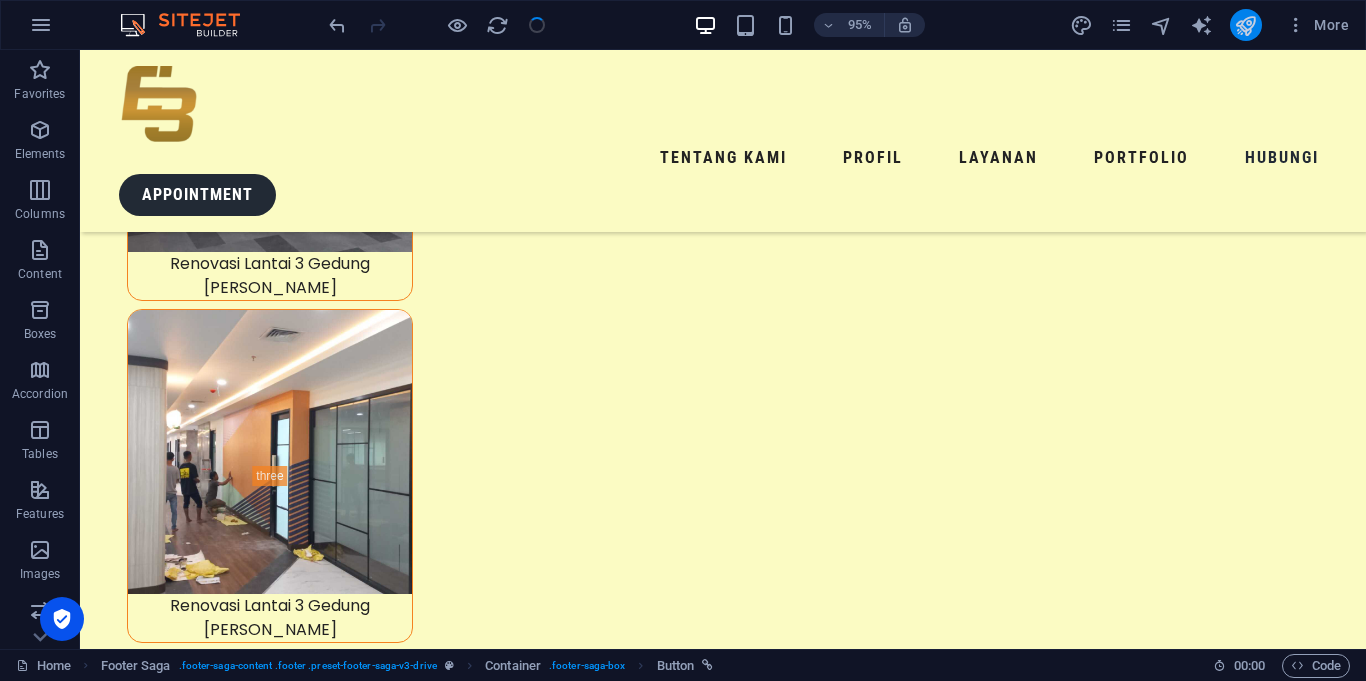 scroll, scrollTop: 11030, scrollLeft: 0, axis: vertical 